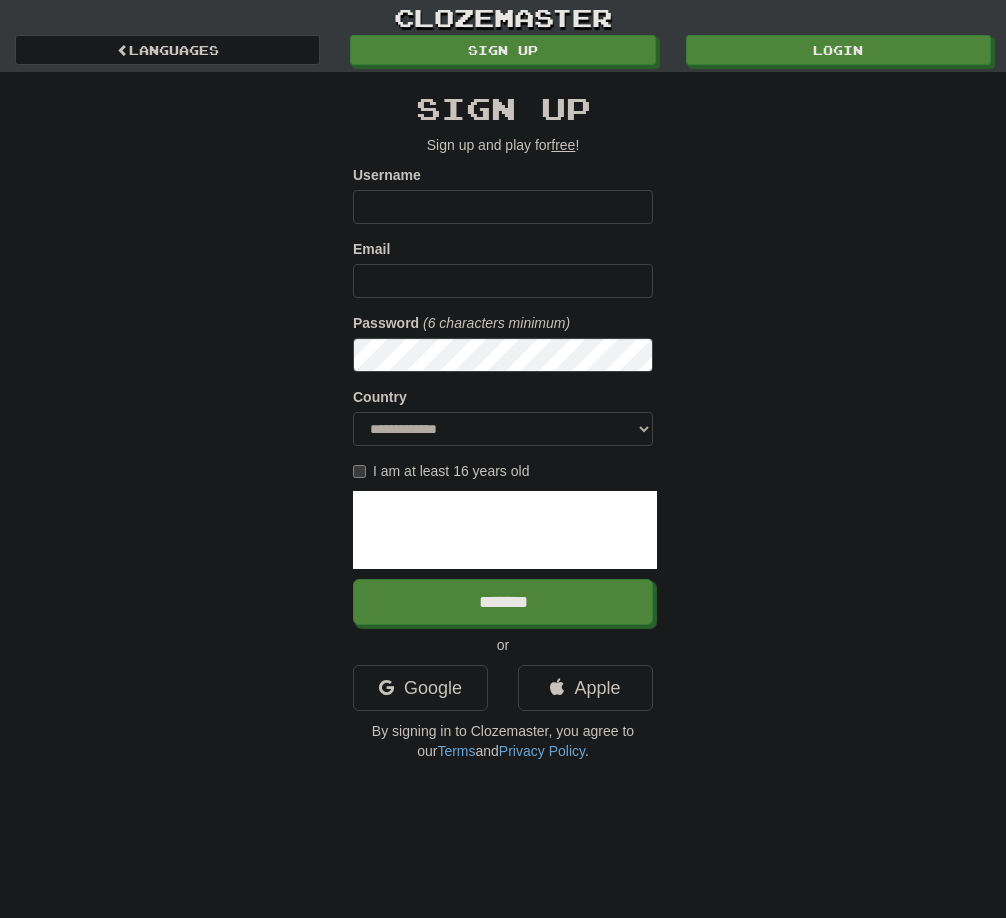 scroll, scrollTop: 0, scrollLeft: 0, axis: both 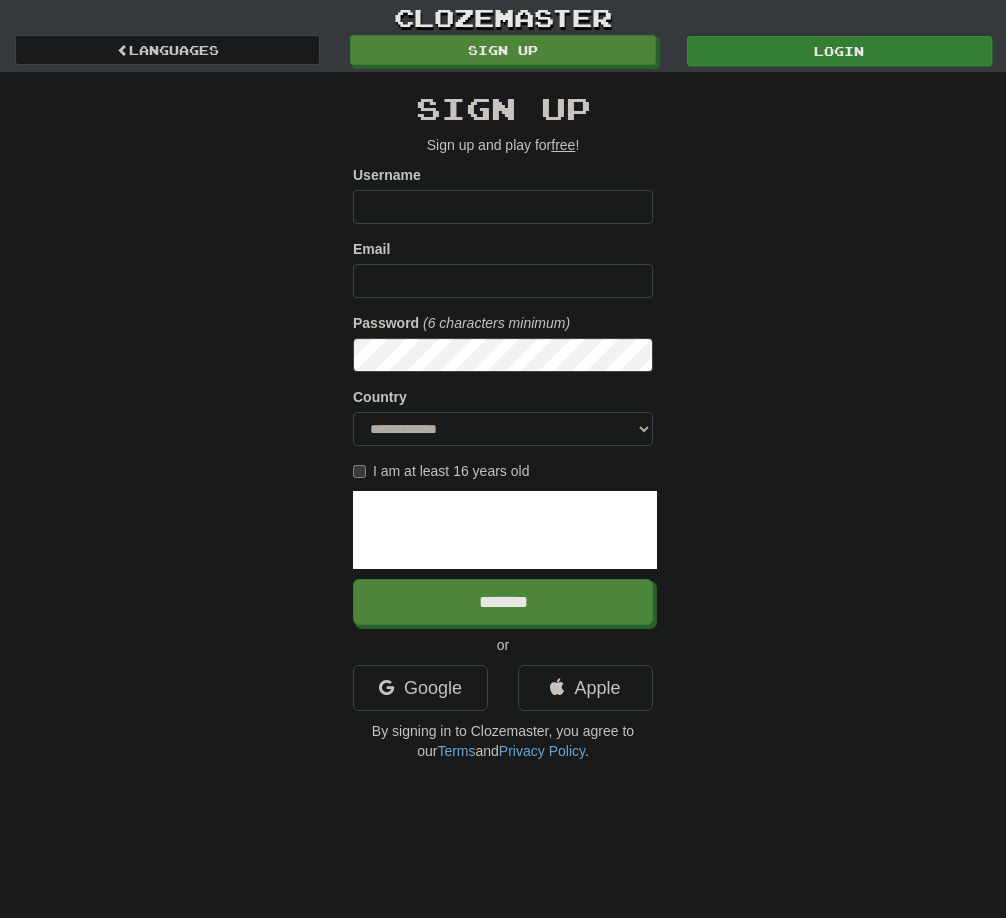 click on "Login" at bounding box center [839, 51] 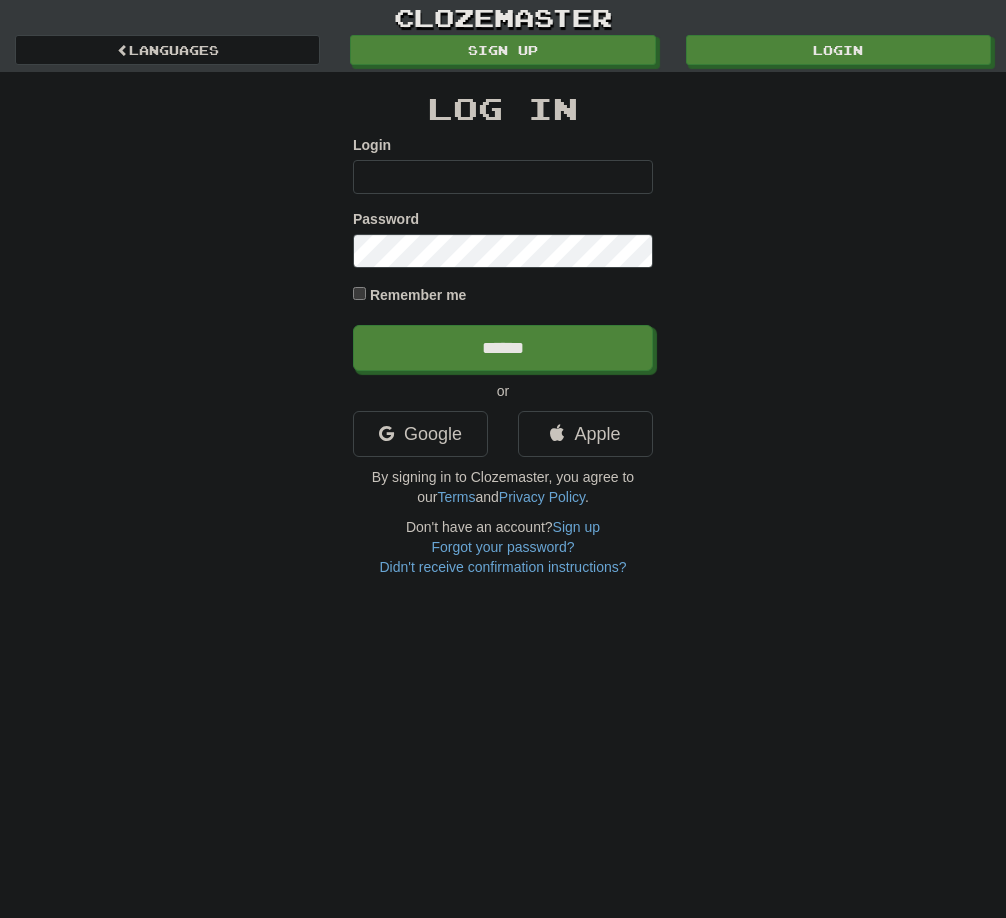 scroll, scrollTop: 0, scrollLeft: 0, axis: both 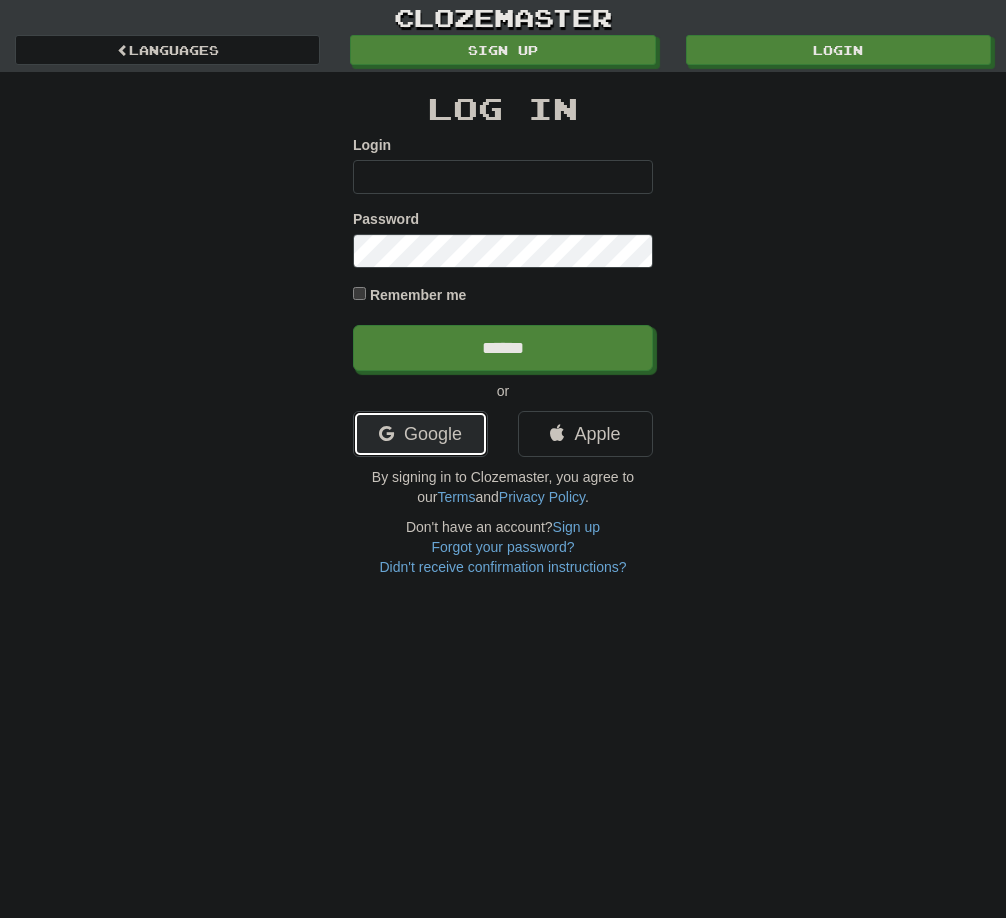 click on "Google" at bounding box center [420, 434] 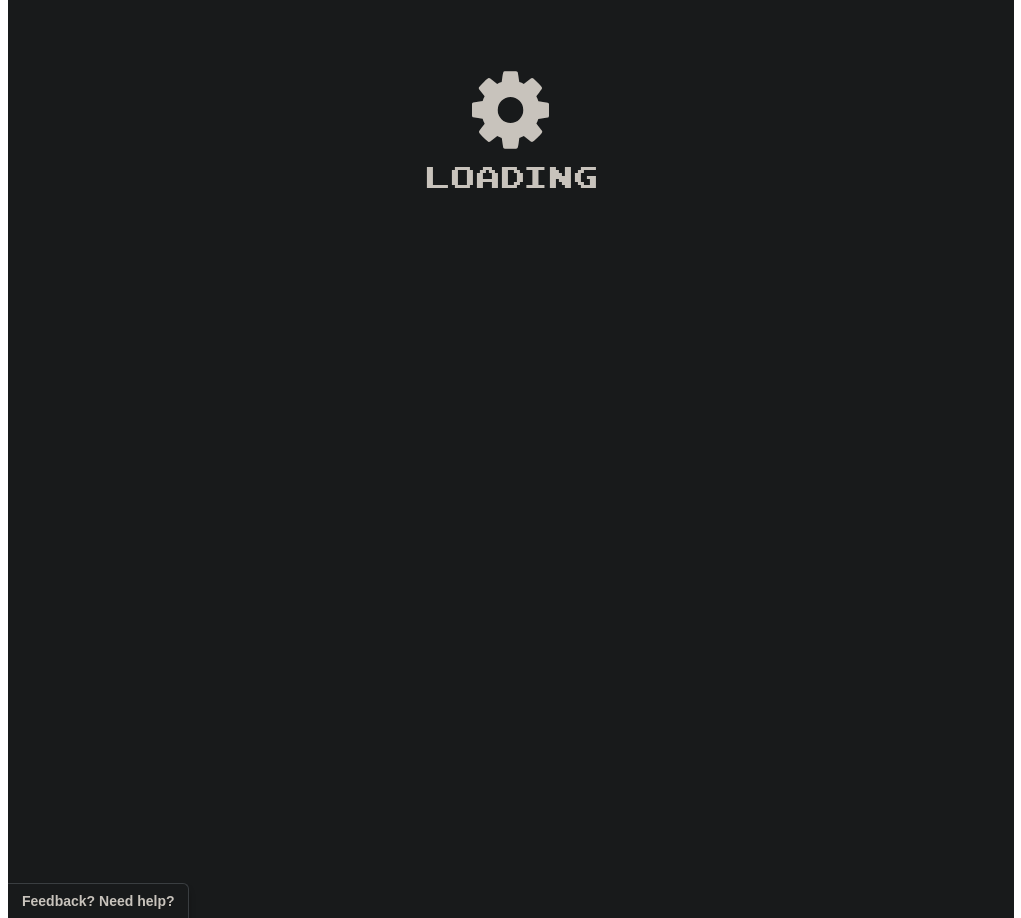 scroll, scrollTop: 0, scrollLeft: 0, axis: both 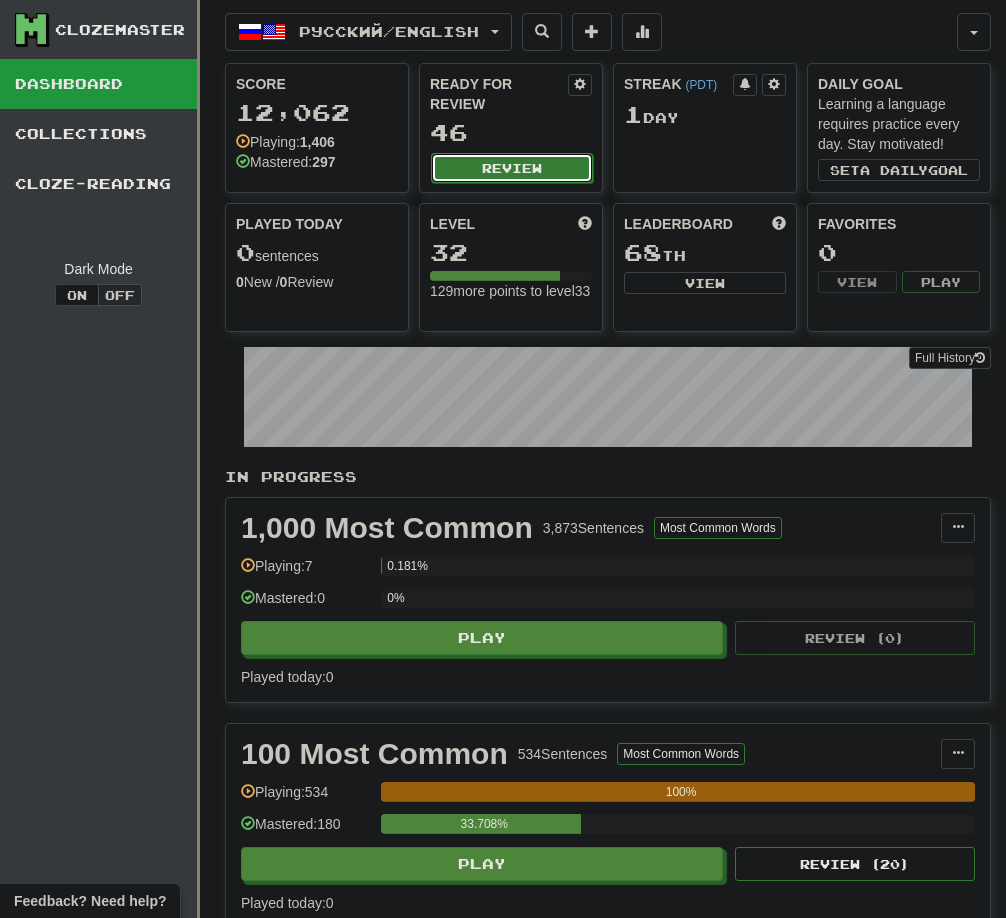 click on "Review" at bounding box center [512, 168] 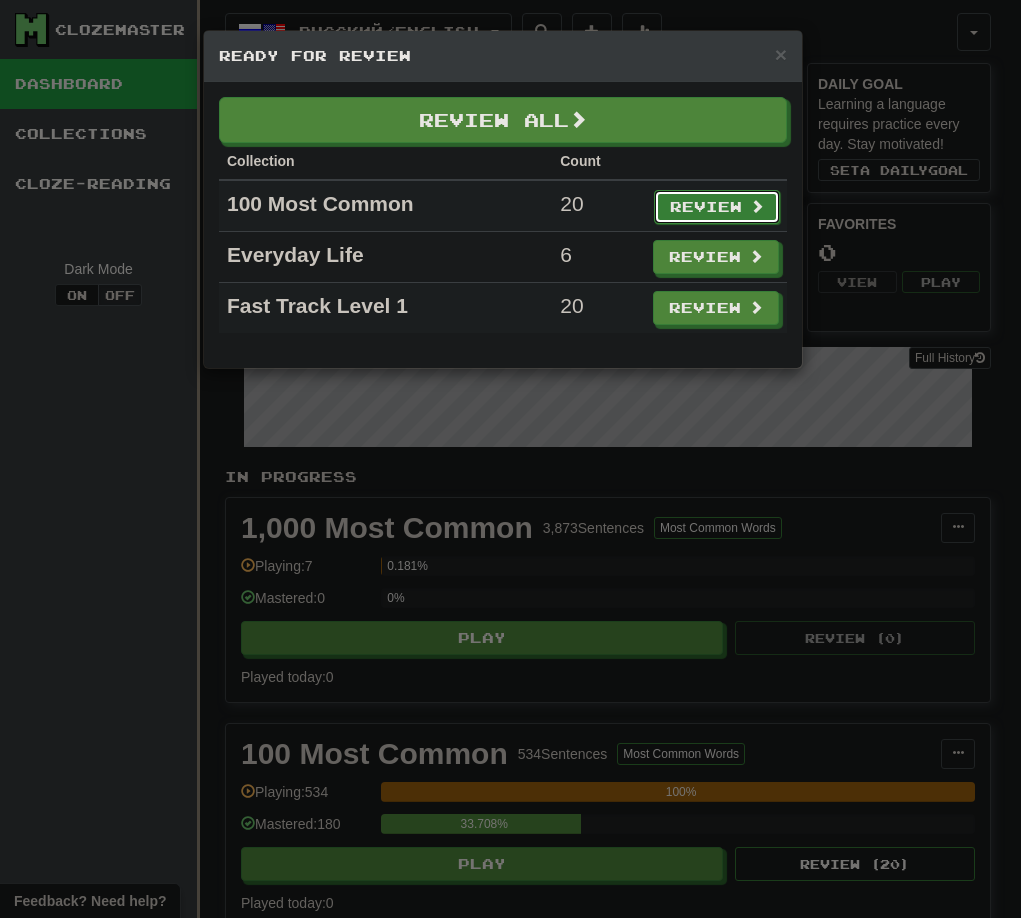 click on "Review" at bounding box center [717, 207] 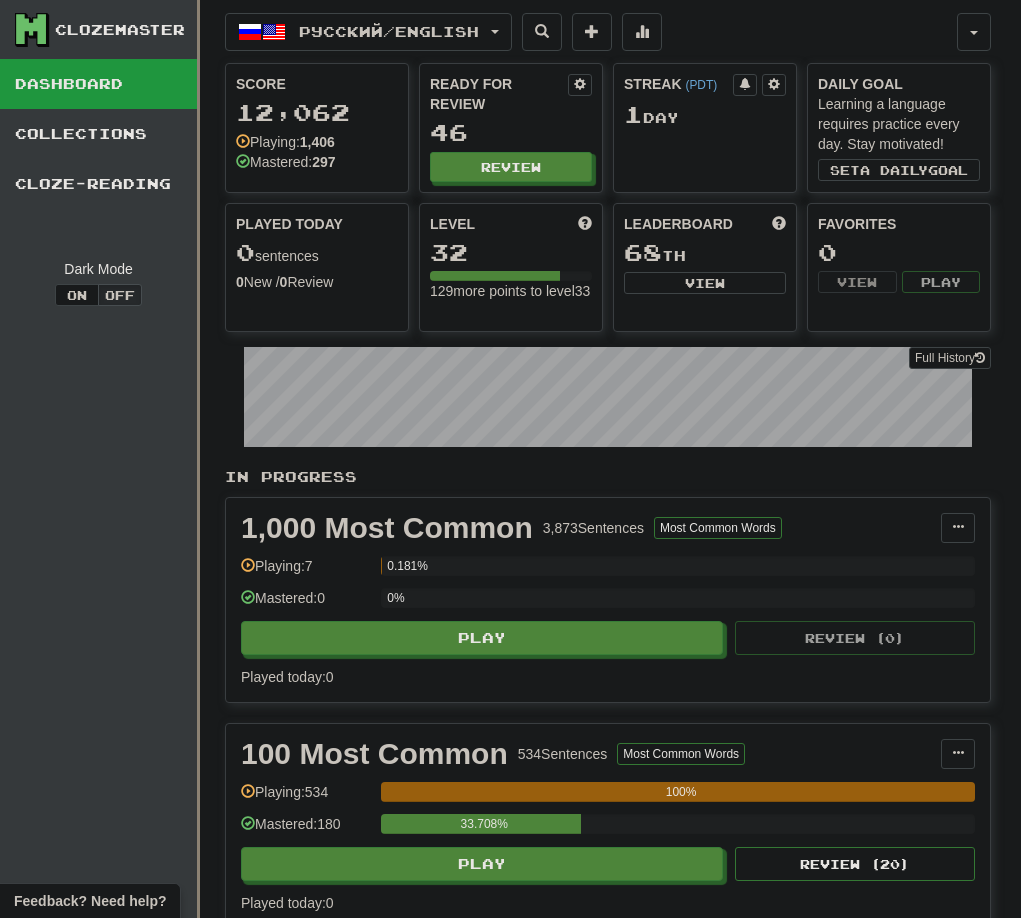 select on "**" 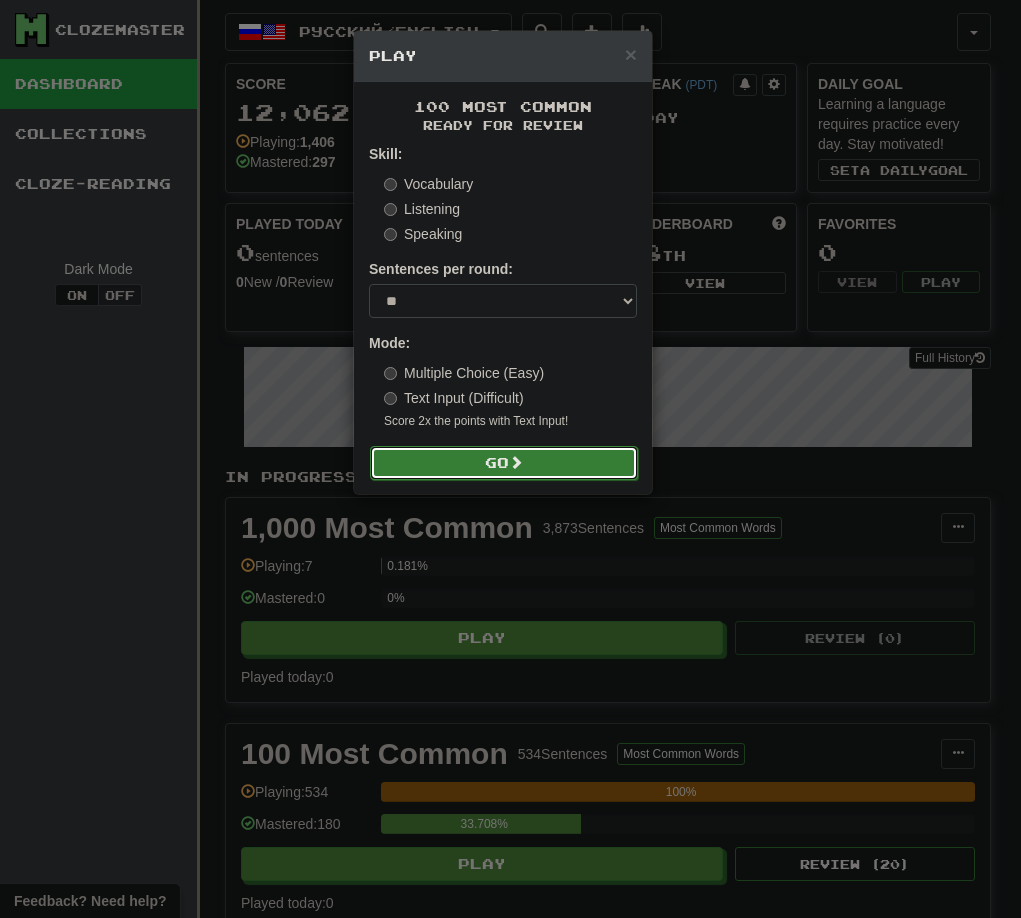 click on "Go" at bounding box center [504, 463] 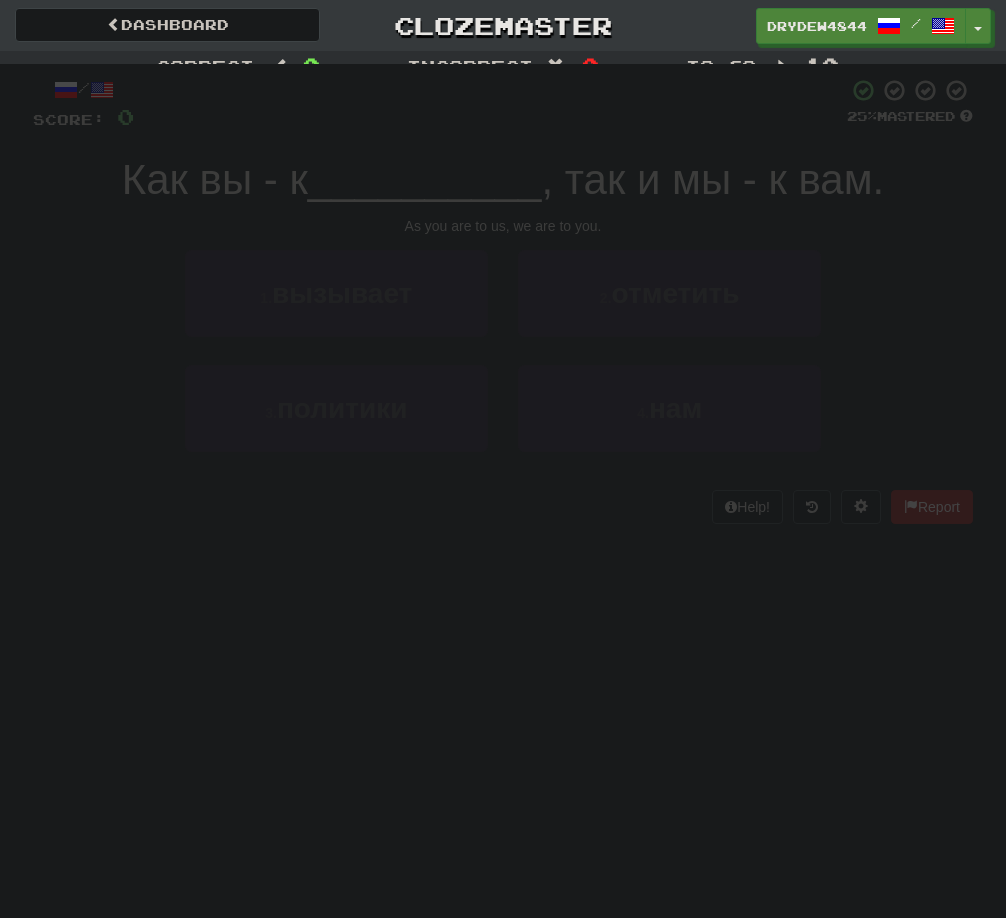 scroll, scrollTop: 0, scrollLeft: 0, axis: both 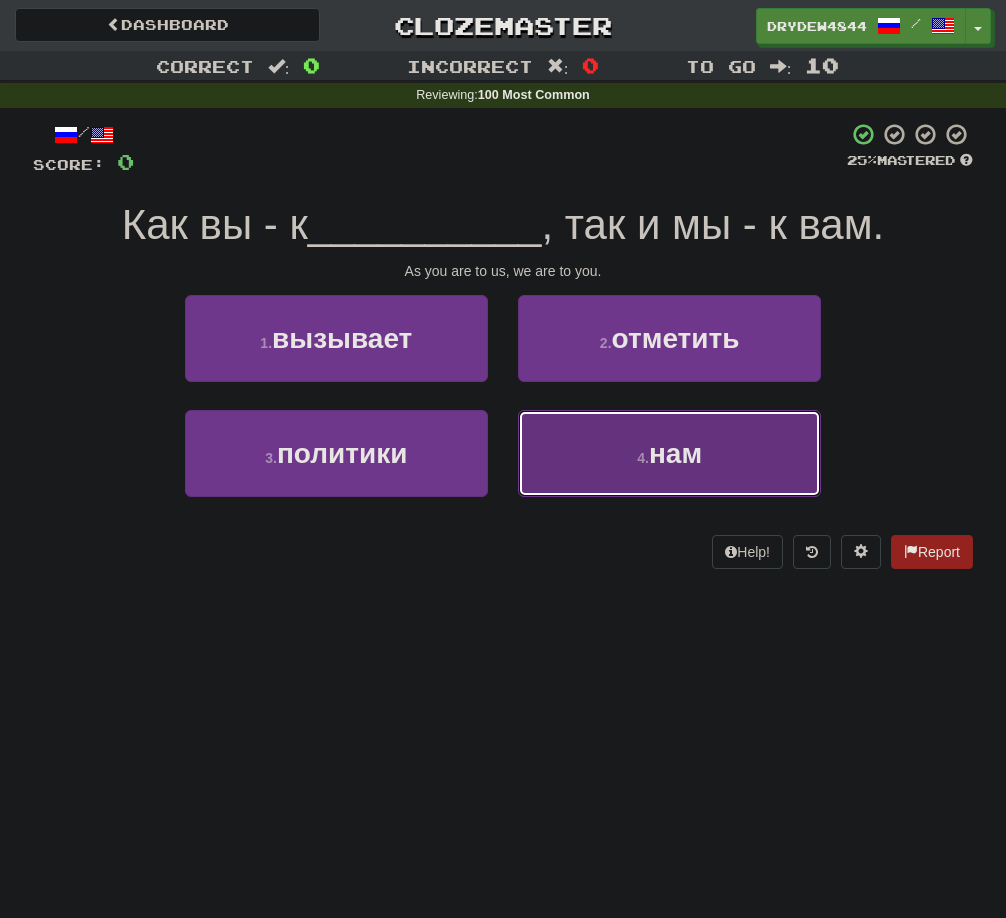 click on "4 . us" at bounding box center [669, 453] 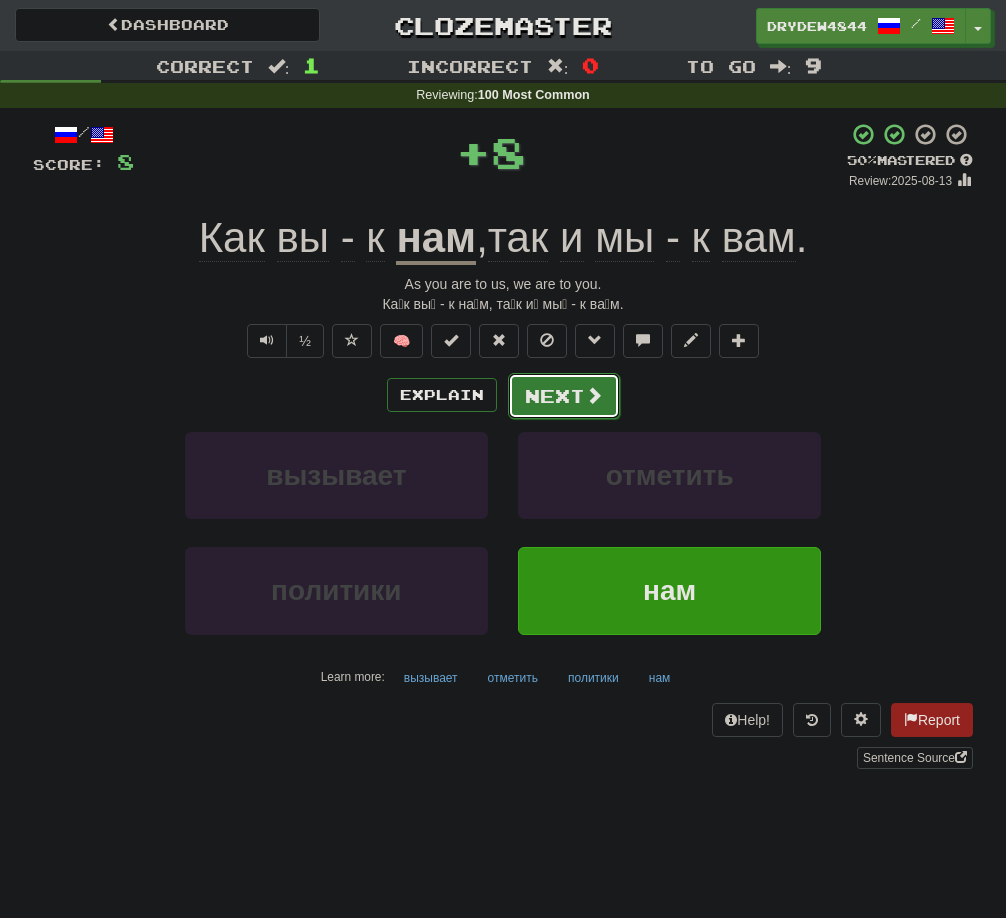 click on "Next" at bounding box center (564, 396) 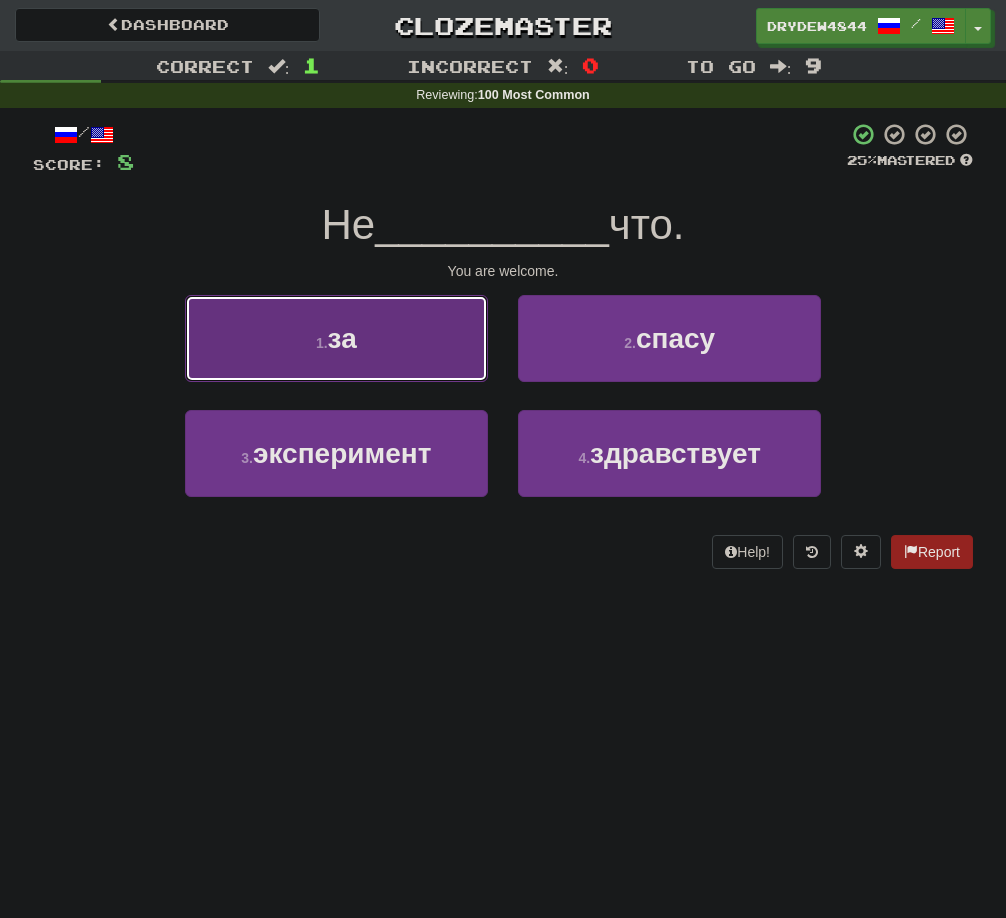 click on "1 .  за" at bounding box center (336, 338) 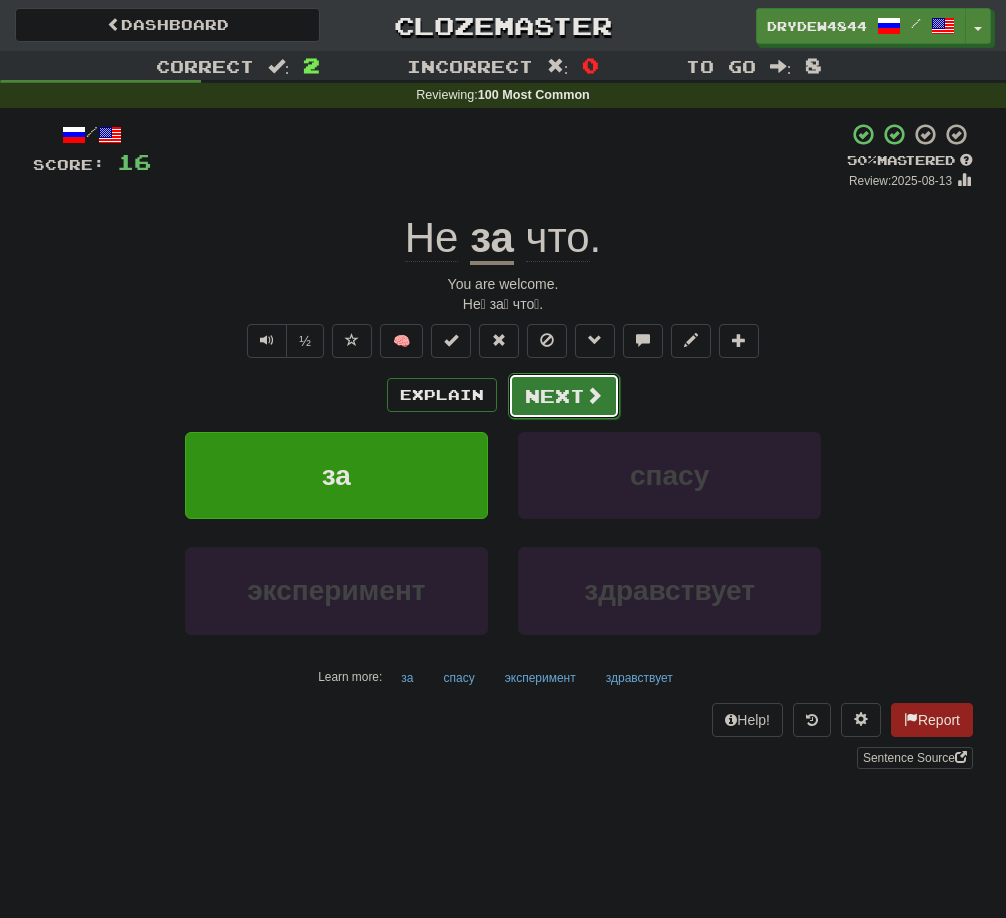 click on "Next" at bounding box center [564, 396] 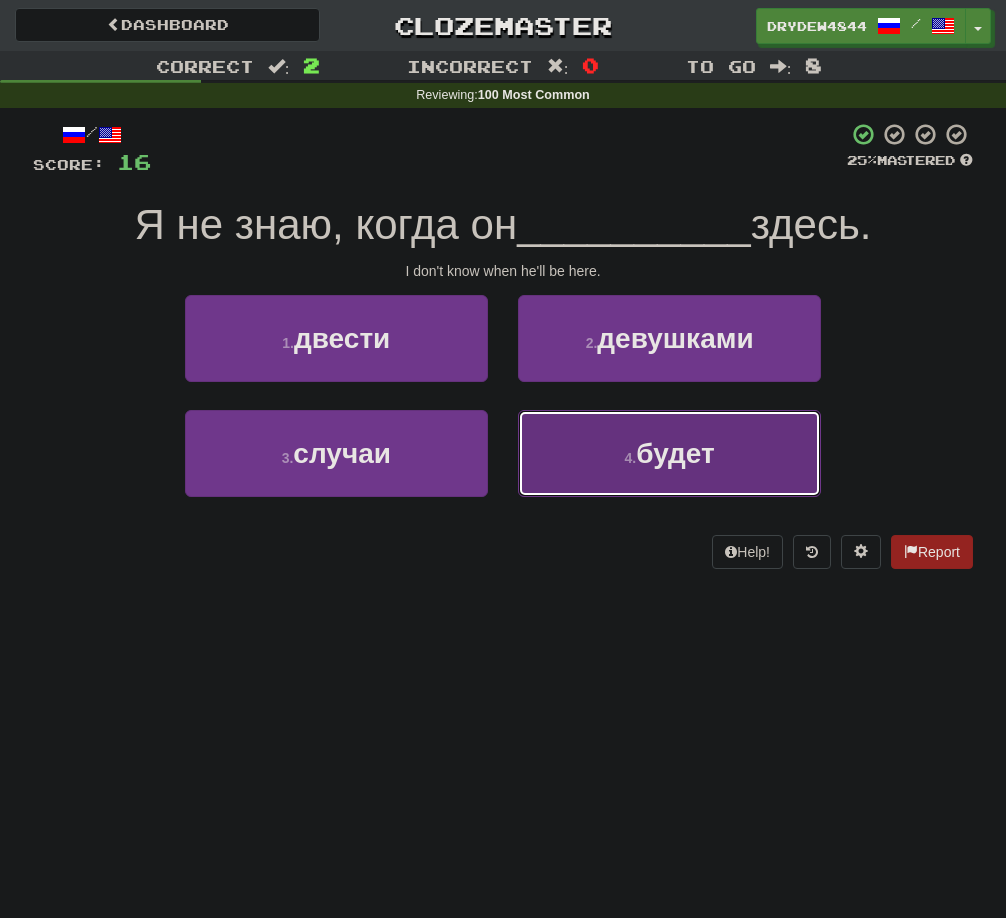 click on "будет" at bounding box center [675, 453] 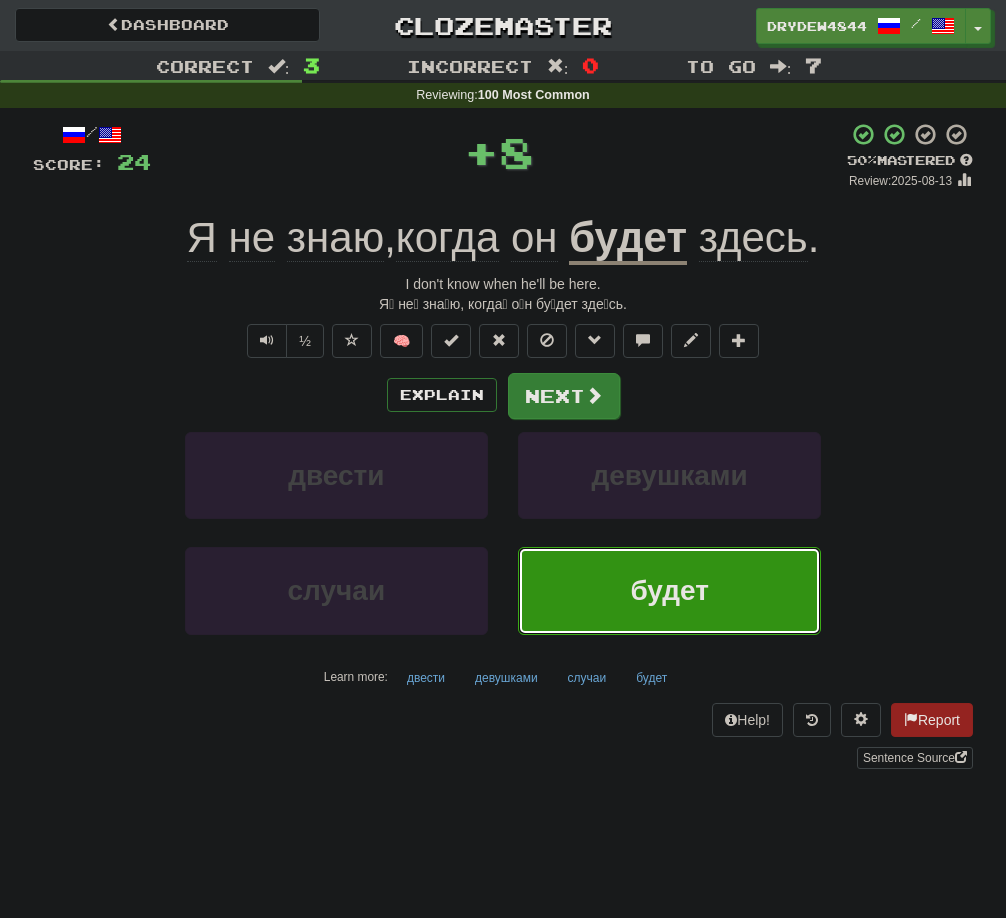 click at bounding box center [594, 395] 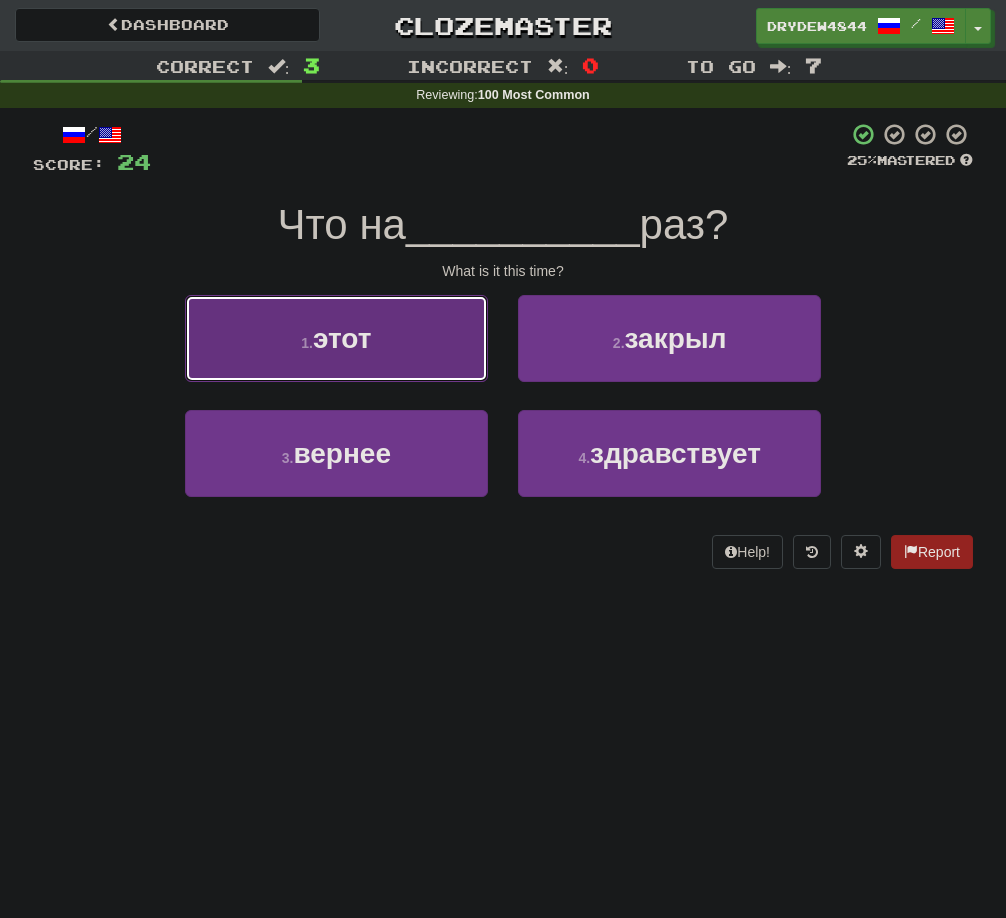 click on "1 .  этот" at bounding box center [336, 338] 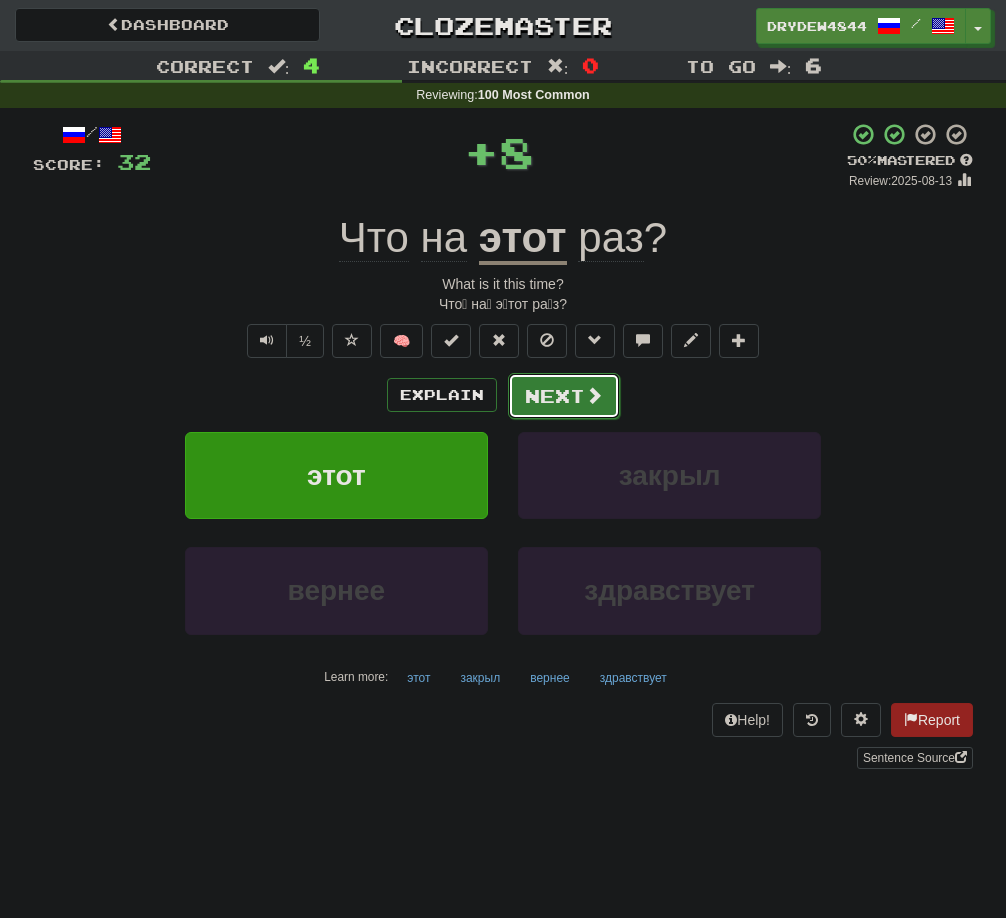click on "Next" at bounding box center (564, 396) 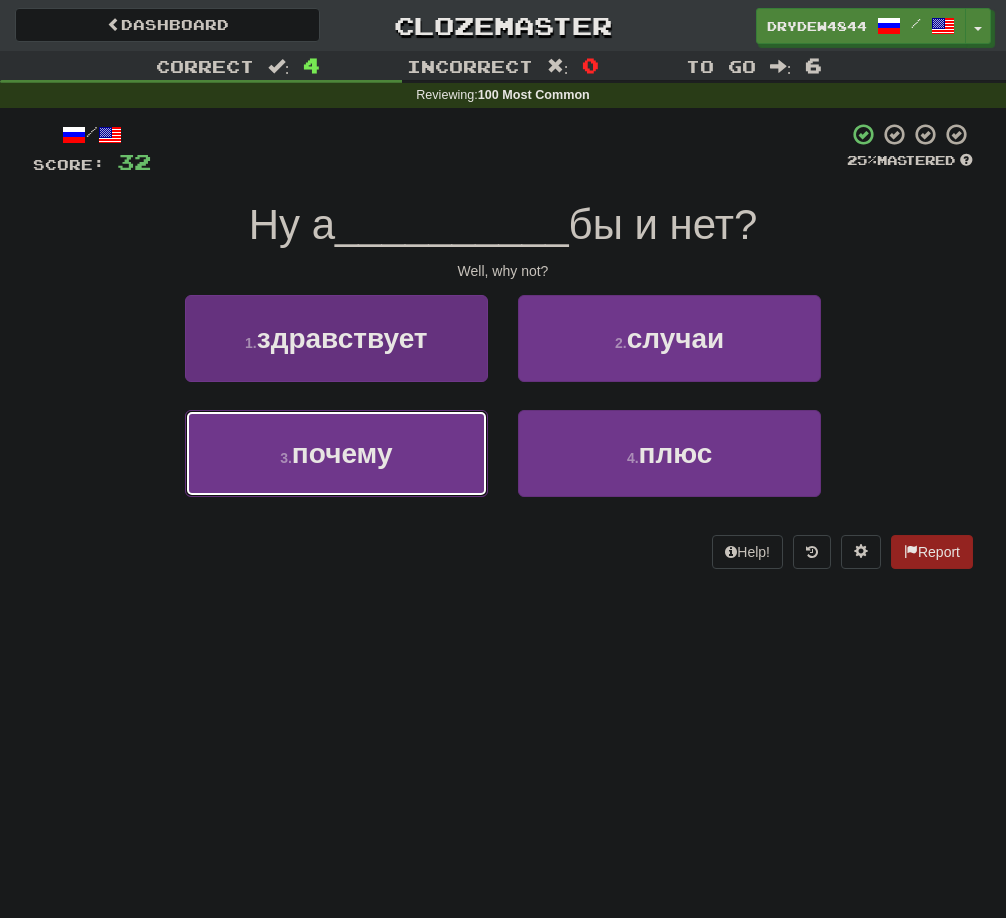 click on "3 .  почему" at bounding box center (336, 453) 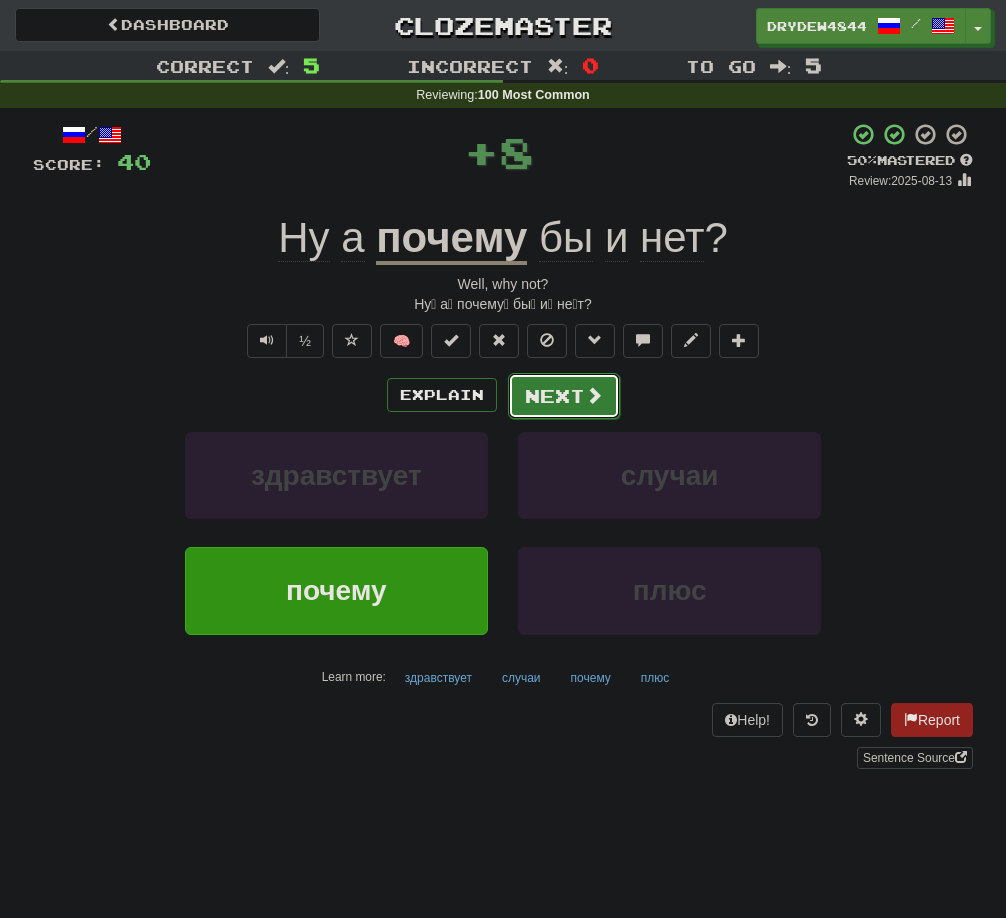 click on "Next" at bounding box center (564, 396) 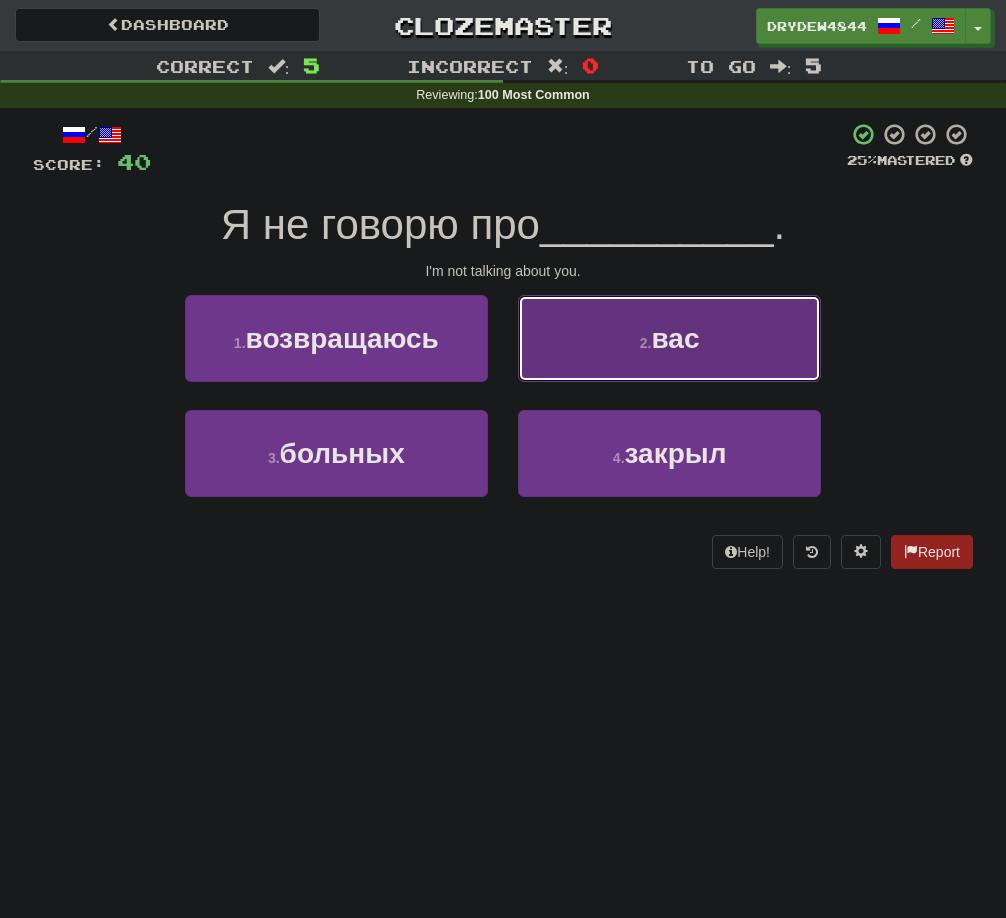 click on "2 .  вас" at bounding box center [669, 338] 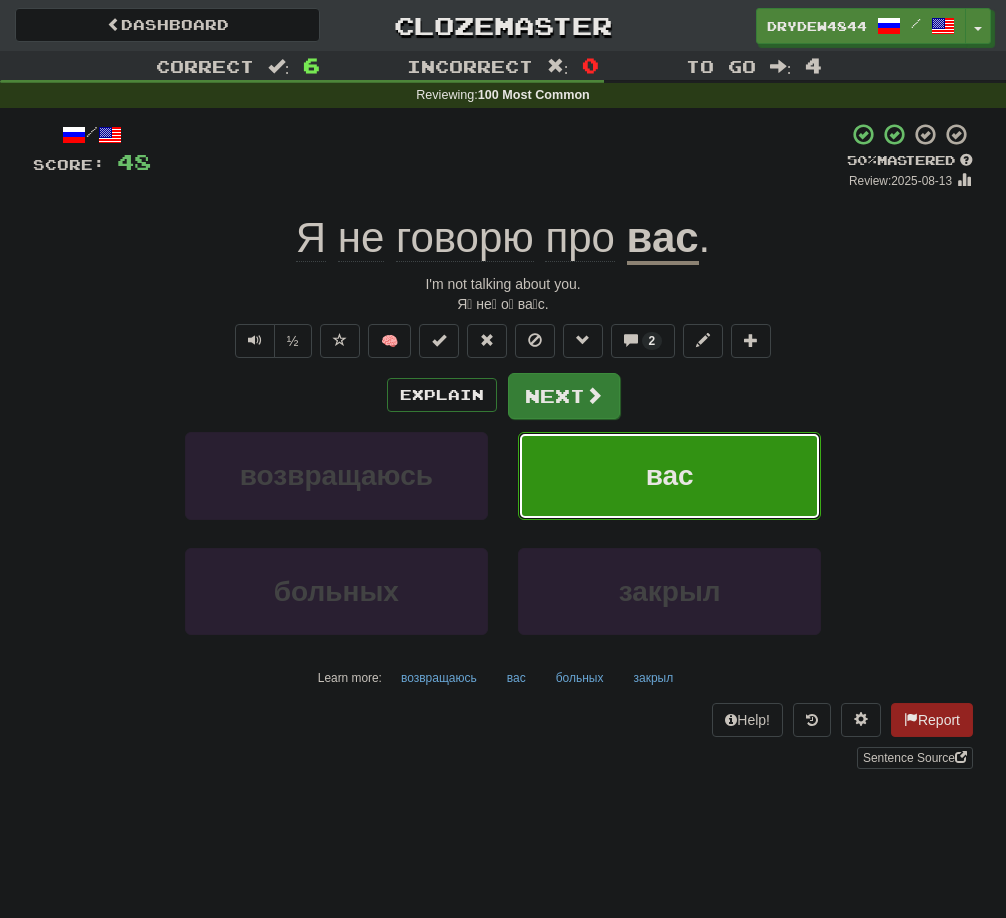 click at bounding box center [594, 395] 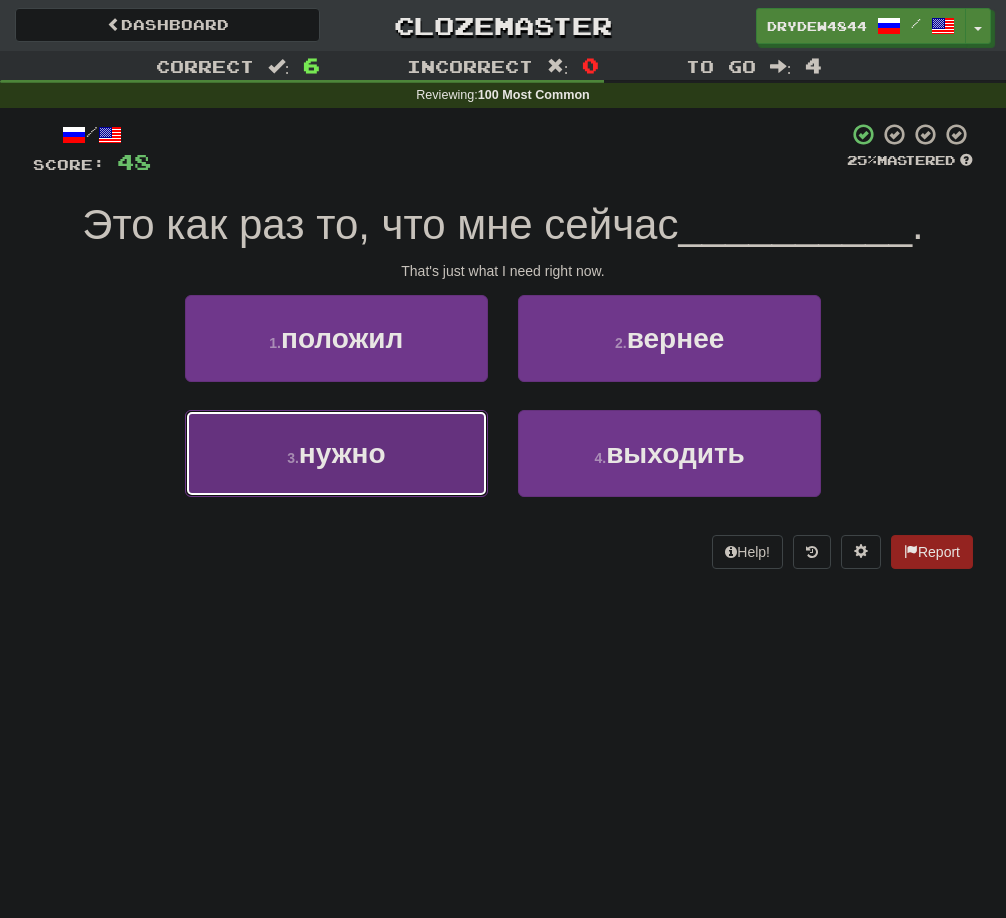 click on "3 .  нужно" at bounding box center [336, 453] 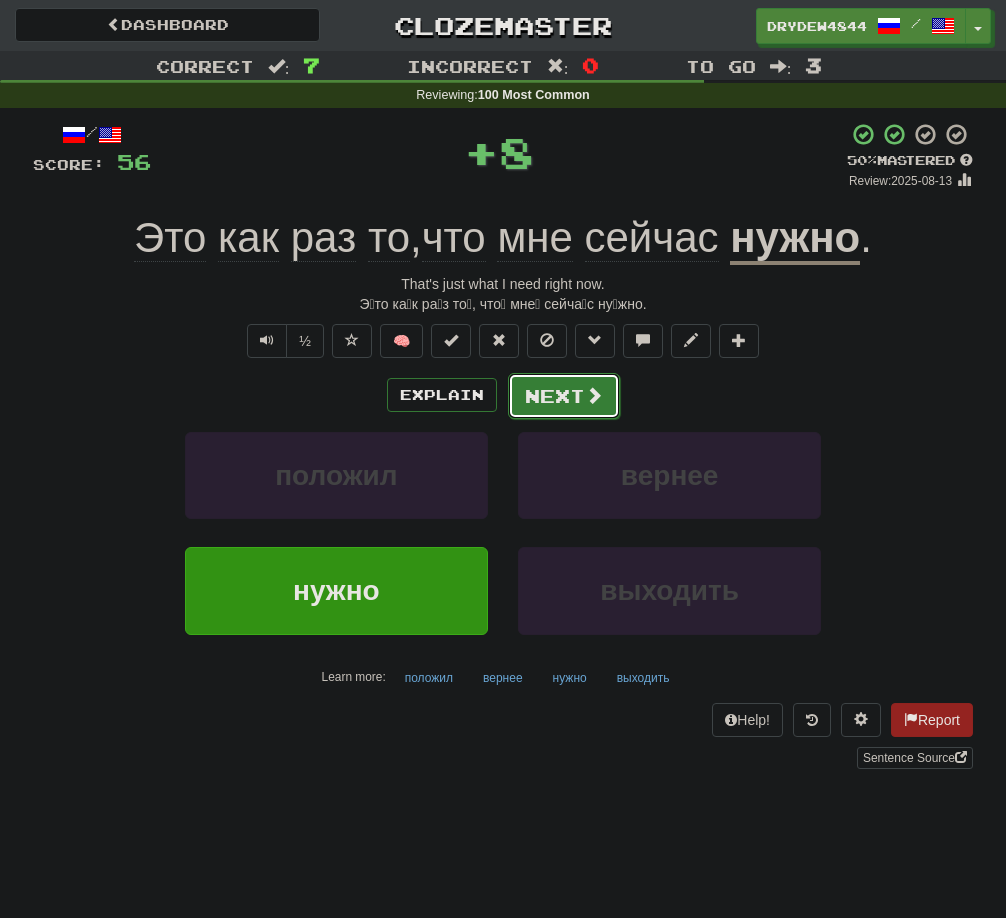click on "Next" at bounding box center (564, 396) 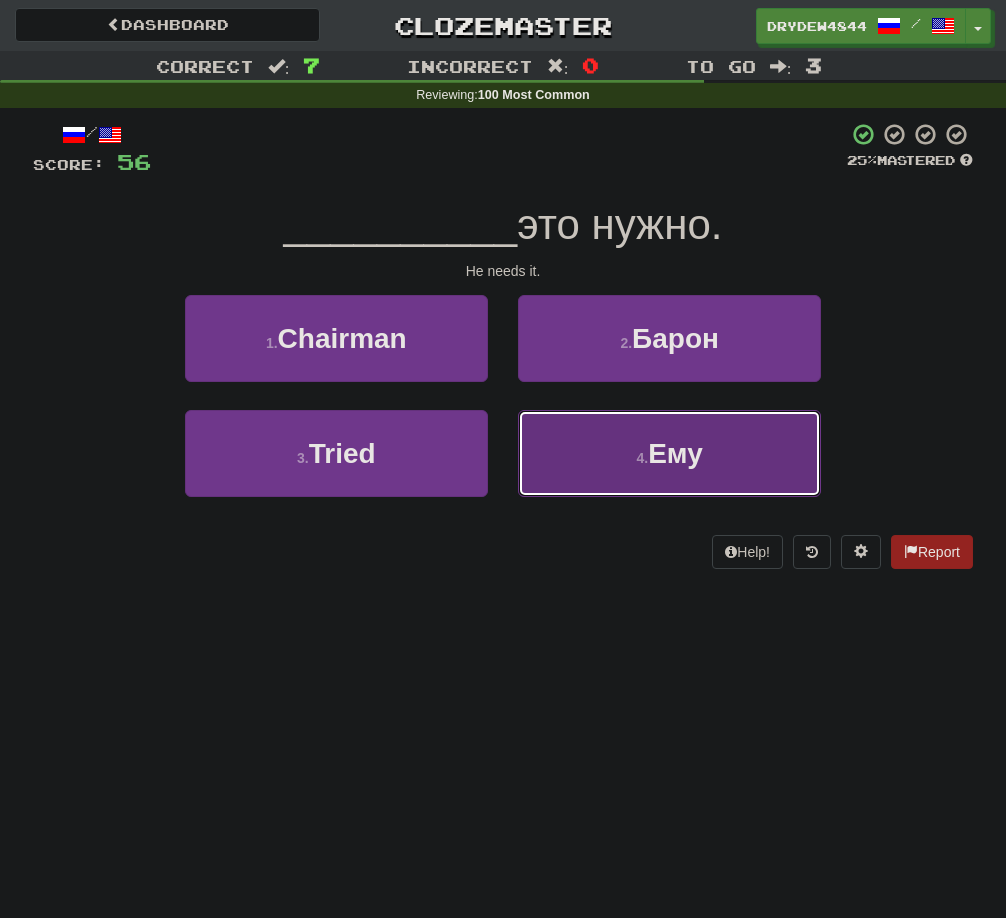 click on "4 .  Ему" at bounding box center (669, 453) 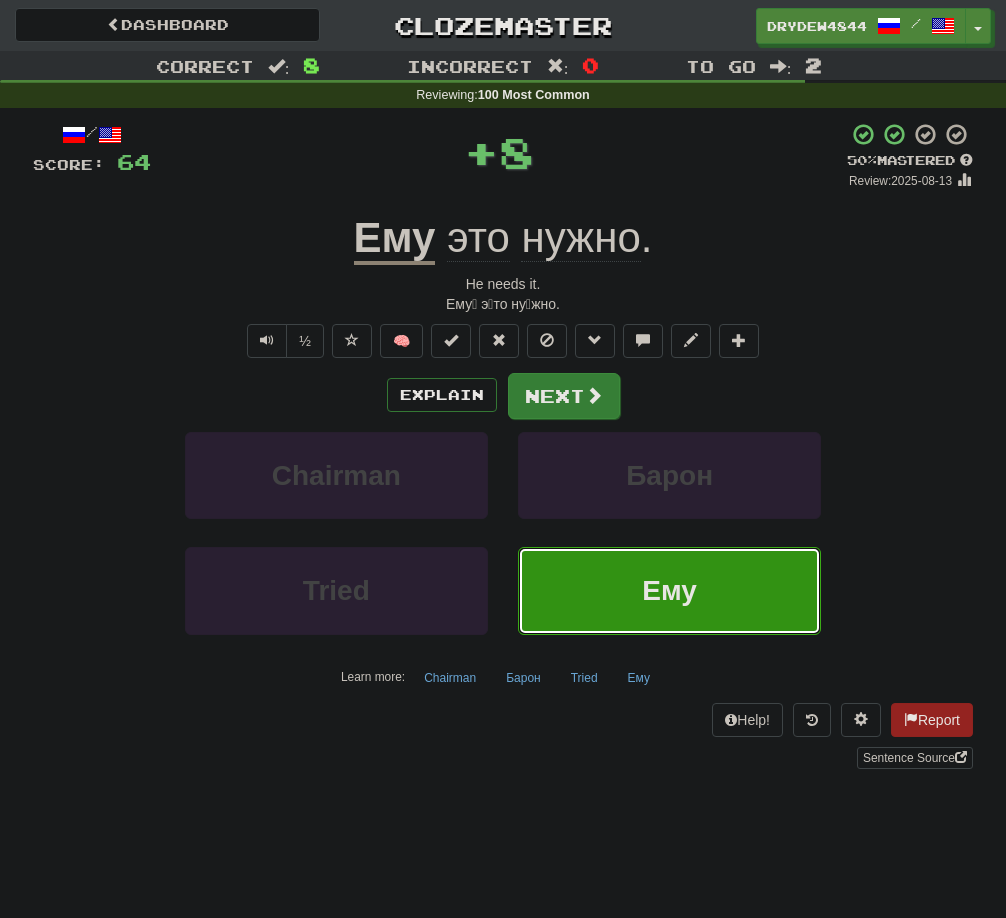 click at bounding box center [594, 395] 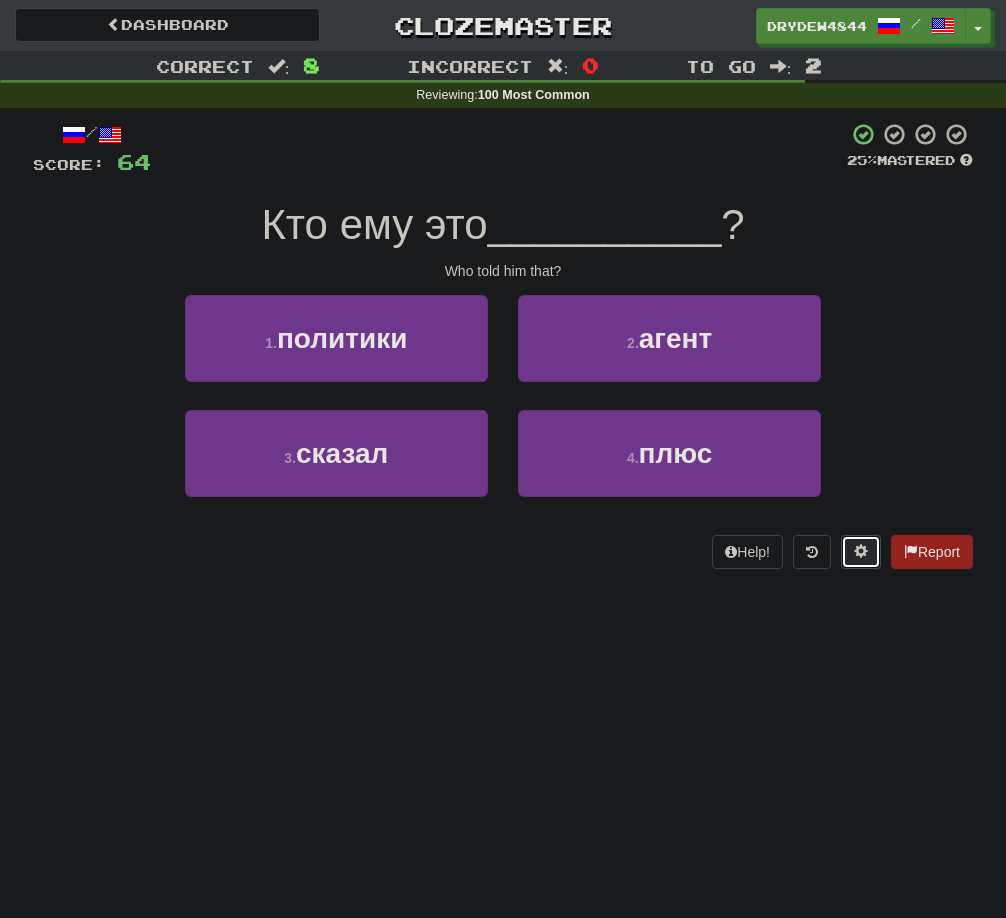 click at bounding box center [861, 552] 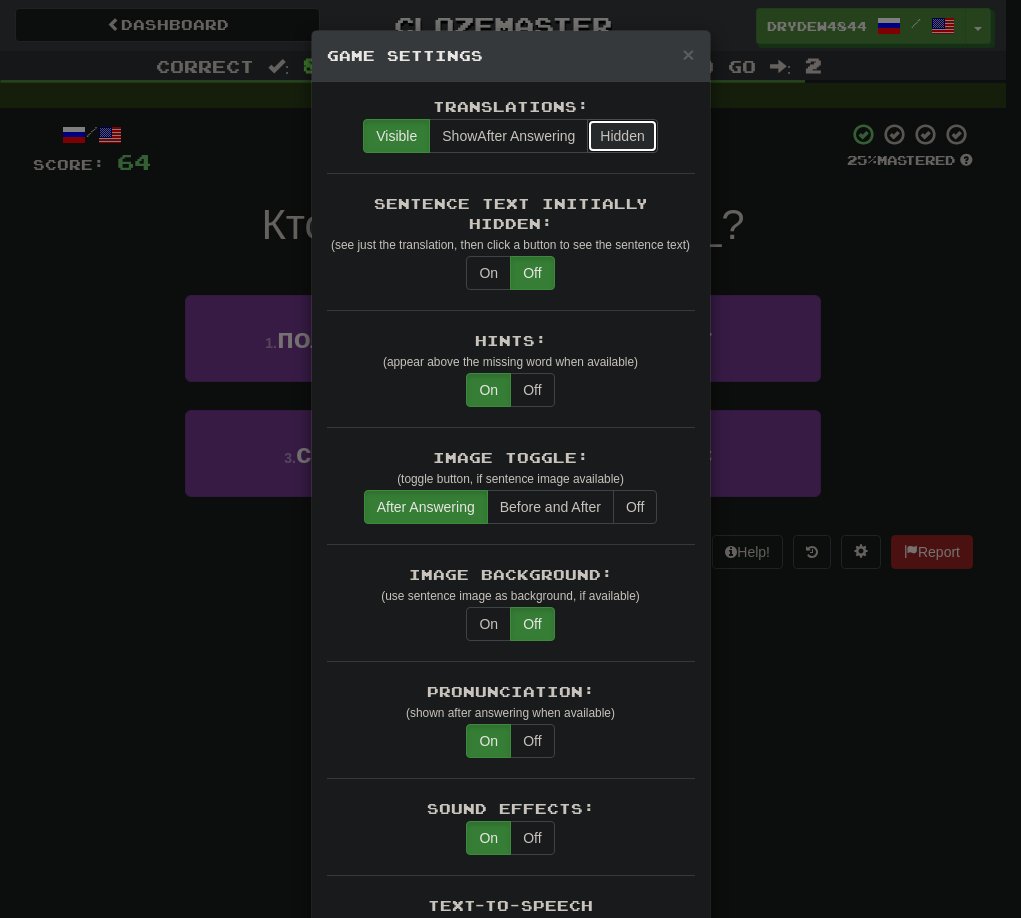 click on "Hidden" at bounding box center [622, 136] 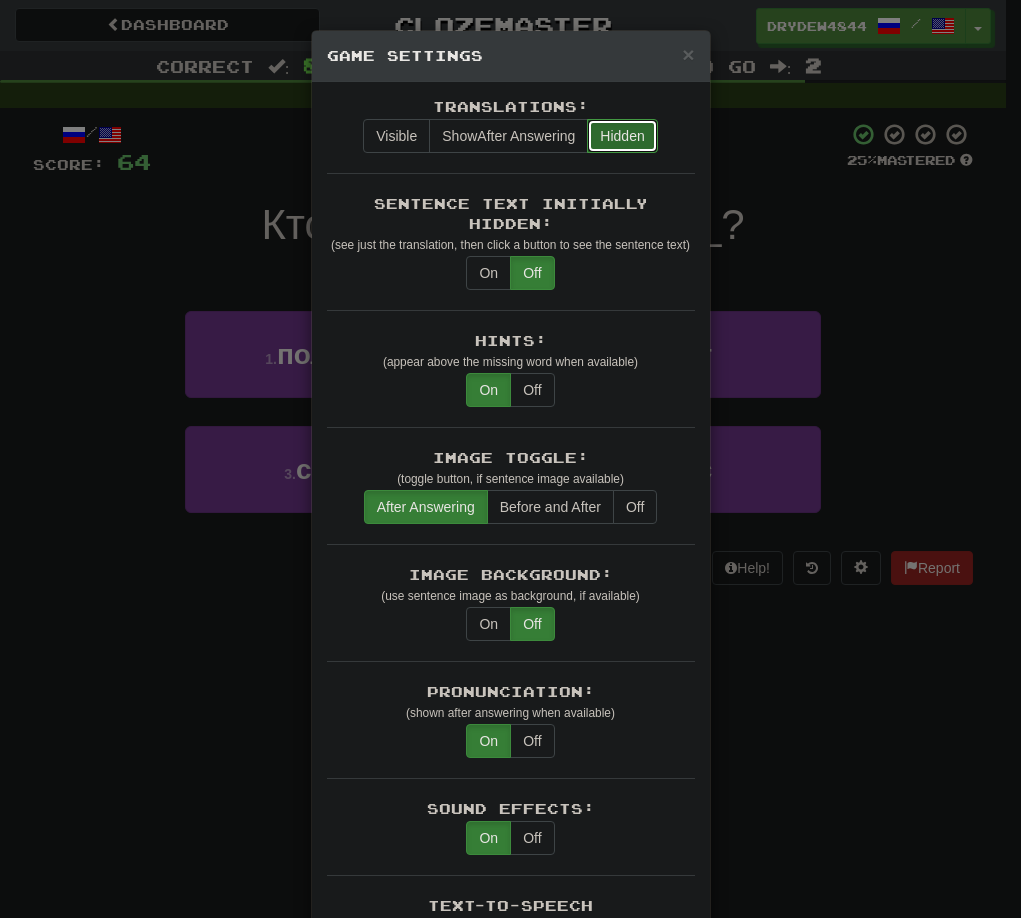 click on "× Game Settings Translations: Visible Show  After Answering Hidden Sentence Text Initially Hidden: (see just the translation, then click a button to see the sentence text) On Off Hints: (appear above the missing word when available) On Off Image Toggle: (toggle button, if sentence image available) After Answering Before and After Off Image Background: (use sentence image as background, if available) On Off Pronunciation: (shown after answering when available) On Off Sound Effects: On Off Text-to-Speech Auto-Play: On Off Loop: (sentence audio will play on repeat for chorusing) On Off Use Clozemaster Voice: On Off Speed: 0.5x 0.75x 1x 1.25x 1.5x 2x Dark Mode: On Off Leveled Up Notifications: On Off Manual Master/Reset Confirmation: On Off Font Sizes: Hint 1 x Sample text. Notes 1 x Sample text. Pronunciation 1 x Sample text. Translation 1 x Sample text. Transliteration 1 x Sample text. Shortcut Hotkeys:  Enabled Enter Submit answer, next sentence, next round 1-4 Select multiple choice answer ctl+Space alt+a" at bounding box center [510, 459] 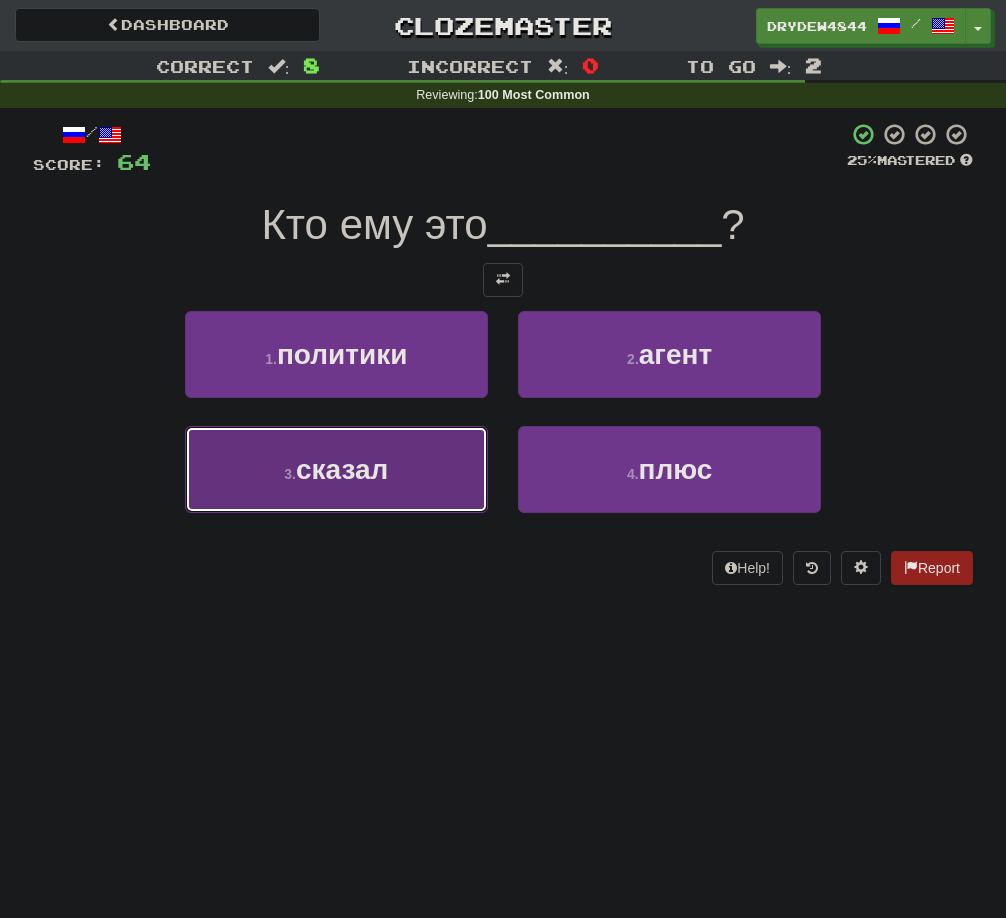 click on "3 .  сказал" at bounding box center [336, 469] 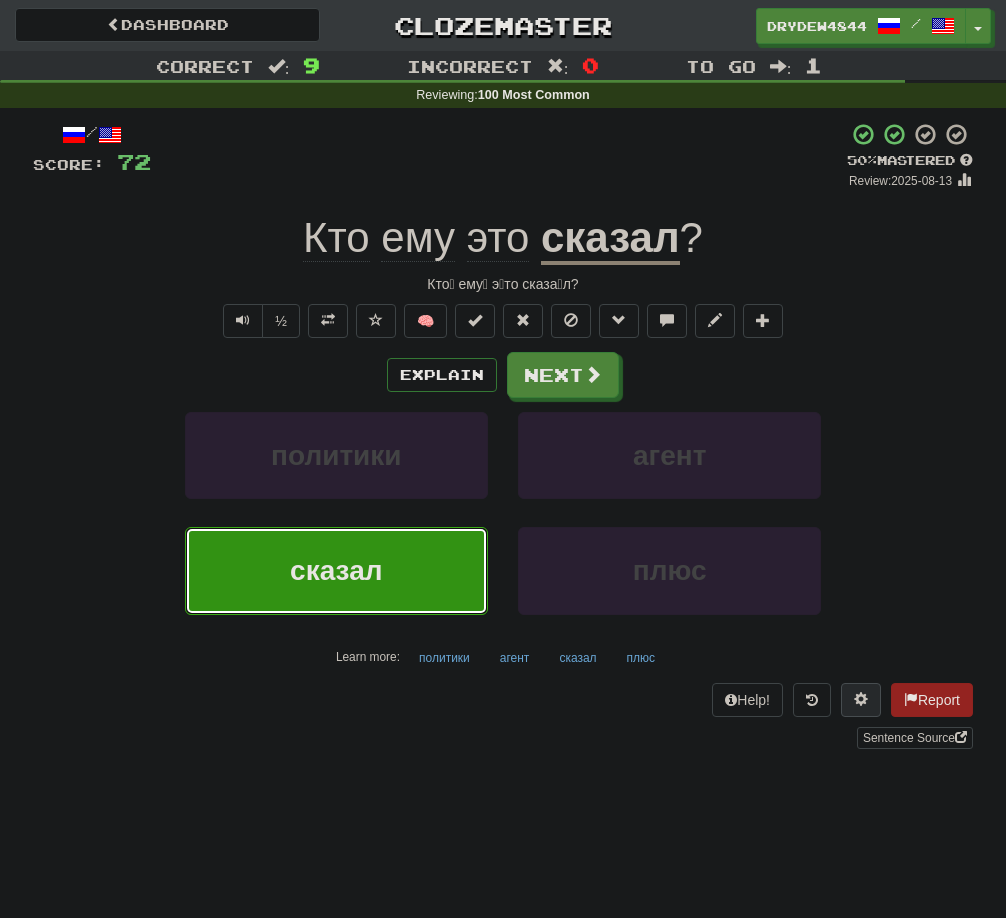 click at bounding box center [861, 699] 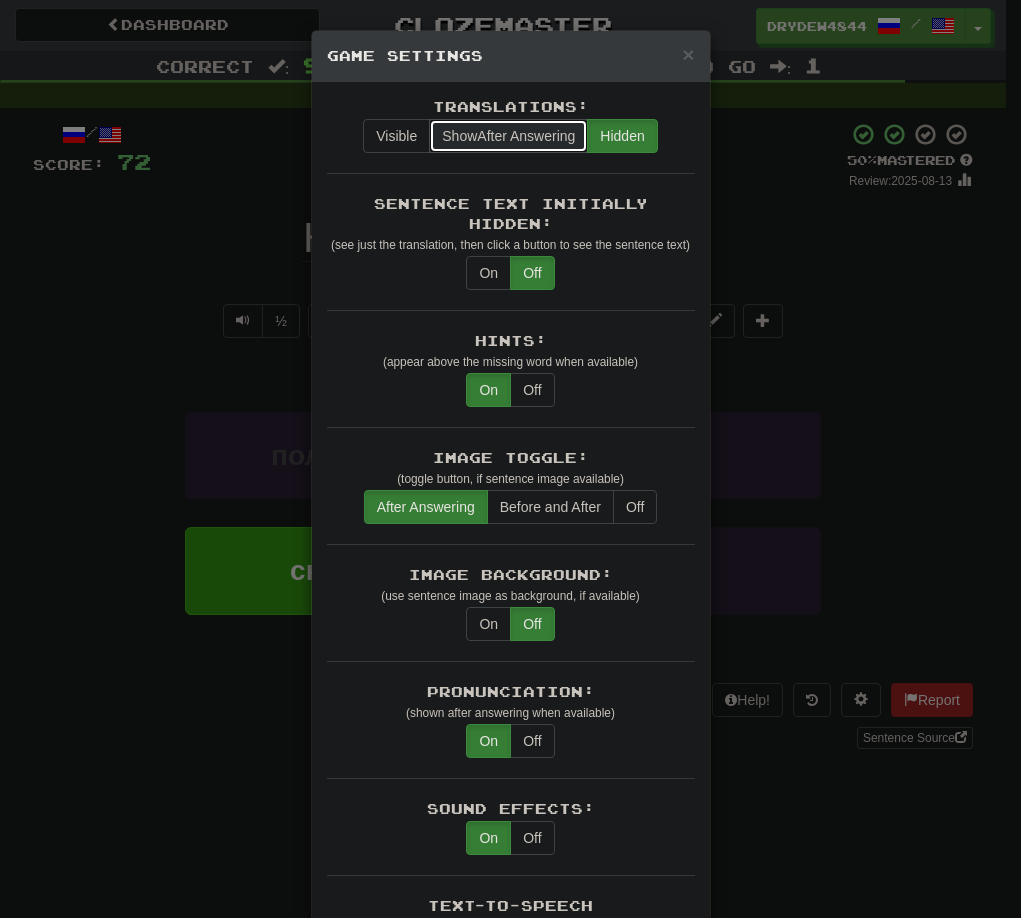 click on "Show  After Answering" at bounding box center [508, 136] 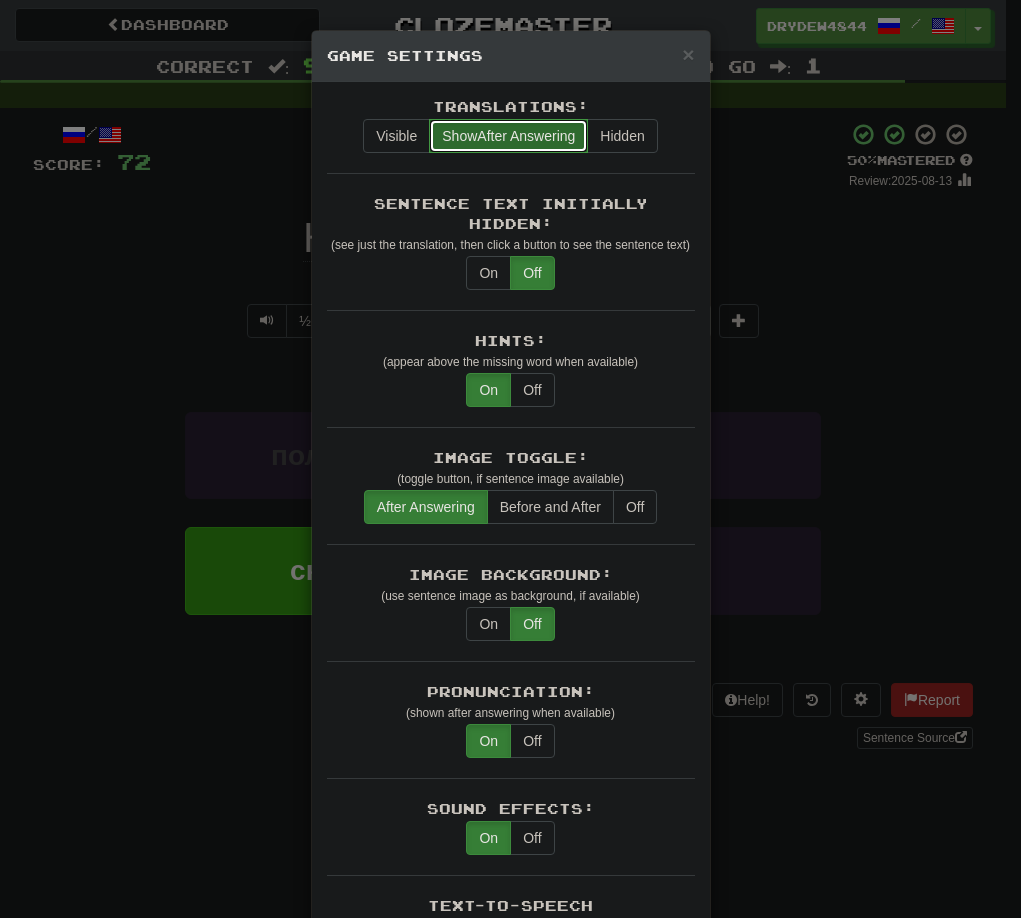 click on "× Game Settings Translations: Visible Show  After Answering Hidden Sentence Text Initially Hidden: (see just the translation, then click a button to see the sentence text) On Off Hints: (appear above the missing word when available) On Off Image Toggle: (toggle button, if sentence image available) After Answering Before and After Off Image Background: (use sentence image as background, if available) On Off Pronunciation: (shown after answering when available) On Off Sound Effects: On Off Text-to-Speech Auto-Play: On Off Loop: (sentence audio will play on repeat for chorusing) On Off Use Clozemaster Voice: On Off Speed: 0.5x 0.75x 1x 1.25x 1.5x 2x Dark Mode: On Off Leveled Up Notifications: On Off Manual Master/Reset Confirmation: On Off Font Sizes: Hint 1 x Sample text. Notes 1 x Sample text. Pronunciation 1 x Sample text. Translation 1 x Sample text. Transliteration 1 x Sample text. Shortcut Hotkeys:  Enabled Enter Submit answer, next sentence, next round 1-4 Select multiple choice answer ctl+Space alt+a" at bounding box center [510, 459] 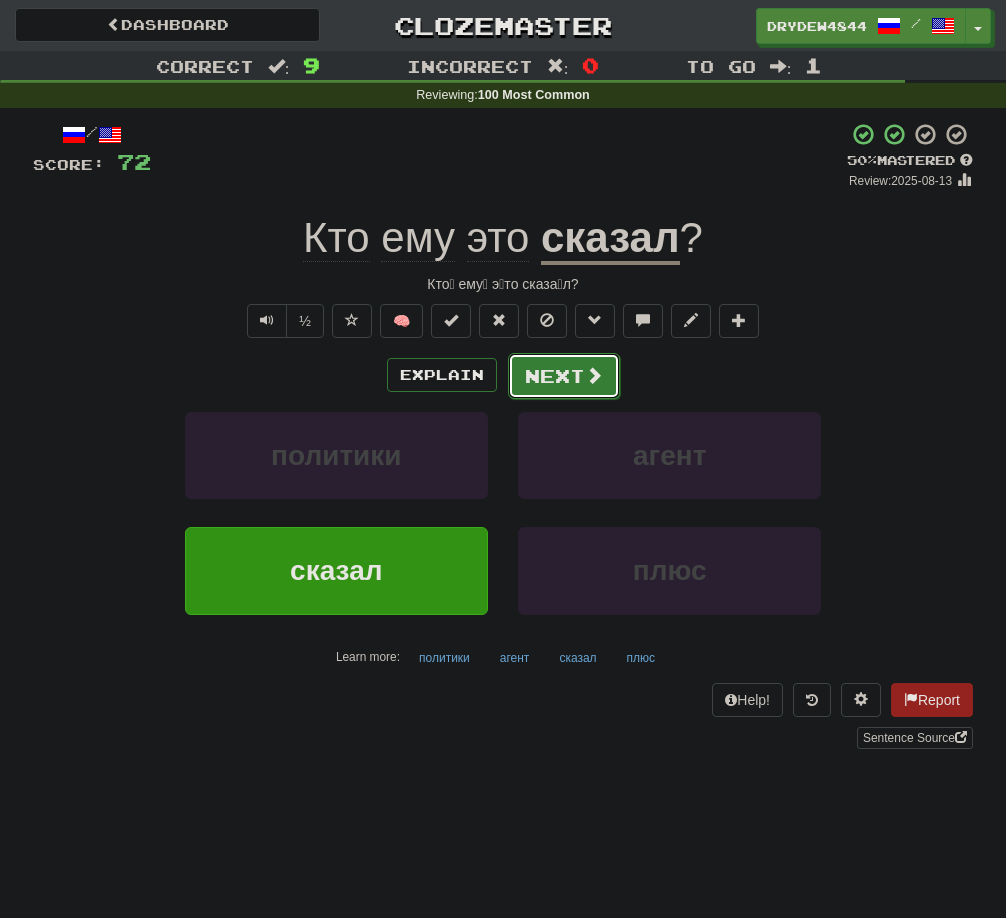 click on "Next" at bounding box center [564, 376] 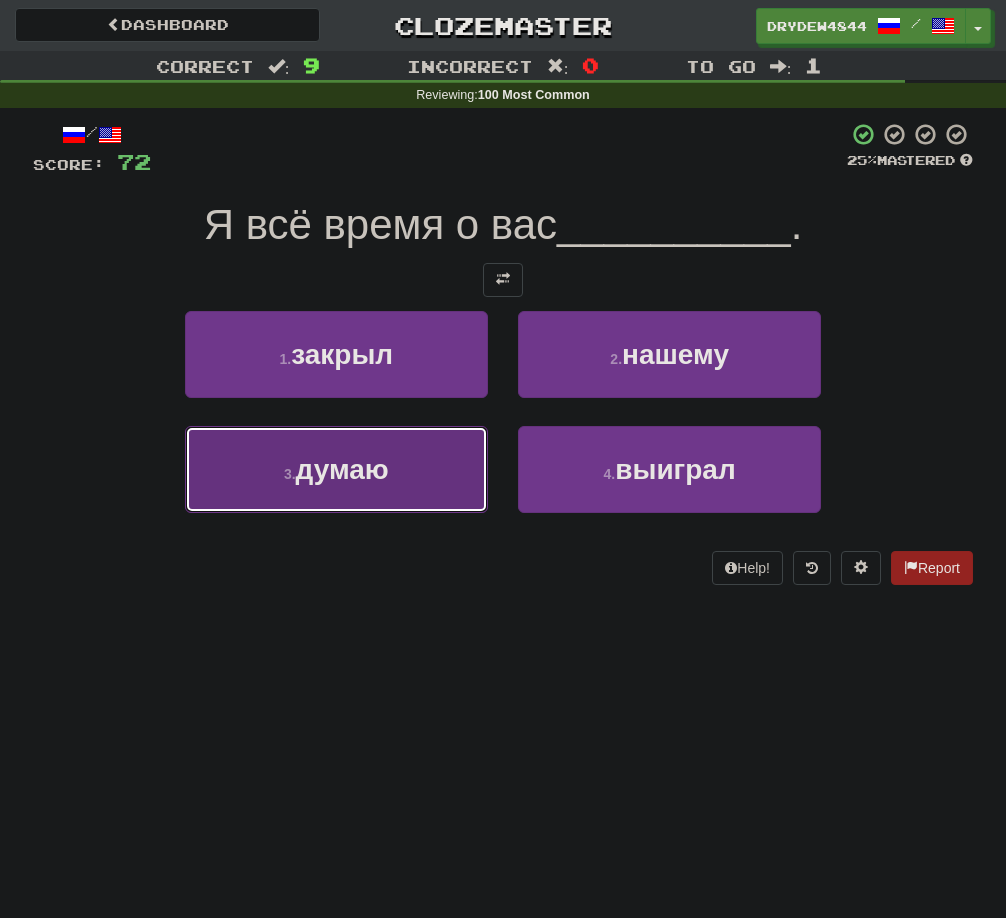 click on "3 .  думаю" at bounding box center (336, 469) 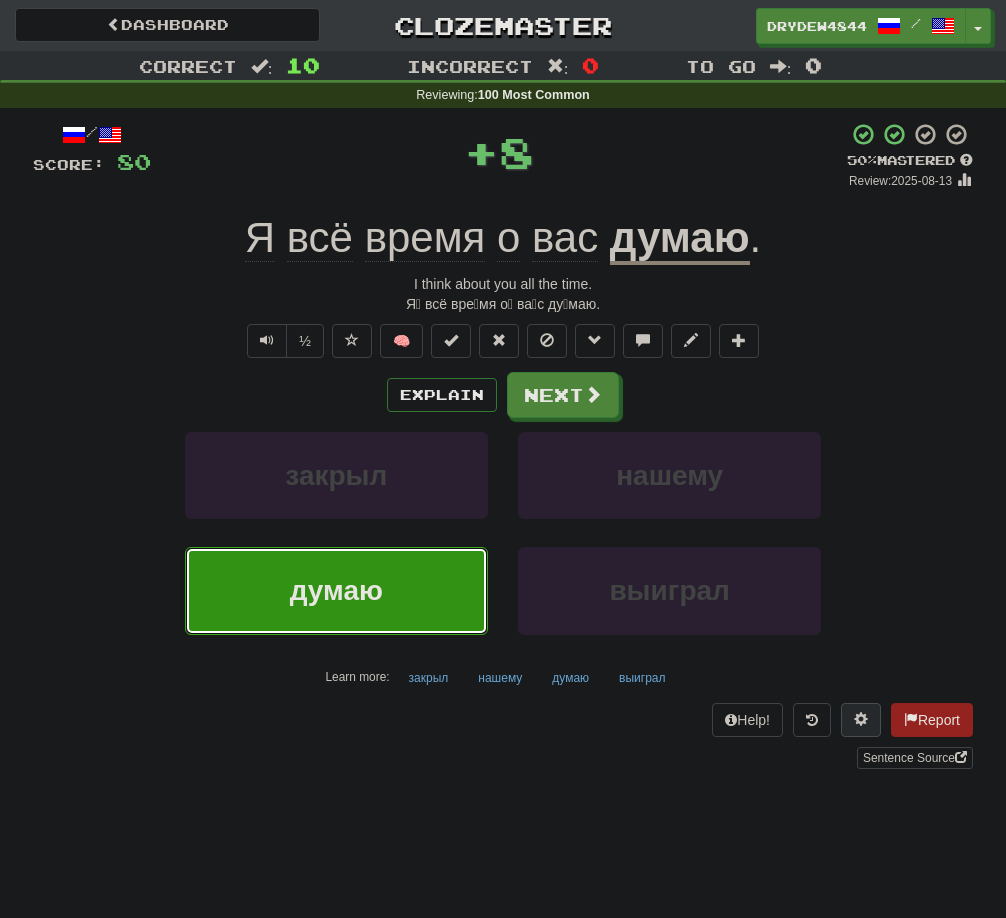 click at bounding box center [861, 719] 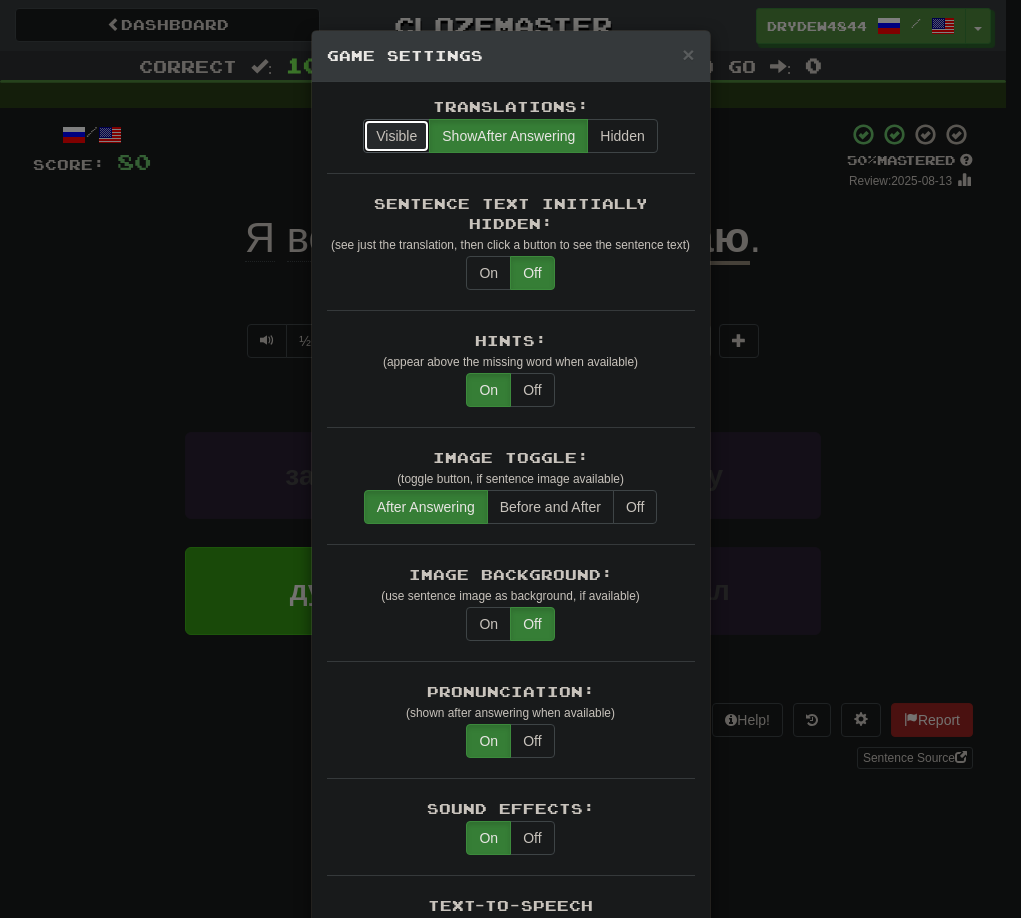 drag, startPoint x: 379, startPoint y: 134, endPoint x: 299, endPoint y: 165, distance: 85.79627 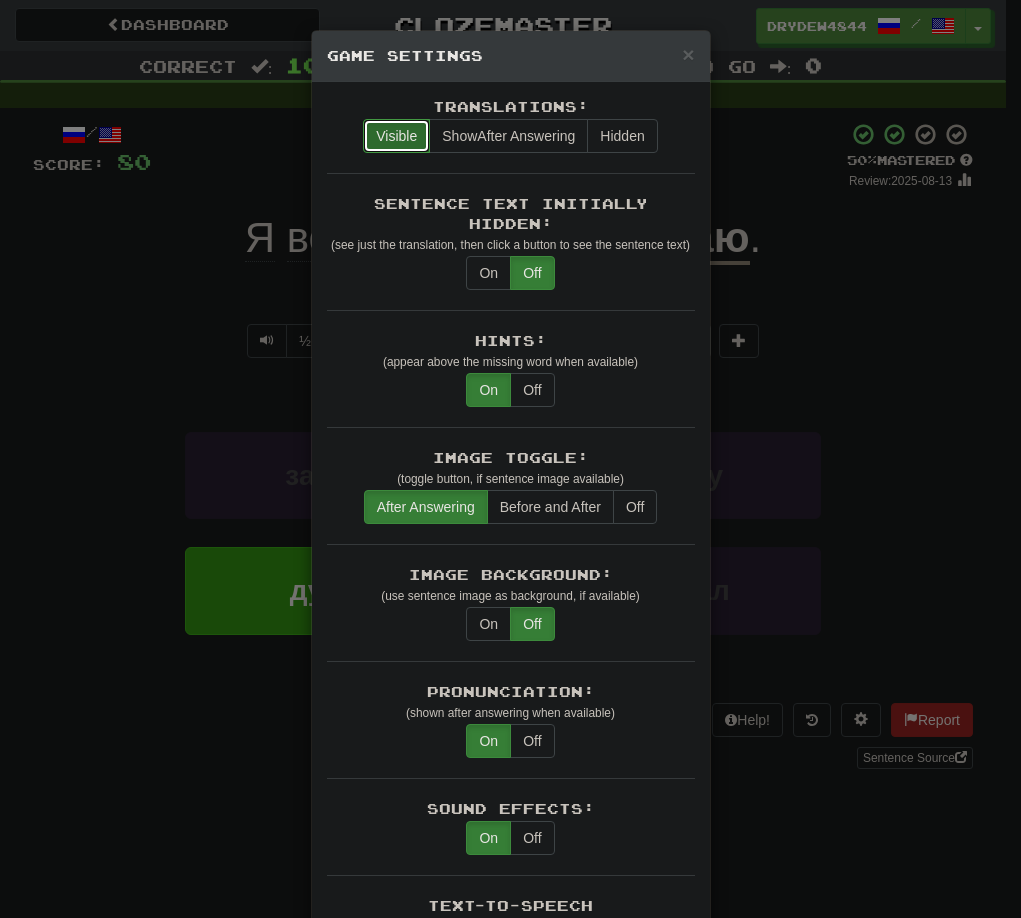 click on "× Game Settings Translations: Visible Show  After Answering Hidden Sentence Text Initially Hidden: (see just the translation, then click a button to see the sentence text) On Off Hints: (appear above the missing word when available) On Off Image Toggle: (toggle button, if sentence image available) After Answering Before and After Off Image Background: (use sentence image as background, if available) On Off Pronunciation: (shown after answering when available) On Off Sound Effects: On Off Text-to-Speech Auto-Play: On Off Loop: (sentence audio will play on repeat for chorusing) On Off Use Clozemaster Voice: On Off Speed: 0.5x 0.75x 1x 1.25x 1.5x 2x Dark Mode: On Off Leveled Up Notifications: On Off Manual Master/Reset Confirmation: On Off Font Sizes: Hint 1 x Sample text. Notes 1 x Sample text. Pronunciation 1 x Sample text. Translation 1 x Sample text. Transliteration 1 x Sample text. Shortcut Hotkeys:  Enabled Enter Submit answer, next sentence, next round 1-4 Select multiple choice answer ctl+Space alt+a" at bounding box center [510, 459] 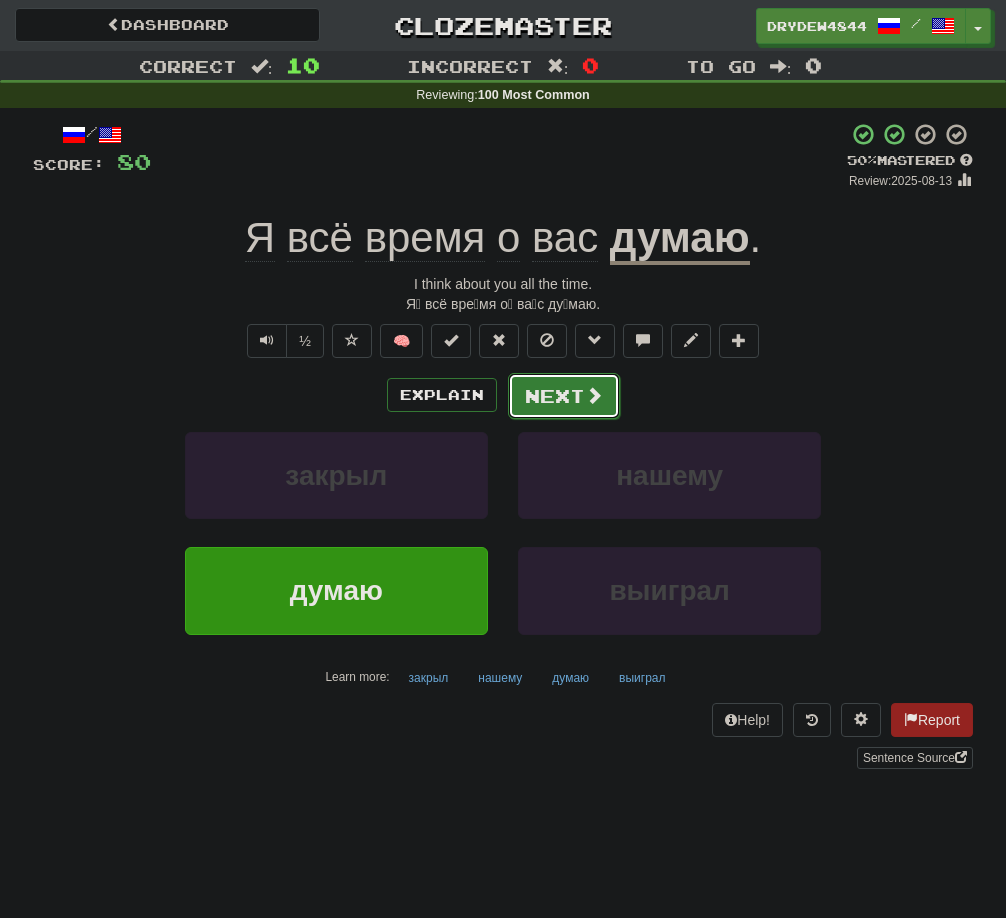 click on "Next" at bounding box center [564, 396] 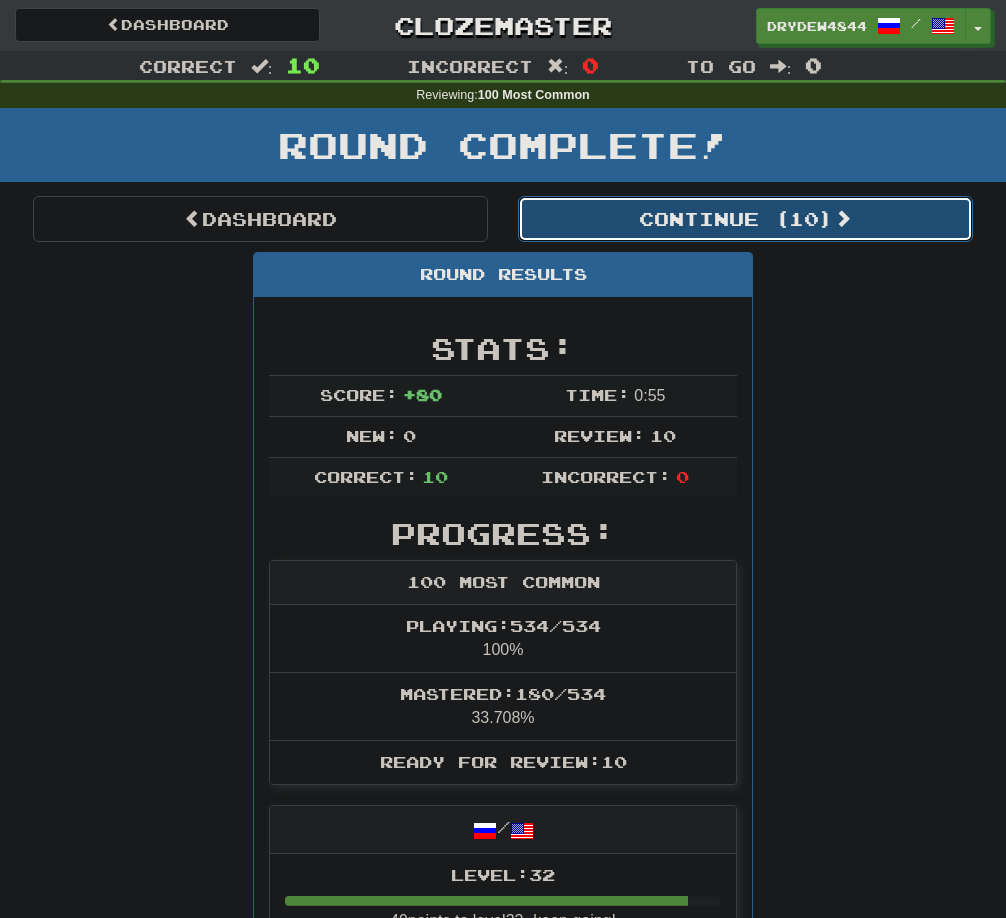 click on "Continue ( 10 )" at bounding box center (745, 219) 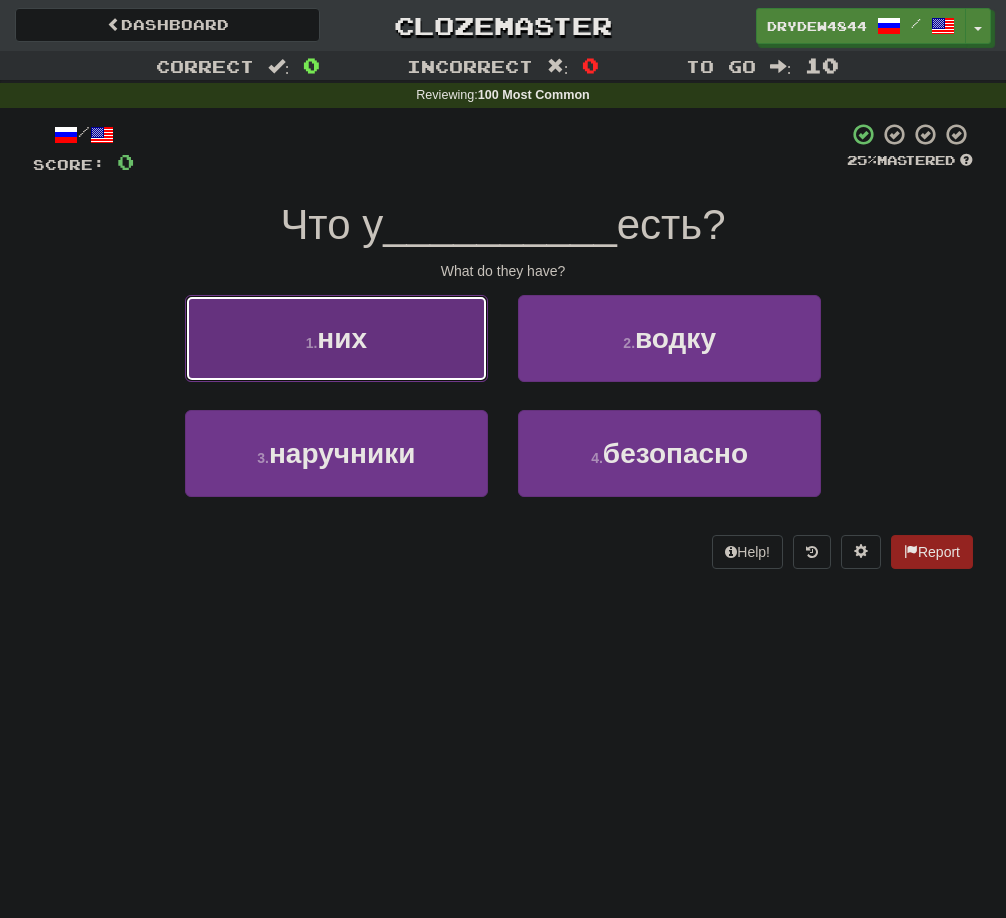 click on "1 .  них" at bounding box center [336, 338] 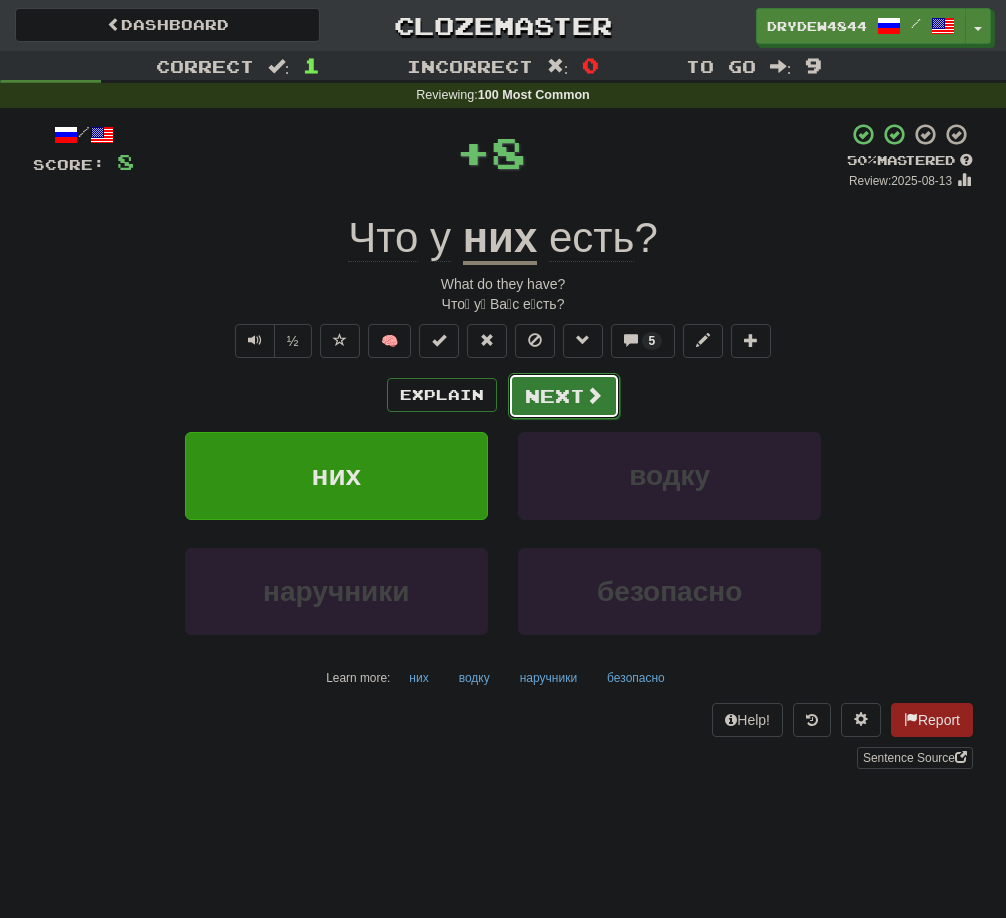 click on "Next" at bounding box center (564, 396) 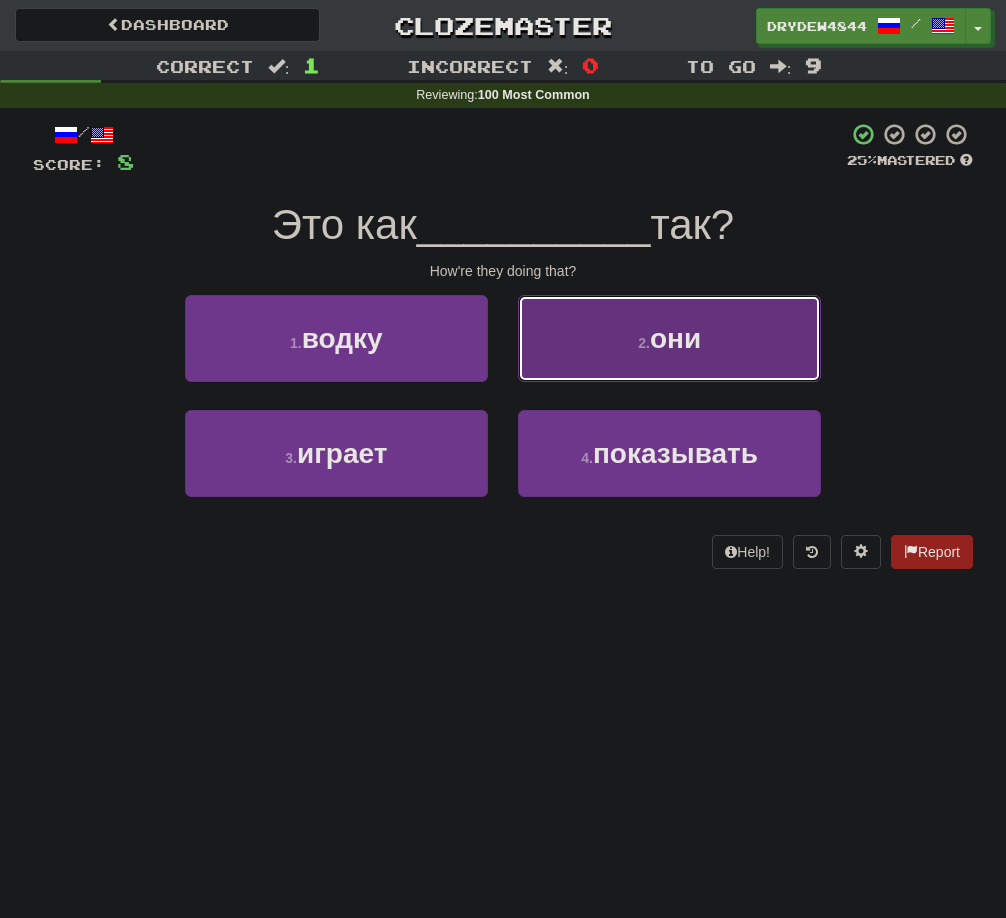 click on "2 .  они" at bounding box center [669, 338] 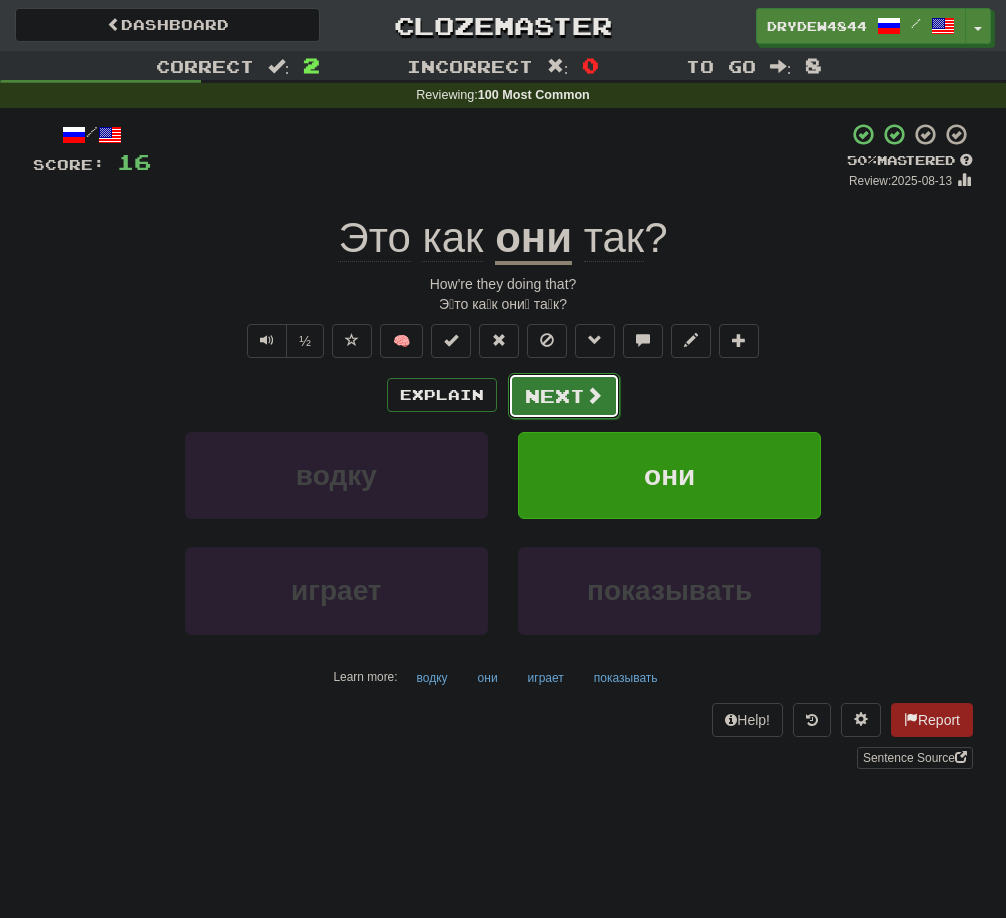 click on "Next" at bounding box center [564, 396] 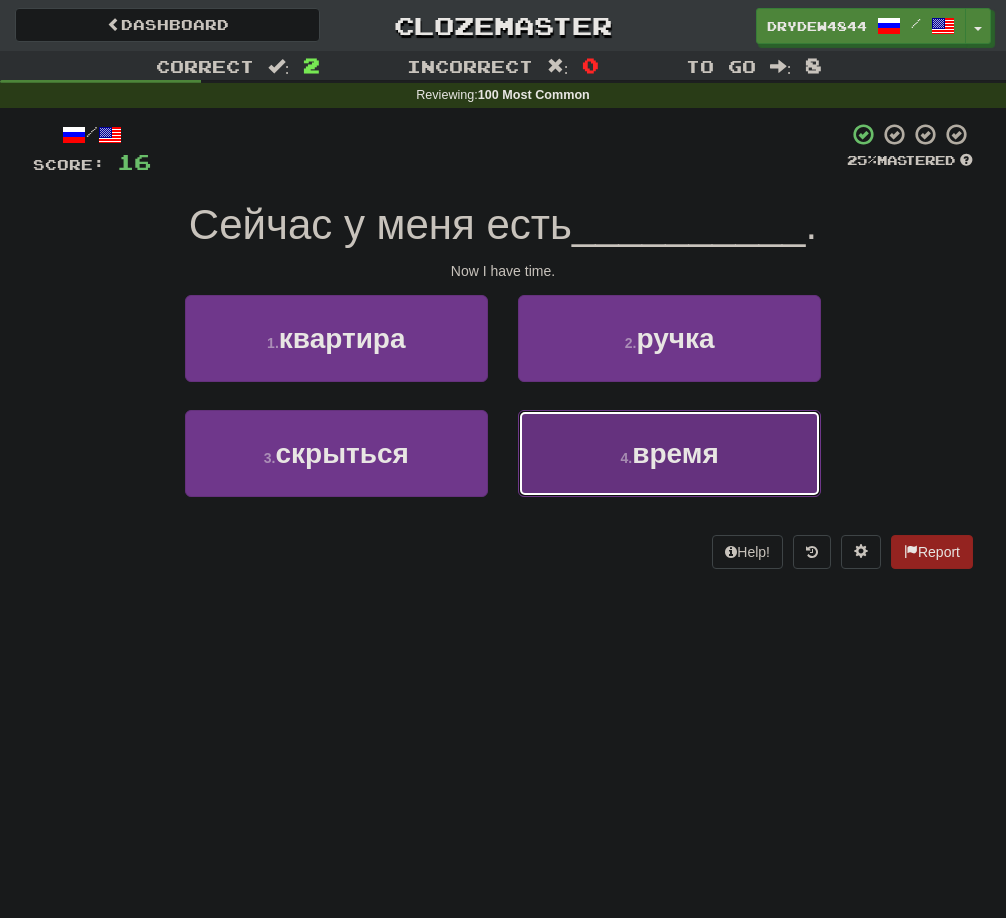 click on "4 .  время" at bounding box center (669, 453) 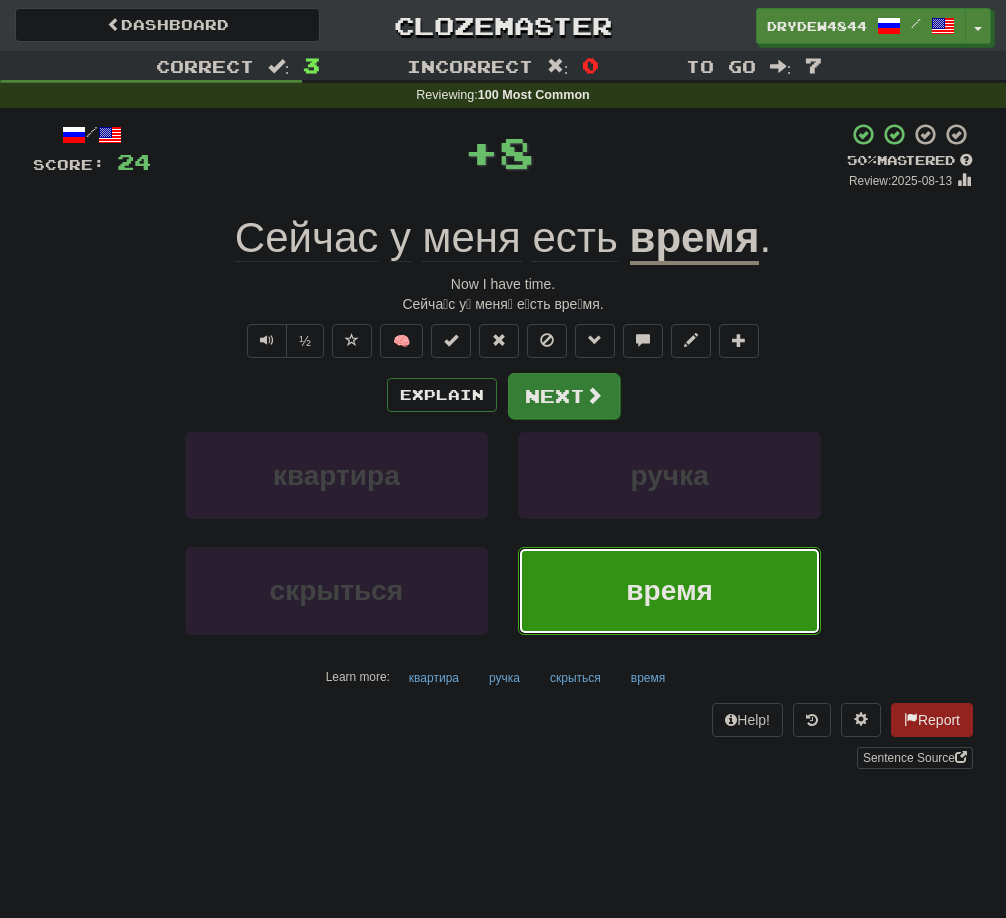 click at bounding box center [594, 395] 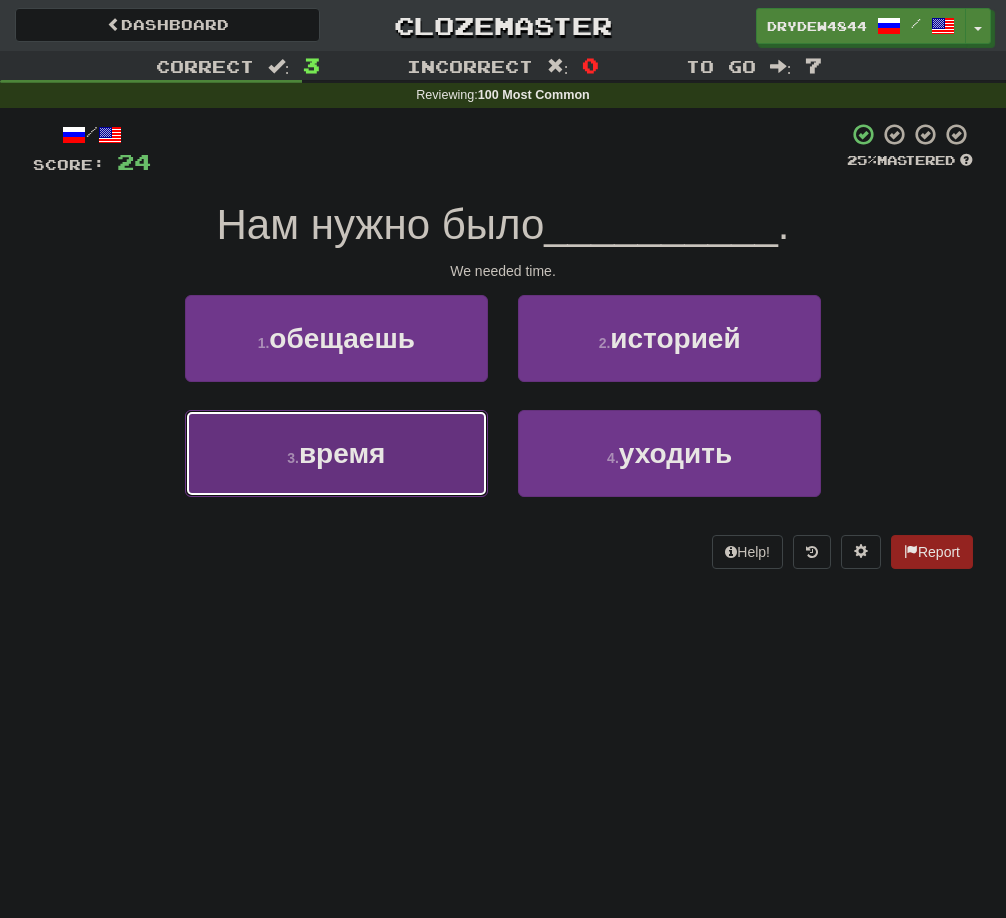 click on "3 .  время" at bounding box center (336, 453) 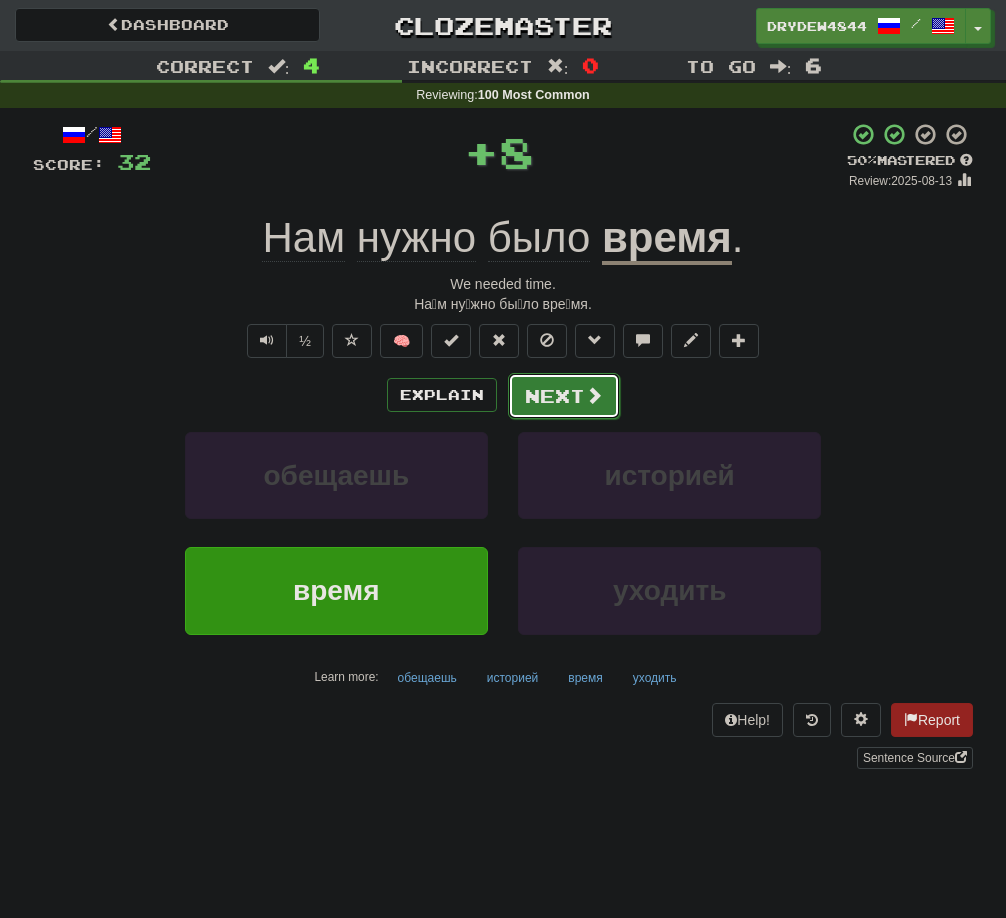 click on "Next" at bounding box center [564, 396] 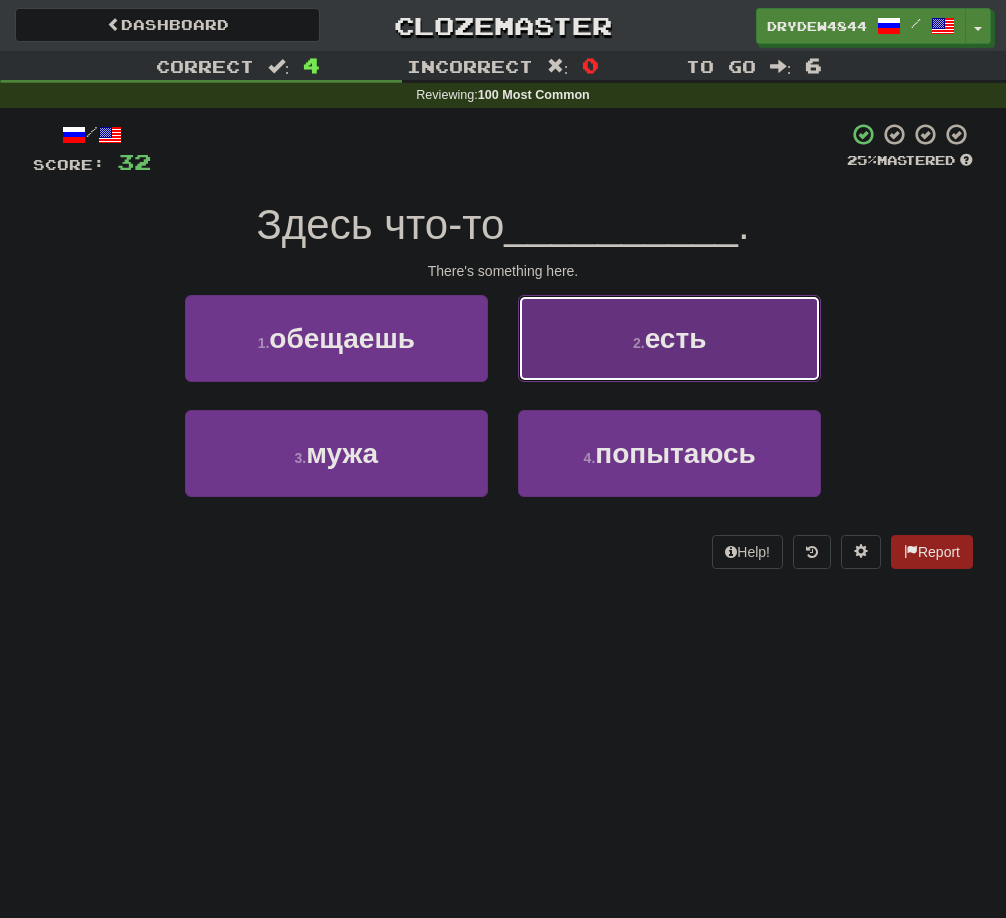 click on "2 .  есть" at bounding box center [669, 338] 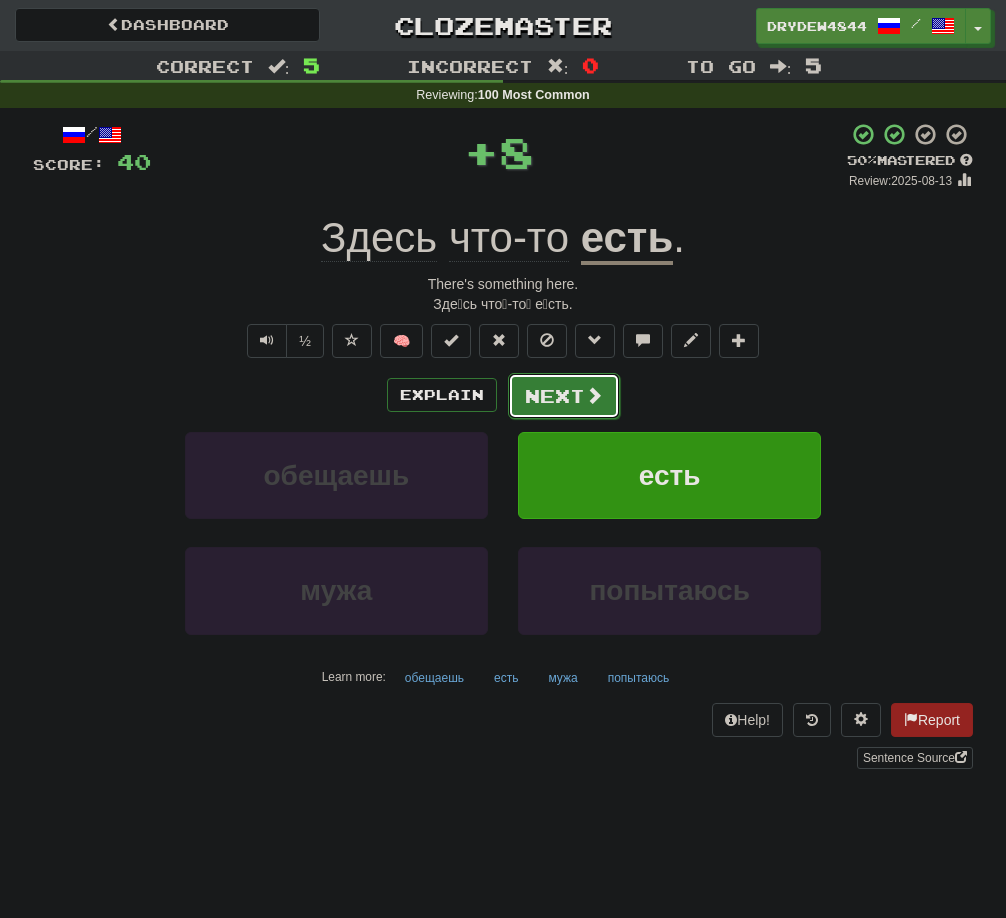 click on "Next" at bounding box center (564, 396) 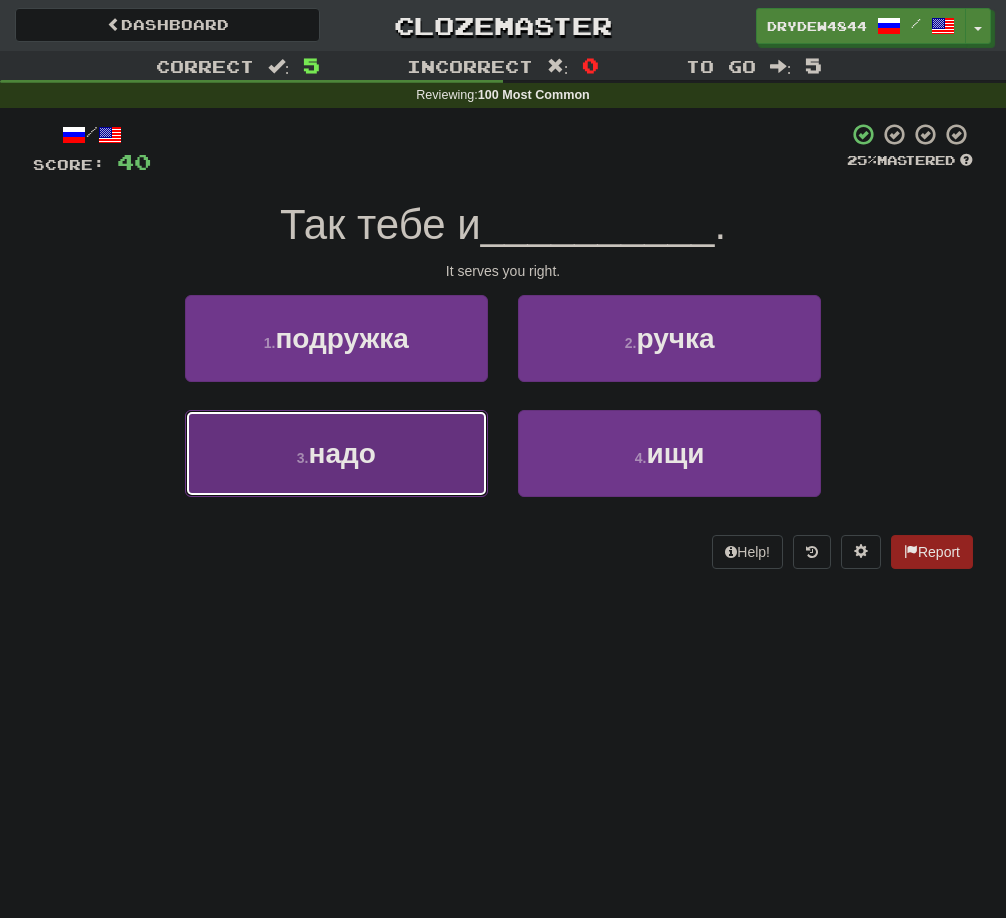 click on "3 .  надо" at bounding box center (336, 453) 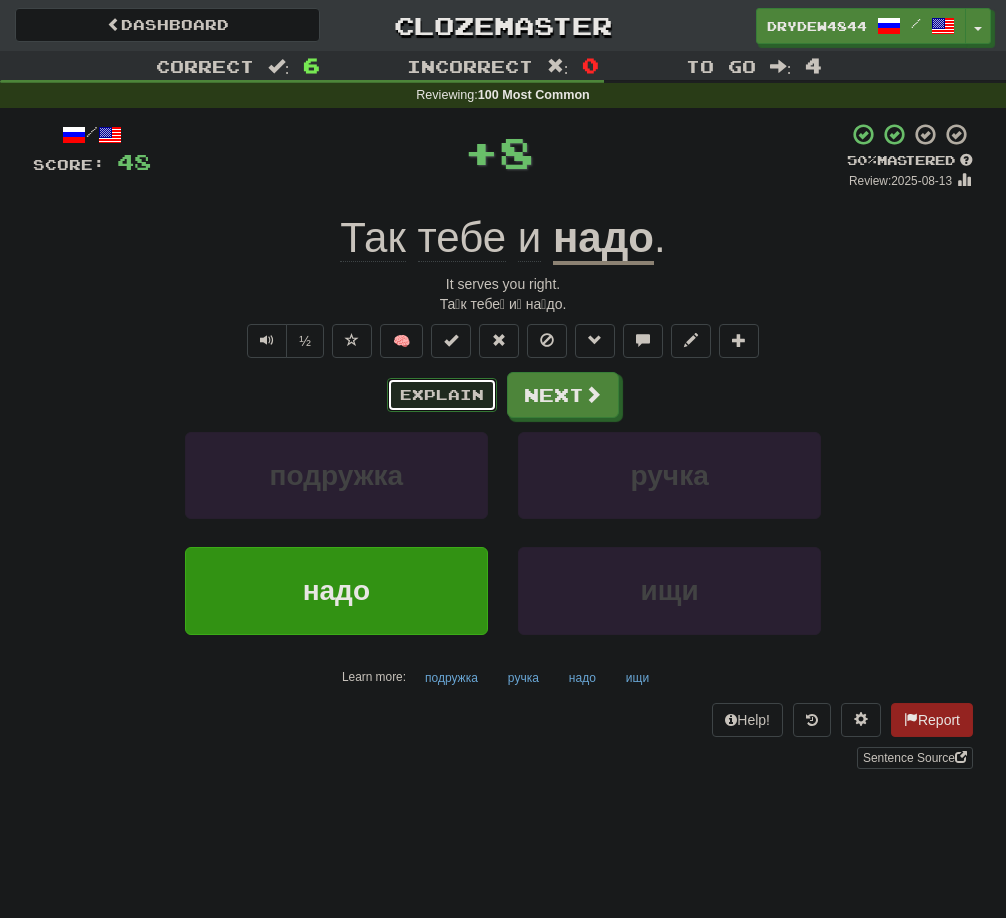 click on "Explain" at bounding box center (442, 395) 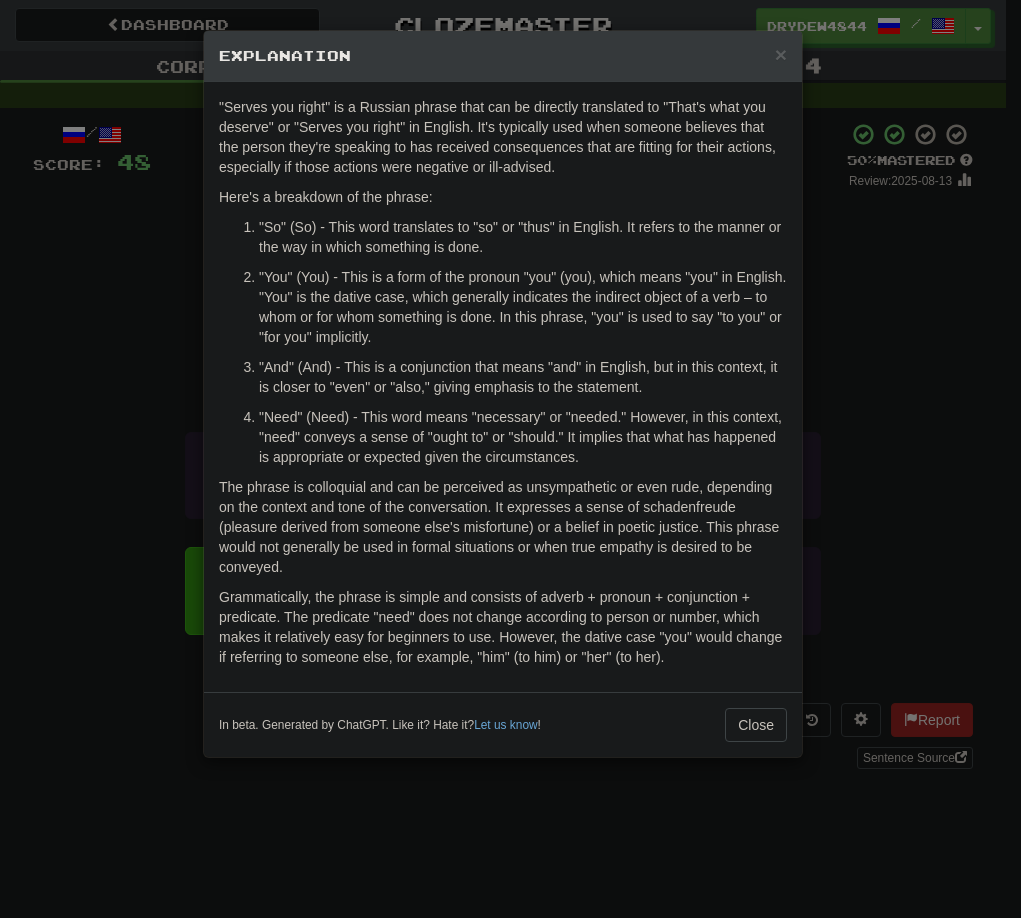 click on "× Explanation "Так тебе и надо" is a Russian phrase that can be directly translated to "That's what you deserve" or "Serves you right" in English. It's typically used when someone believes that the person they're speaking to has received consequences that are fitting for their actions, especially if those actions were negative or ill-advised.
Here's a breakdown of the phrase:
"Так" (Tak) - This word translates to "so" or "thus" in English. It refers to the manner or the way in which something is done.
"Тебе" (Tebe) - This is a form of the pronoun "ты" (ty), which means "you" in English. "Тебе" is the dative case, which generally indicates the indirect object of a verb – to whom or for whom something is done. In this phrase, "тебе" is used to say "to you" or "for you" implicitly.
"И" (I) - This is a conjunction that means "and" in English, but in this context, it is closer to "even" or "also," giving emphasis to the statement.
Let us know !" at bounding box center [510, 459] 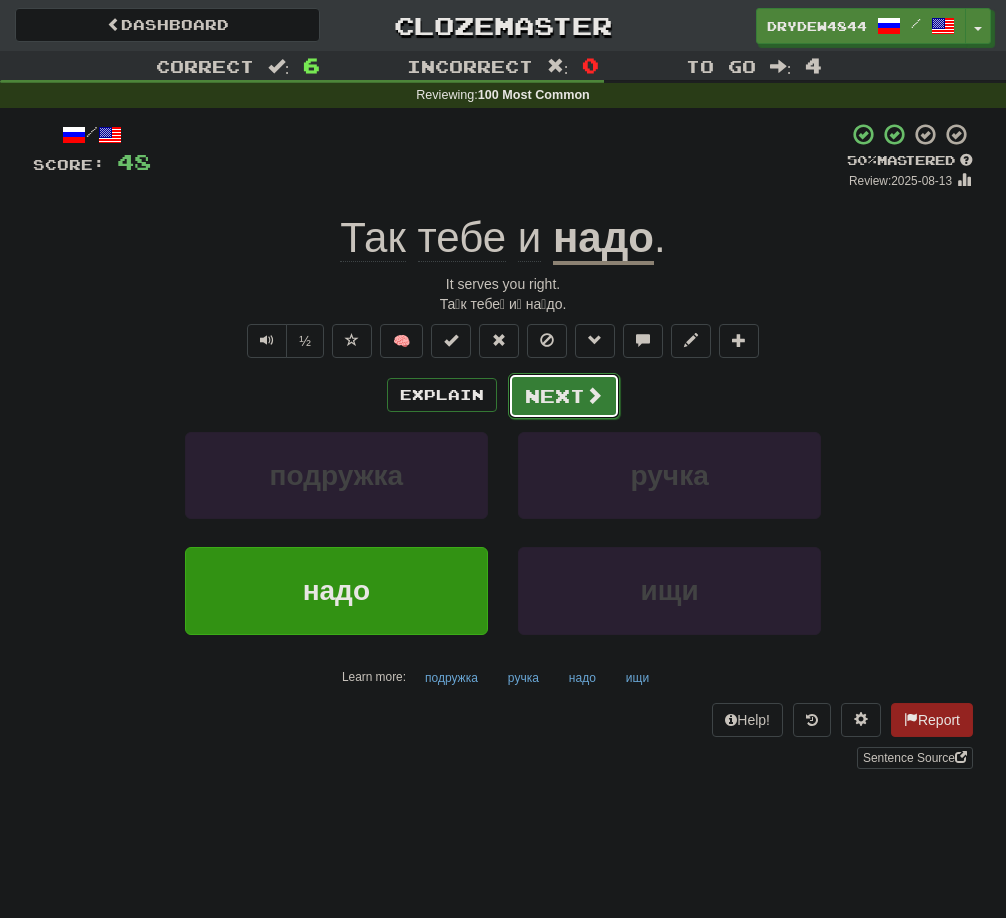 click on "Next" at bounding box center [564, 396] 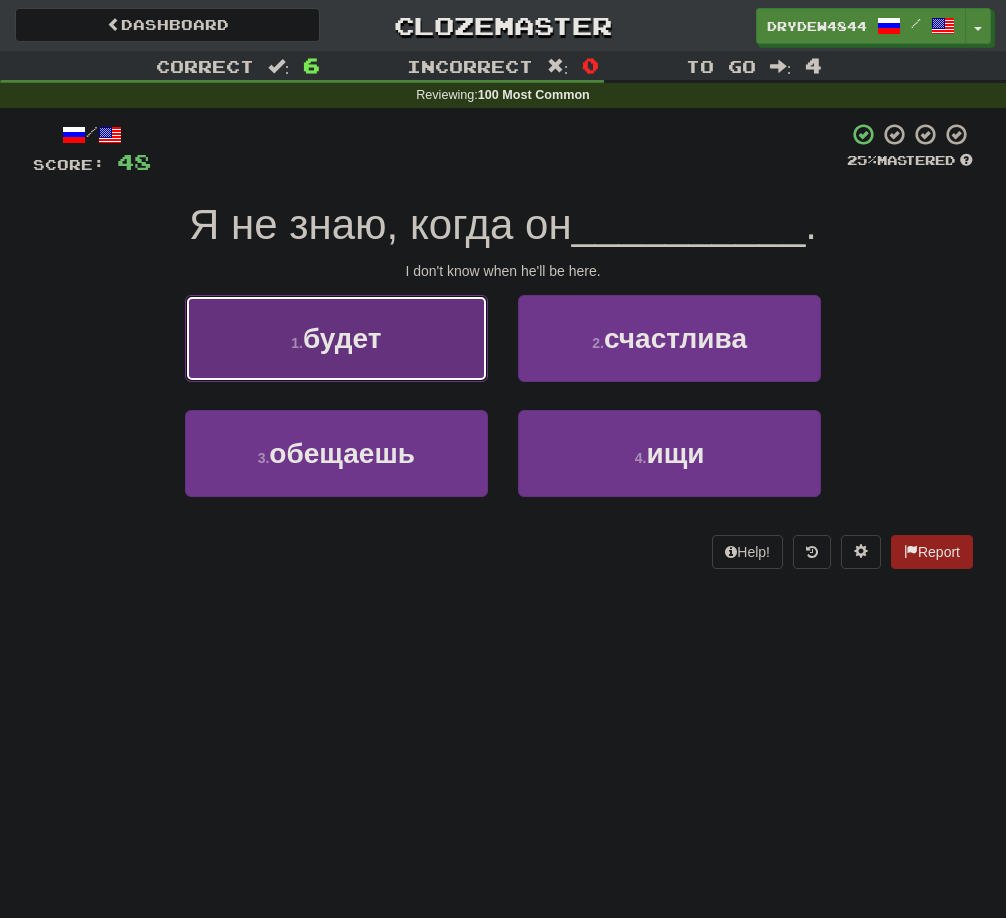 click on "будет" at bounding box center [342, 338] 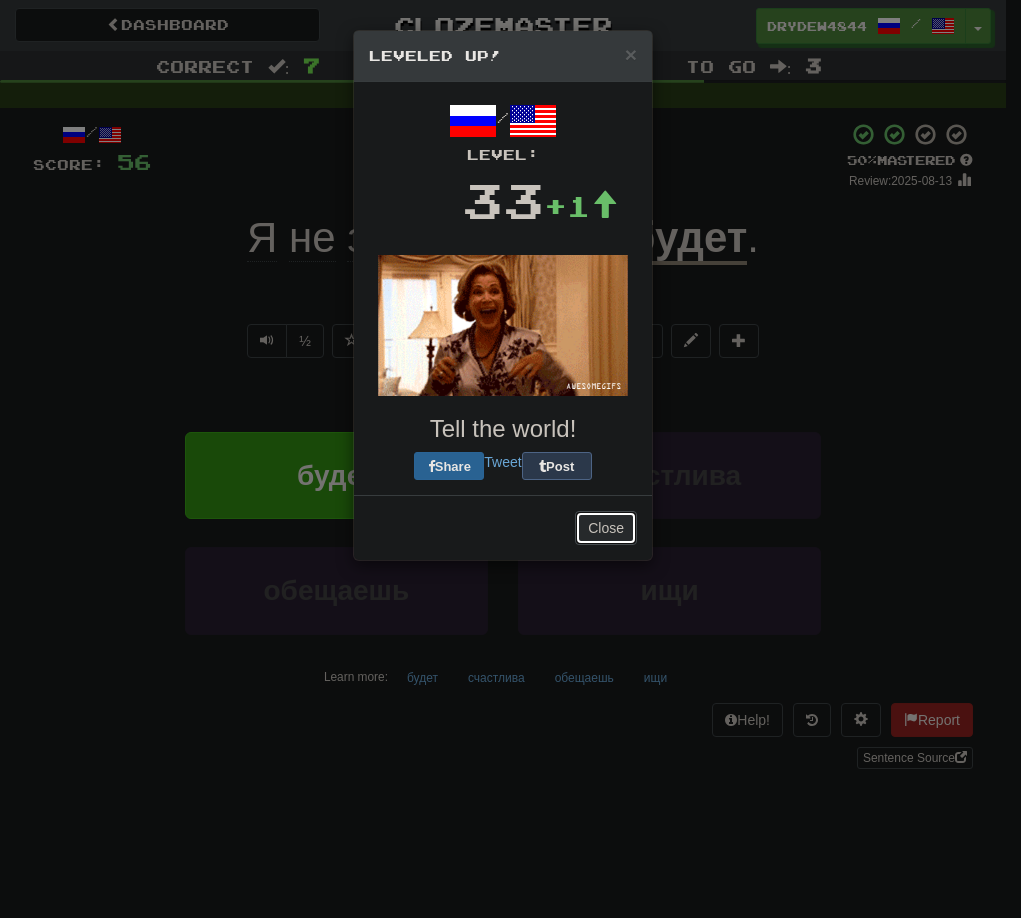 click on "Close" at bounding box center (606, 528) 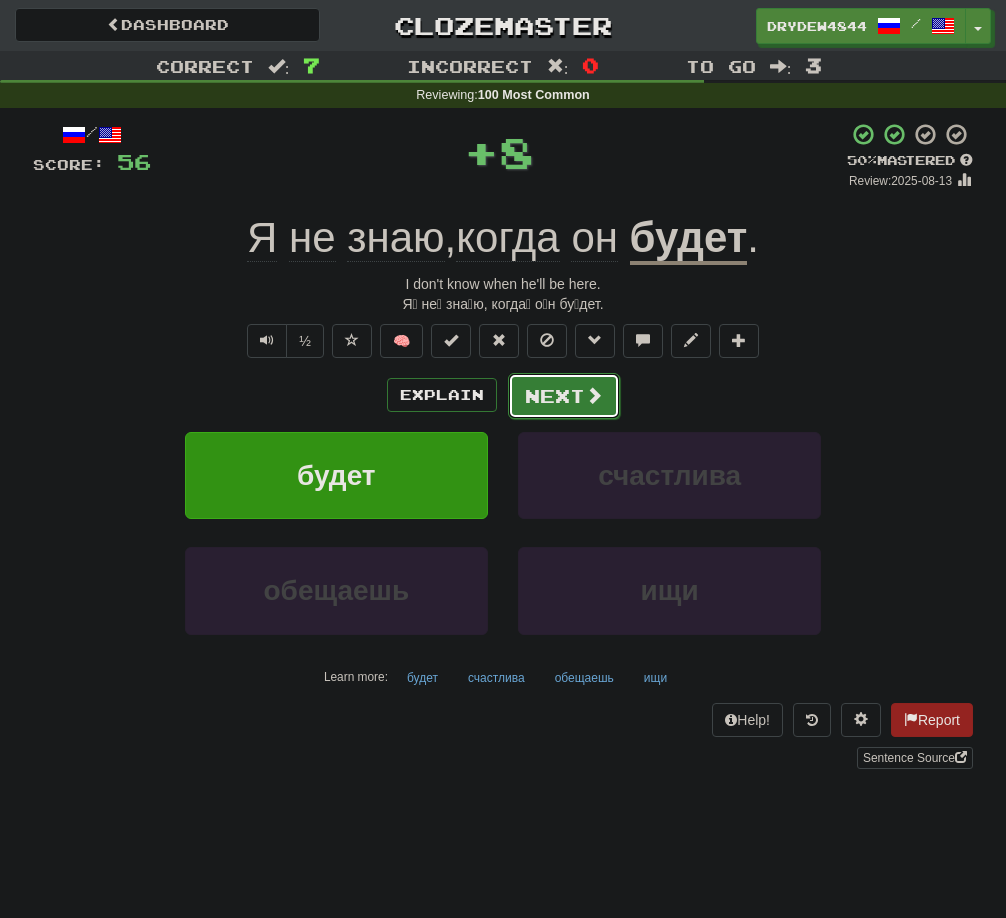 click on "Next" at bounding box center [564, 396] 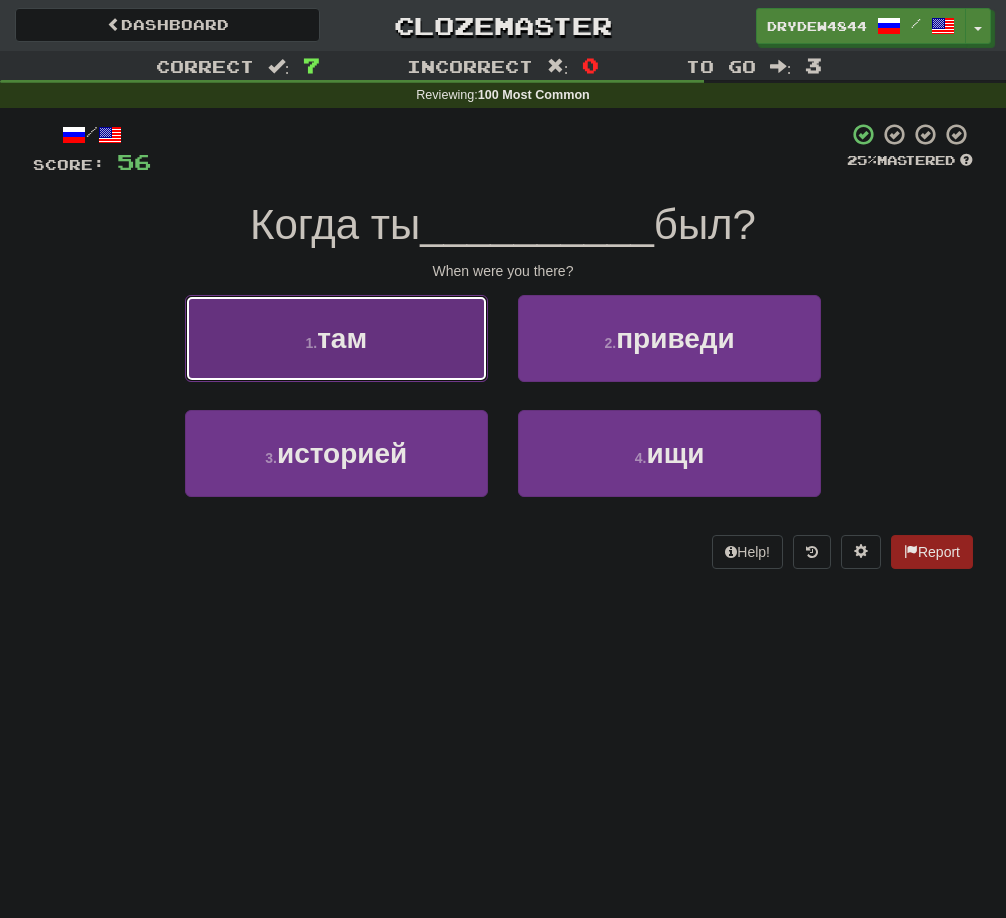 click on "там" at bounding box center [342, 338] 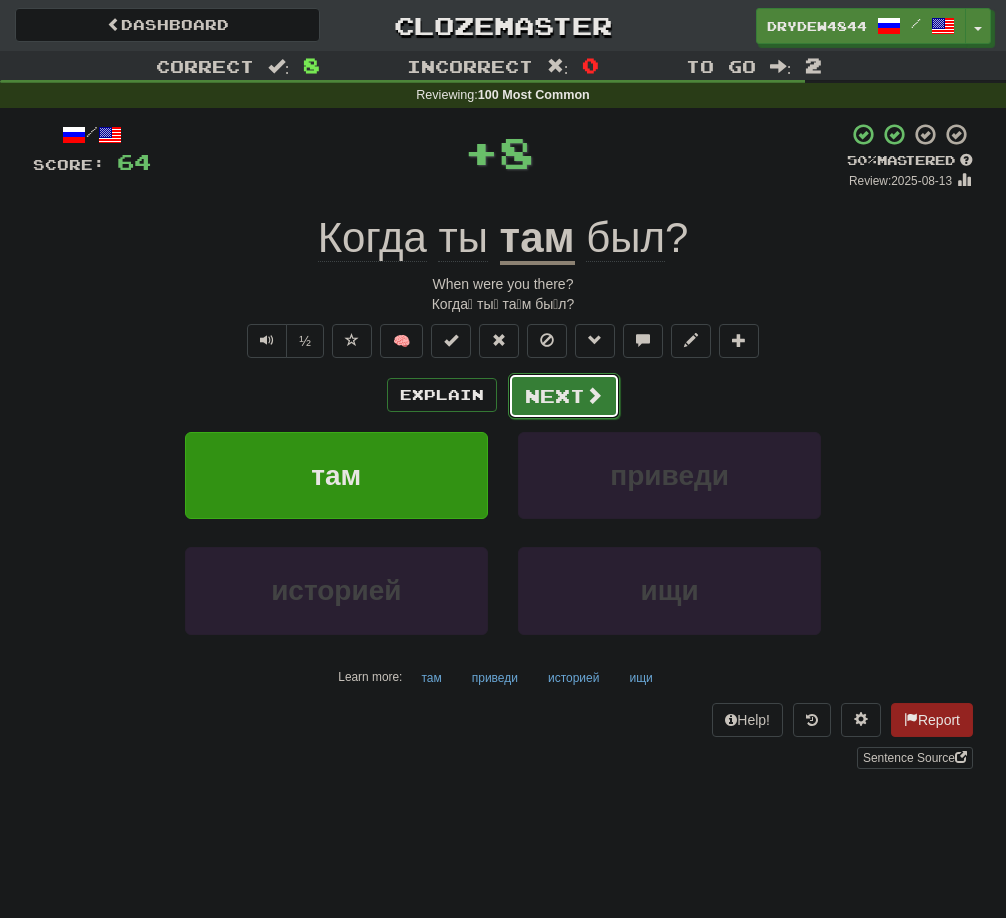 click on "Next" at bounding box center (564, 396) 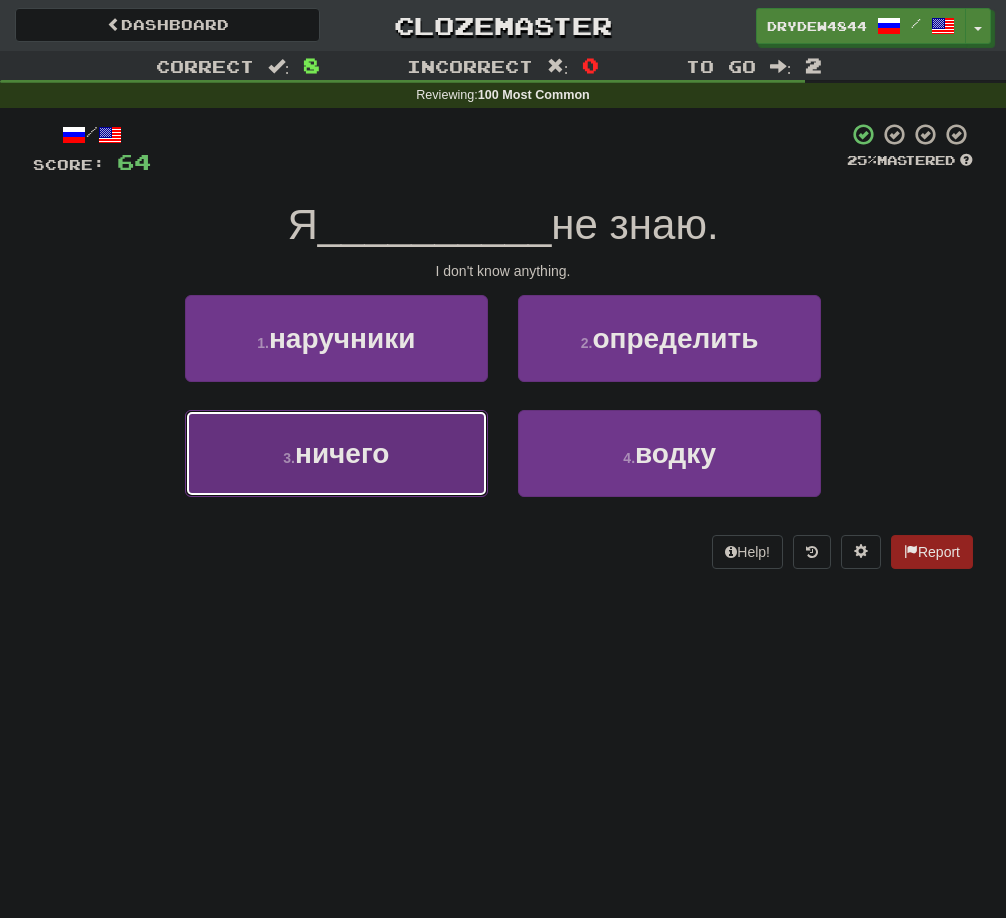 click on "3 .  ничего" at bounding box center [336, 453] 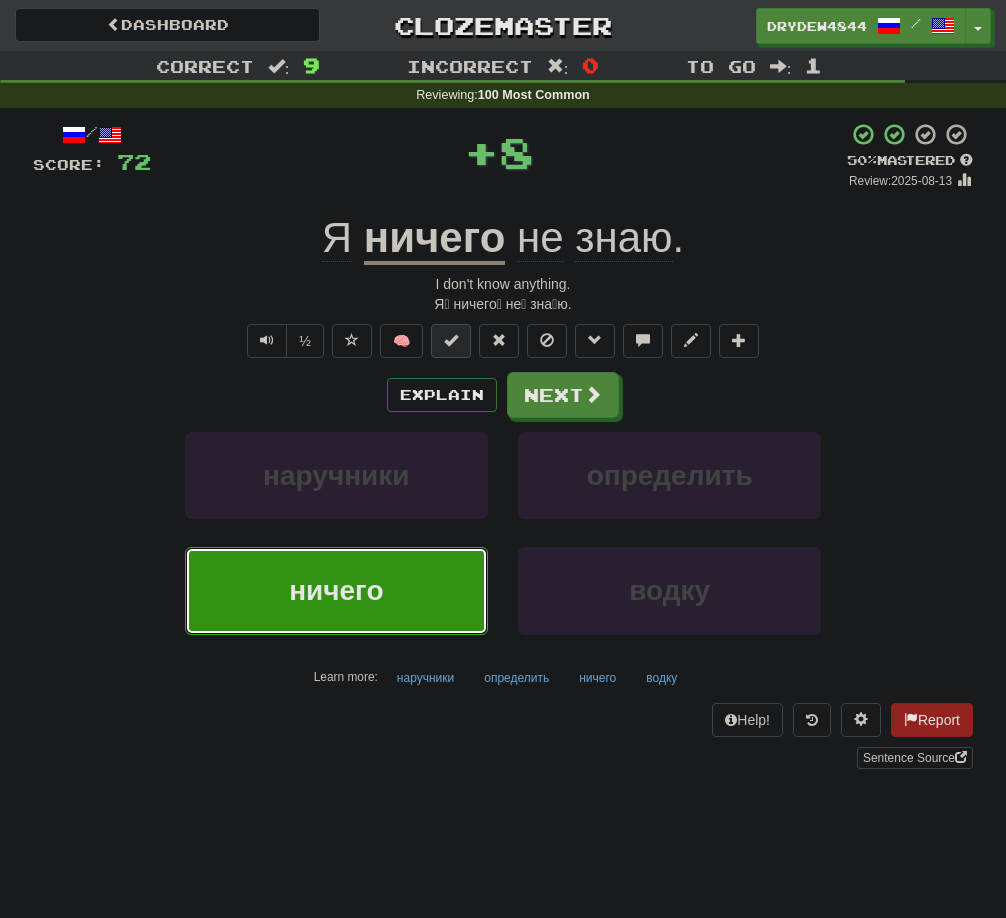 click at bounding box center [451, 340] 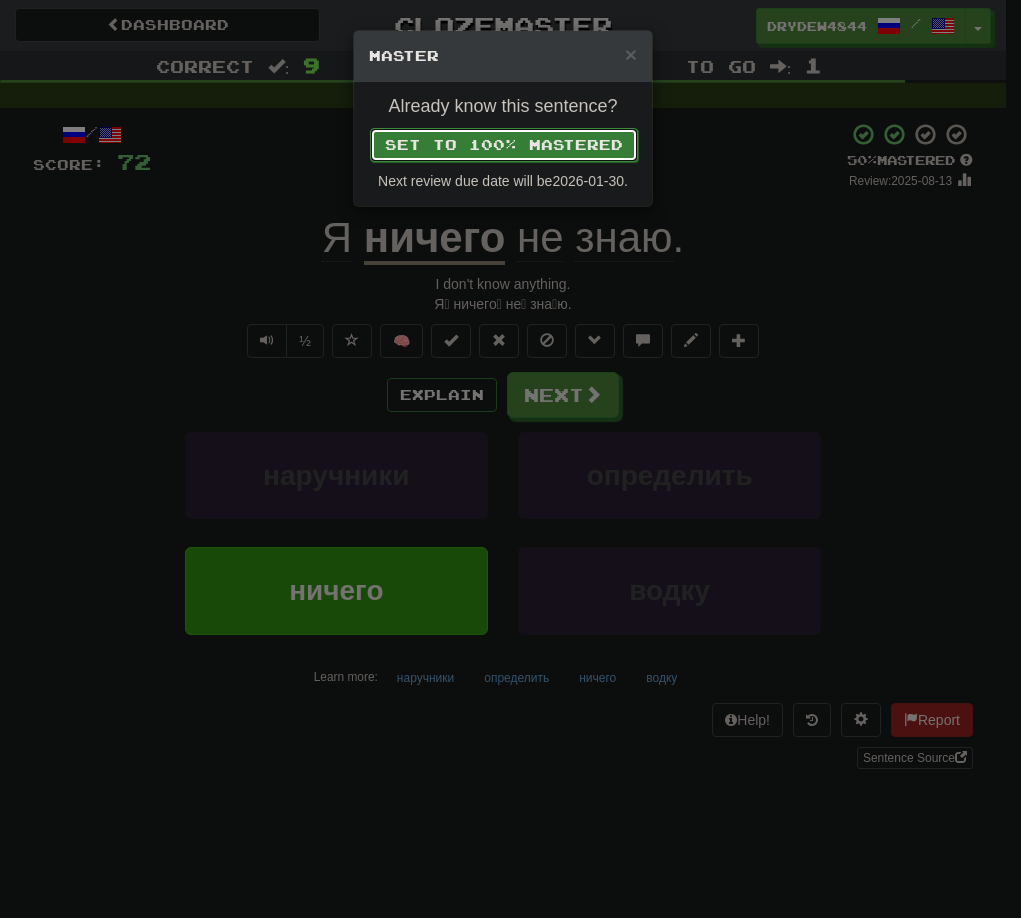 click on "Set to 100% Mastered" at bounding box center (504, 145) 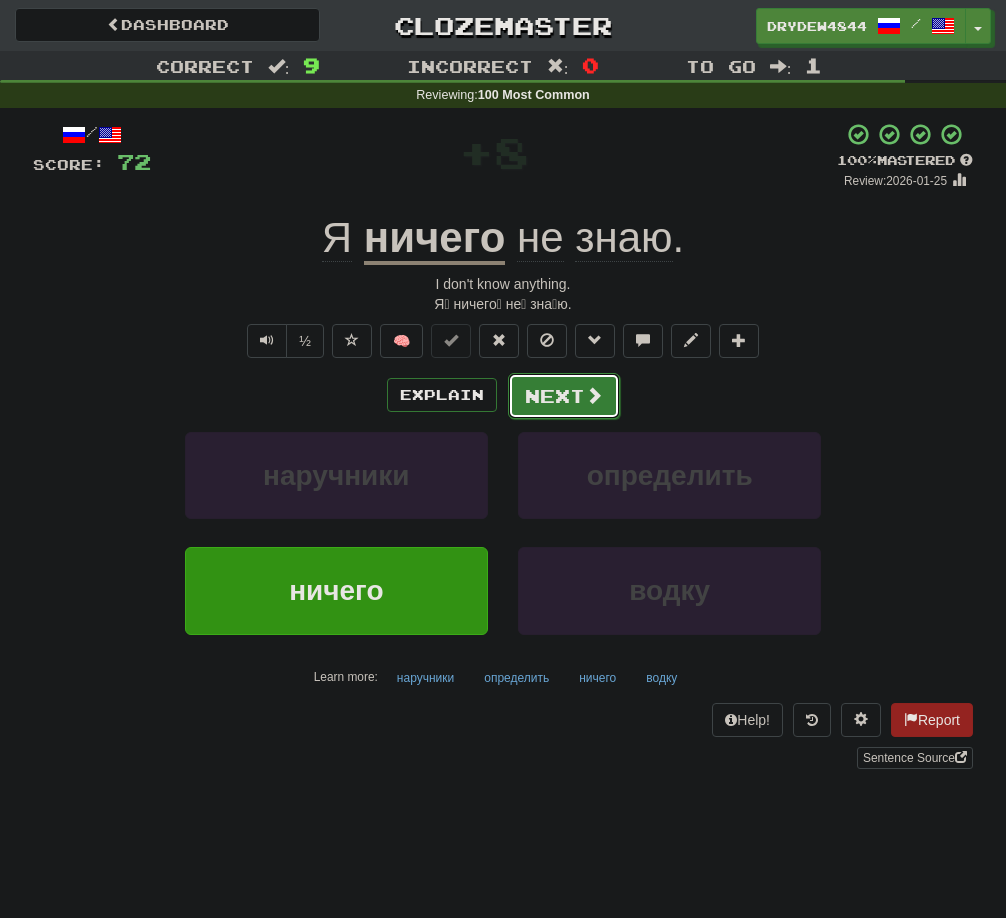 click on "Next" at bounding box center (564, 396) 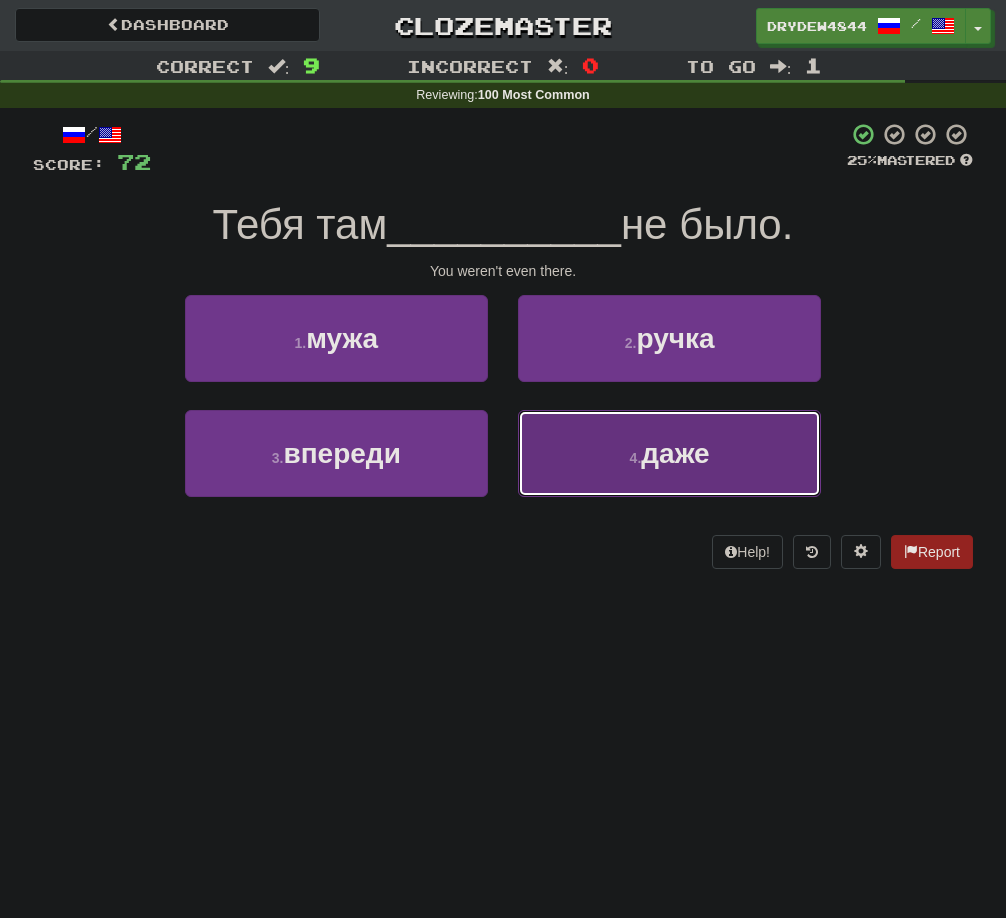 click on "4 .  даже" at bounding box center (669, 453) 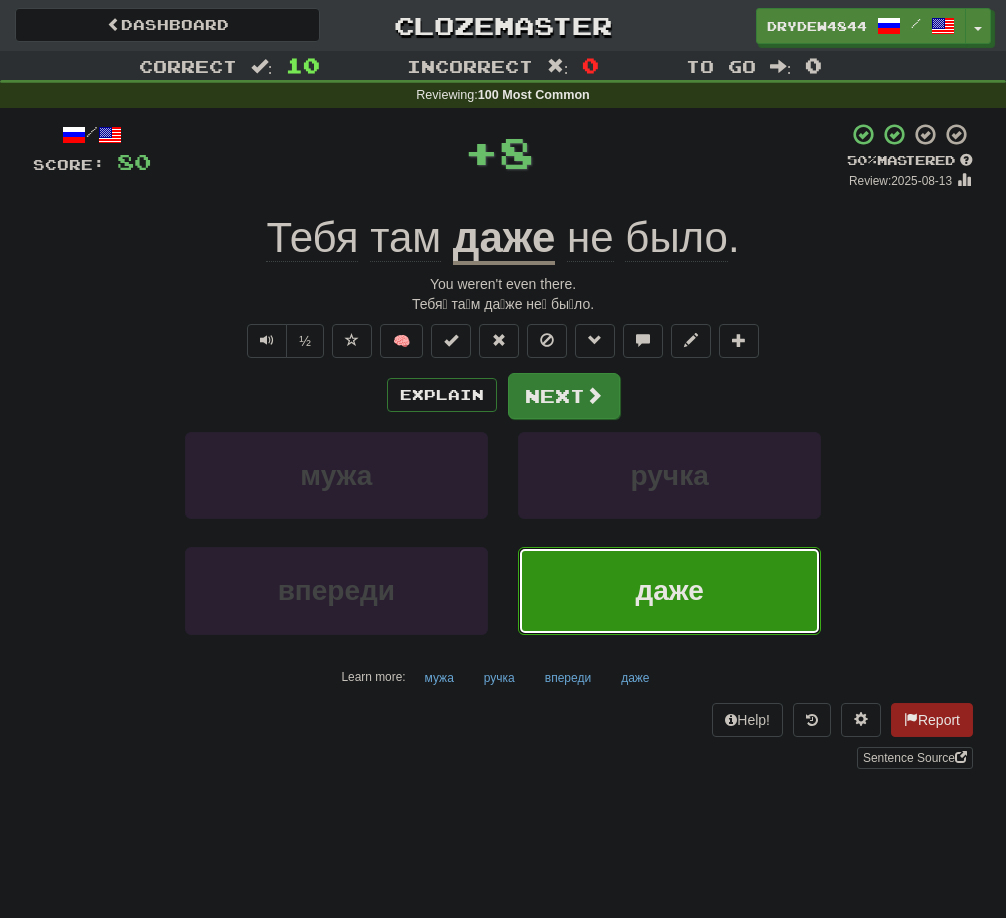 click at bounding box center (594, 395) 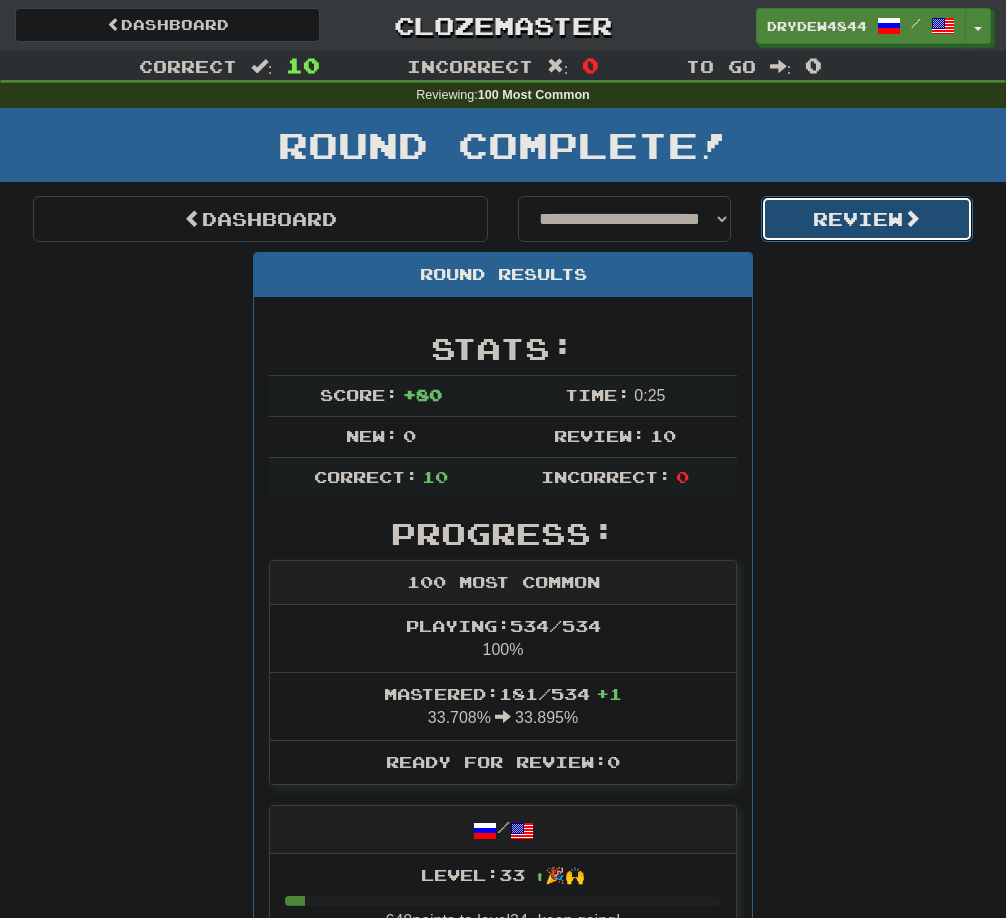 click on "Review" at bounding box center [867, 219] 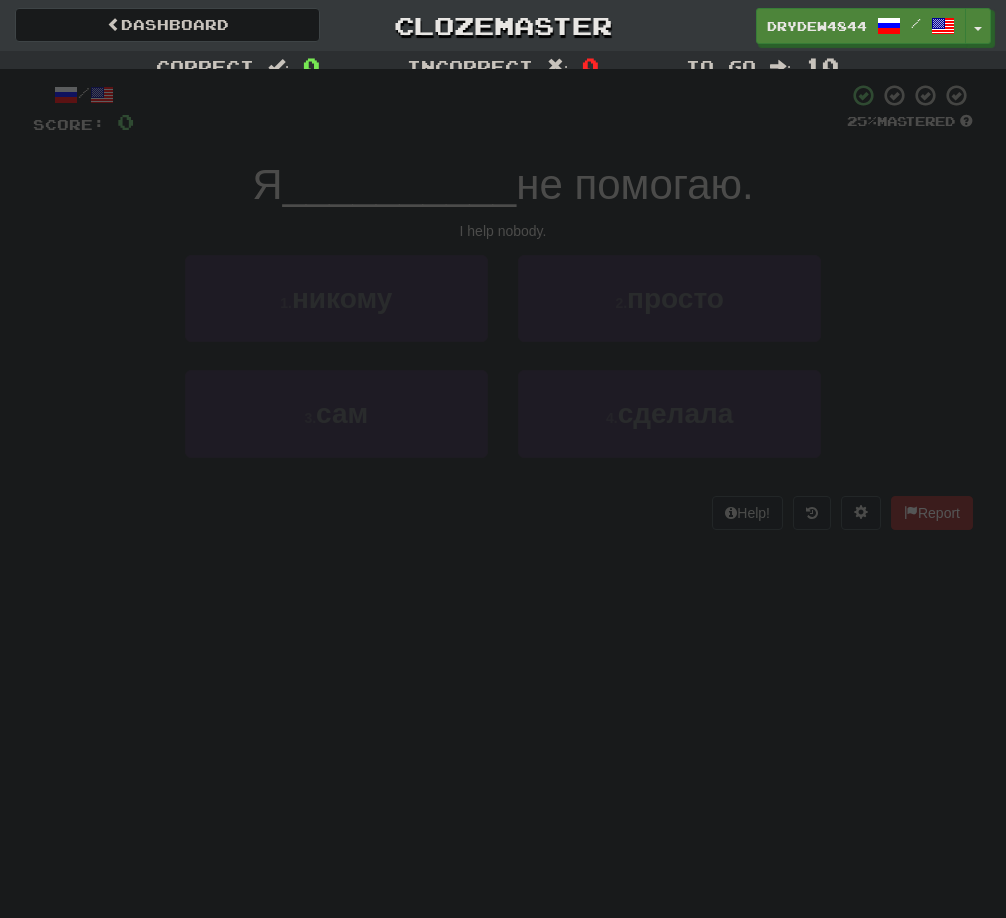 scroll, scrollTop: 0, scrollLeft: 0, axis: both 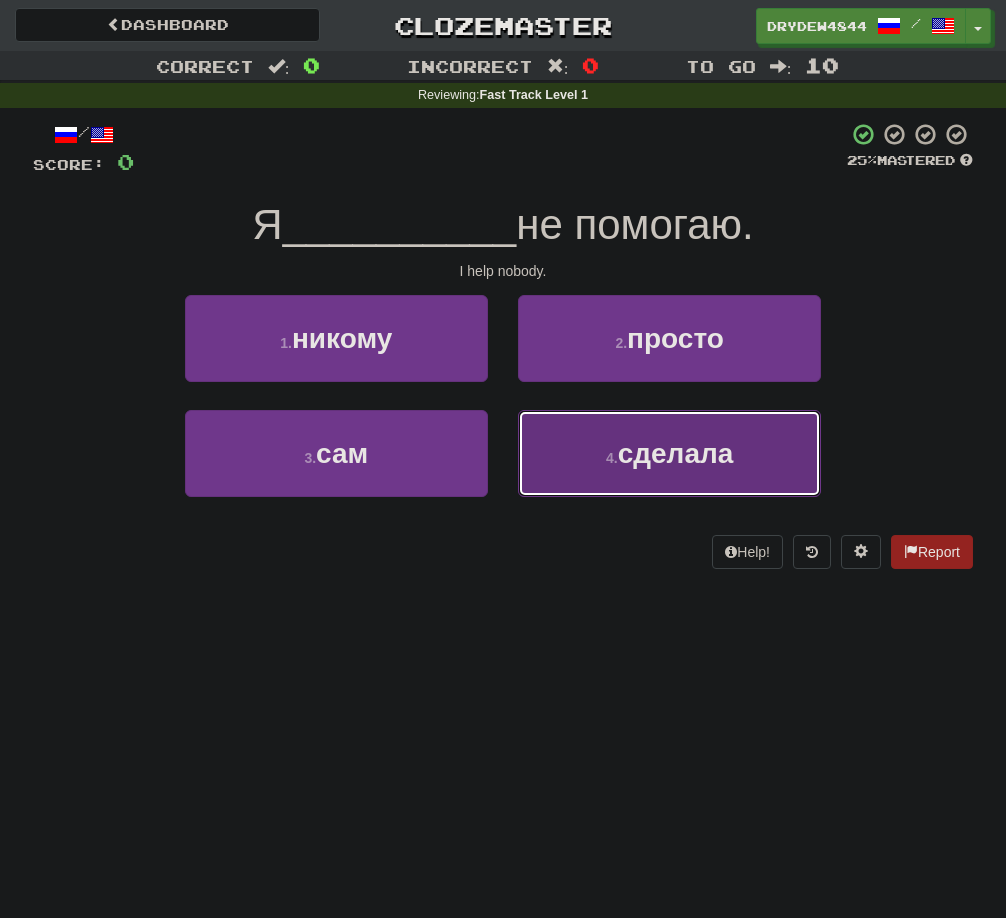 click on "4 .  сделала" at bounding box center [669, 453] 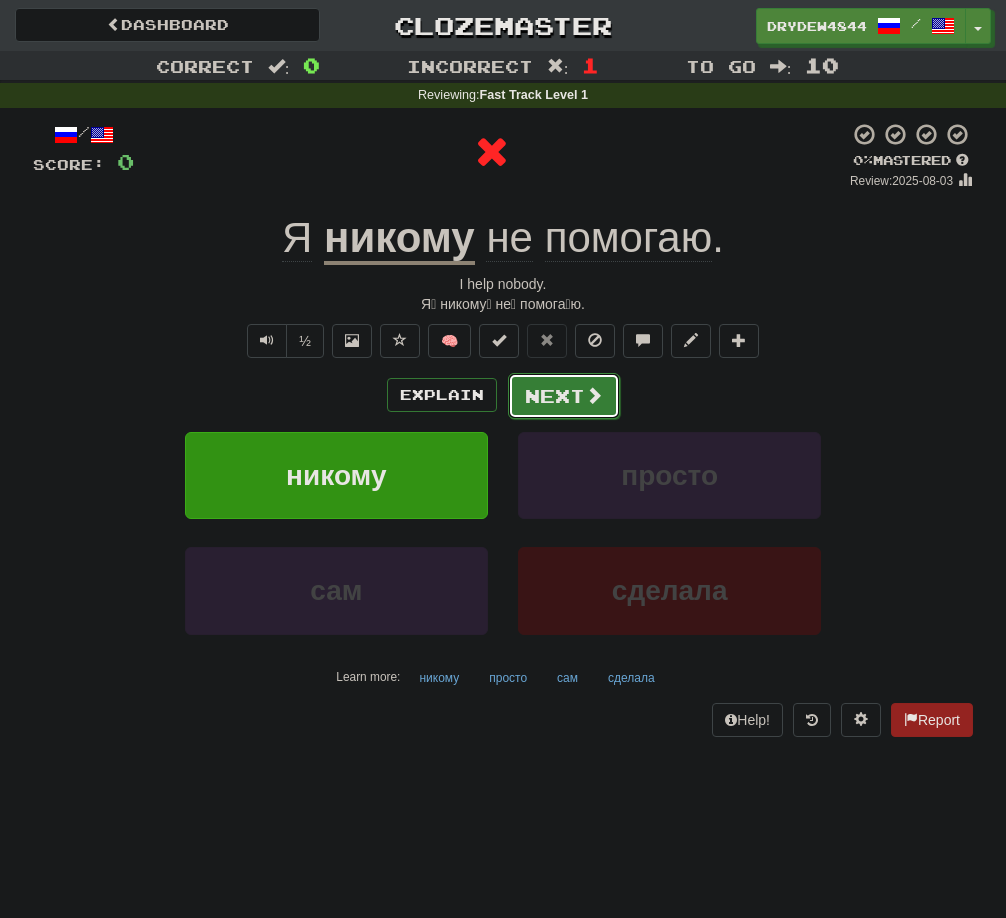 click on "Next" at bounding box center (564, 396) 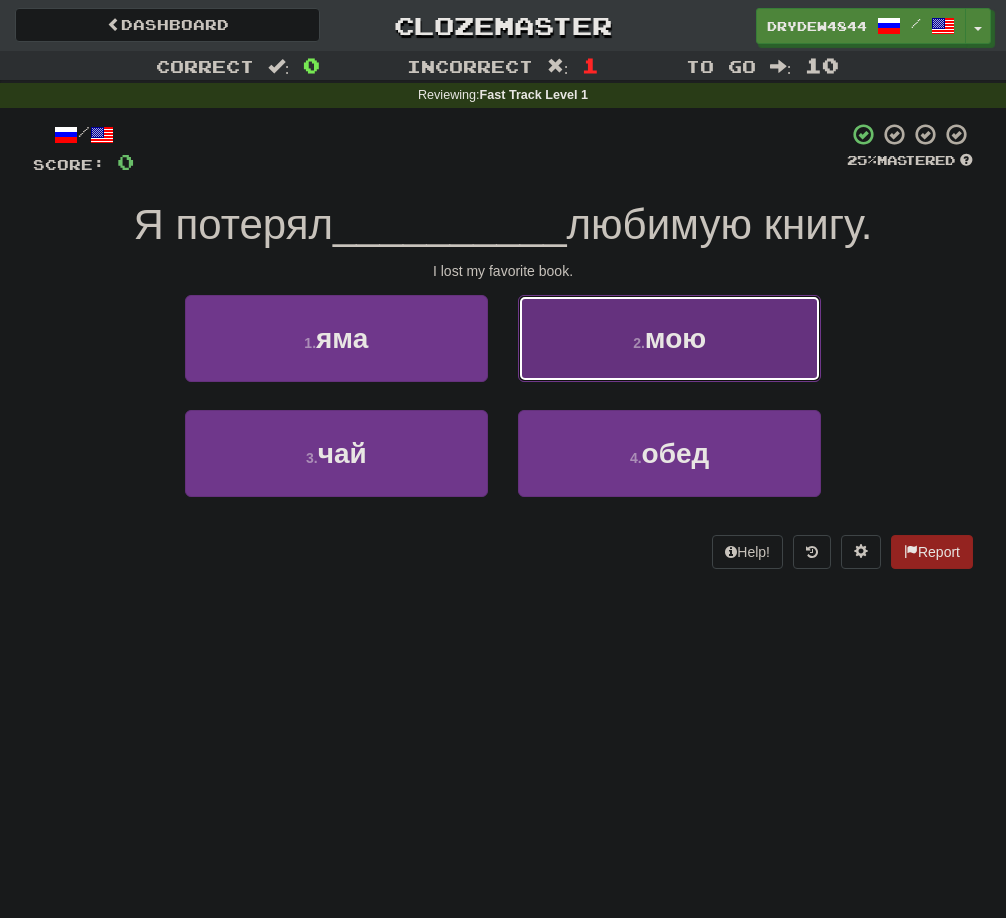 click on "2 .  мою" at bounding box center [669, 338] 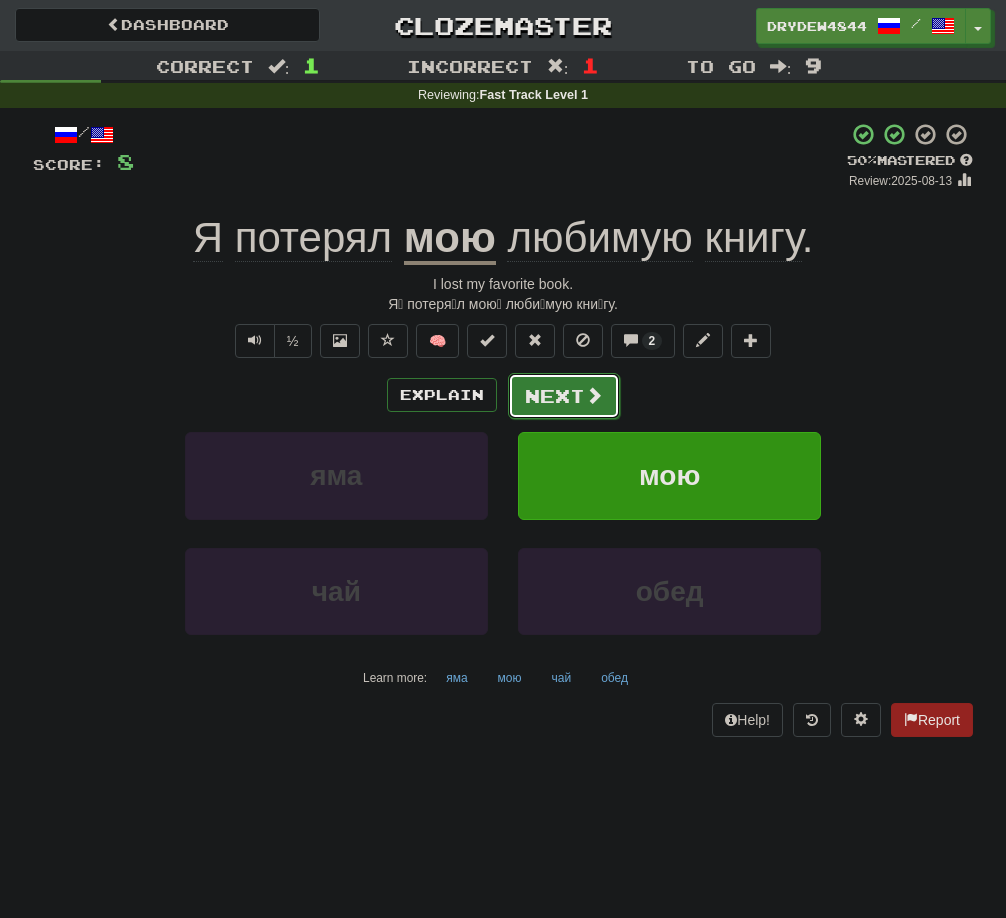 click on "Next" at bounding box center (564, 396) 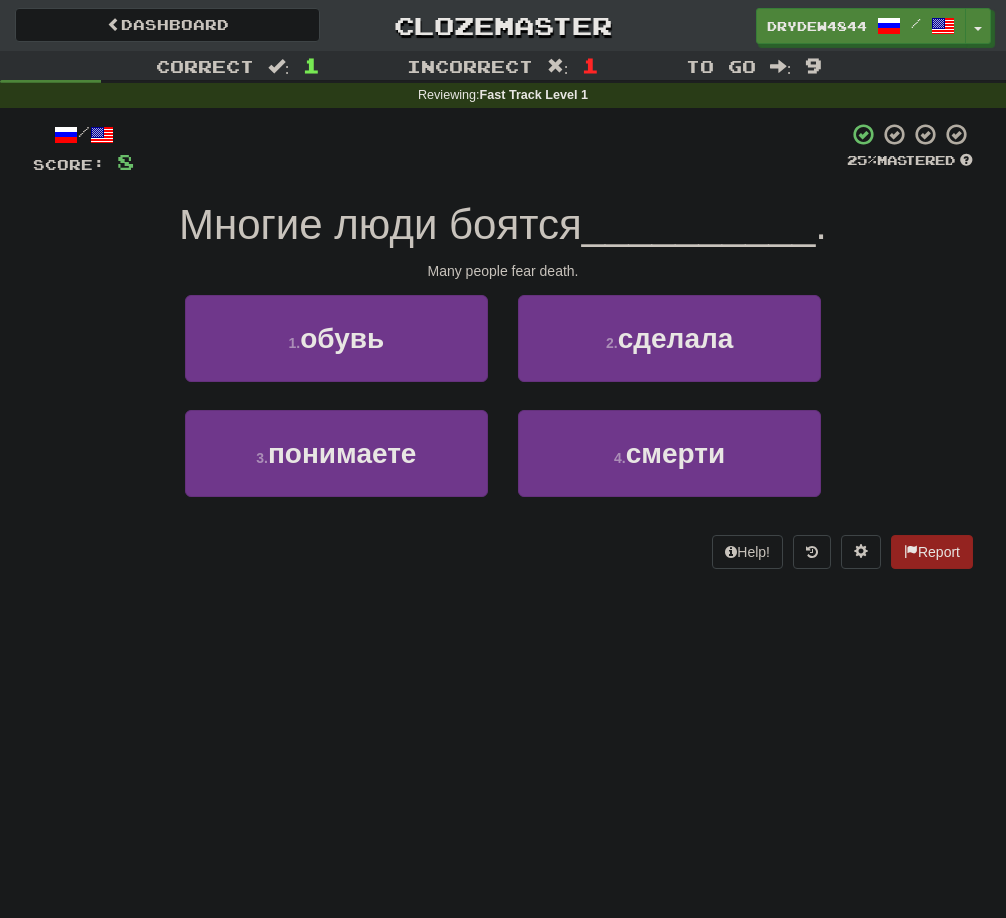 click on "Многие люди боятся" at bounding box center (380, 224) 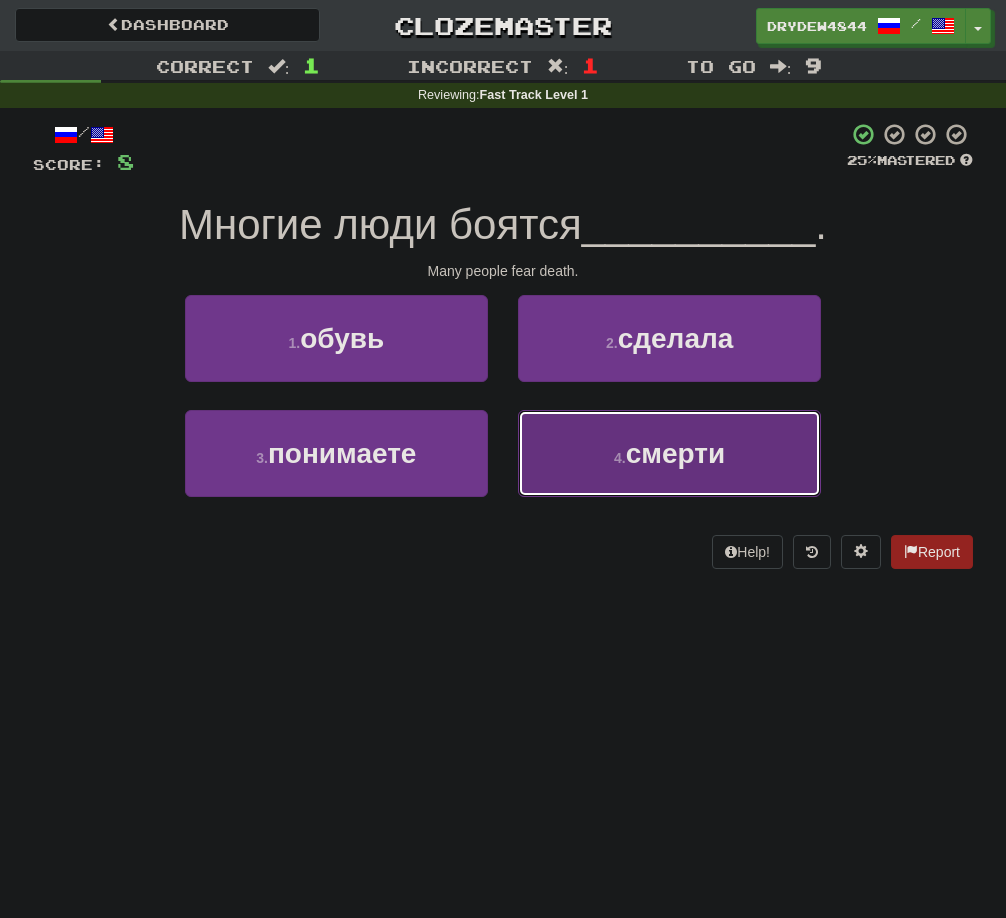 click on "смерти" at bounding box center (676, 453) 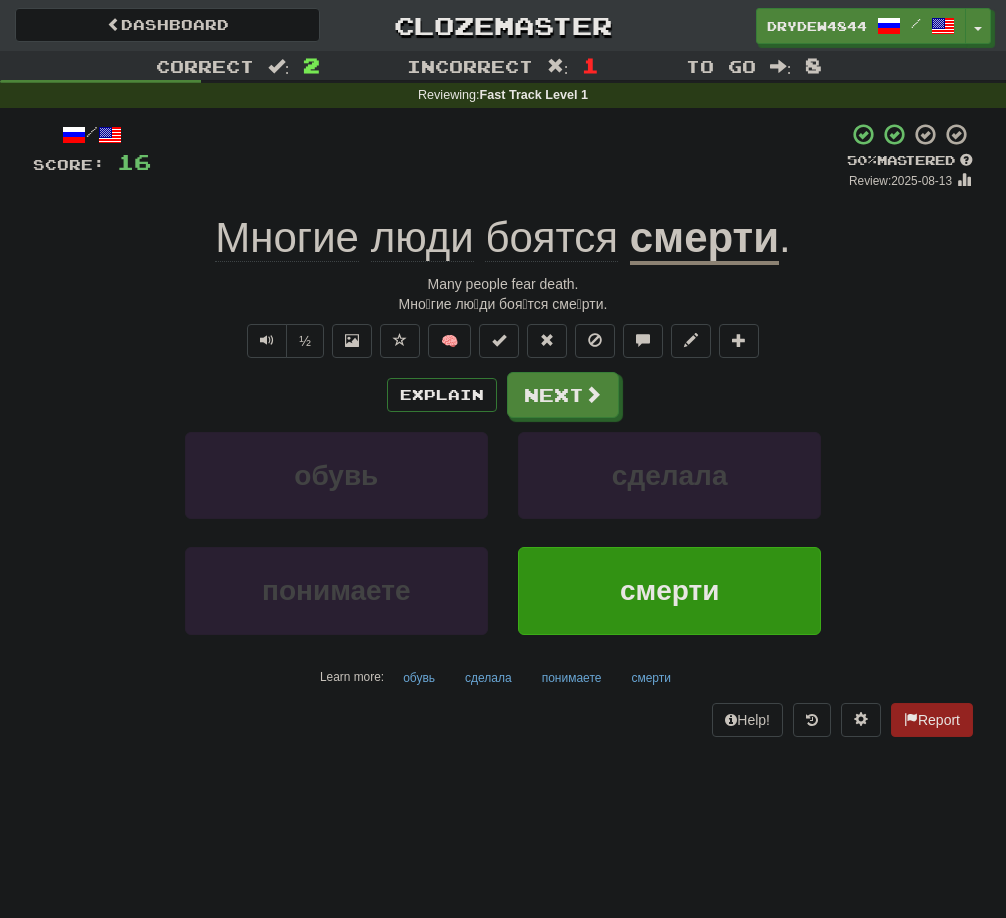 click on "Многие" 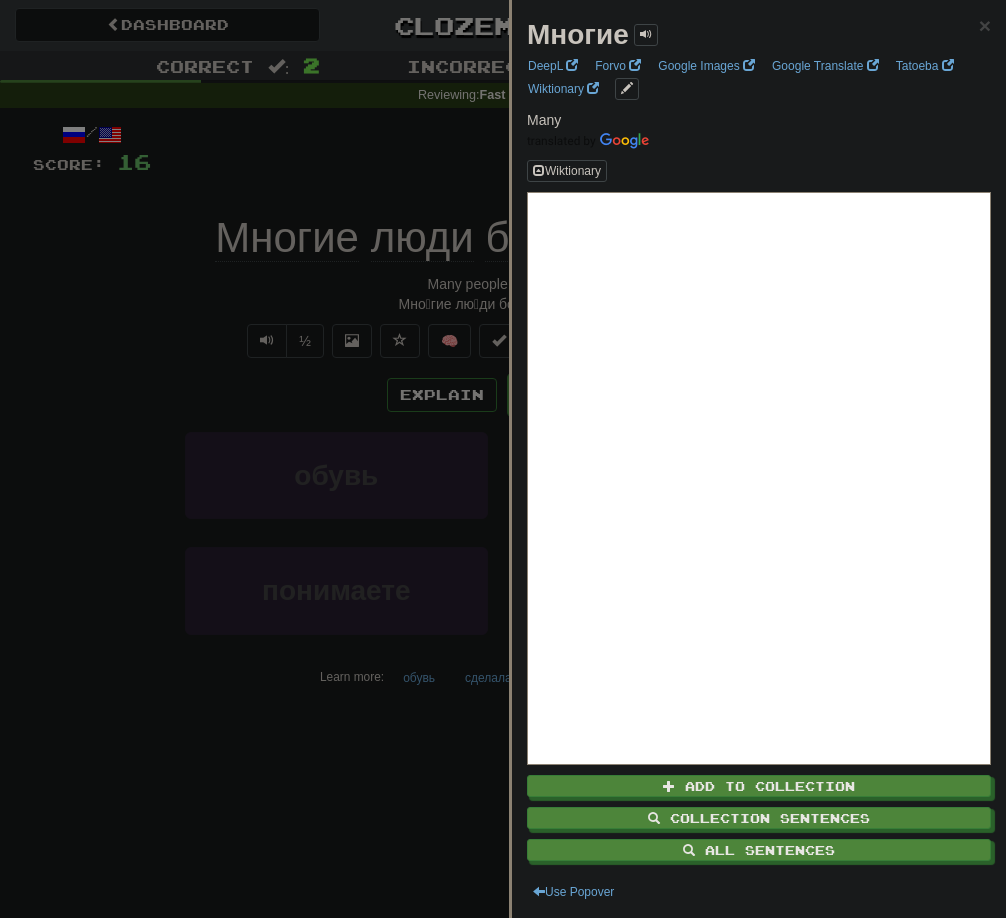 click at bounding box center (503, 459) 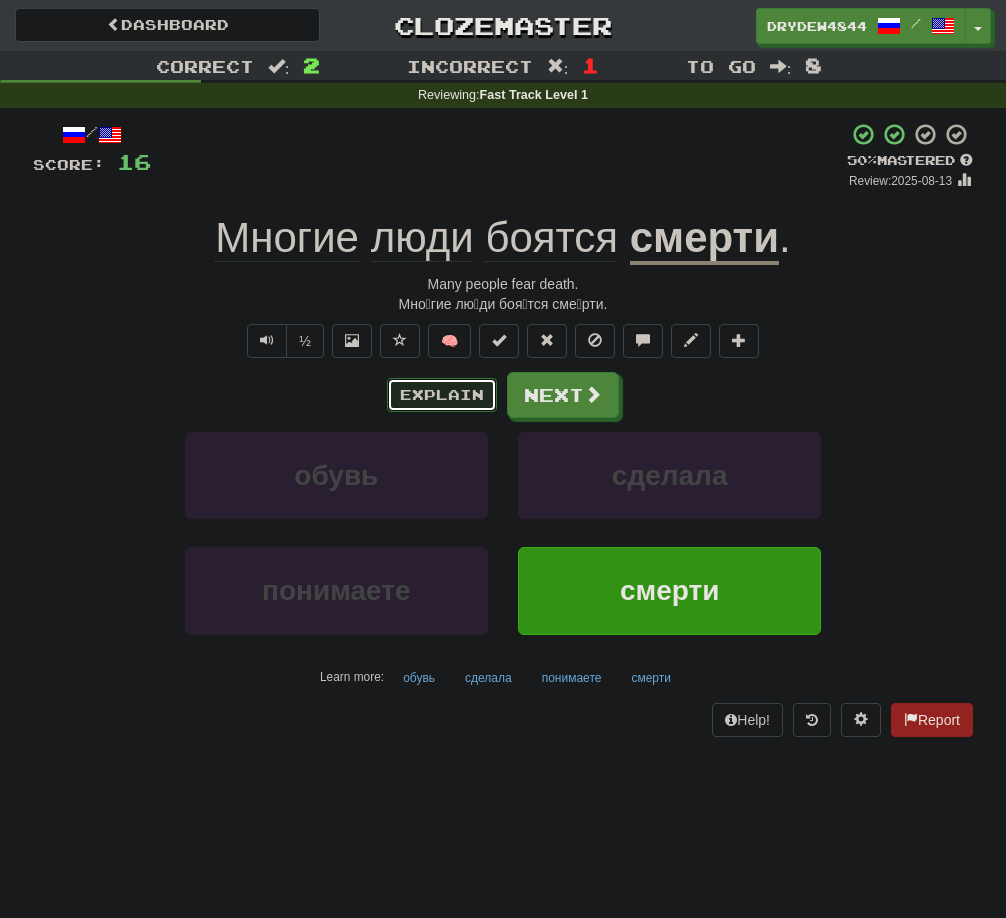 click on "Explain" at bounding box center (442, 395) 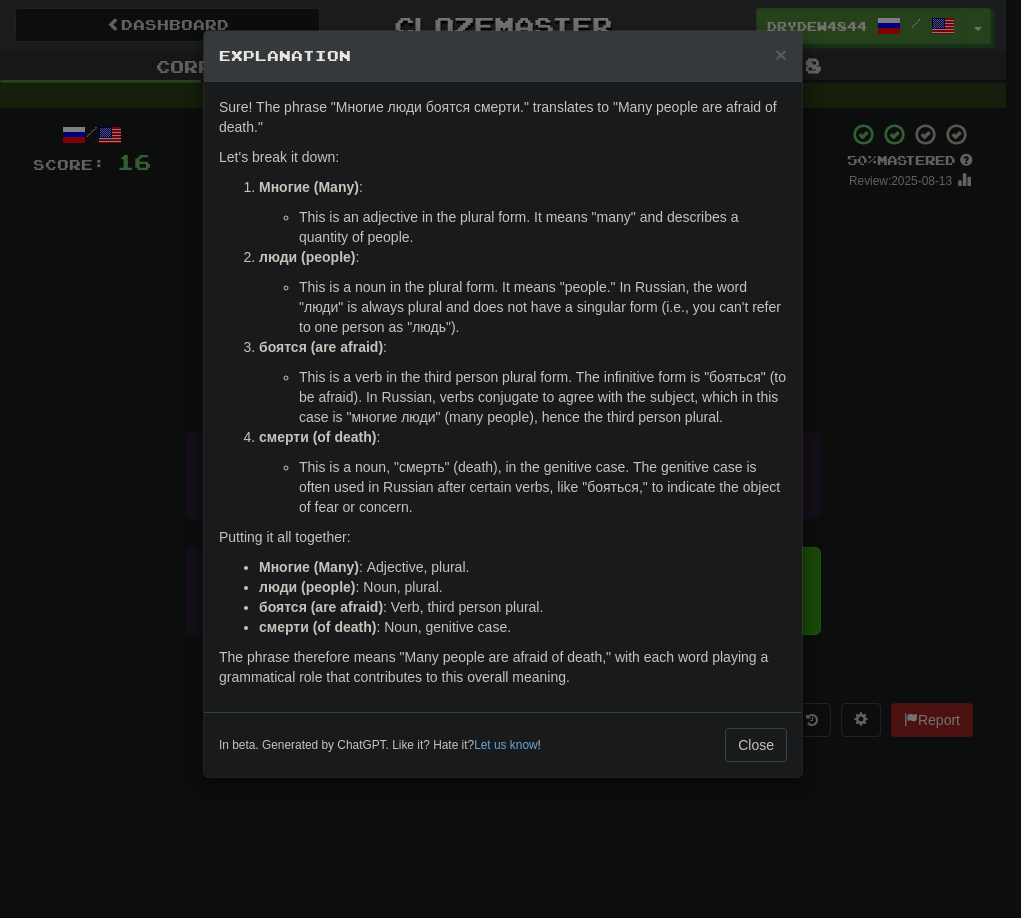 click on "Многие (Many)" at bounding box center [309, 187] 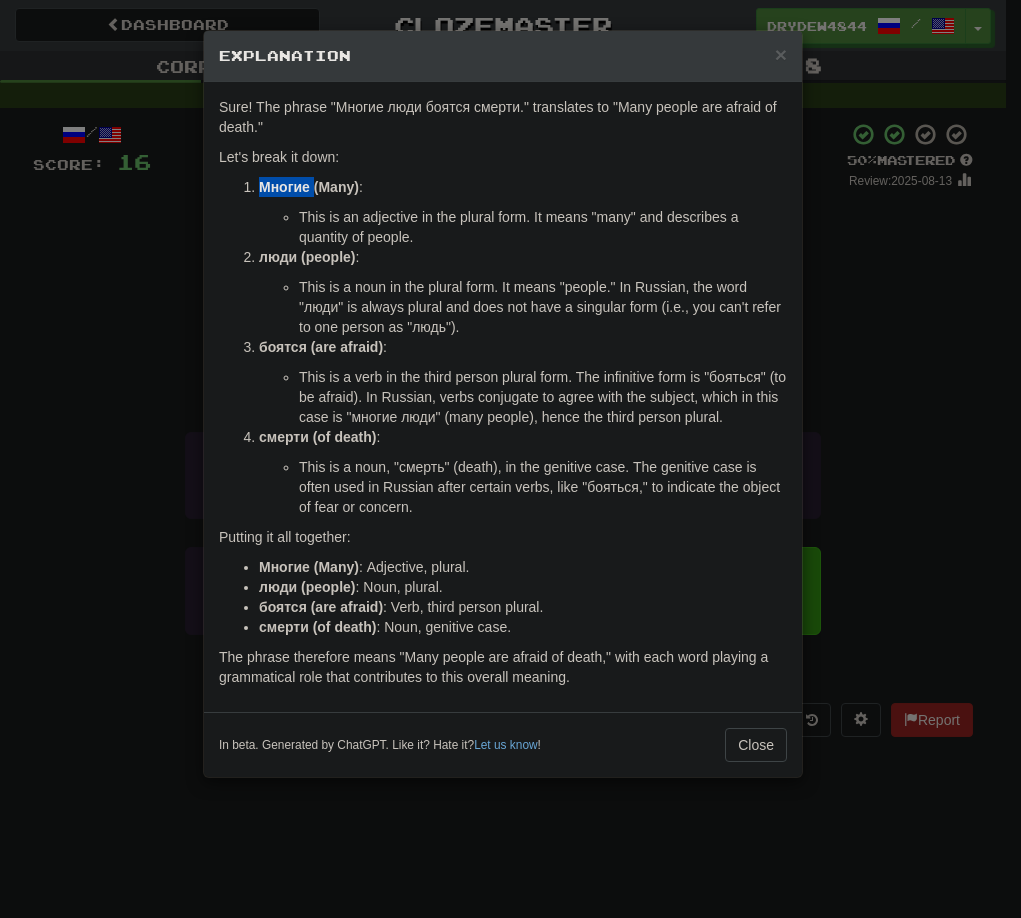 click on "Многие (Many)" at bounding box center (309, 187) 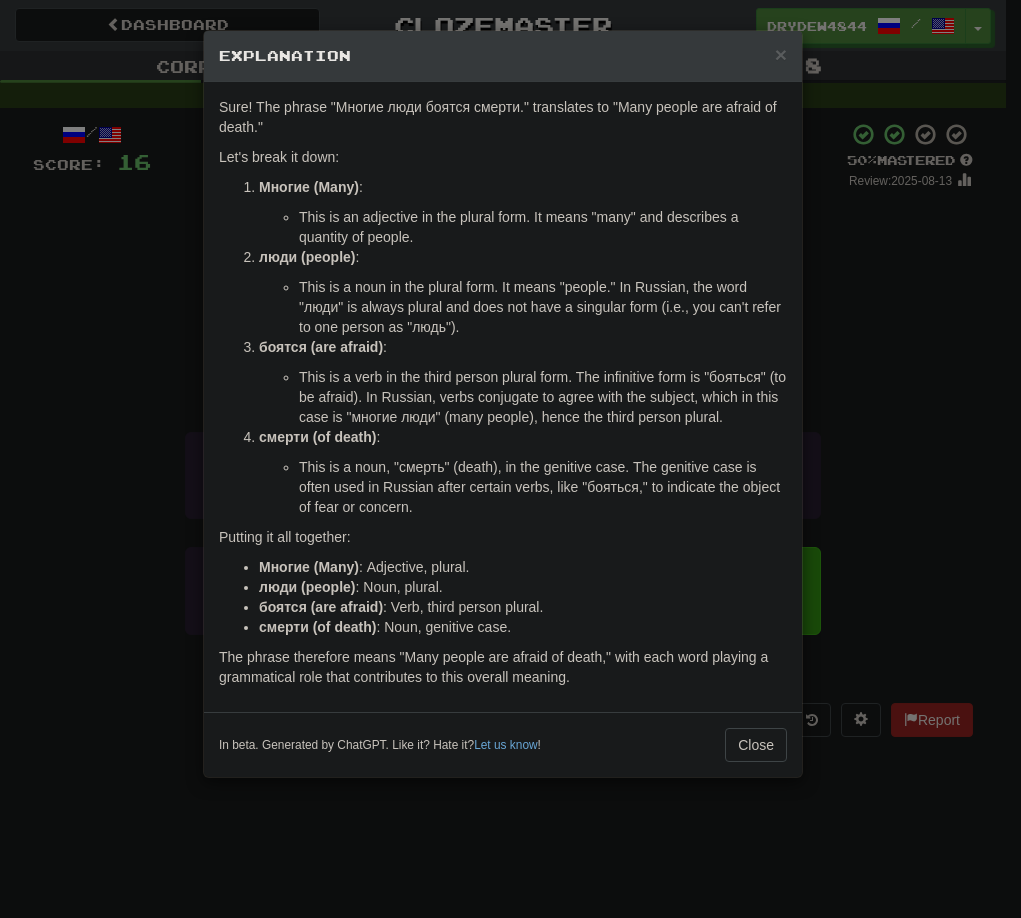 copy on "Многие" 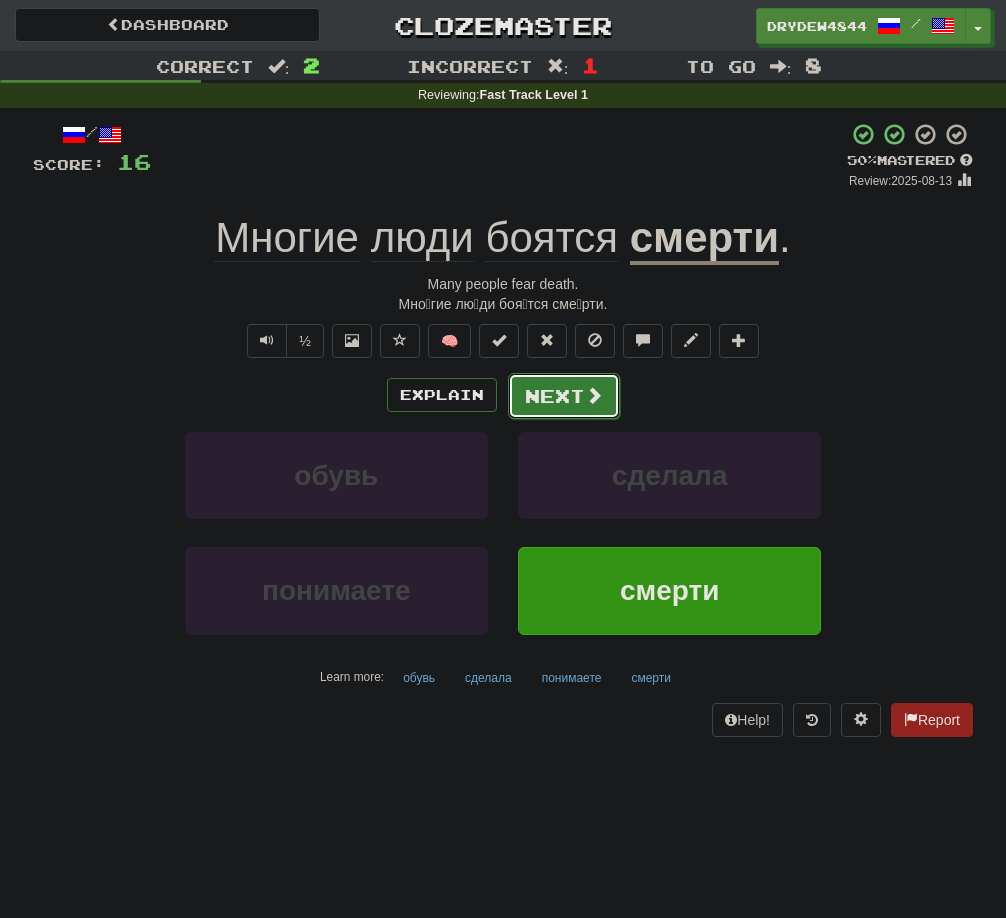 click on "Next" at bounding box center [564, 396] 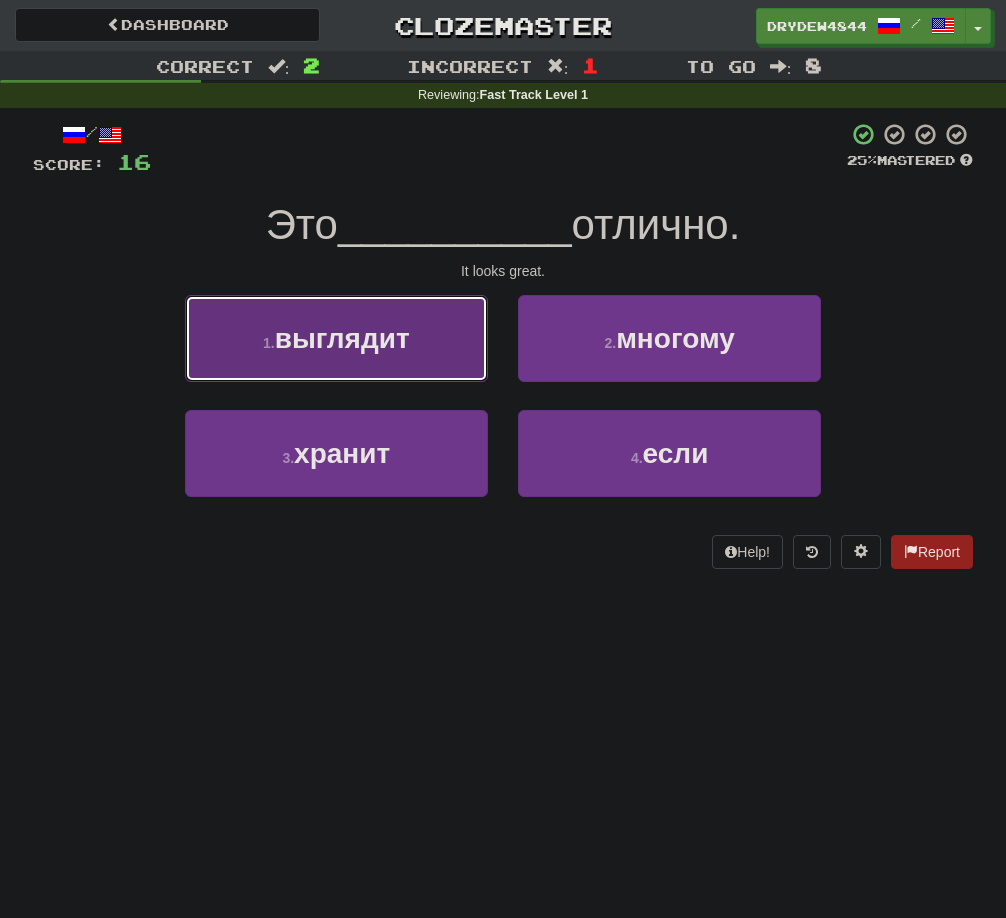 click on "1 .  выглядит" at bounding box center [336, 338] 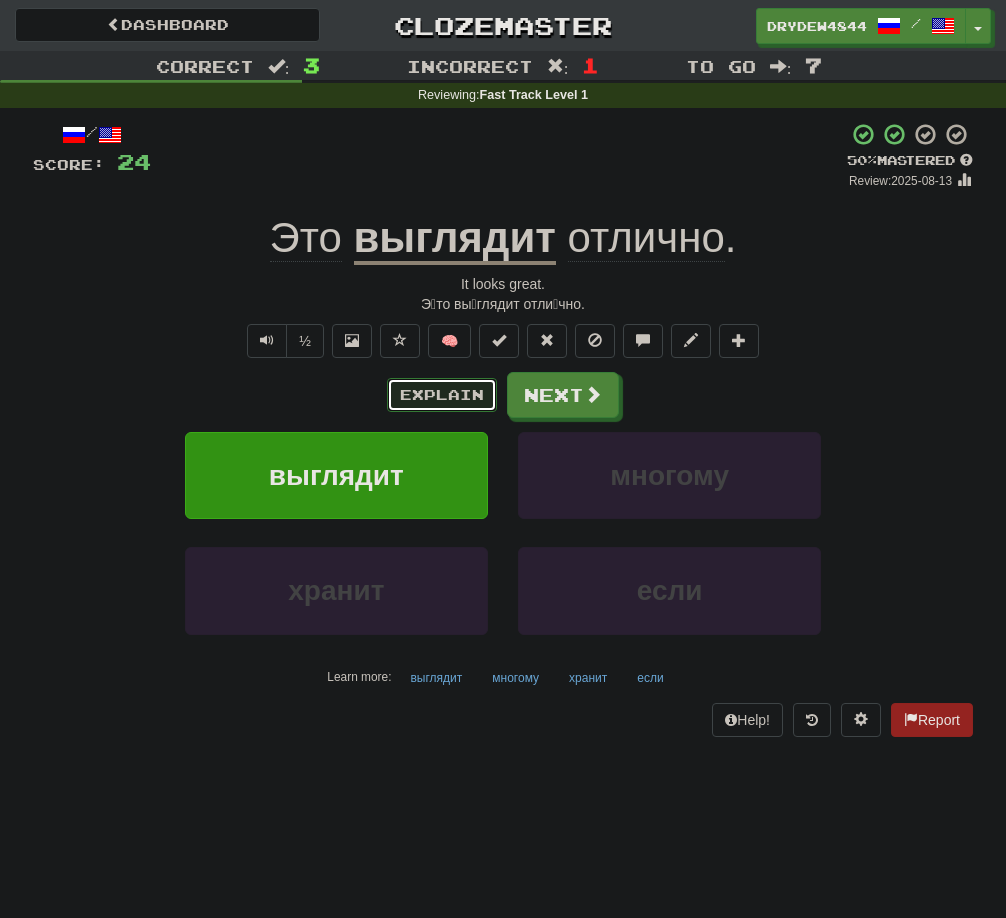 click on "Explain" at bounding box center (442, 395) 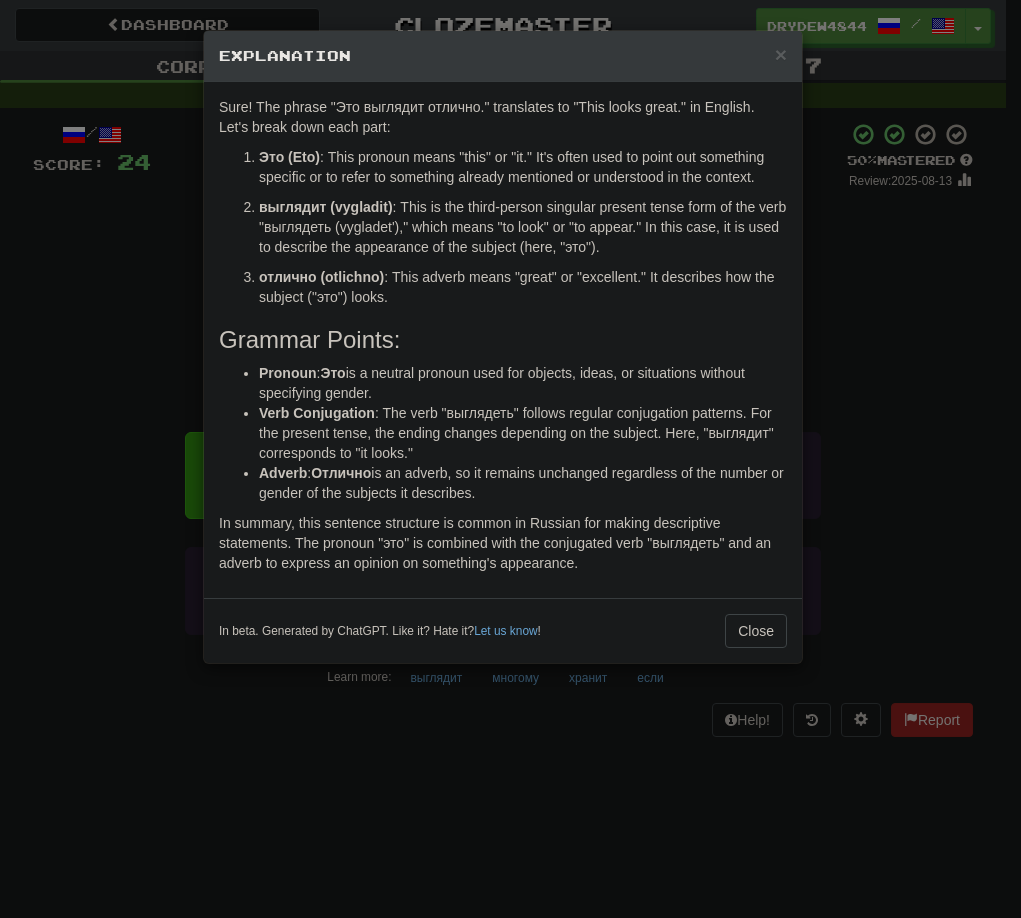 click on "× Explanation Sure! The phrase "Это выглядит отлично." translates to "This looks great." in English. Let's break down each part:
Это (Eto) : This pronoun means "this" or "it." It's often used to point out something specific or to refer to something already mentioned or understood in the context.
выглядит (vygladit) : This is the third-person singular present tense form of the verb "выглядеть (vygladet')," which means "to look" or "to appear." In this case, it is used to describe the appearance of the subject (here, "это").
отлично (otlichno) : This adverb means "great" or "excellent." It describes how the subject ("это") looks.
Grammar Points:
Pronoun :  Это  is a neutral pronoun used for objects, ideas, or situations without specifying gender.
Verb Conjugation
Adverb :  Отлично  is an adverb, so it remains unchanged regardless of the number or gender of the subjects it describes.
Let us know ! Close" at bounding box center [510, 459] 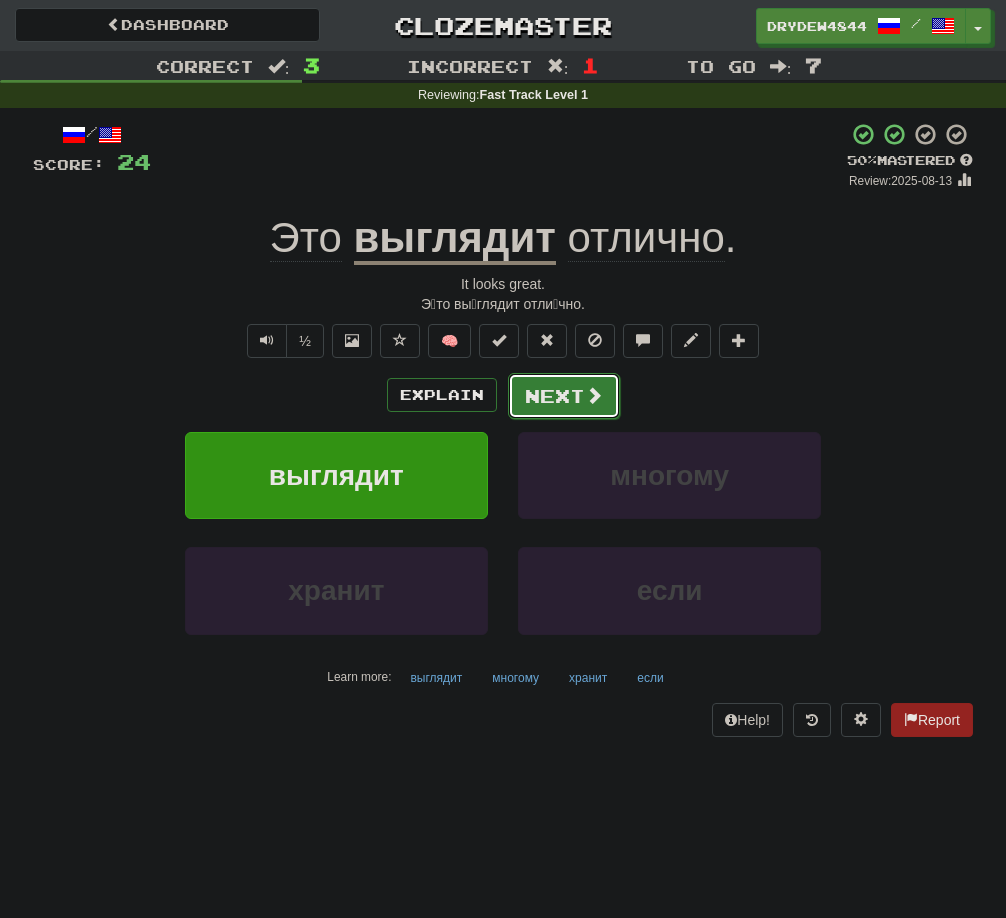 click on "Next" at bounding box center [564, 396] 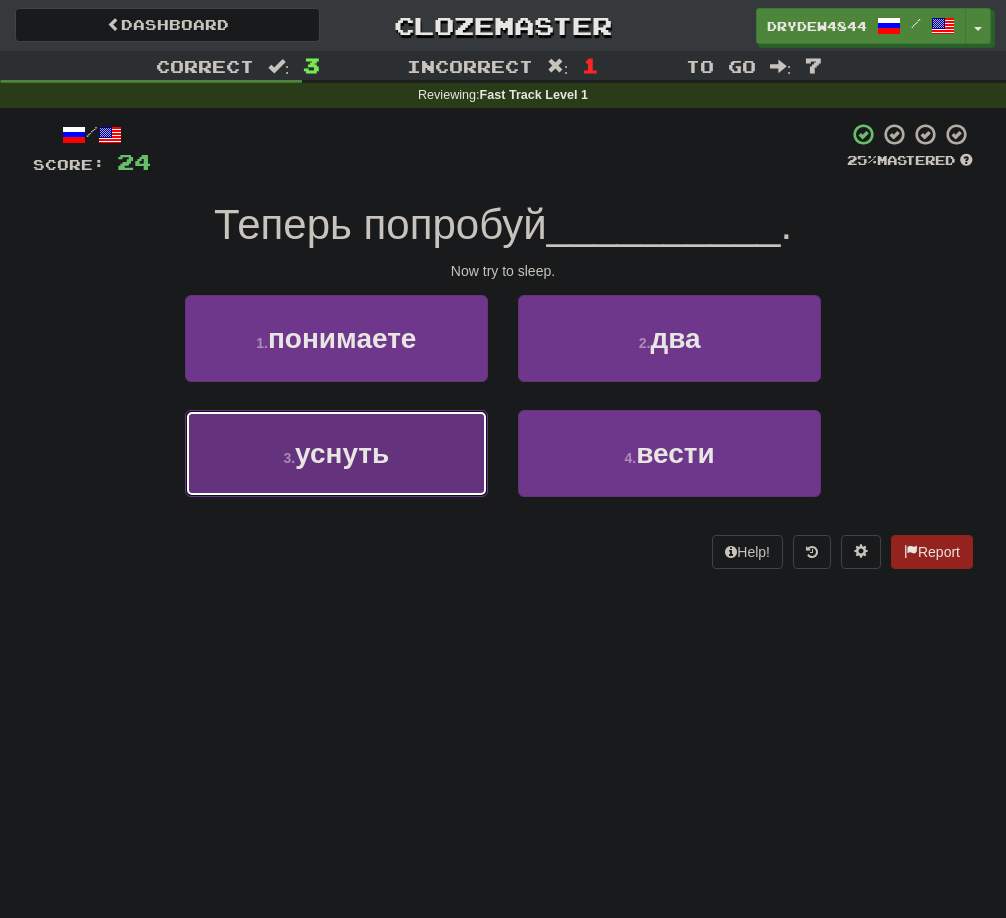 click on "3 .  уснуть" at bounding box center (336, 453) 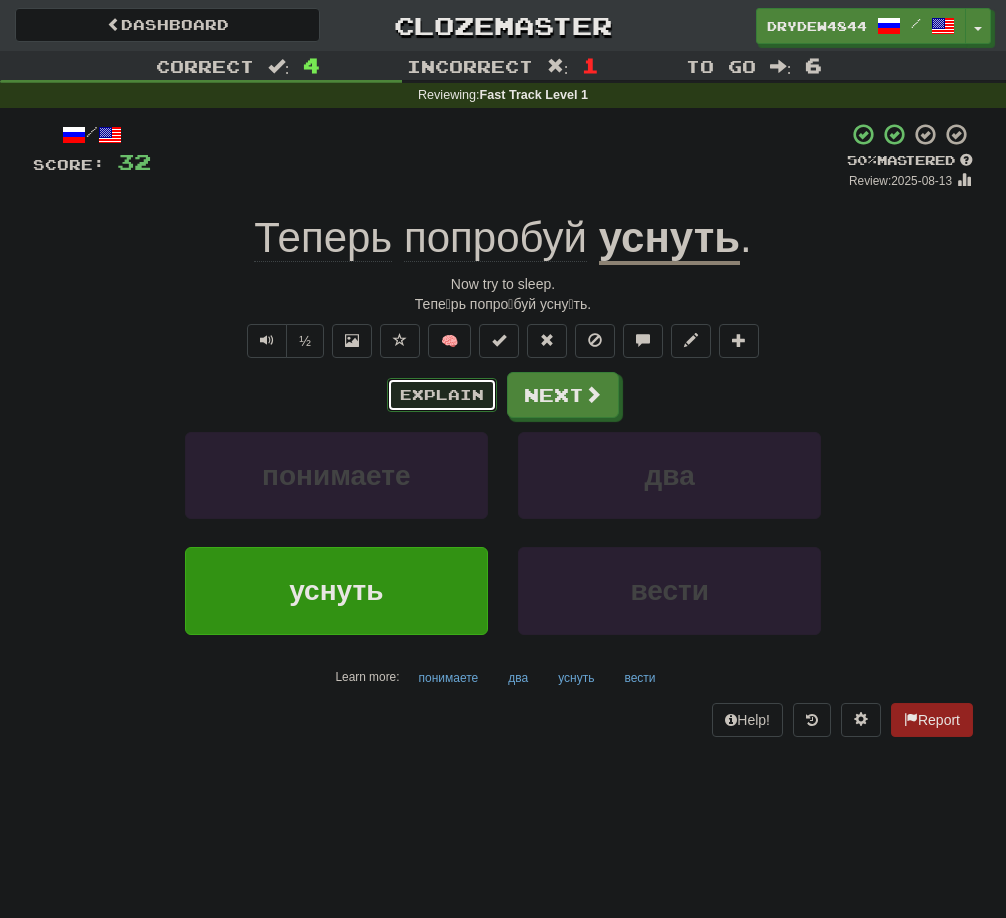 click on "Explain" at bounding box center [442, 395] 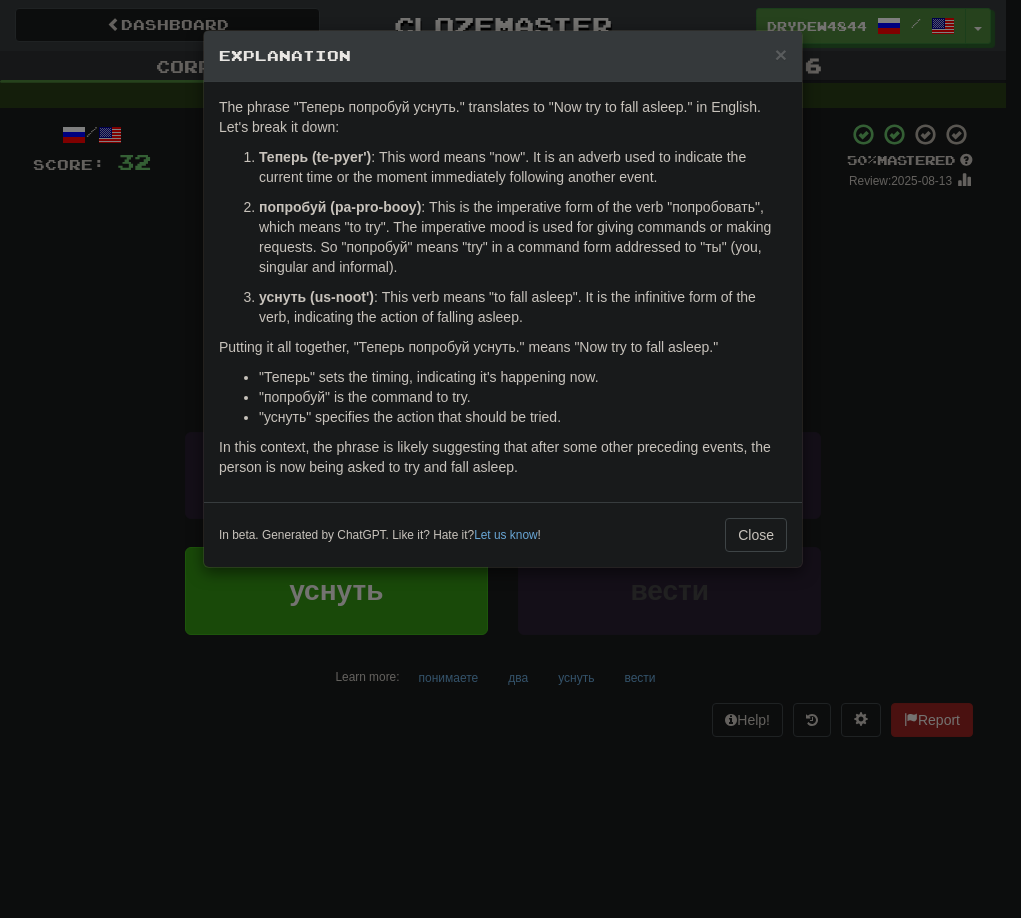 click on "× Explanation The phrase "Теперь попробуй уснуть." translates to "Now try to fall asleep." in English. Let's break it down:
Теперь (te-pyer') : This word means "now". It is an adverb used to indicate the current time or the moment immediately following another event.
попробуй (pa-pro-booy) : This is the imperative form of the verb "попробовать", which means "to try". The imperative mood is used for giving commands or making requests. So "попробуй" means "try" in a command form addressed to "ты" (you, singular and informal).
уснуть (us-noot') : This verb means "to fall asleep". It is the infinitive form of the verb, indicating the action of falling asleep.
Putting it all together, "Теперь попробуй уснуть." means "Now try to fall asleep."
"Теперь" sets the timing, indicating it's happening now.
"попробуй" is the command to try.
"уснуть" specifies the action that should be tried." at bounding box center (510, 459) 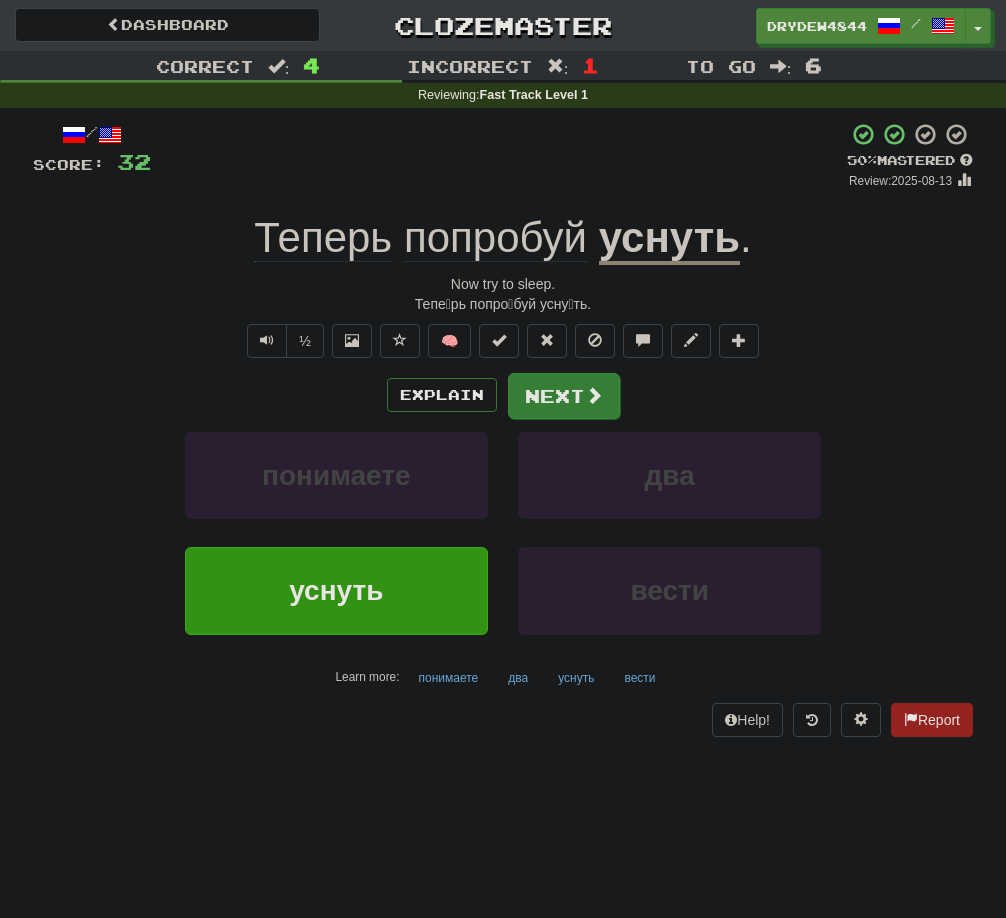 click at bounding box center (594, 395) 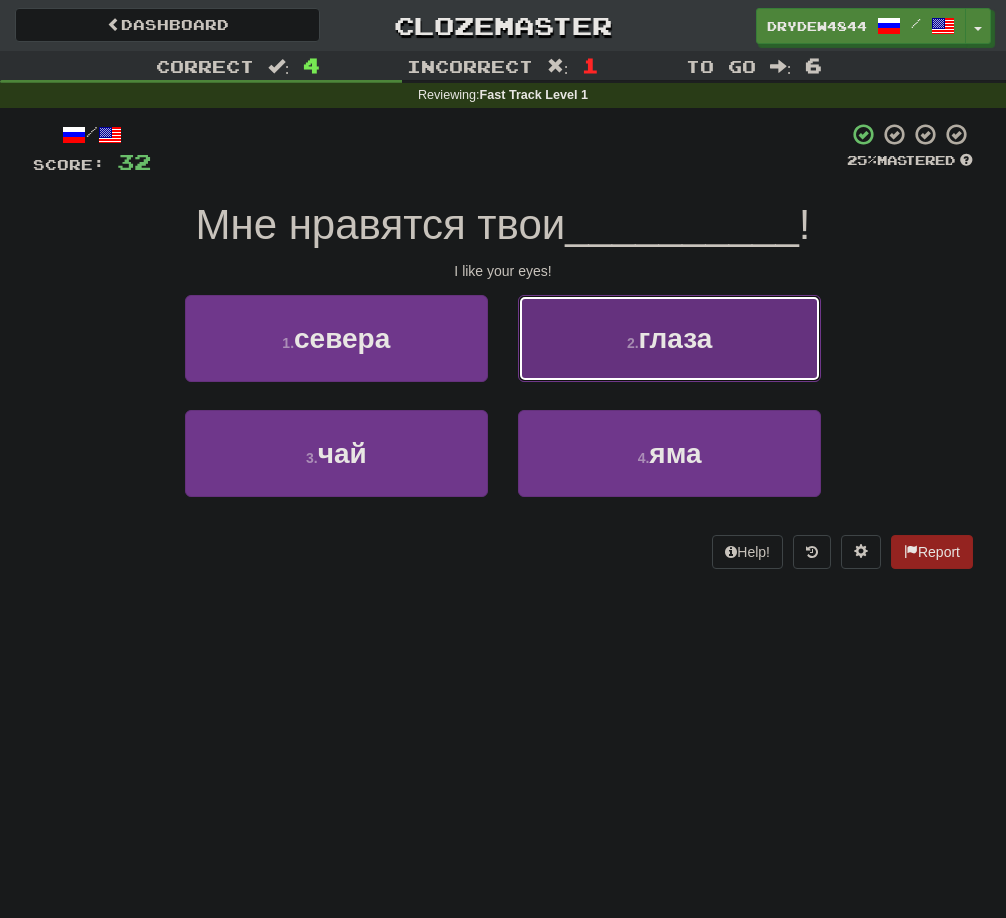 click on "глаза" at bounding box center [676, 338] 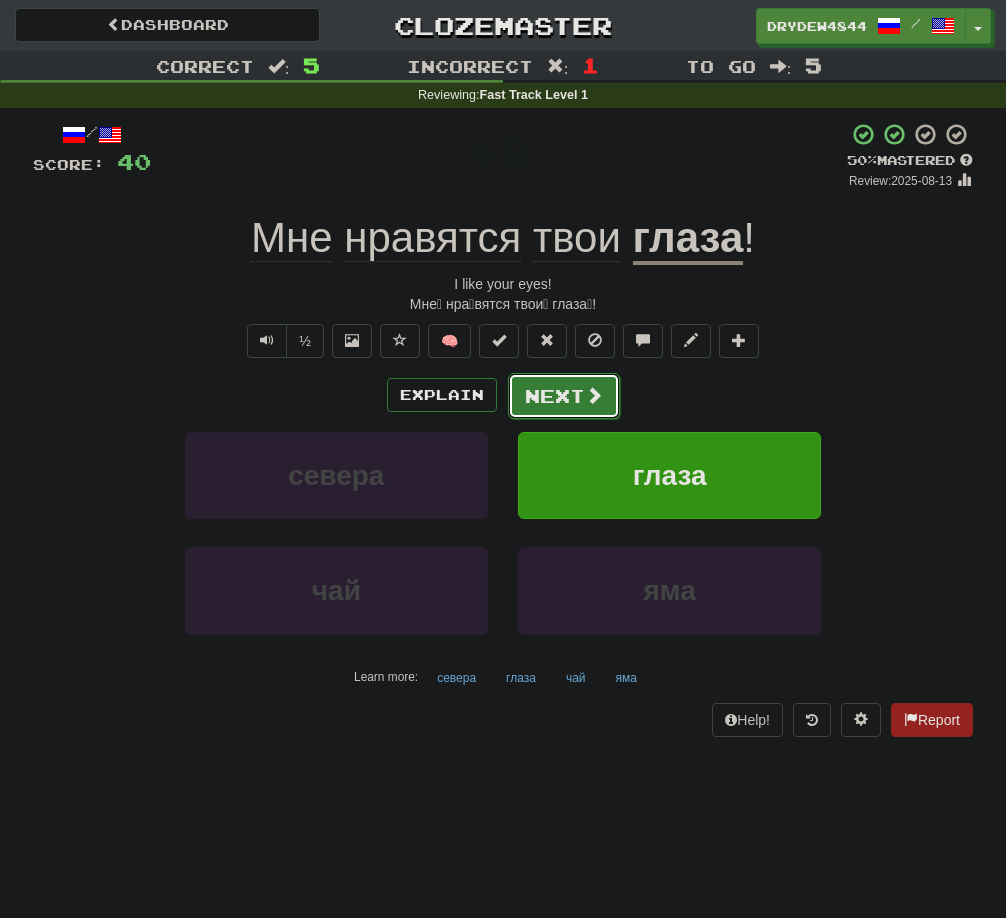 click on "Next" at bounding box center [564, 396] 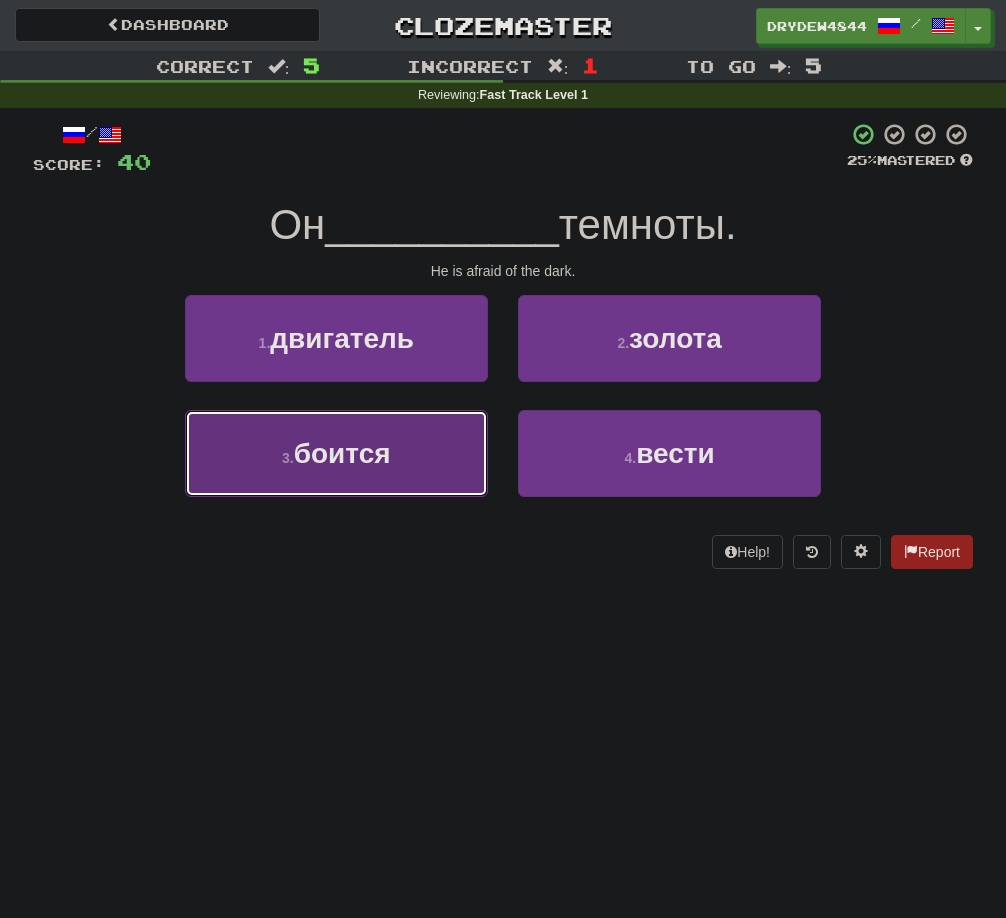 click on "боится" at bounding box center (342, 453) 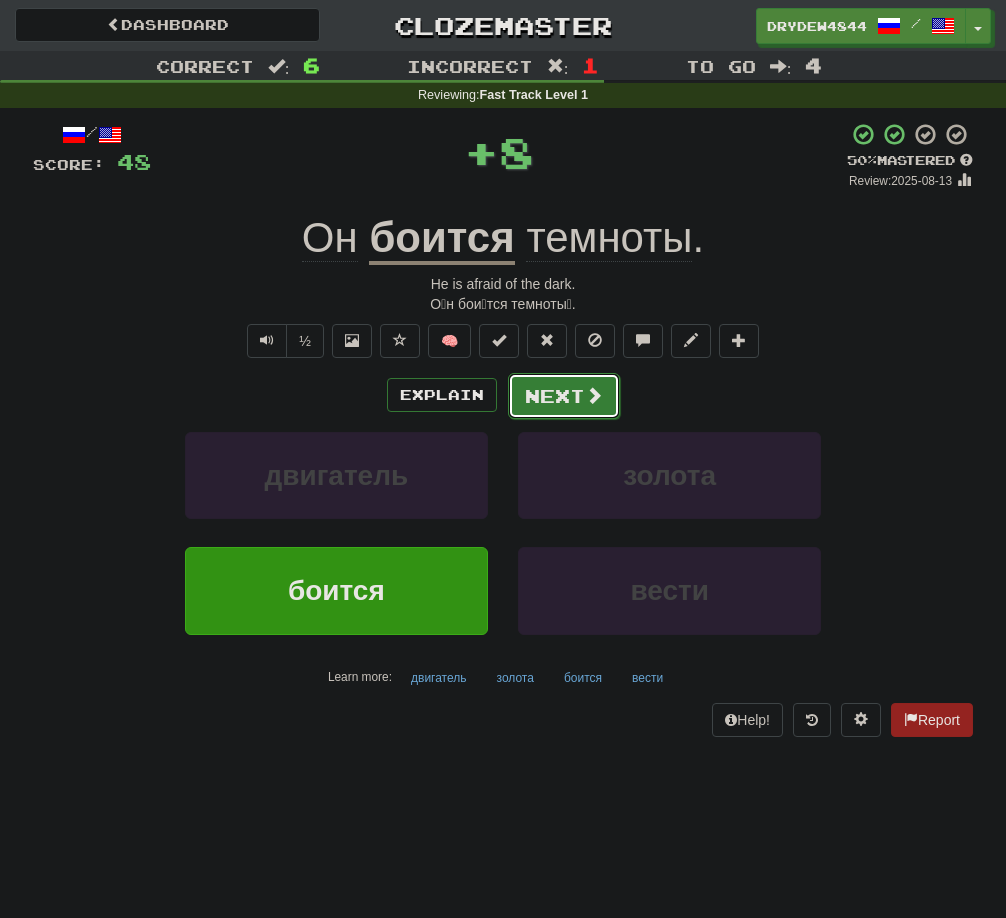 click on "Next" at bounding box center [564, 396] 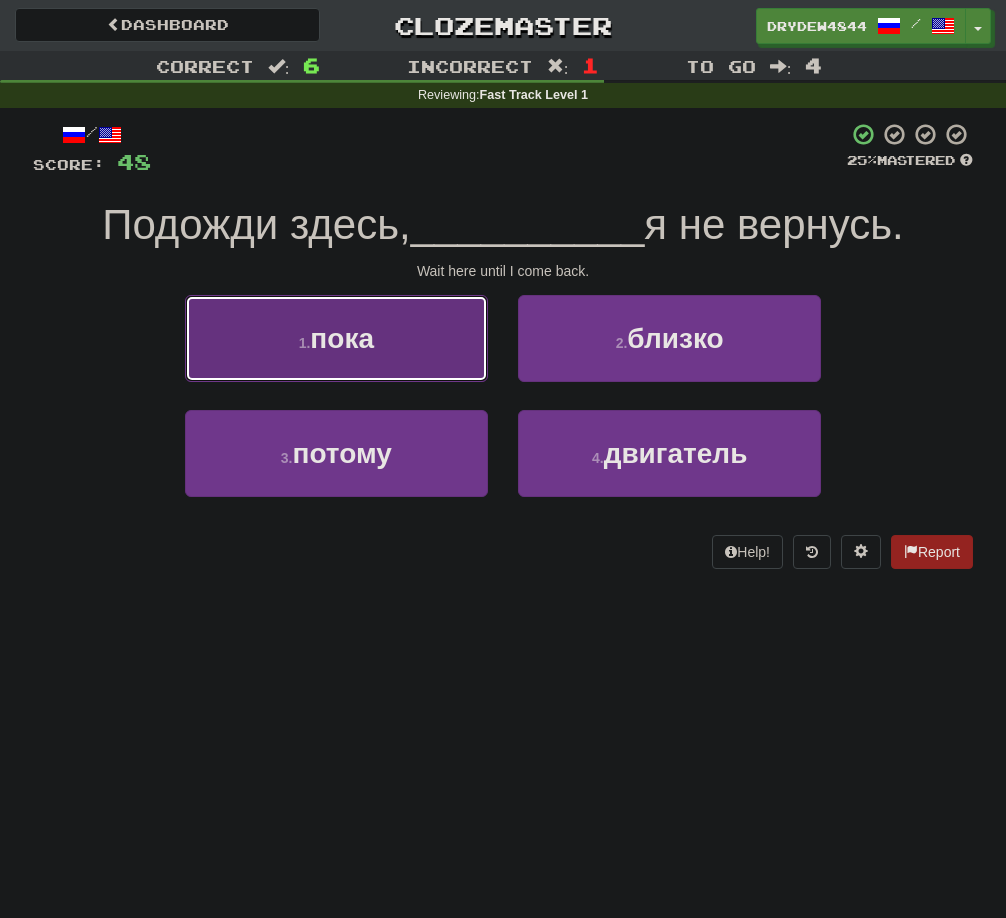 click on "1 .  пока" at bounding box center [336, 338] 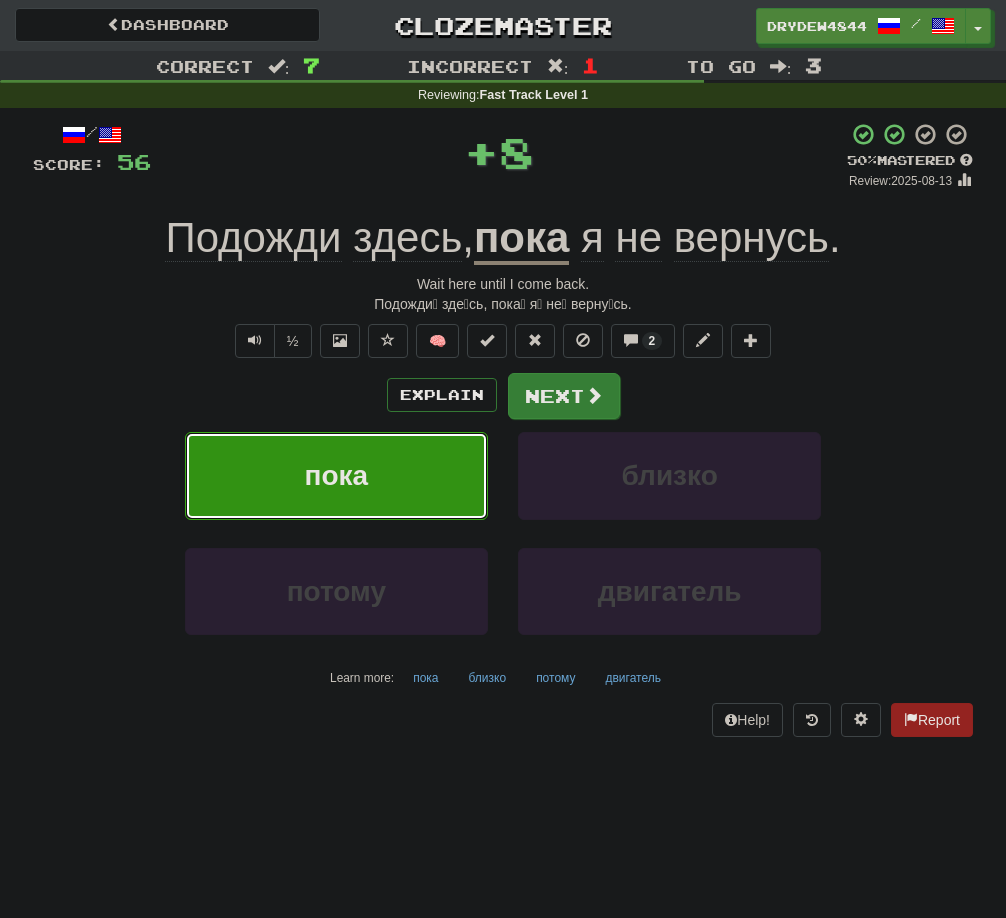 click at bounding box center (594, 395) 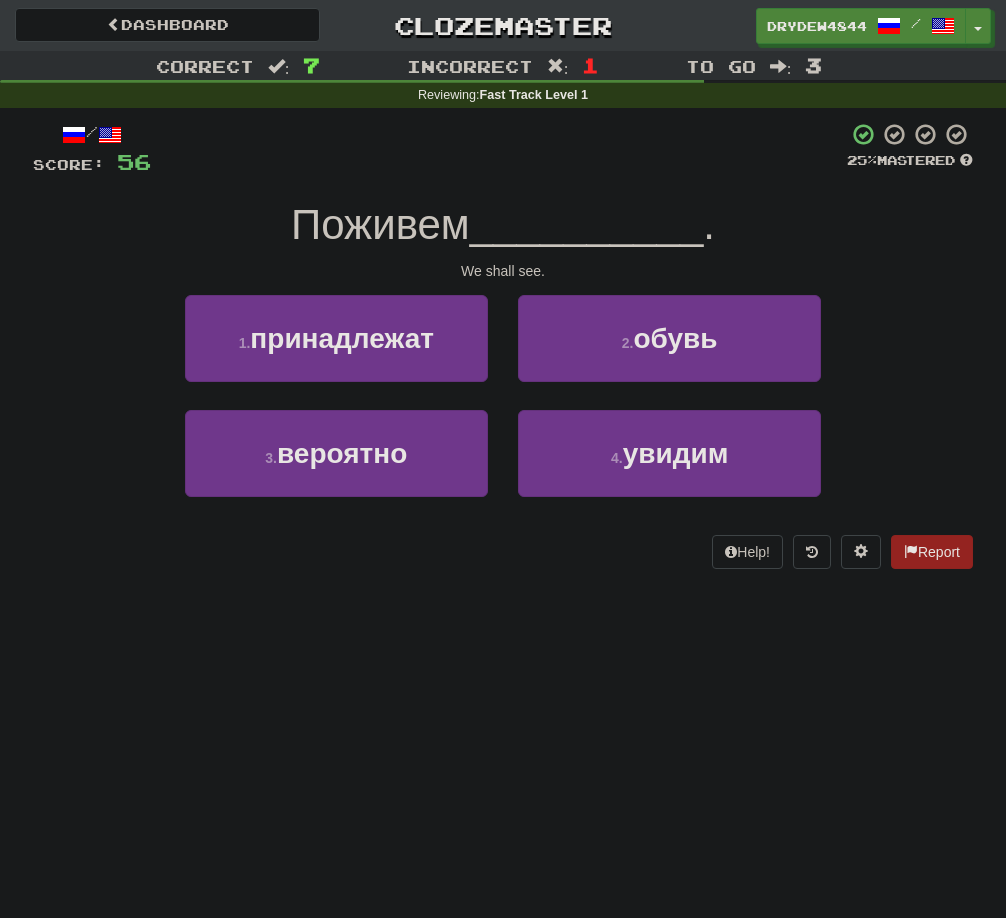 click on "4 .  увидим" at bounding box center (669, 467) 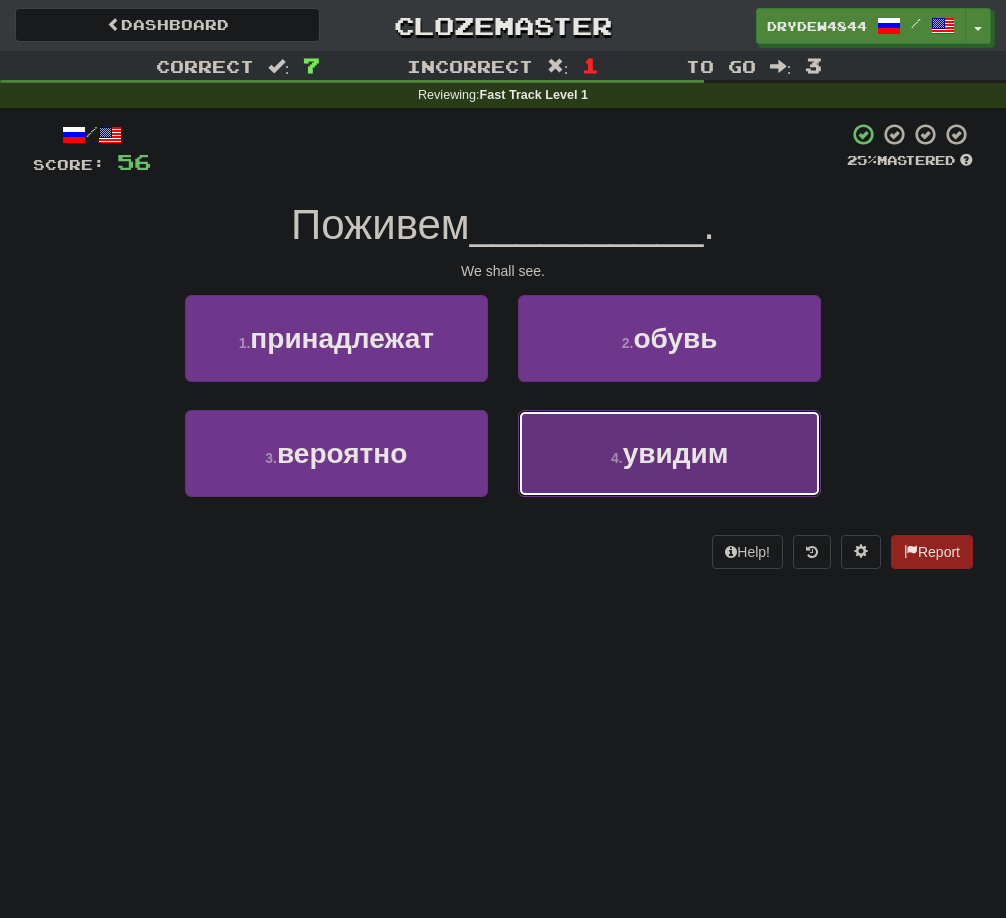 click on "4 .  увидим" at bounding box center [669, 453] 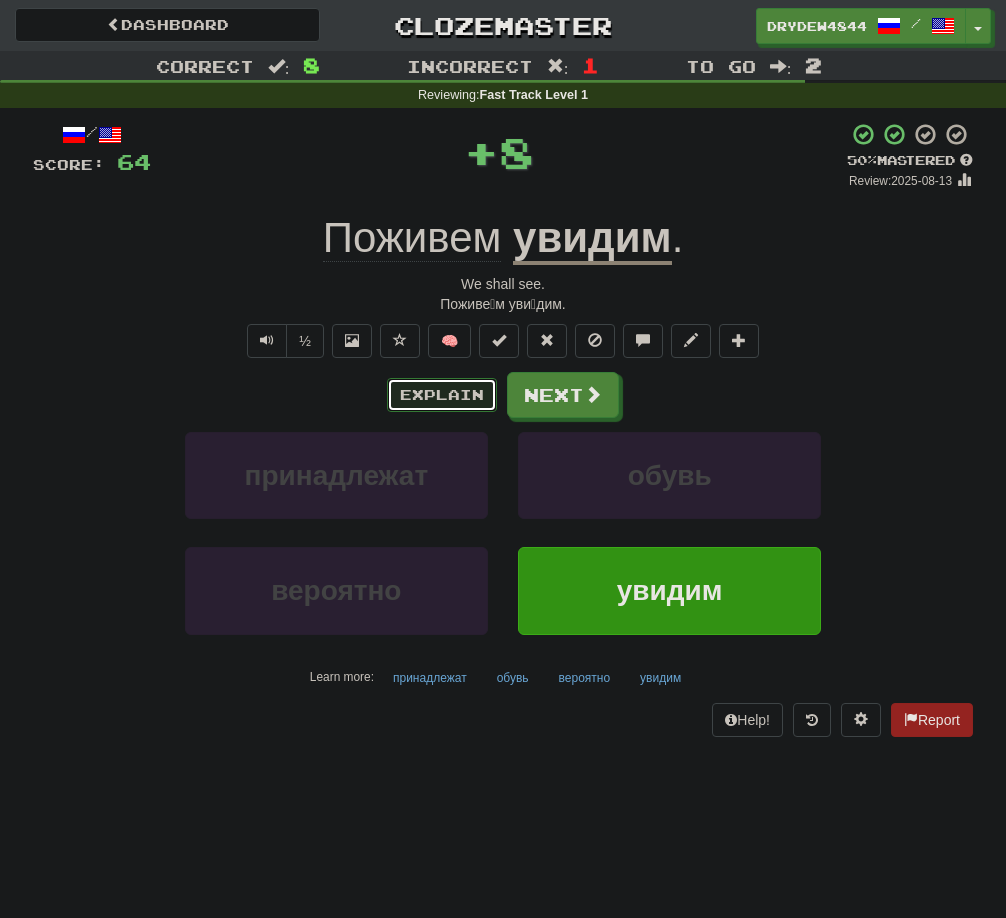 click on "Explain" at bounding box center [442, 395] 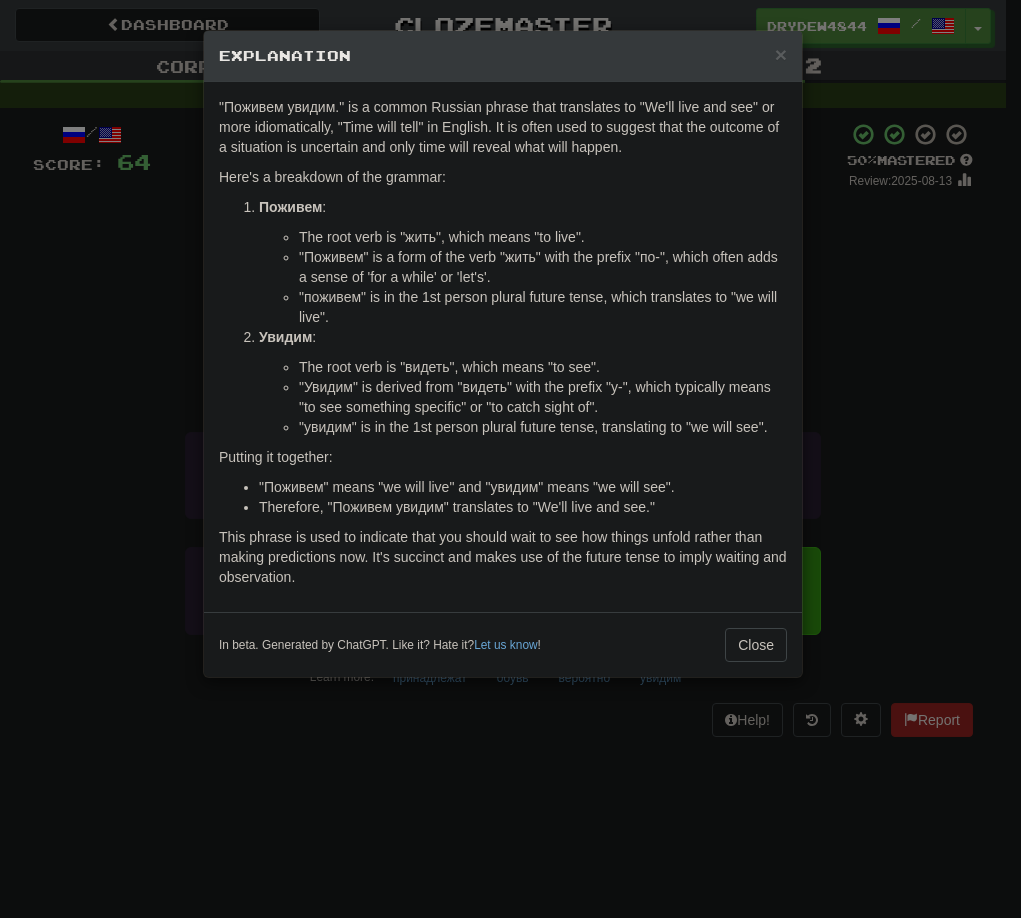 click on "× Explanation "Поживем увидим." is a common Russian phrase that translates to "We'll live and see" or more idiomatically, "Time will tell" in English. It is often used to suggest that the outcome of a situation is uncertain and only time will reveal what will happen.
Here's a breakdown of the grammar:
Поживем :
The root verb is "жить", which means "to live".
"Поживем" is a form of the verb "жить" with the prefix "по-", which often adds a sense of 'for a while' or 'let's'.
"поживем" is in the 1st person plural future tense, which translates to "we will live".
Увидим :
The root verb is "видеть", which means "to see".
"Увидим" is derived from "видеть" with the prefix "у-", which typically means "to see something specific" or "to catch sight of".
"увидим" is in the 1st person plural future tense, translating to "we will see".
Putting it together:
Let us know ! Close" at bounding box center [510, 459] 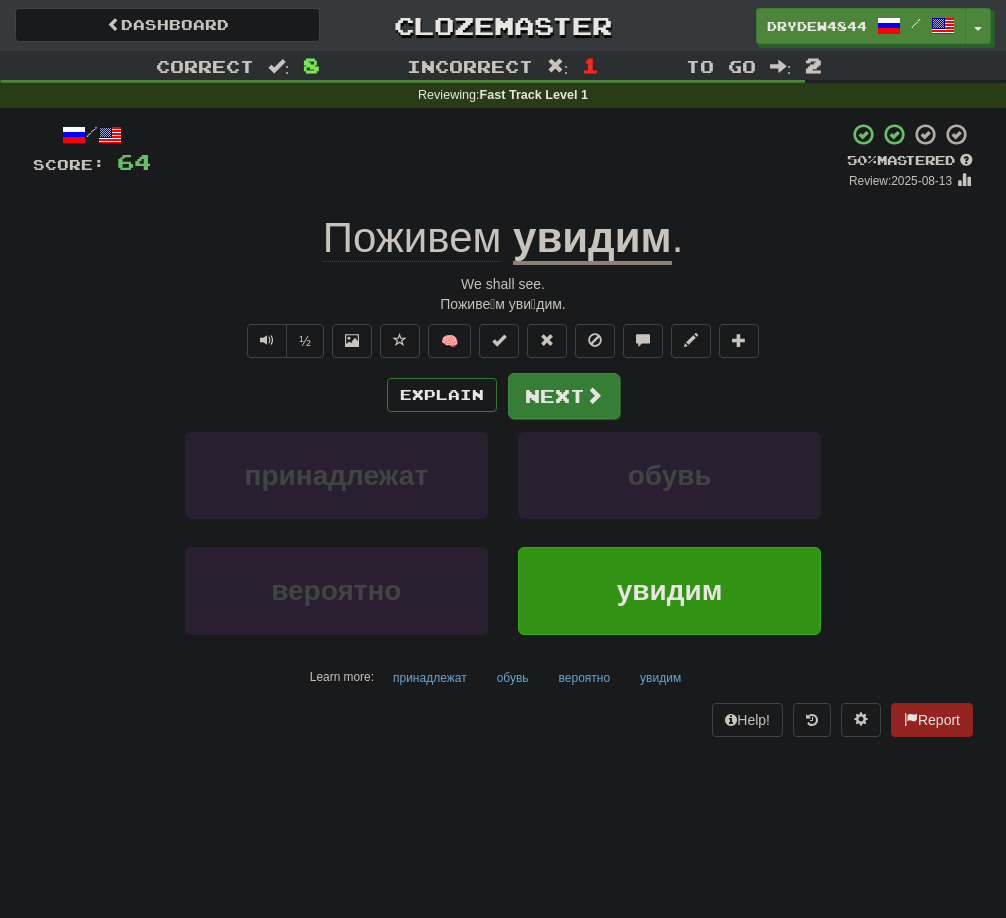 click at bounding box center (594, 395) 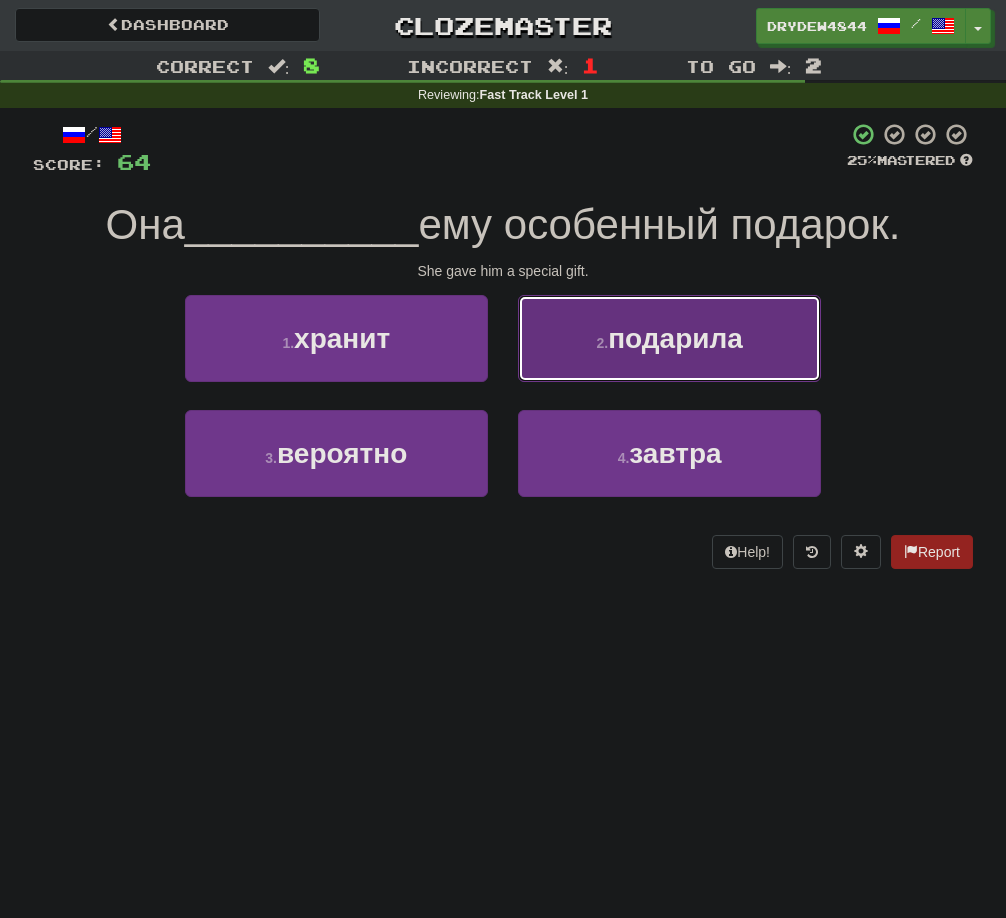click on "2 .  подарила" at bounding box center (669, 338) 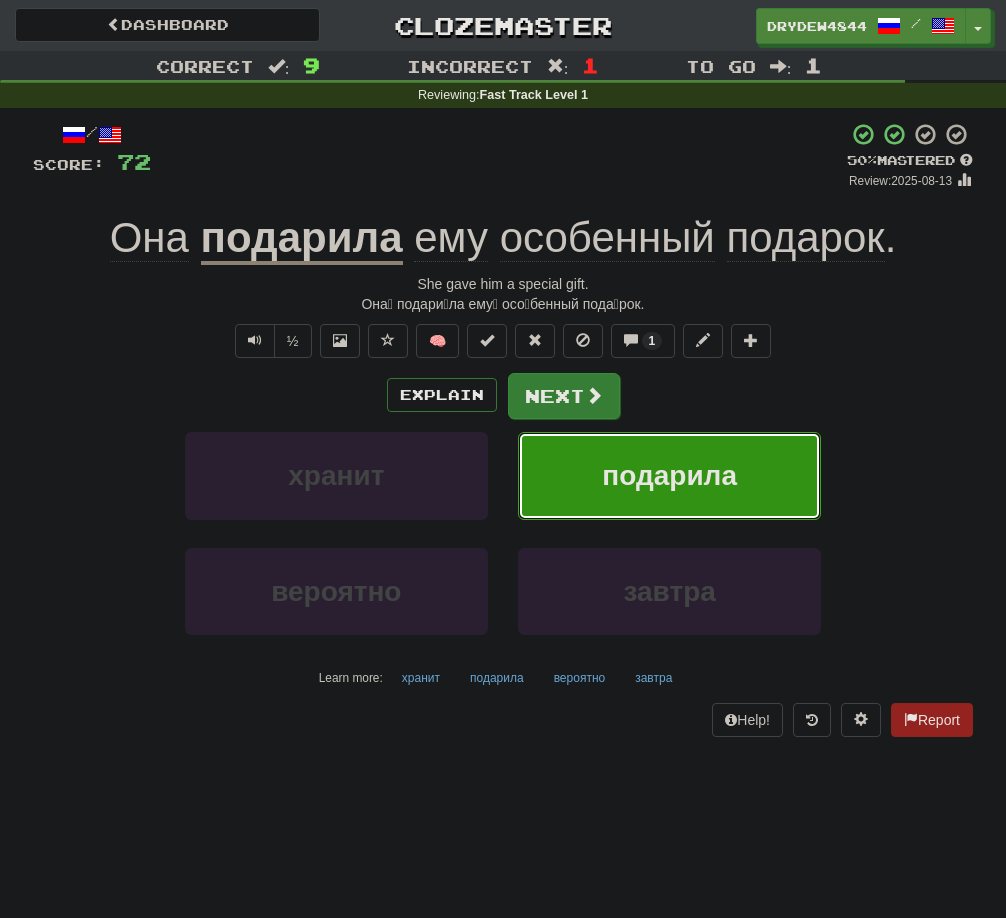 click at bounding box center [594, 395] 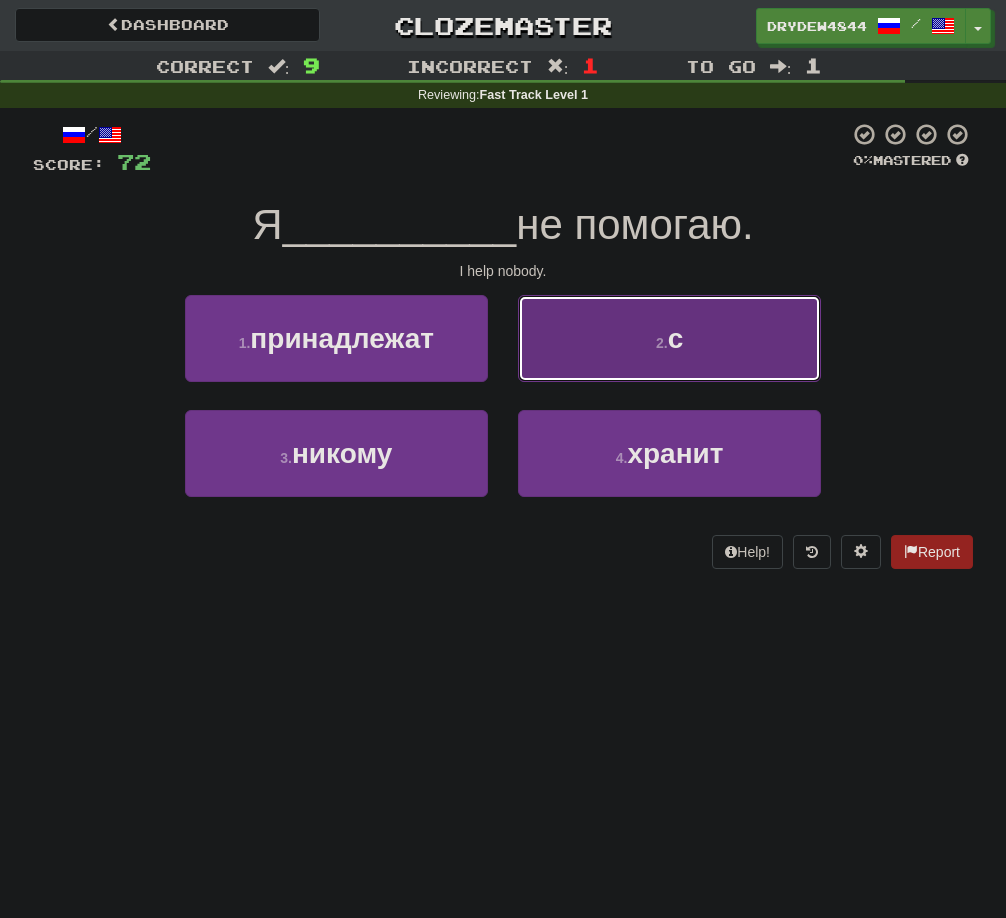 click on "2 .  с" at bounding box center [669, 338] 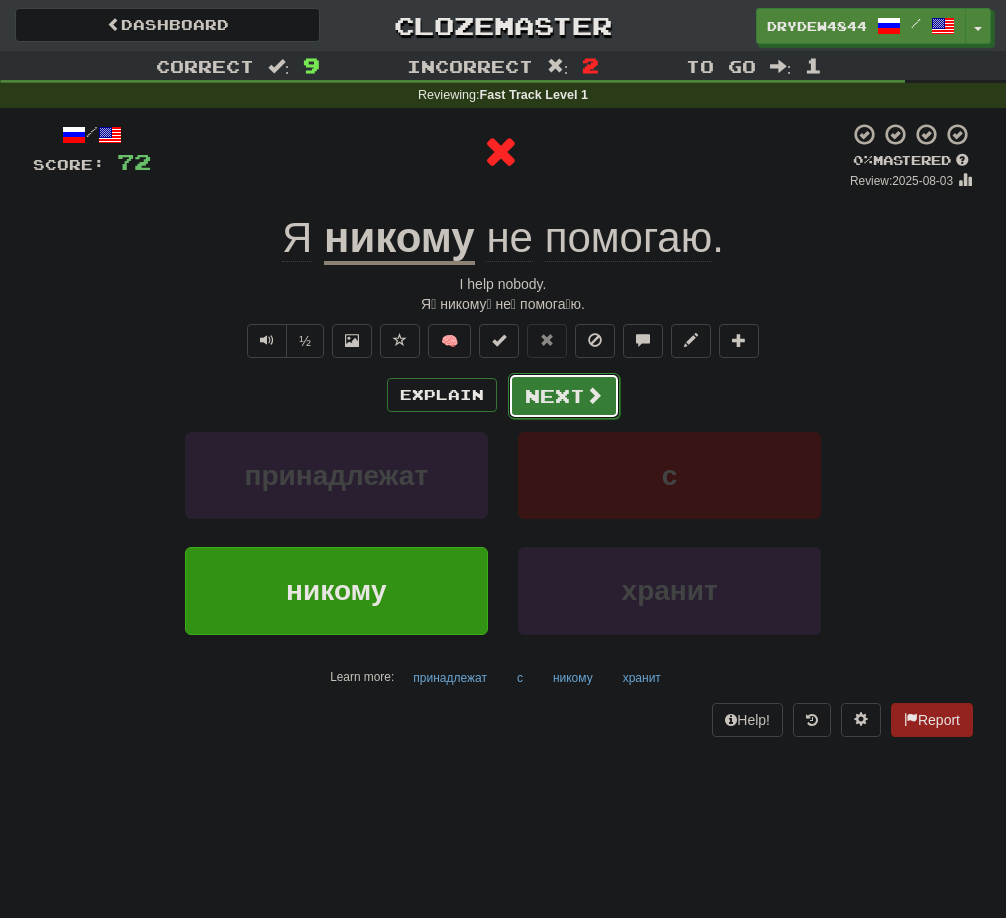 click on "Next" at bounding box center [564, 396] 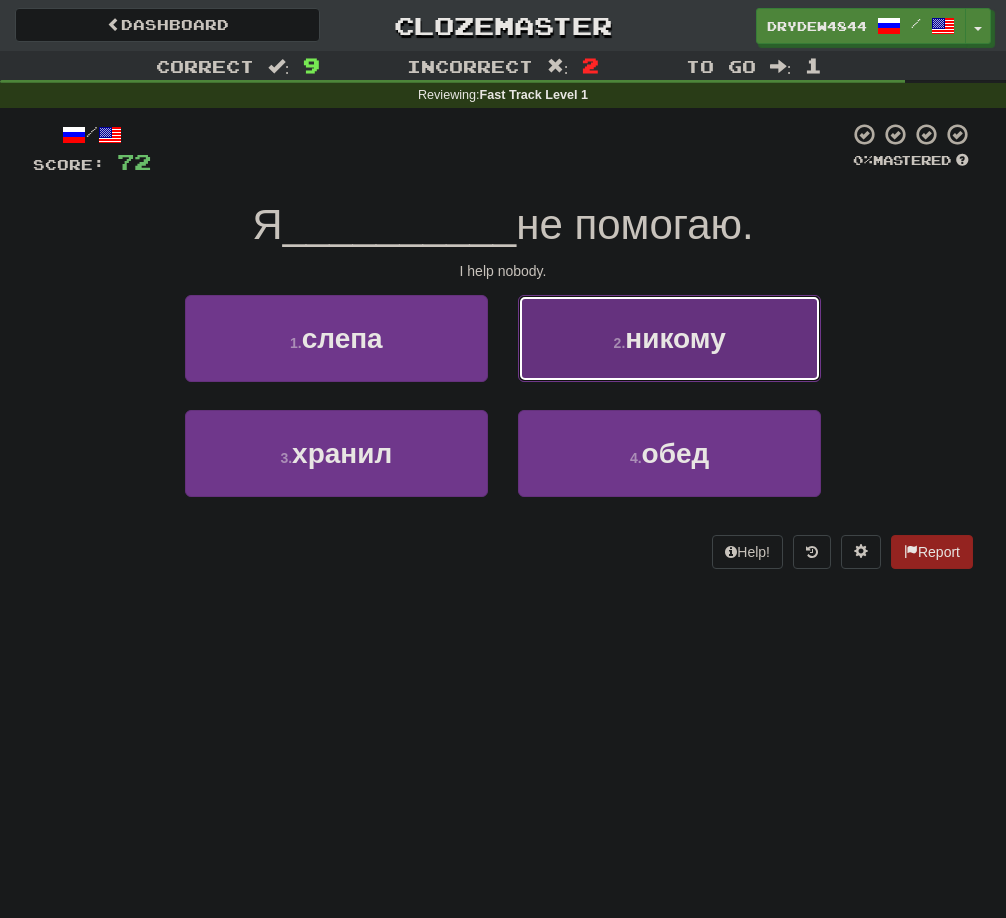 click on "2 .  никому" at bounding box center (669, 338) 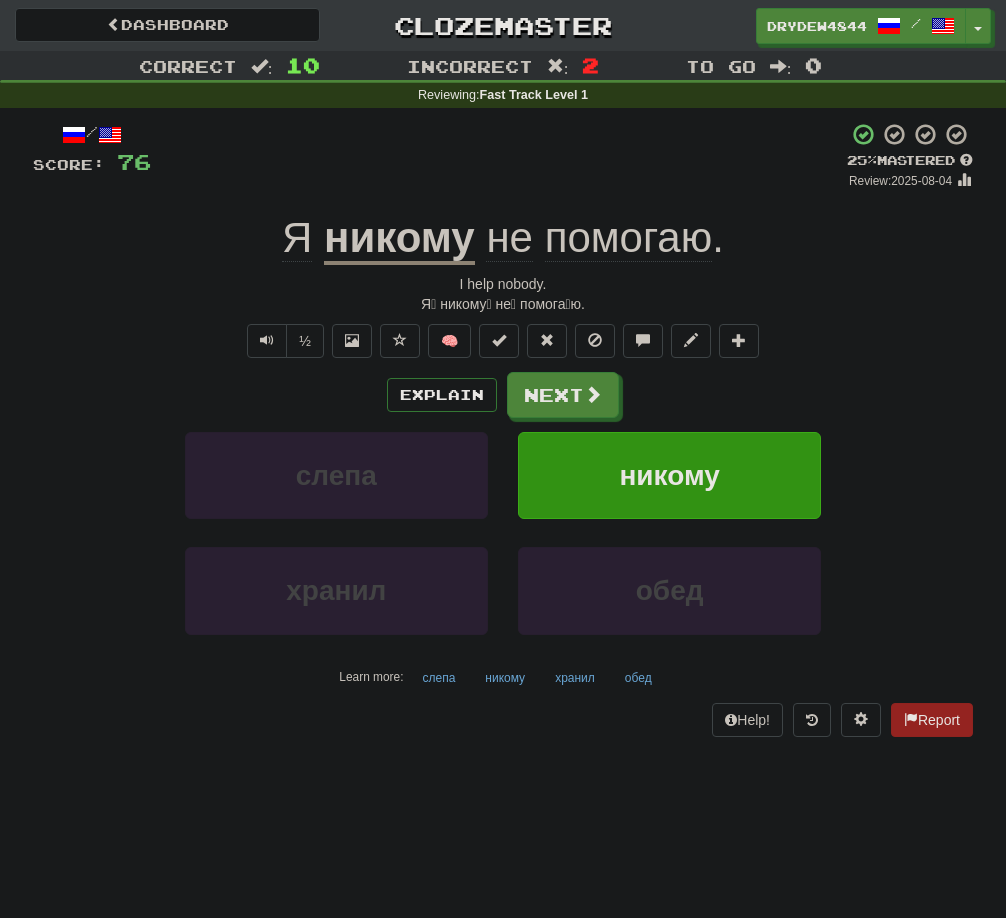 click on "никому" at bounding box center [399, 239] 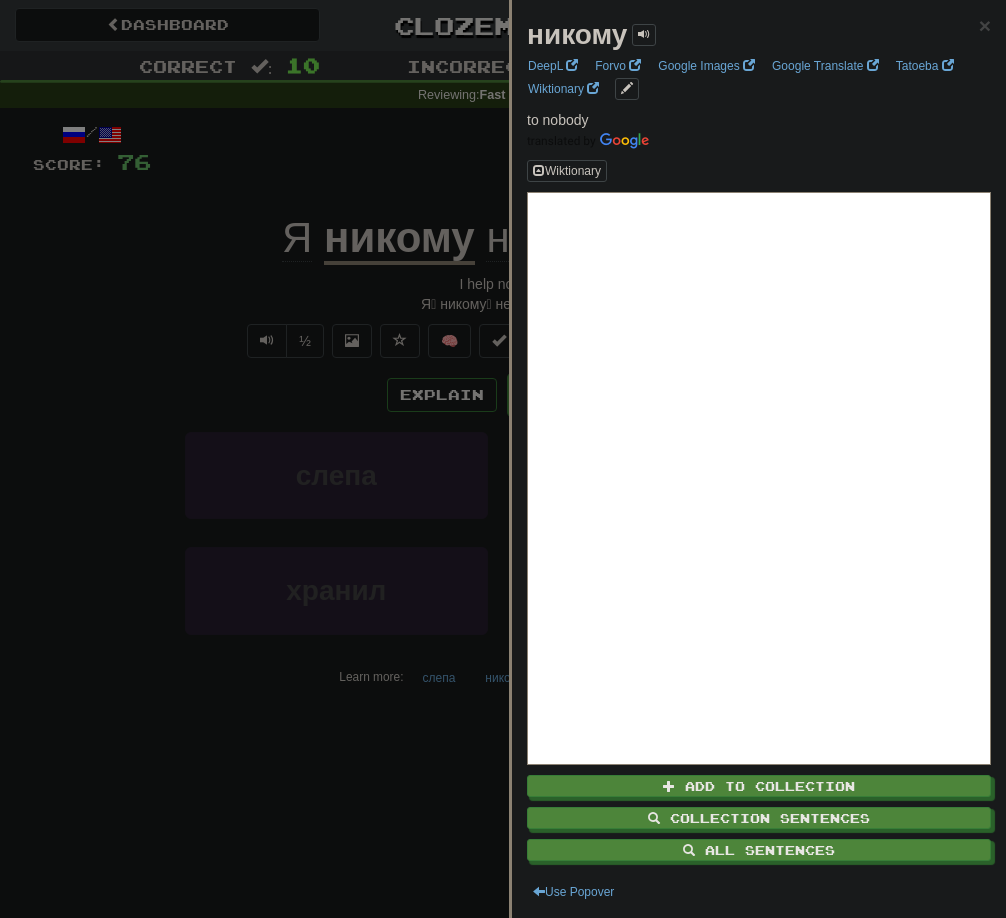 click at bounding box center (503, 459) 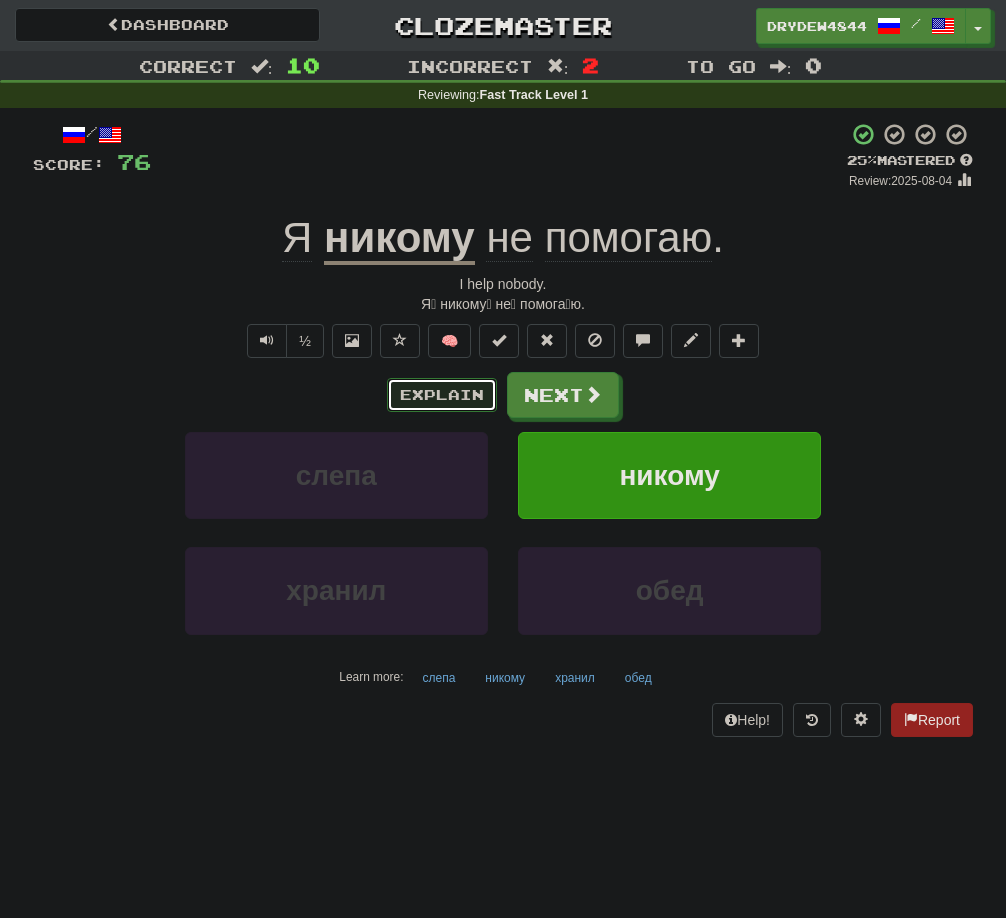 click on "Explain" at bounding box center (442, 395) 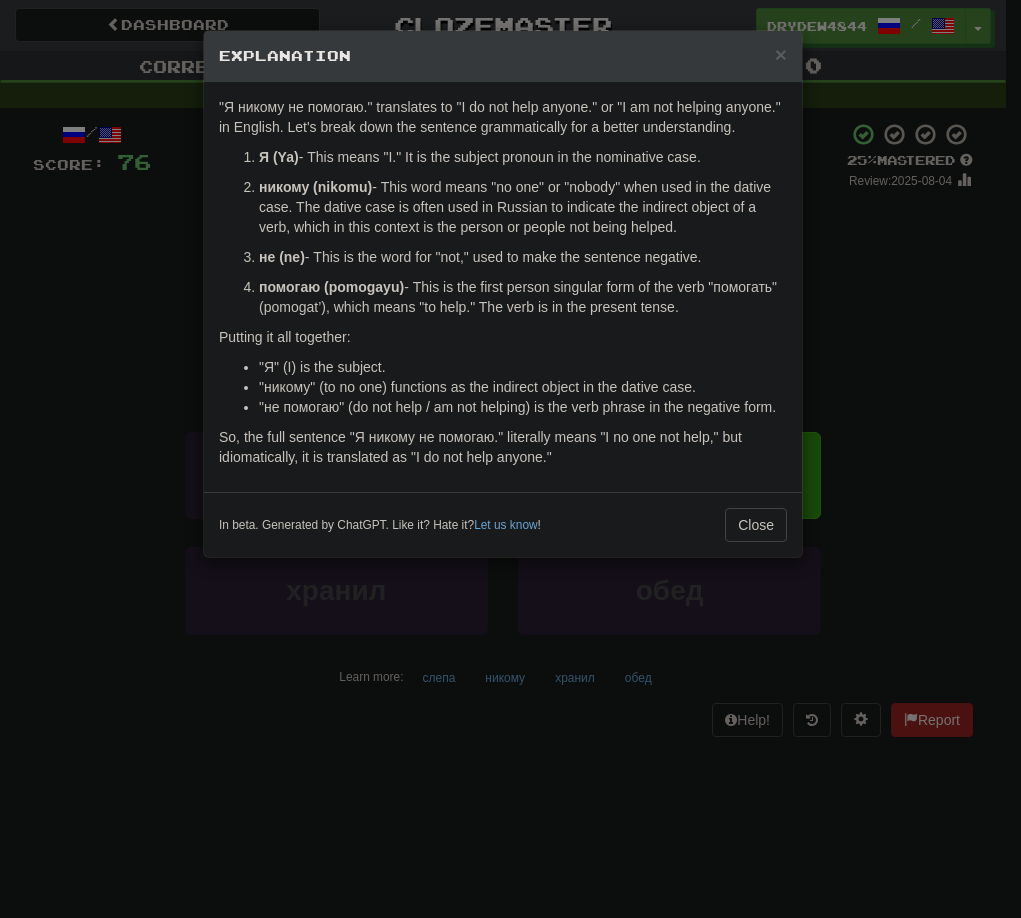 click on "никому (nikomu)  - This word means "no one" or "nobody" when used in the dative case. The dative case is often used in Russian to indicate the indirect object of a verb, which in this context is the person or people not being helped." at bounding box center (523, 207) 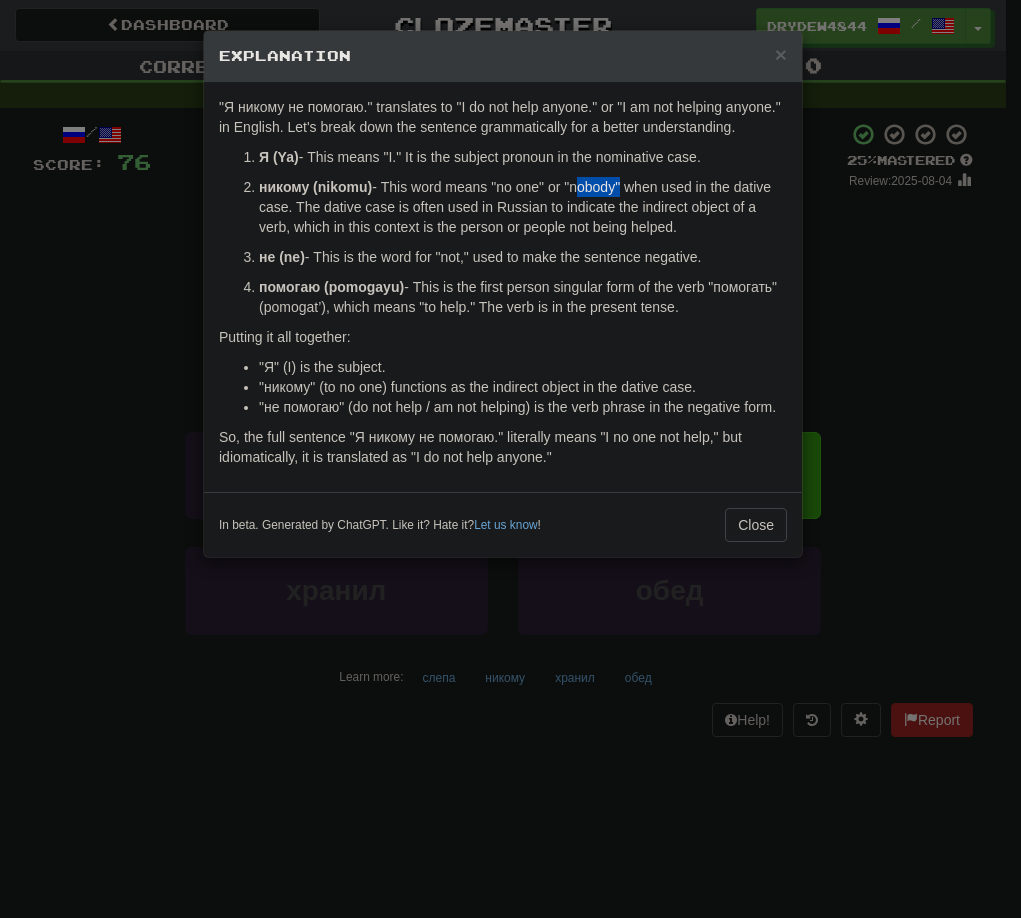 click on "никому (nikomu)  - This word means "no one" or "nobody" when used in the dative case. The dative case is often used in Russian to indicate the indirect object of a verb, which in this context is the person or people not being helped." at bounding box center [523, 207] 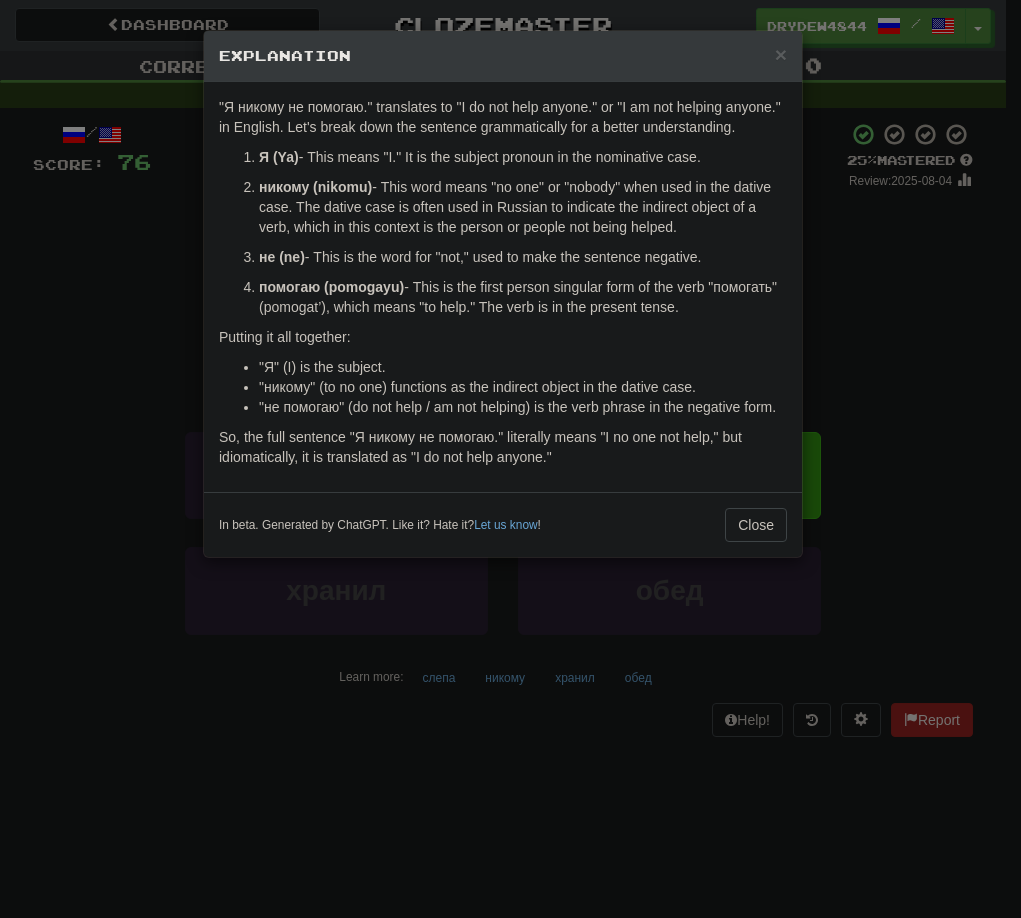 copy on "nobody" 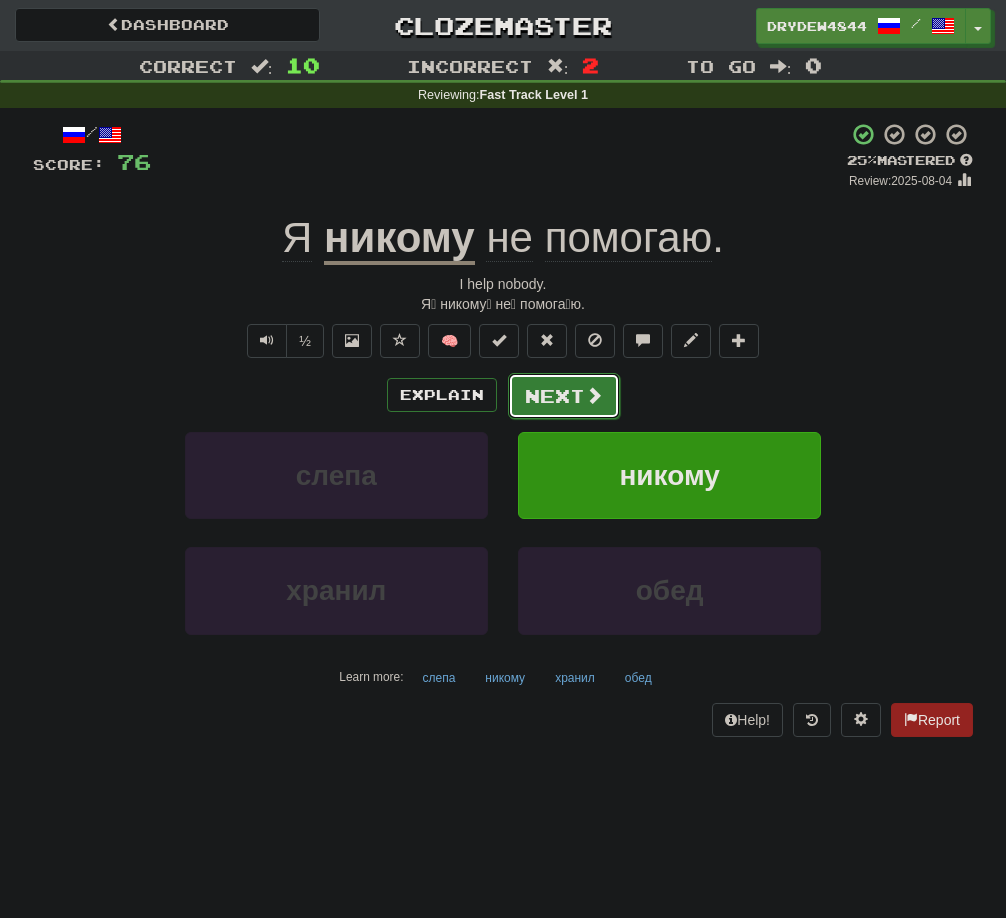 click on "Next" at bounding box center [564, 396] 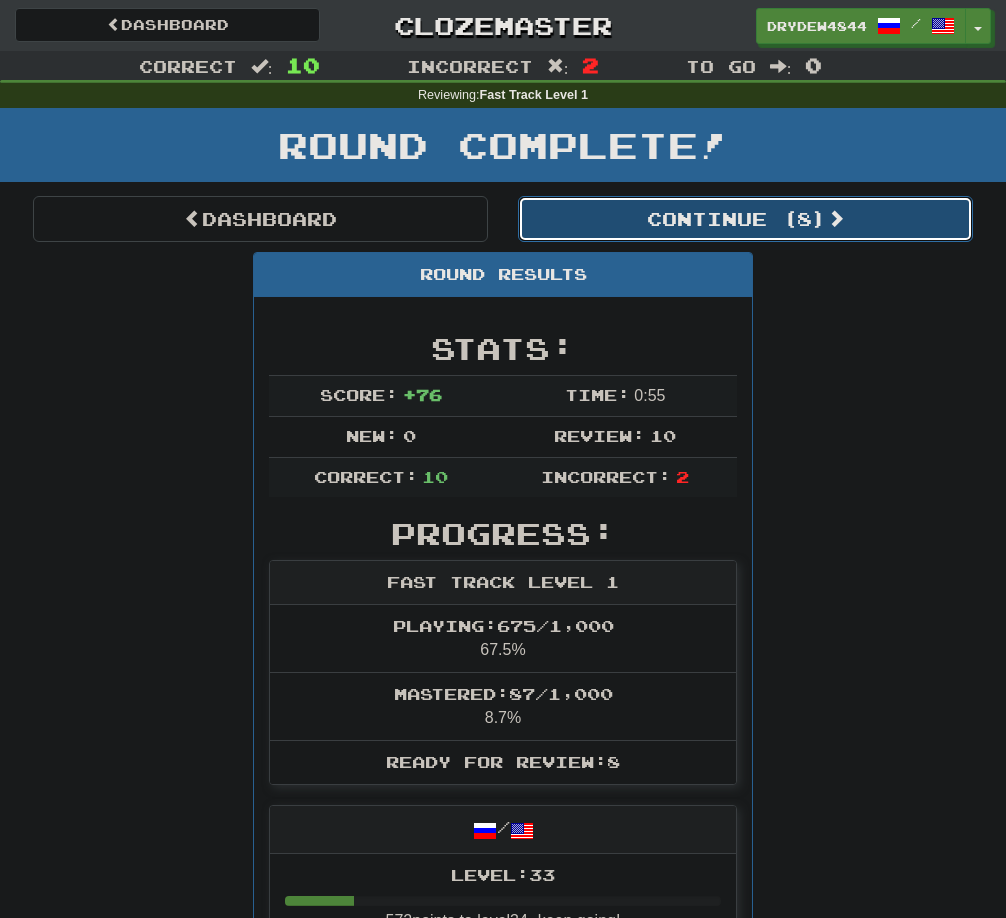 click on "Continue ( 8 )" at bounding box center [745, 219] 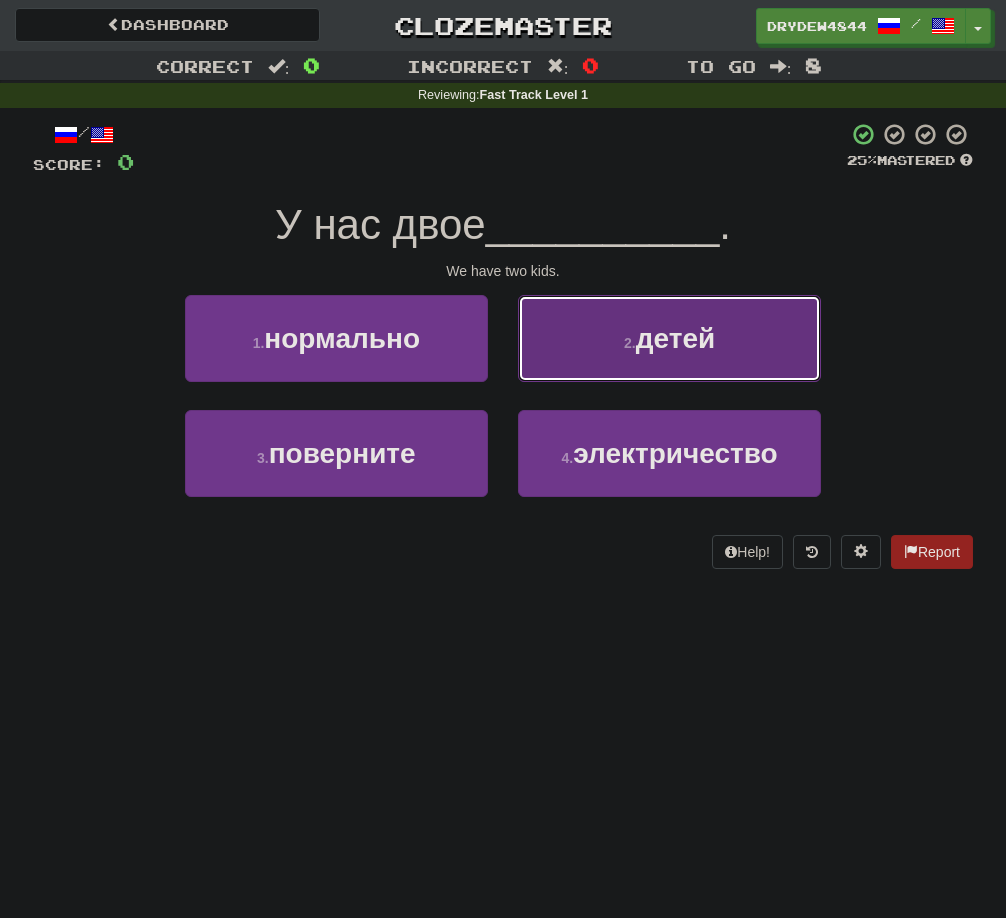 click on "детей" at bounding box center (675, 338) 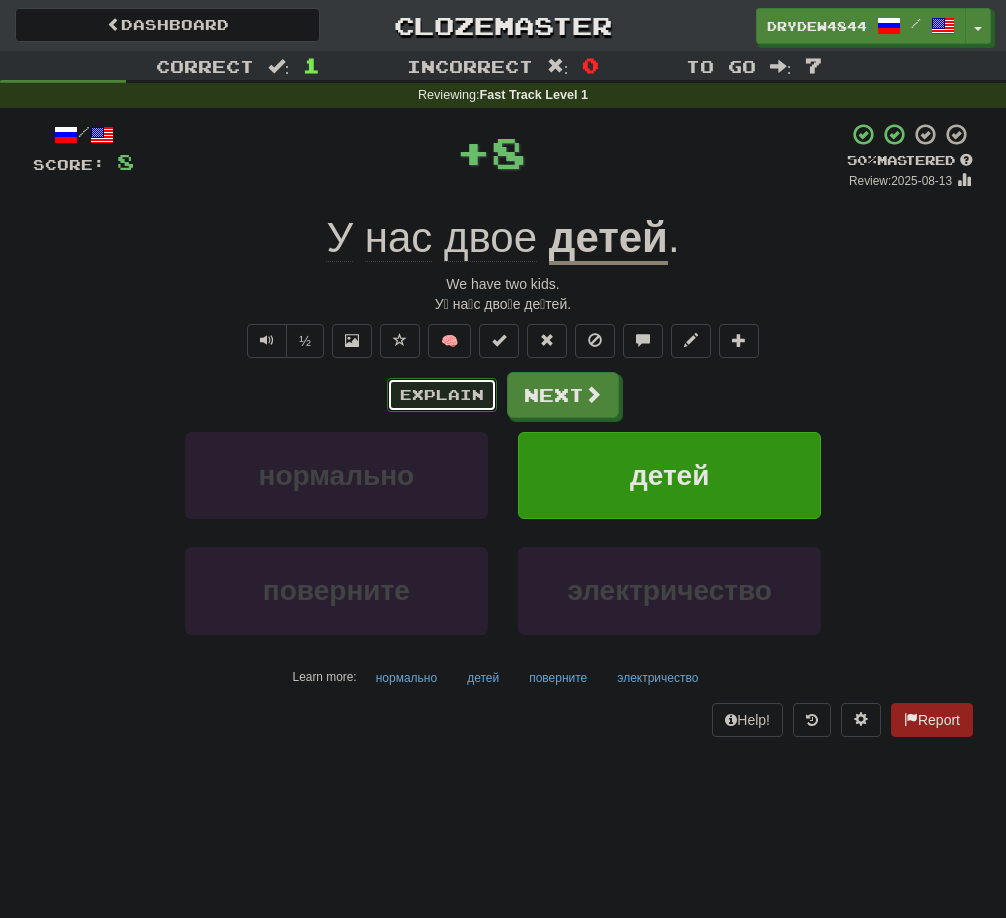 click on "Explain" at bounding box center (442, 395) 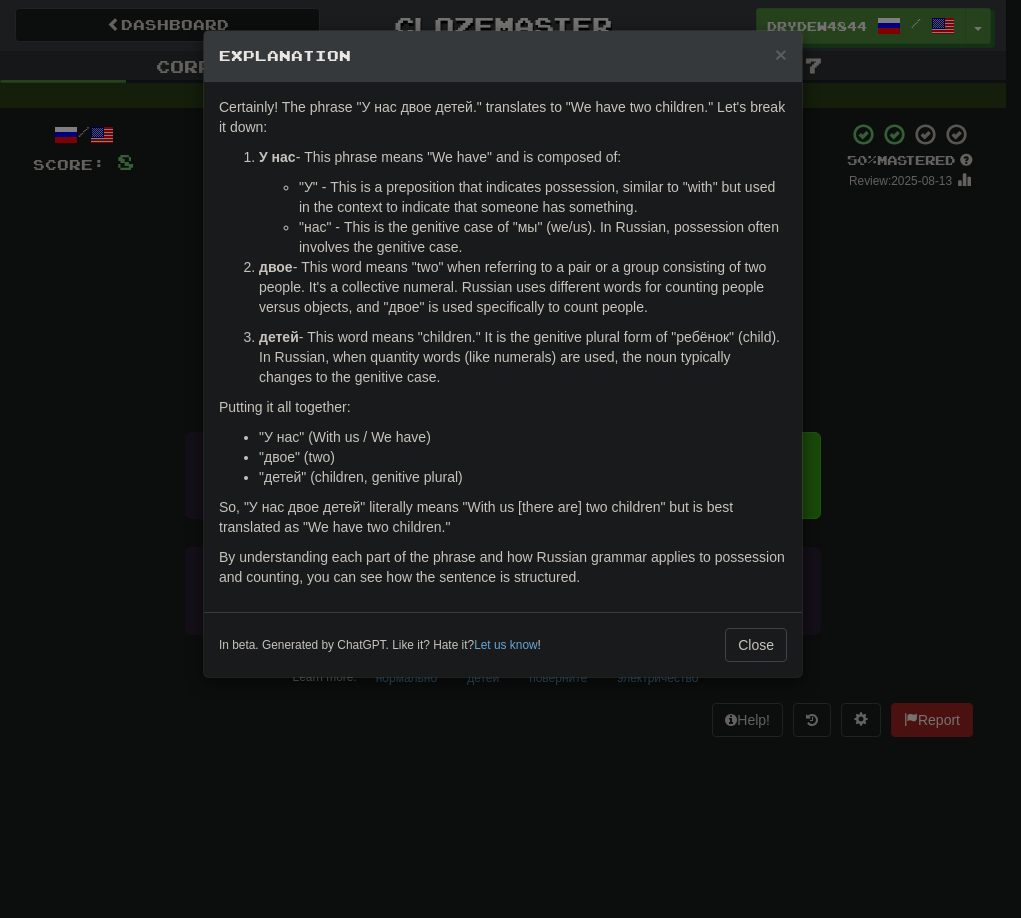 click on "двое  - This word means "two" when referring to a pair or a group consisting of two people. It's a collective numeral. Russian uses different words for counting people versus objects, and "двое" is used specifically to count people." at bounding box center (523, 287) 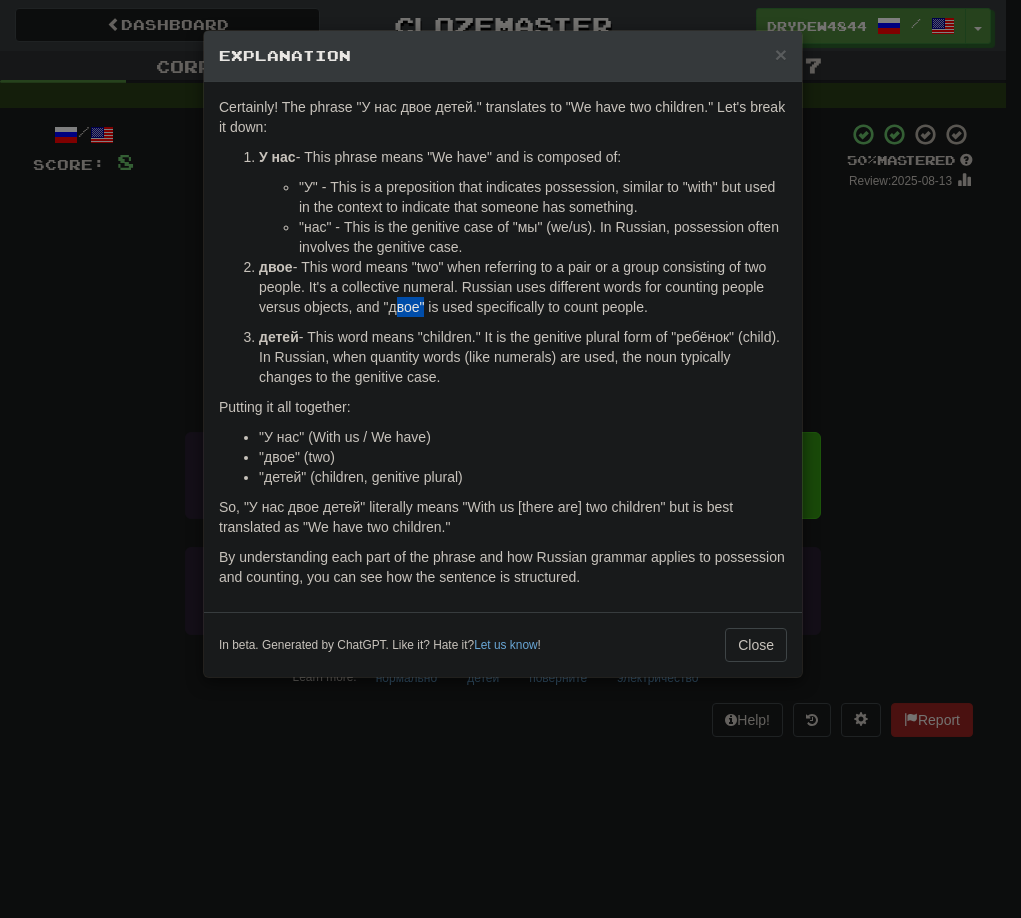 click on "двое  - This word means "two" when referring to a pair or a group consisting of two people. It's a collective numeral. Russian uses different words for counting people versus objects, and "двое" is used specifically to count people." at bounding box center (523, 287) 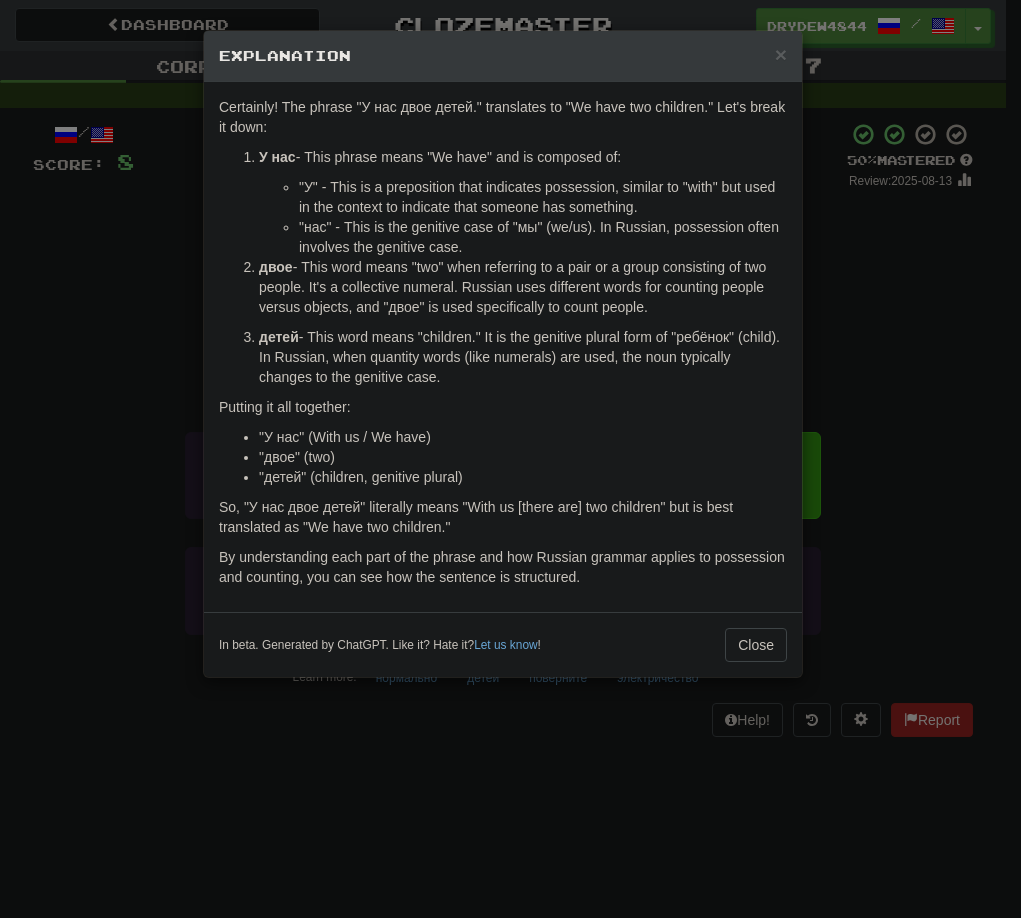 copy on "двое" 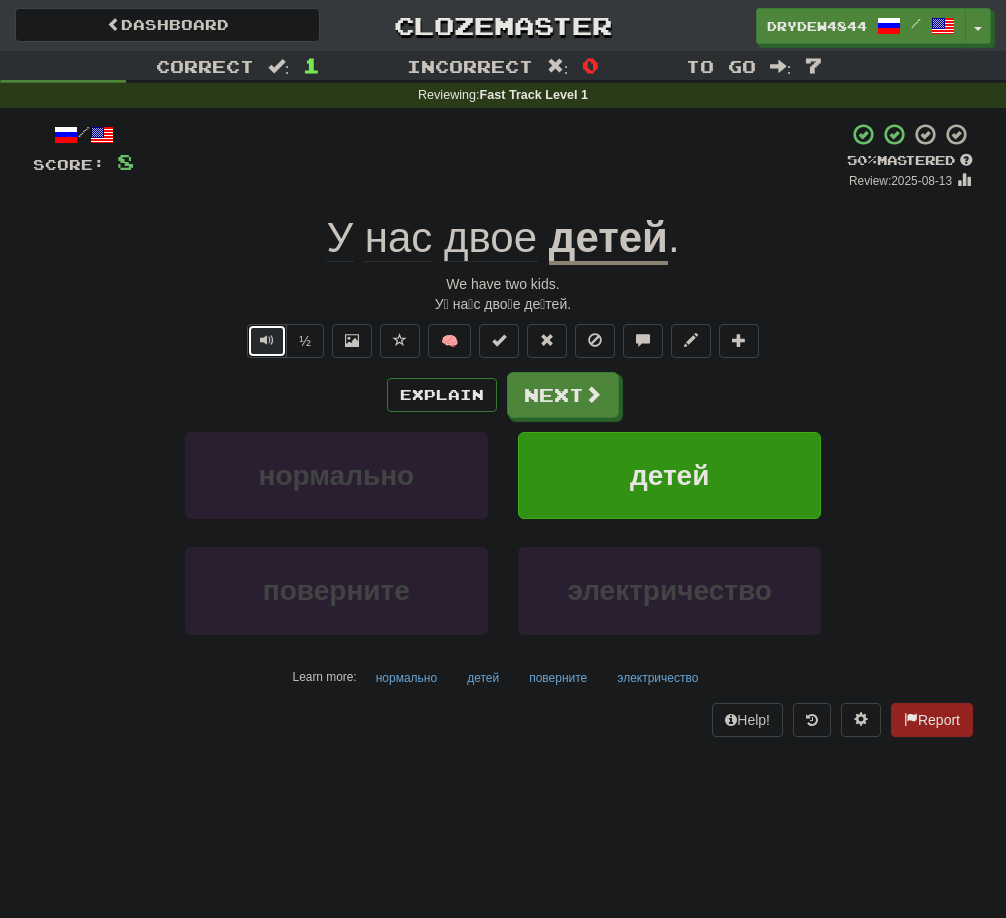 click at bounding box center [267, 341] 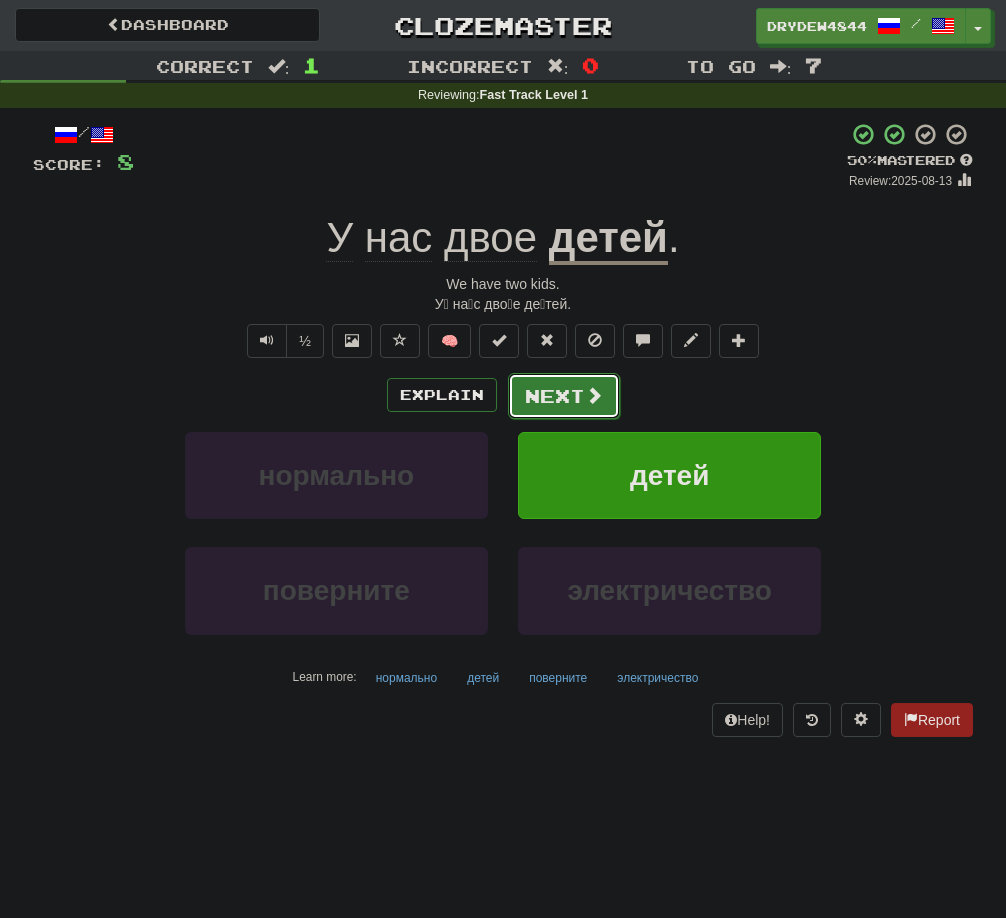 click on "Next" at bounding box center [564, 396] 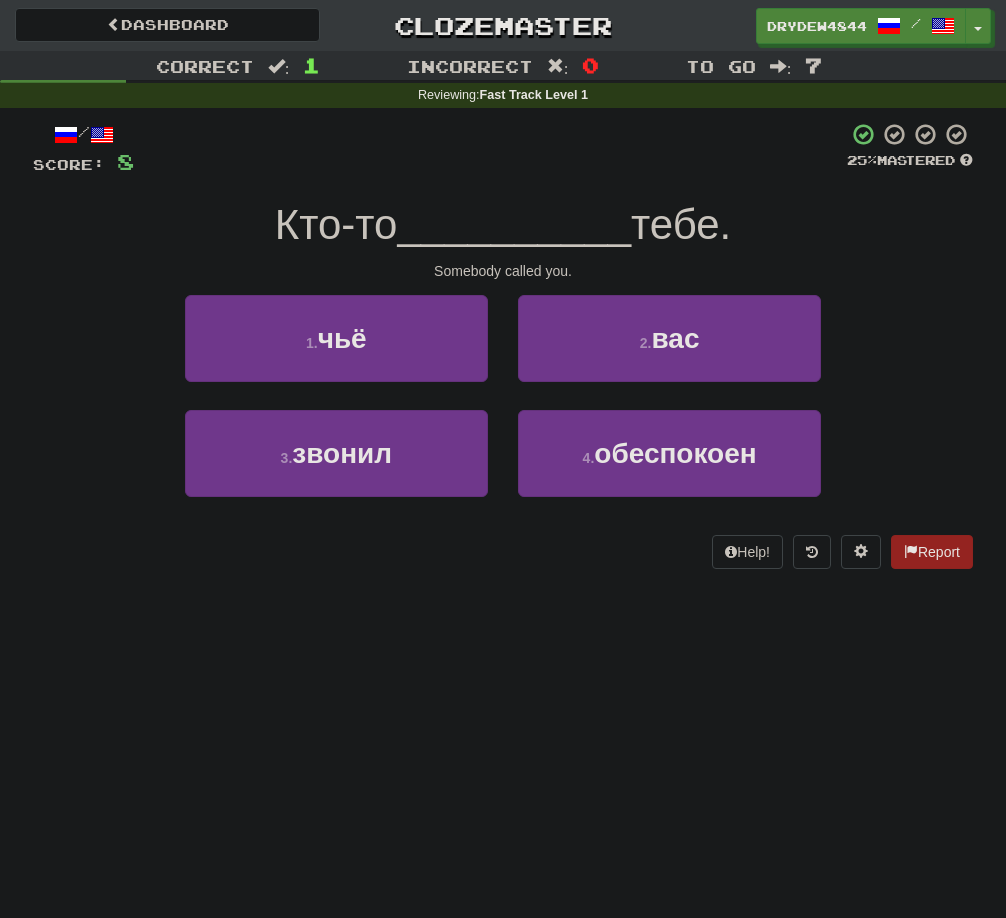 click on "3 .  звонил" at bounding box center (336, 467) 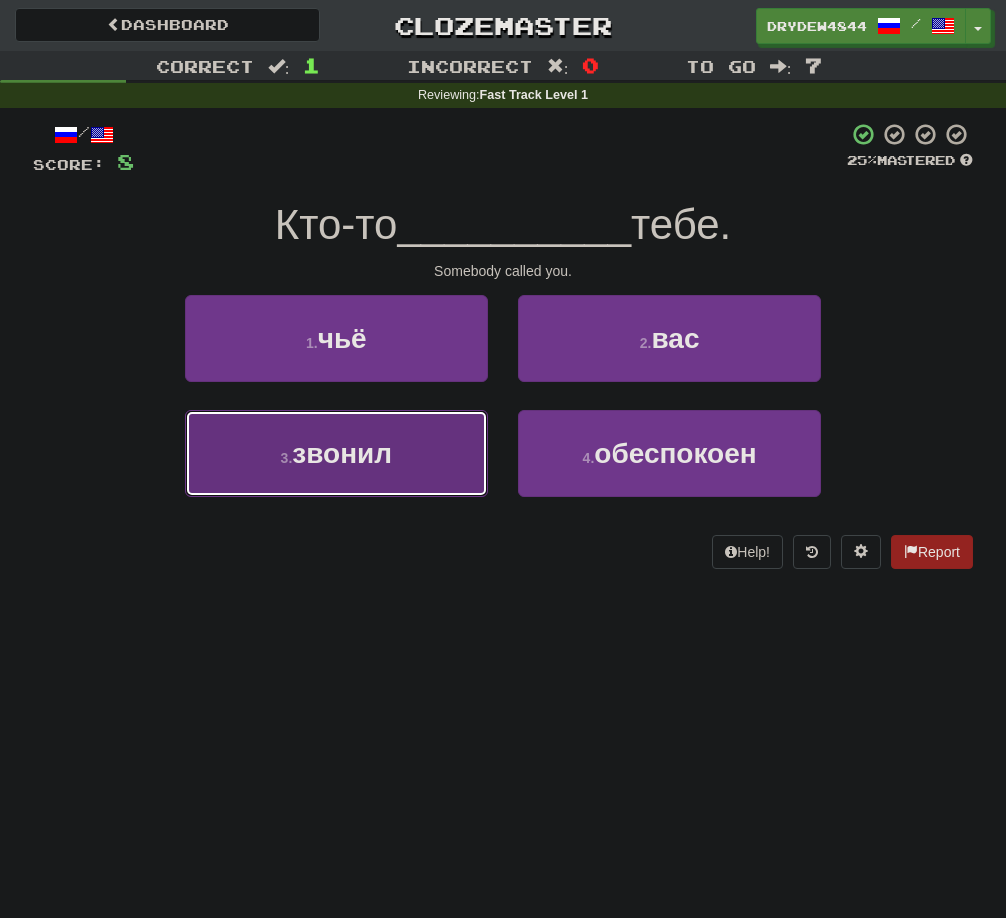 click on "3 .  звонил" at bounding box center [336, 453] 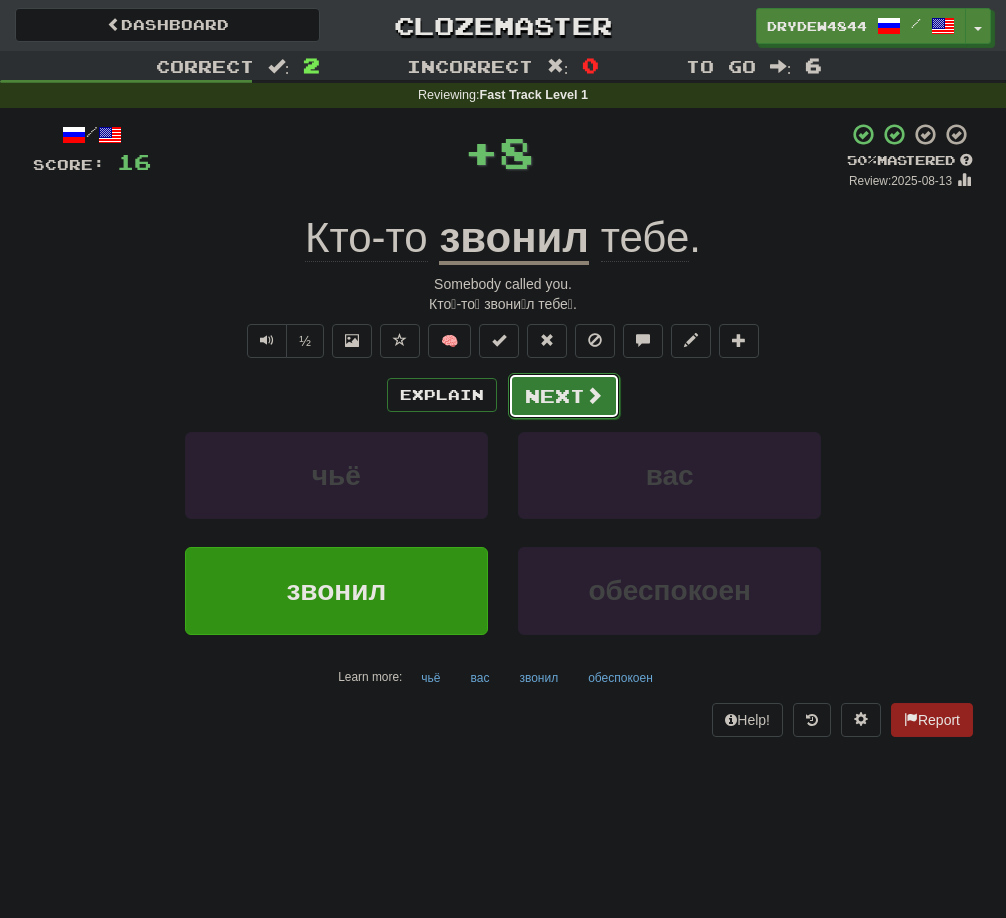 click on "Next" at bounding box center (564, 396) 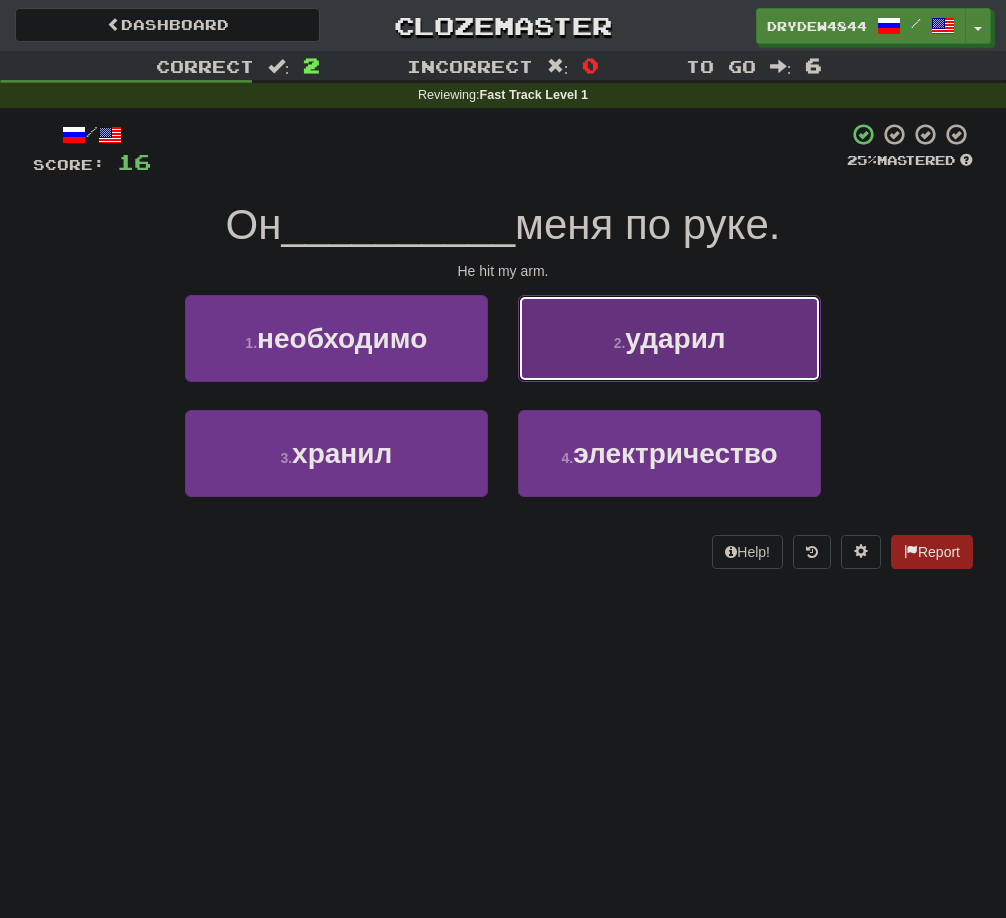 click on "2 .  ударил" at bounding box center [669, 338] 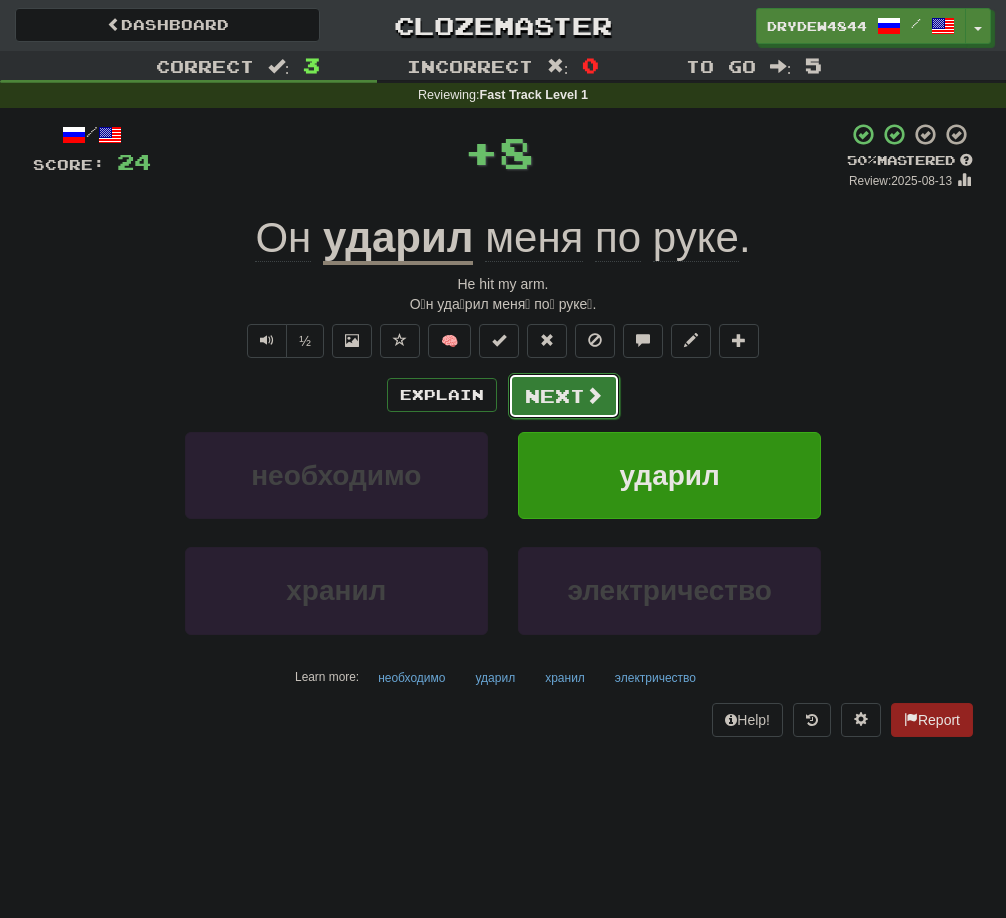 click on "Next" at bounding box center [564, 396] 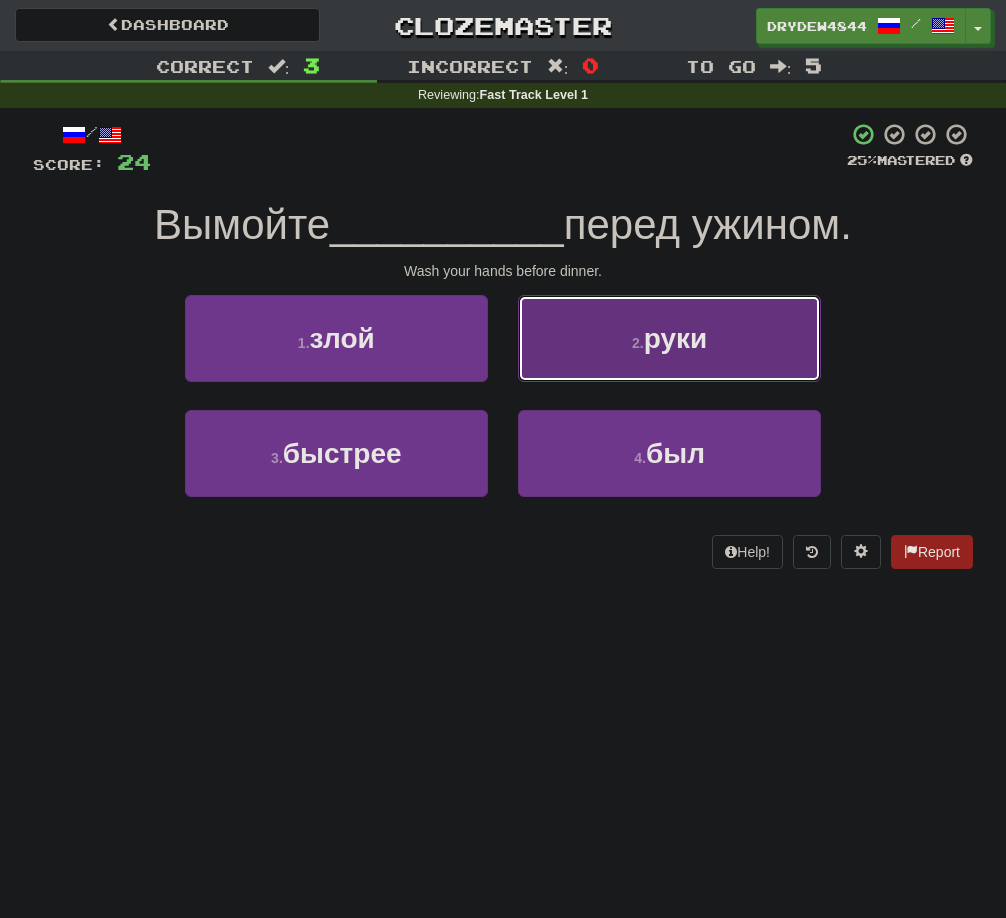 click on "2 .  руки" at bounding box center (669, 338) 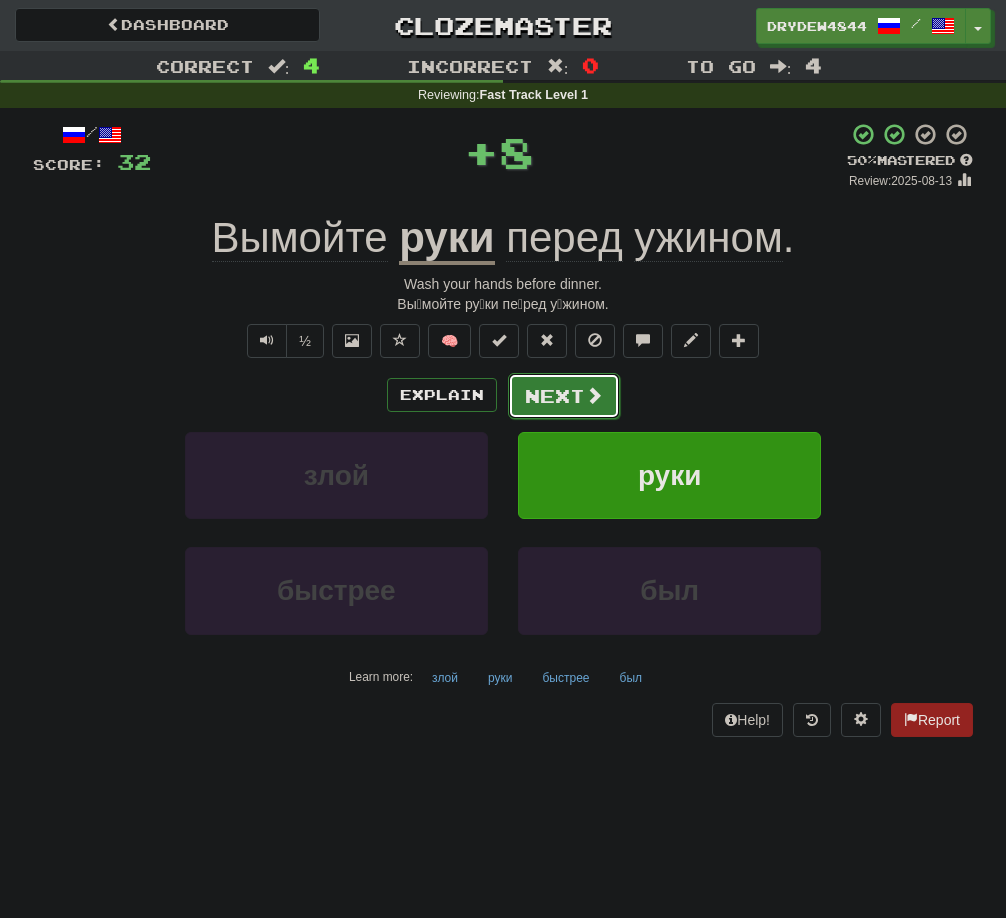 click on "Next" at bounding box center (564, 396) 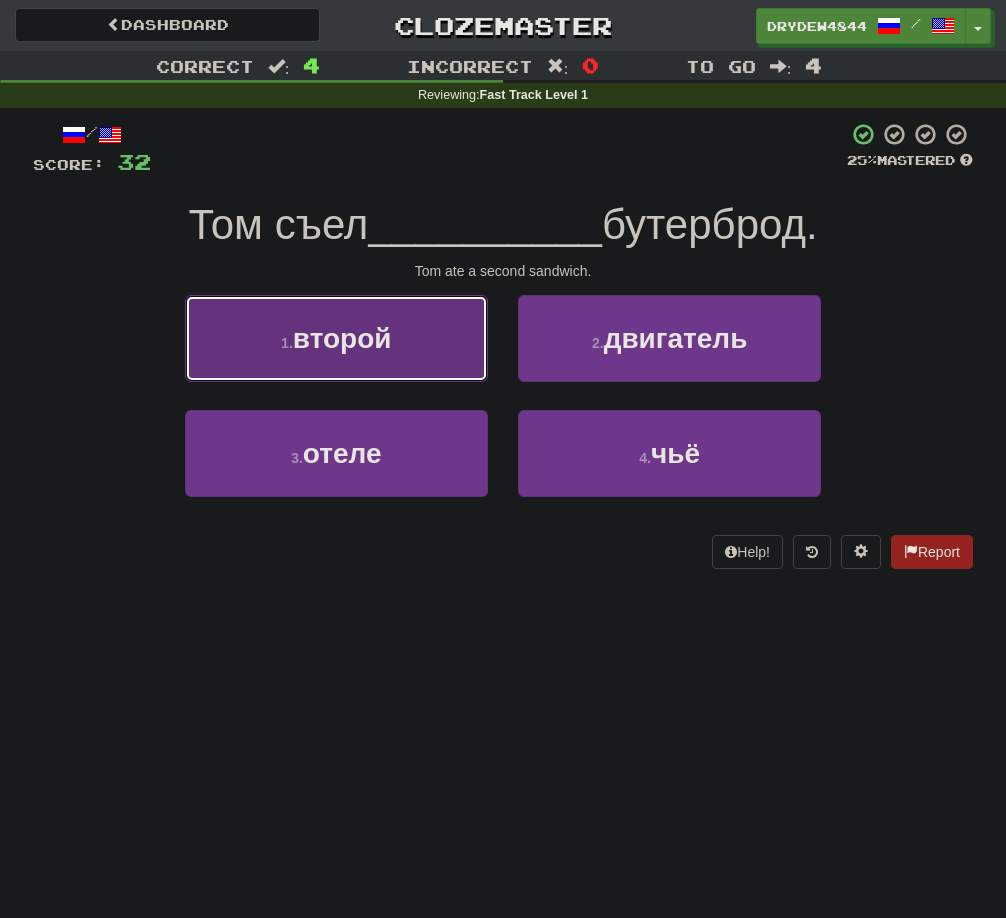 click on "1 .  второй" at bounding box center (336, 338) 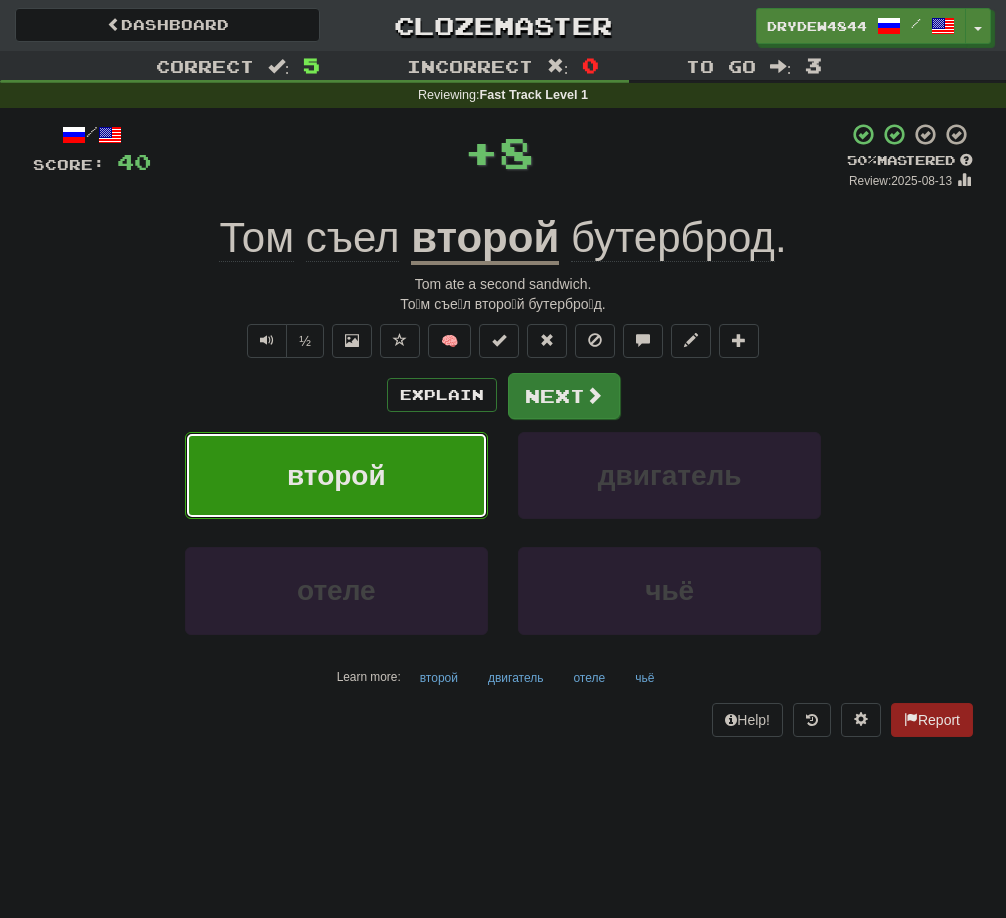 click at bounding box center (594, 395) 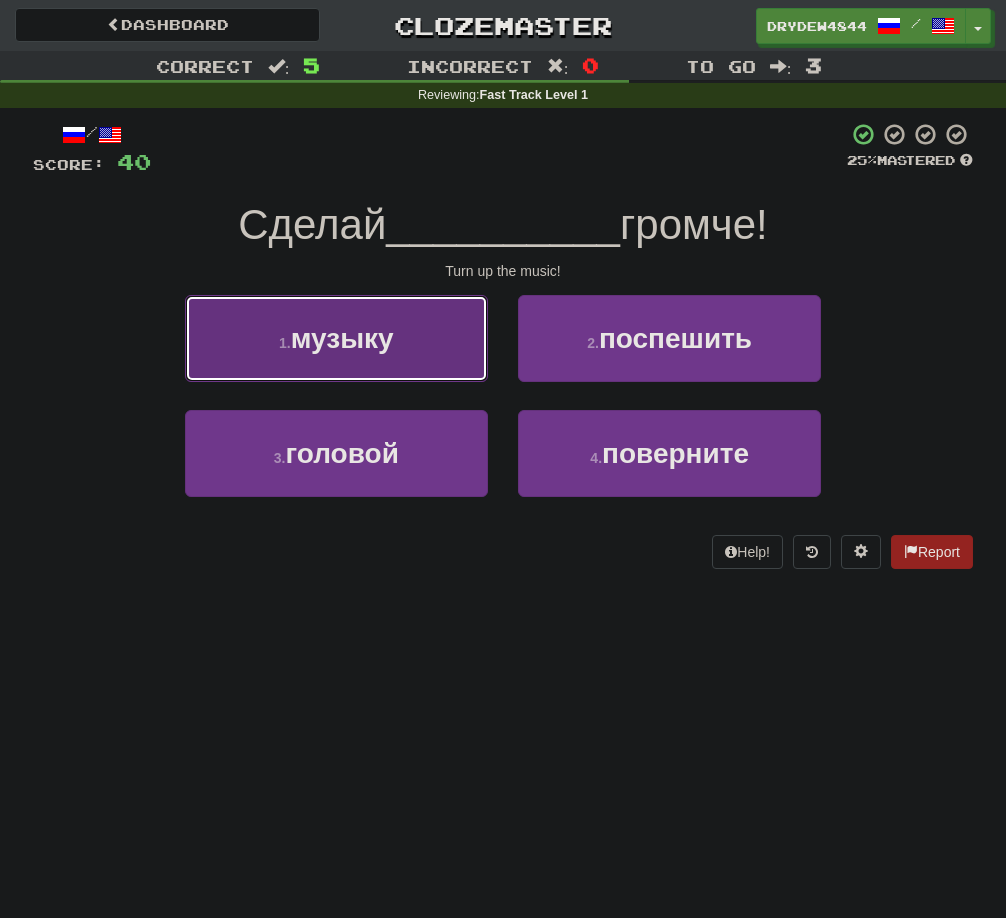 click on "музыку" at bounding box center [342, 338] 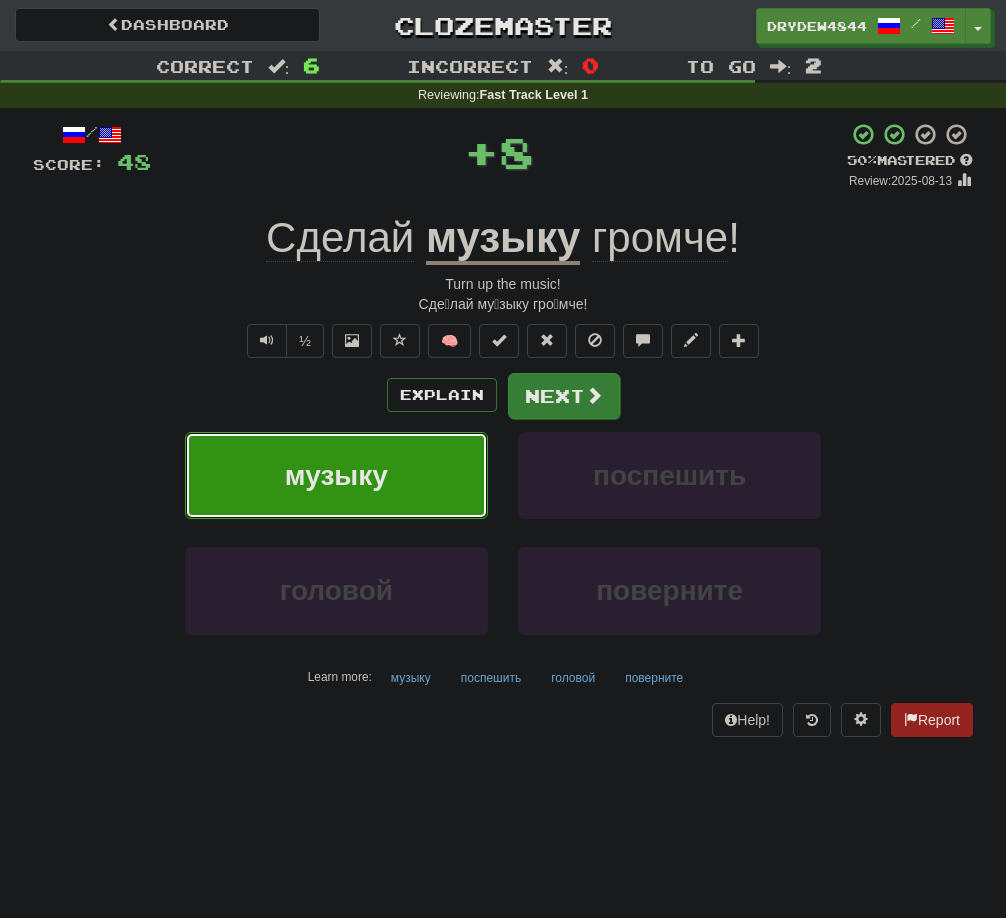 click on "Explain Next" at bounding box center (503, 395) 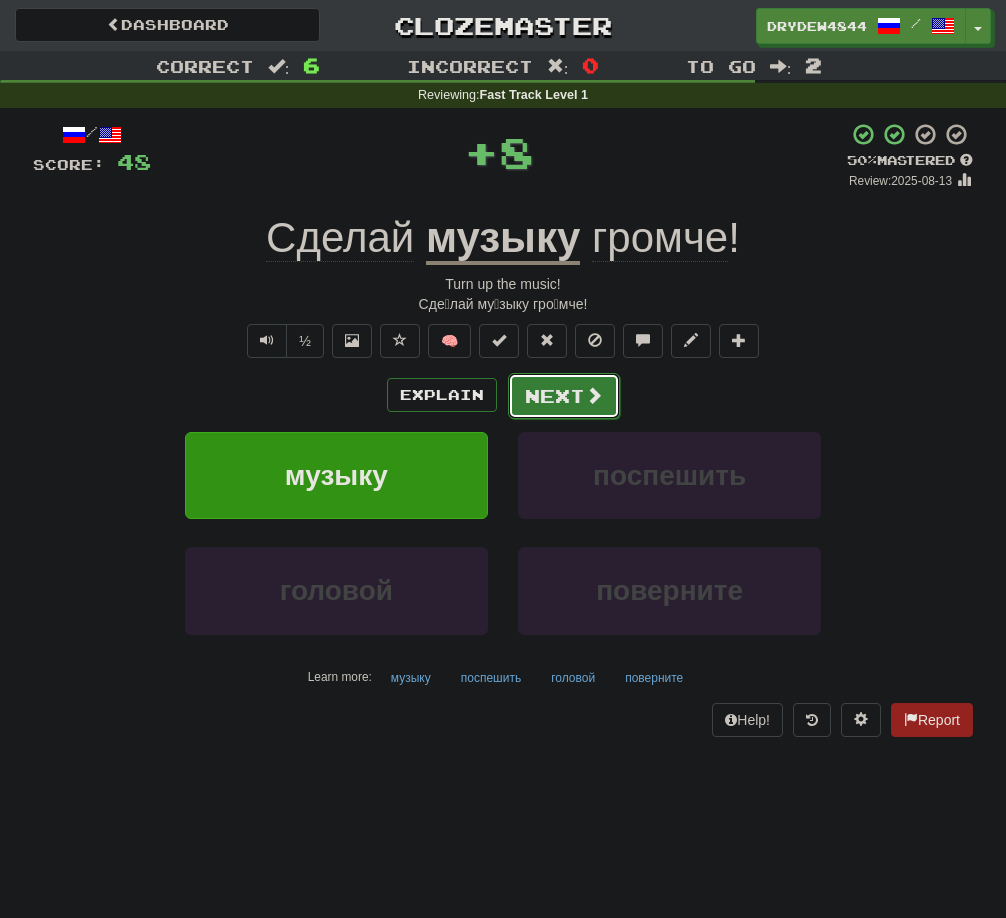 click on "Next" at bounding box center (564, 396) 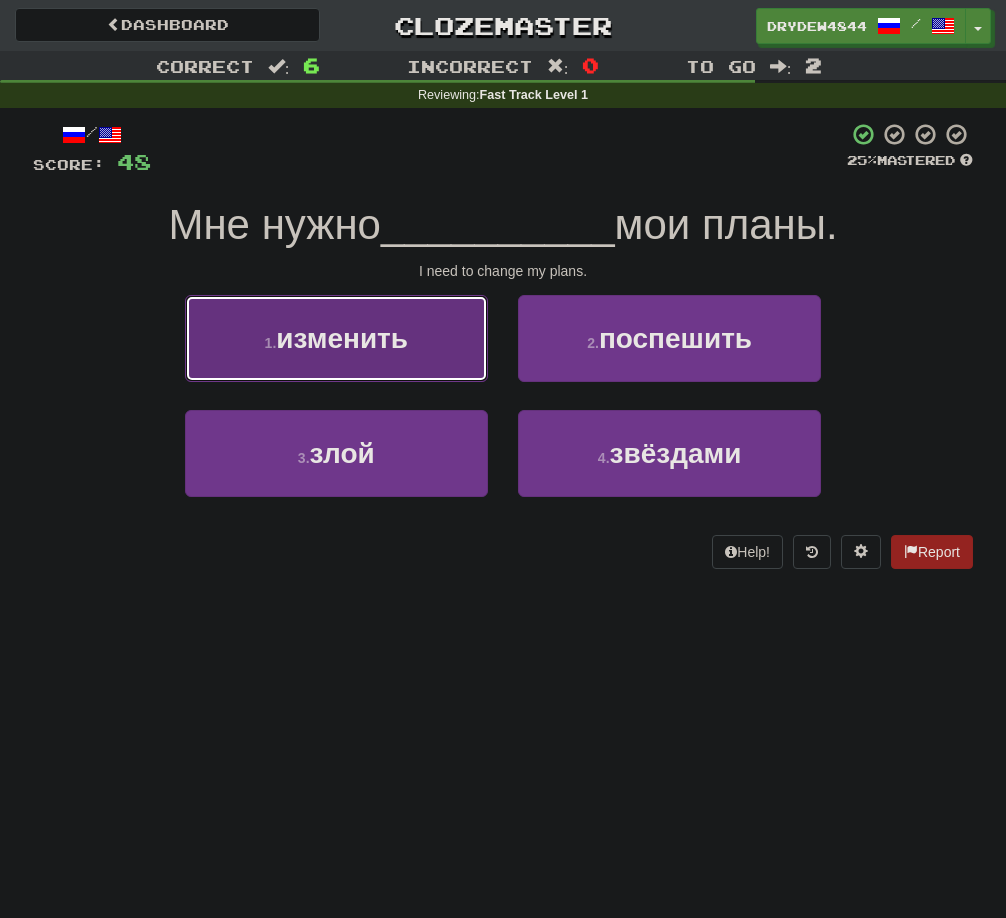 click on "1 .  изменить" at bounding box center [336, 338] 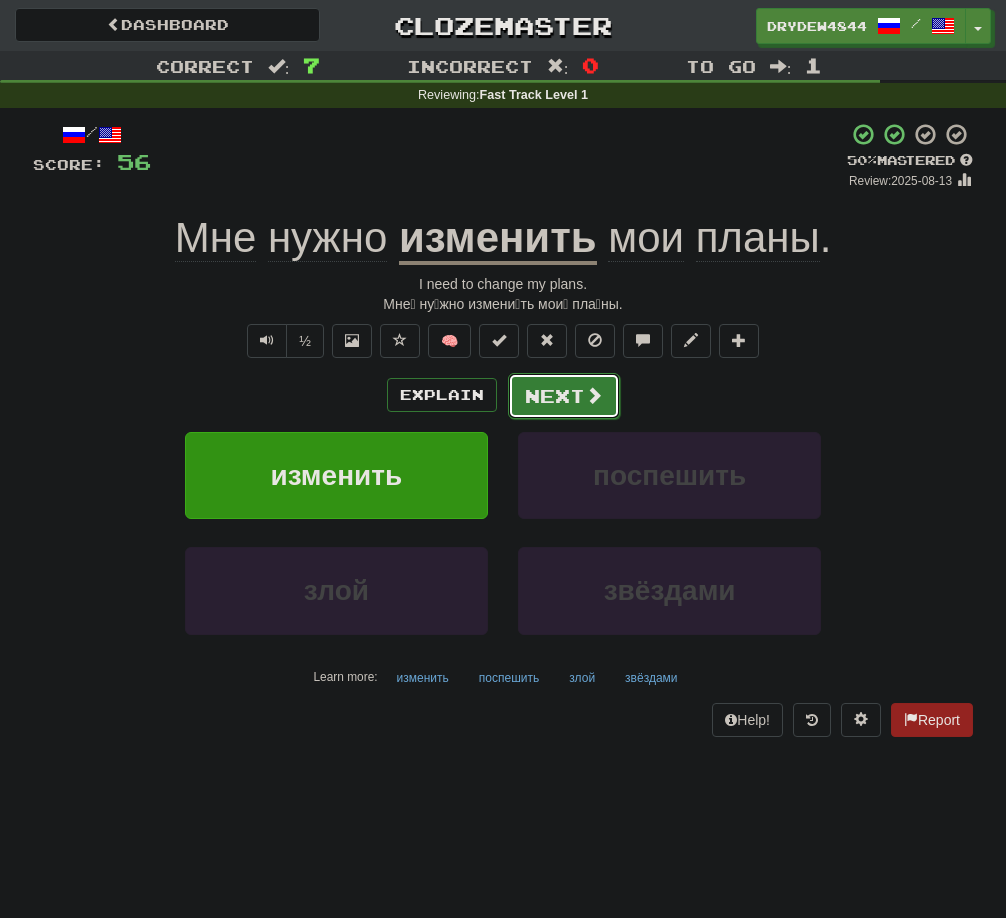 click on "Next" at bounding box center [564, 396] 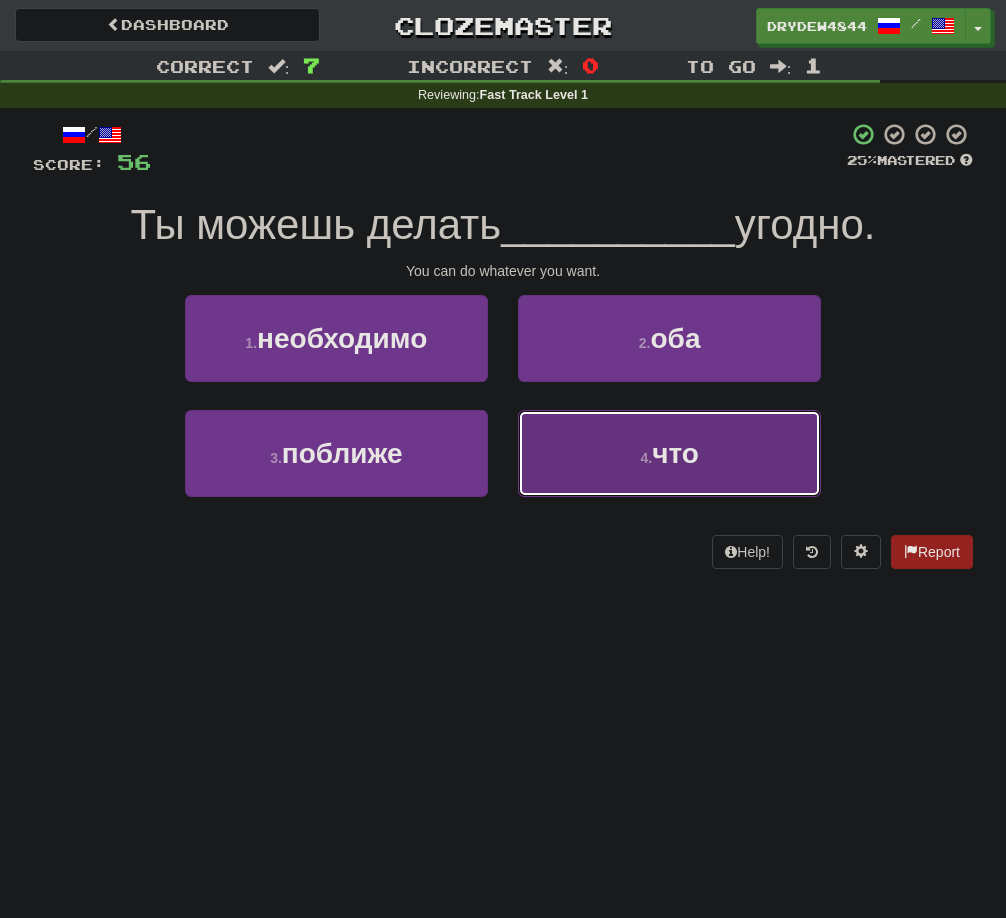 click on "4 .  что" at bounding box center [669, 453] 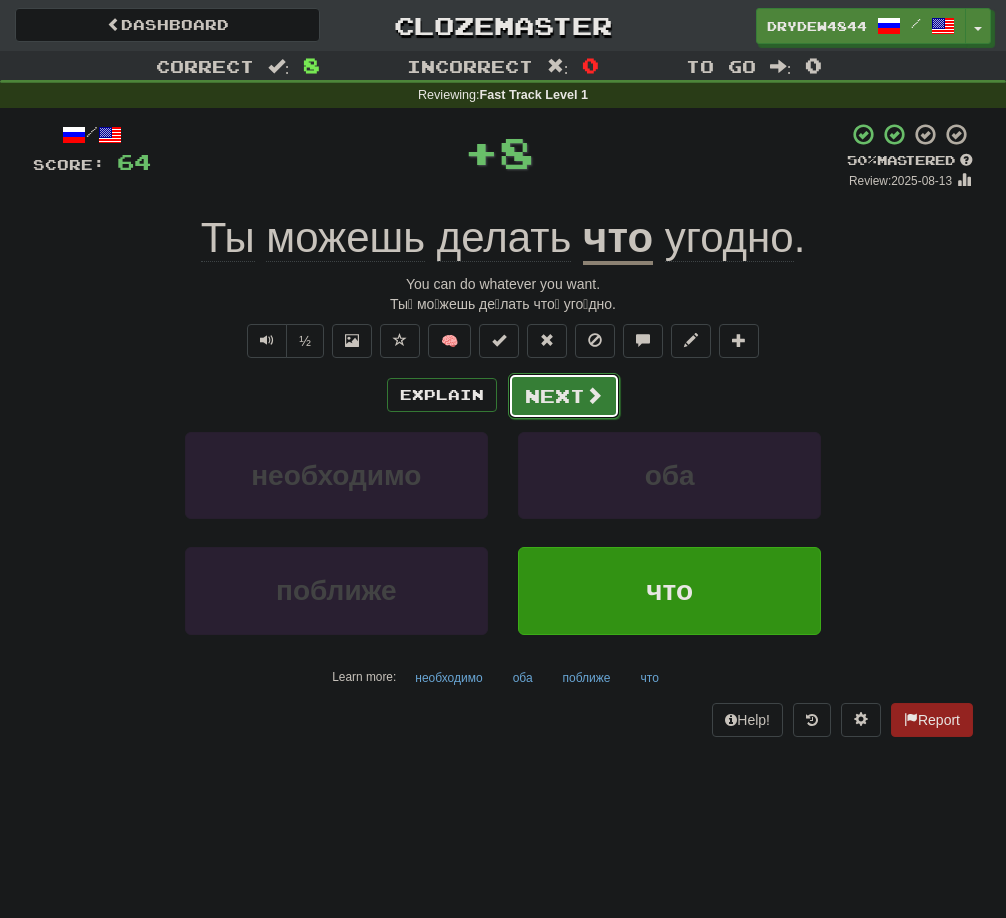 click on "Next" at bounding box center [564, 396] 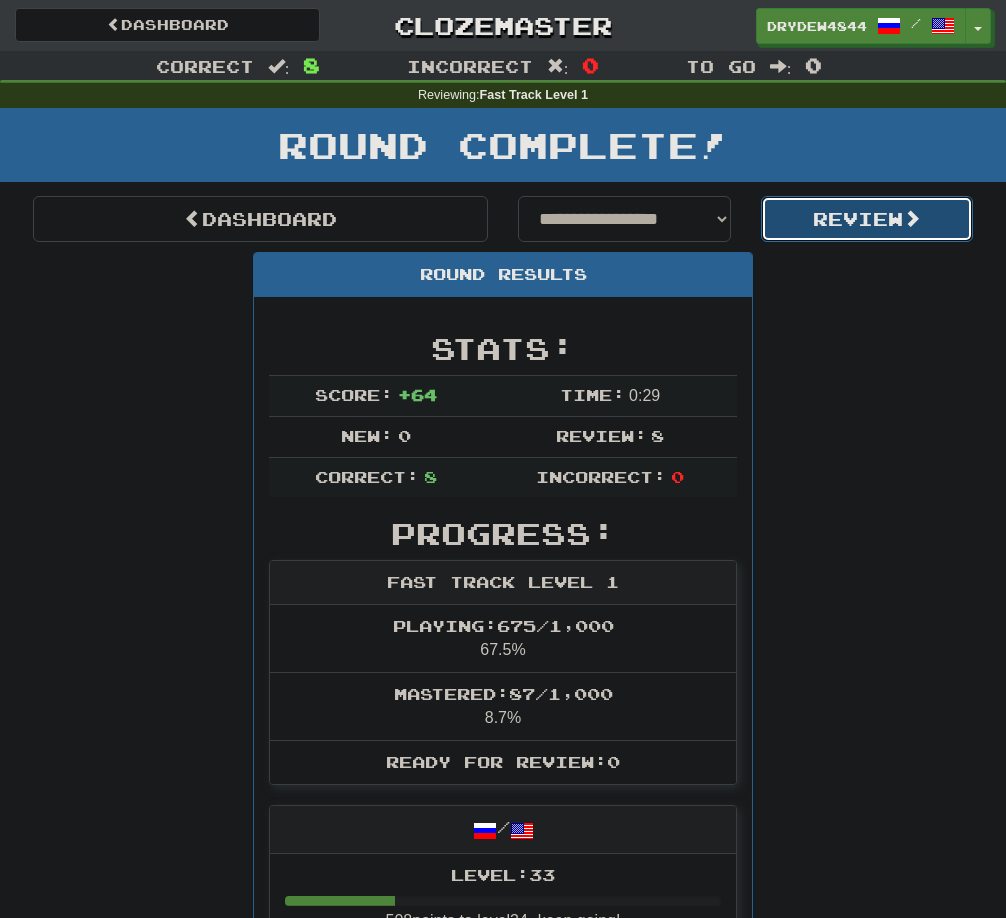 click on "Review" at bounding box center (867, 219) 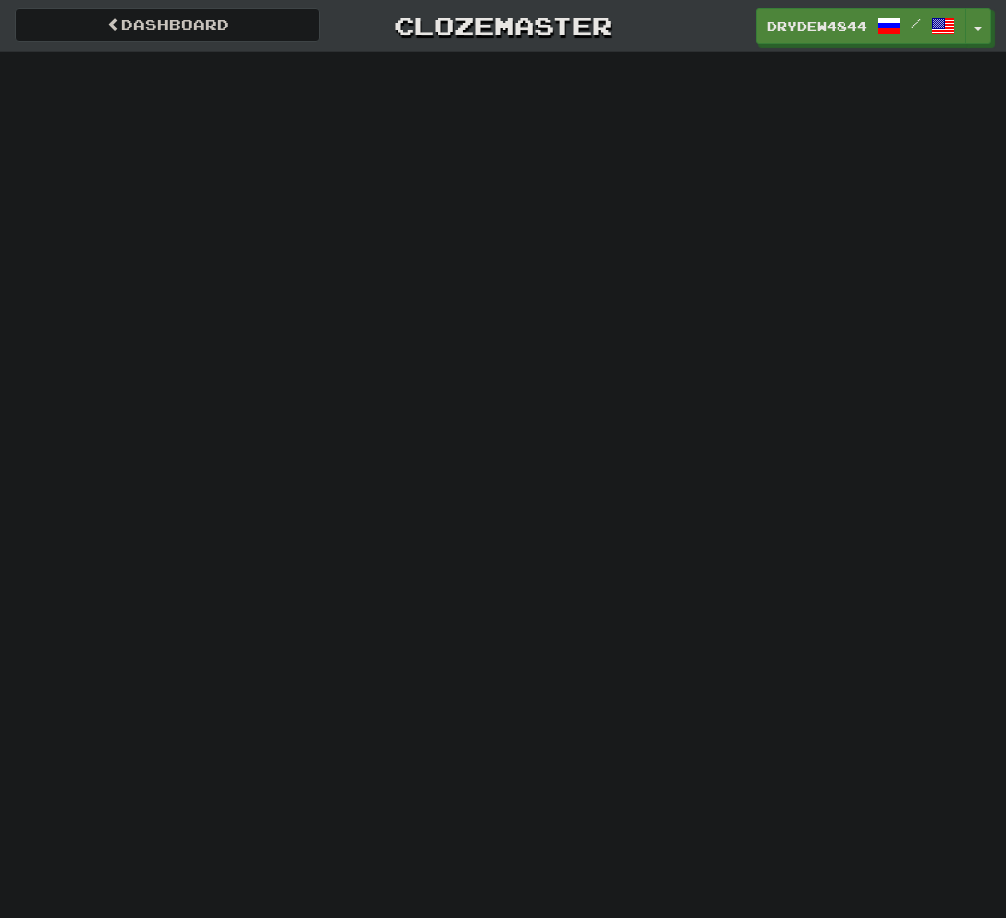 scroll, scrollTop: 0, scrollLeft: 0, axis: both 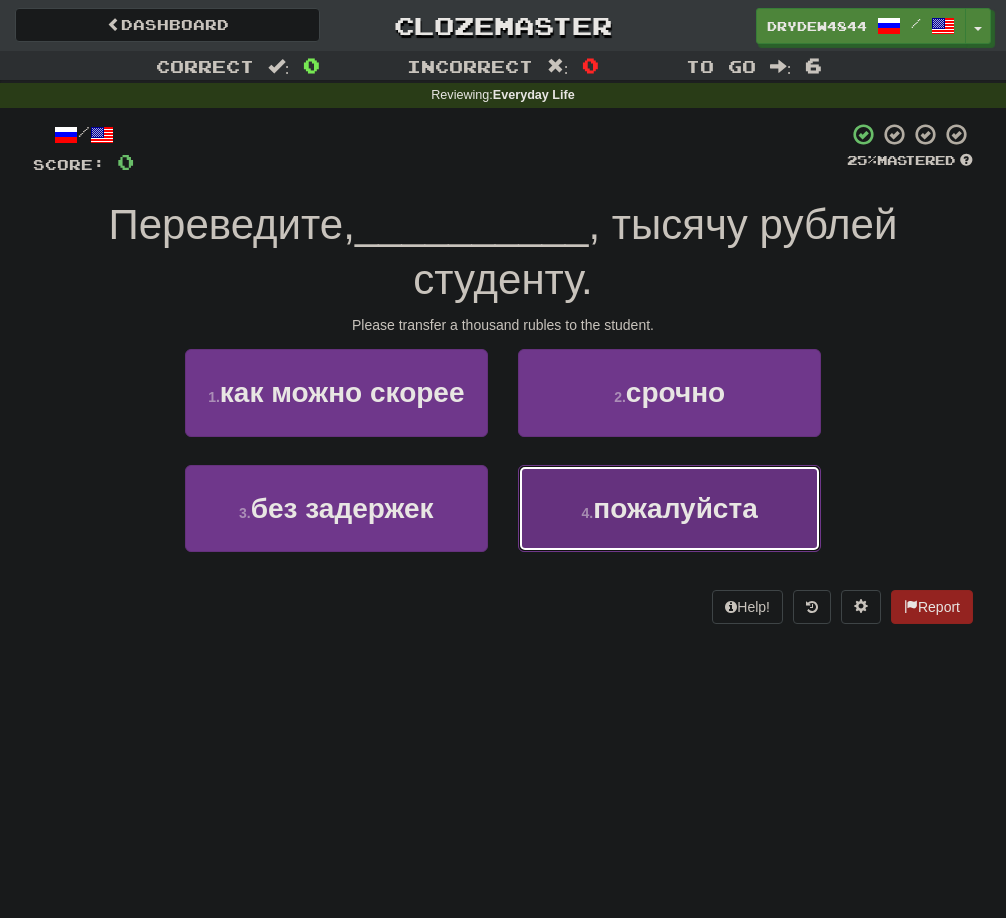 click on "4 .  пожалуйста" at bounding box center [669, 508] 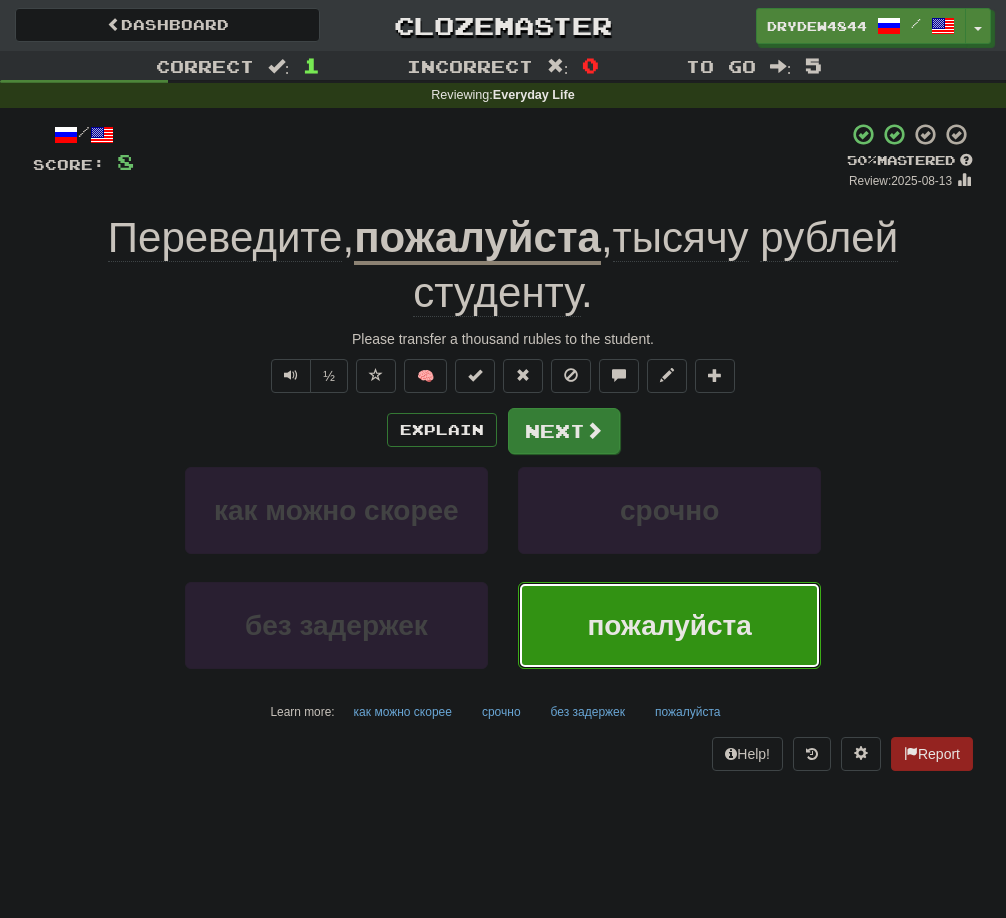 click at bounding box center [594, 430] 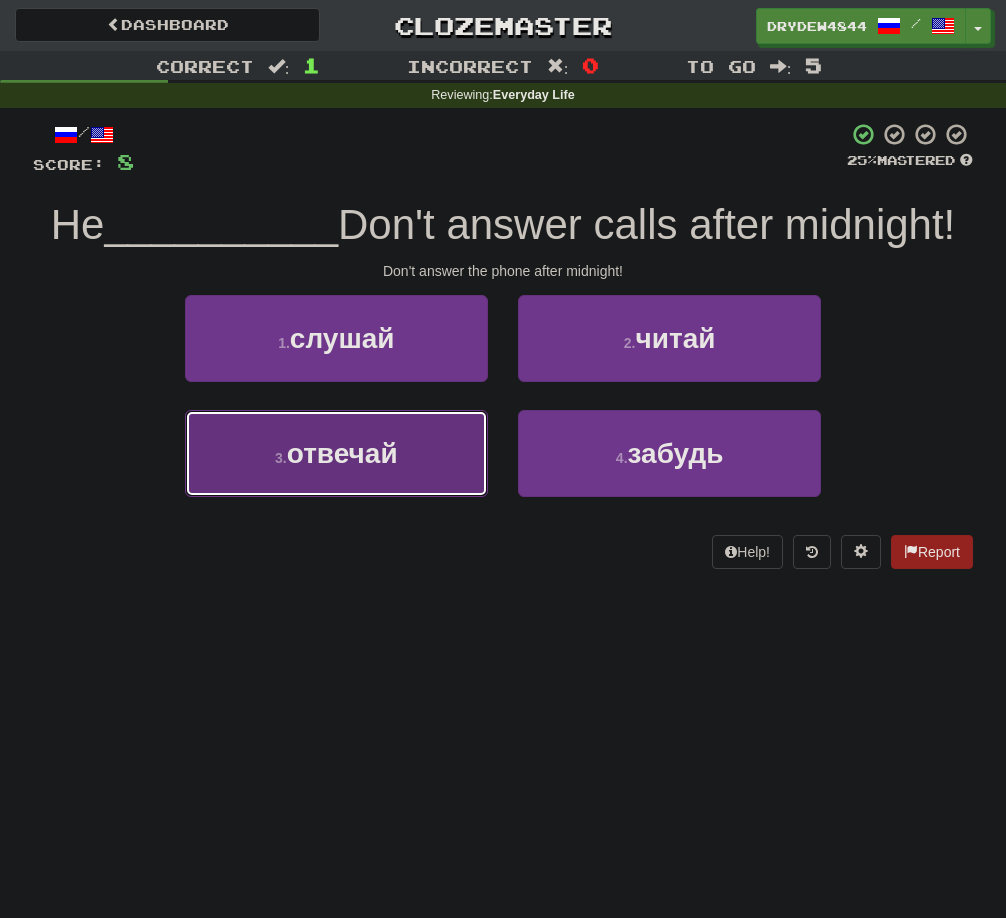 click on "3 .  отвечай" at bounding box center (336, 453) 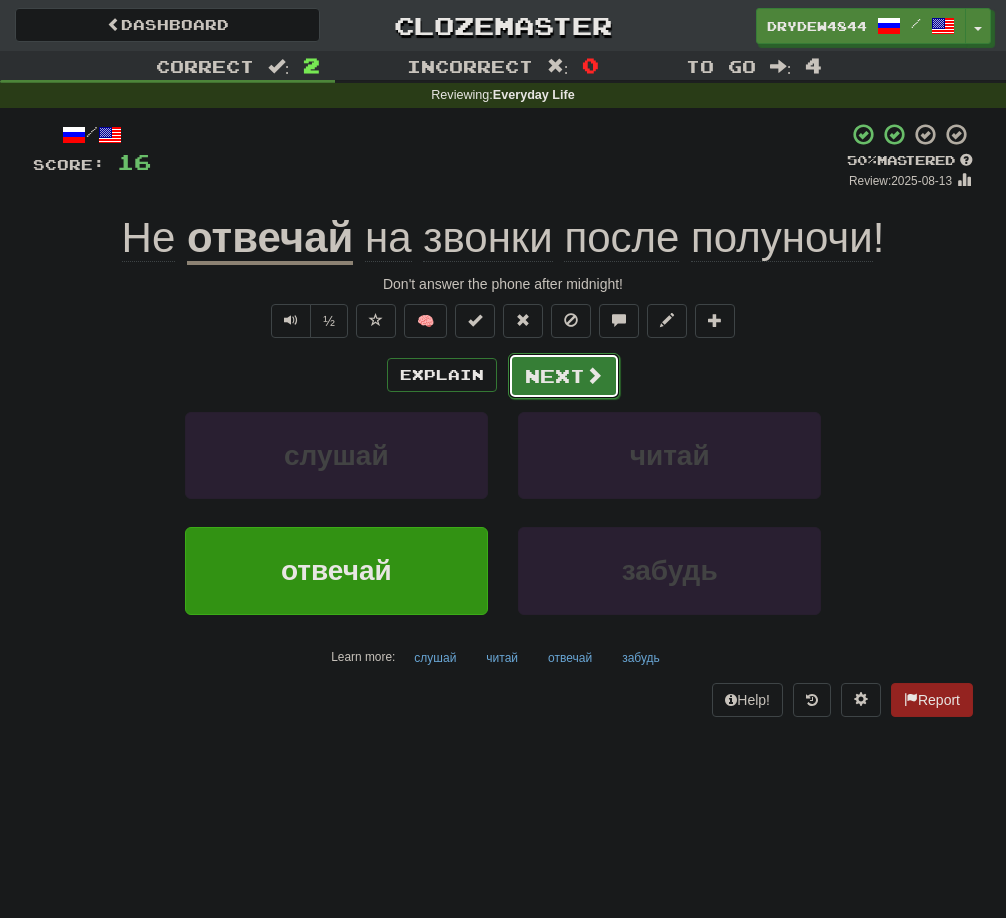 click on "Next" at bounding box center (564, 376) 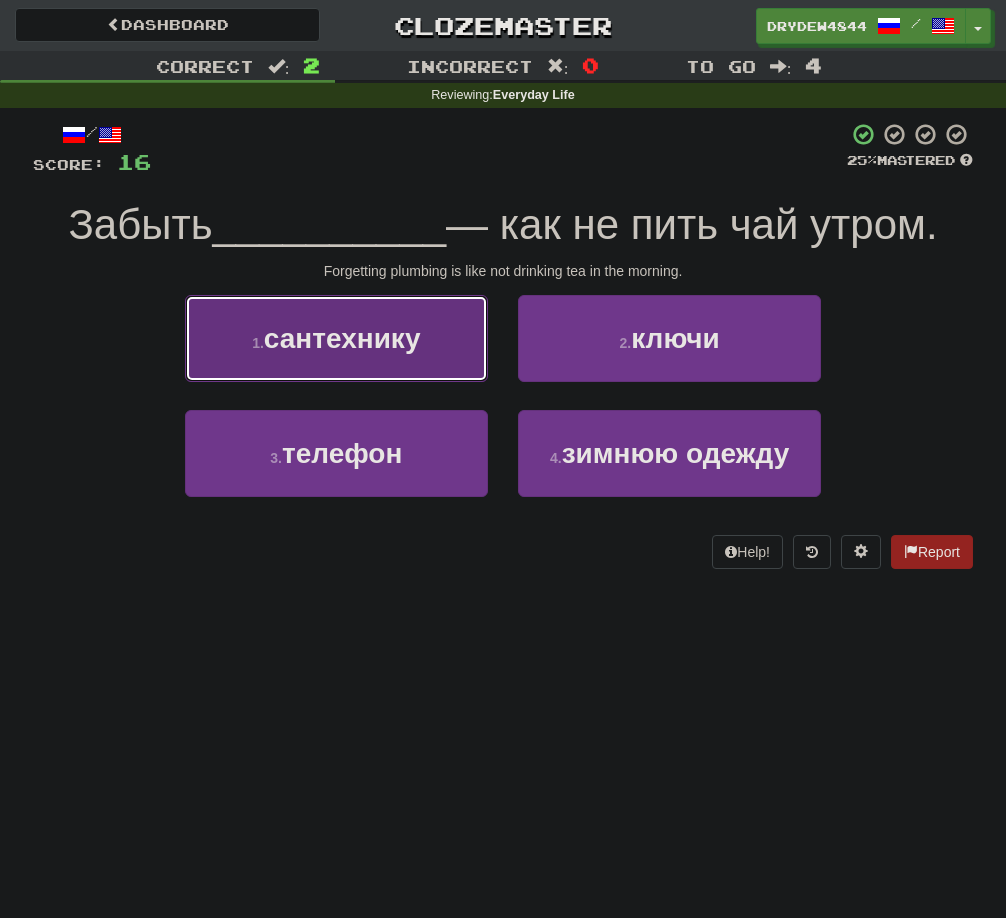 click on "1 .  сантехнику" at bounding box center [336, 338] 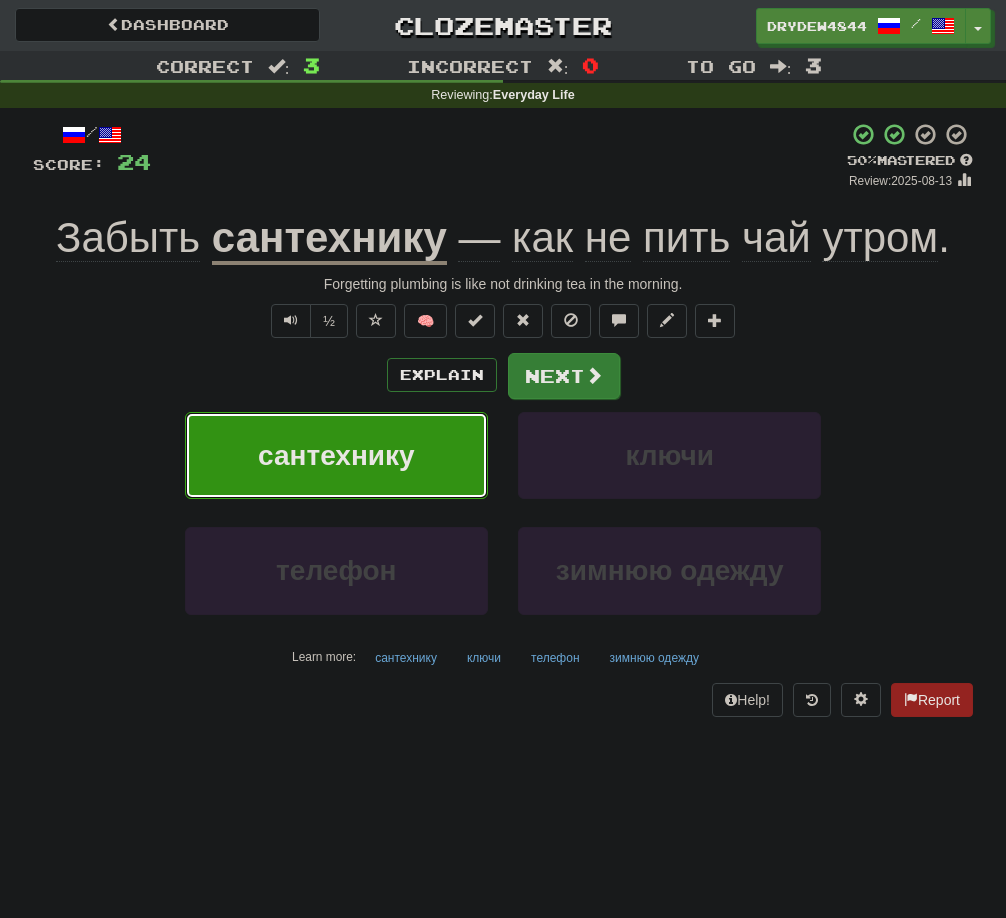 click at bounding box center (594, 375) 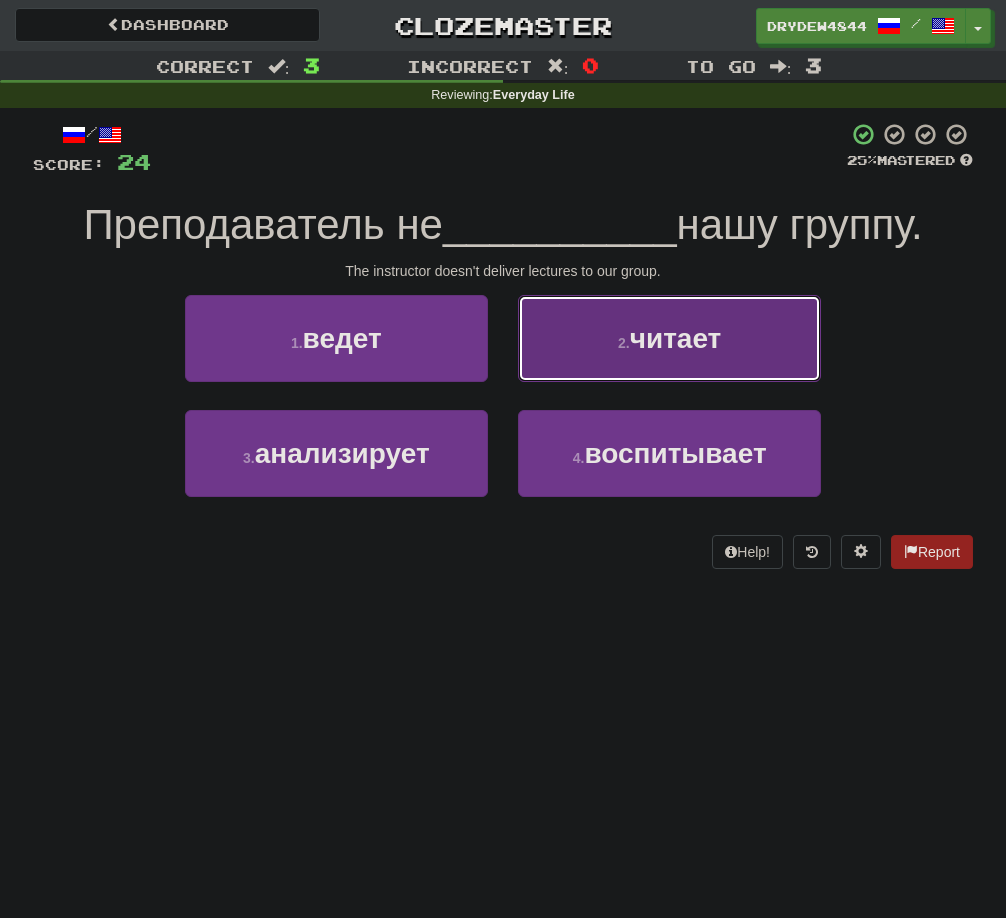 click on "2 .  читает" at bounding box center (669, 338) 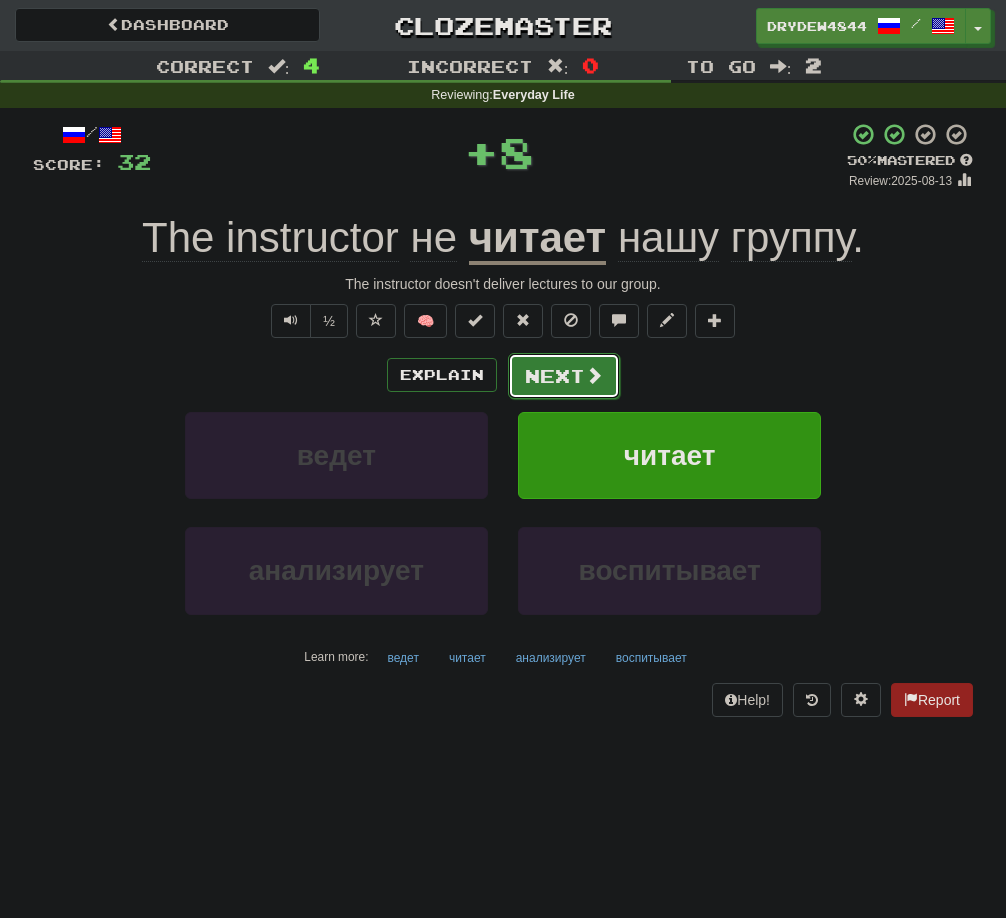 click on "Next" at bounding box center (564, 376) 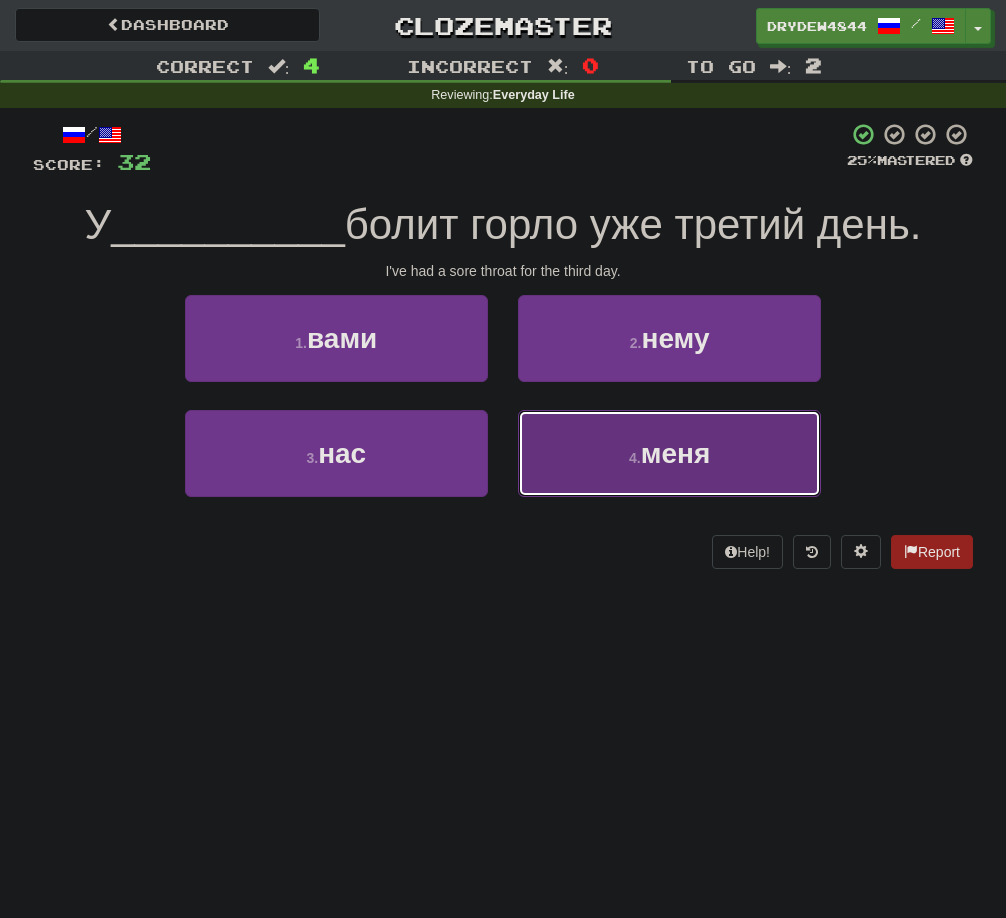 click on "4 ." at bounding box center [635, 458] 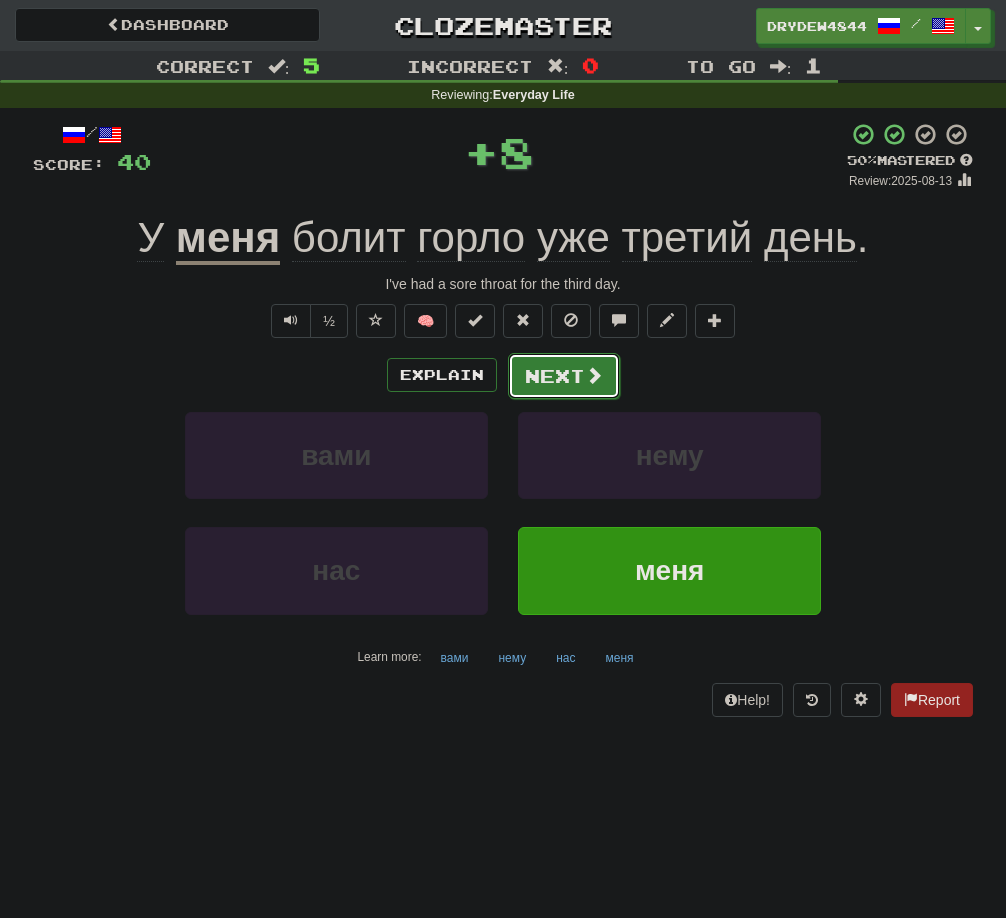 click on "Next" at bounding box center (564, 376) 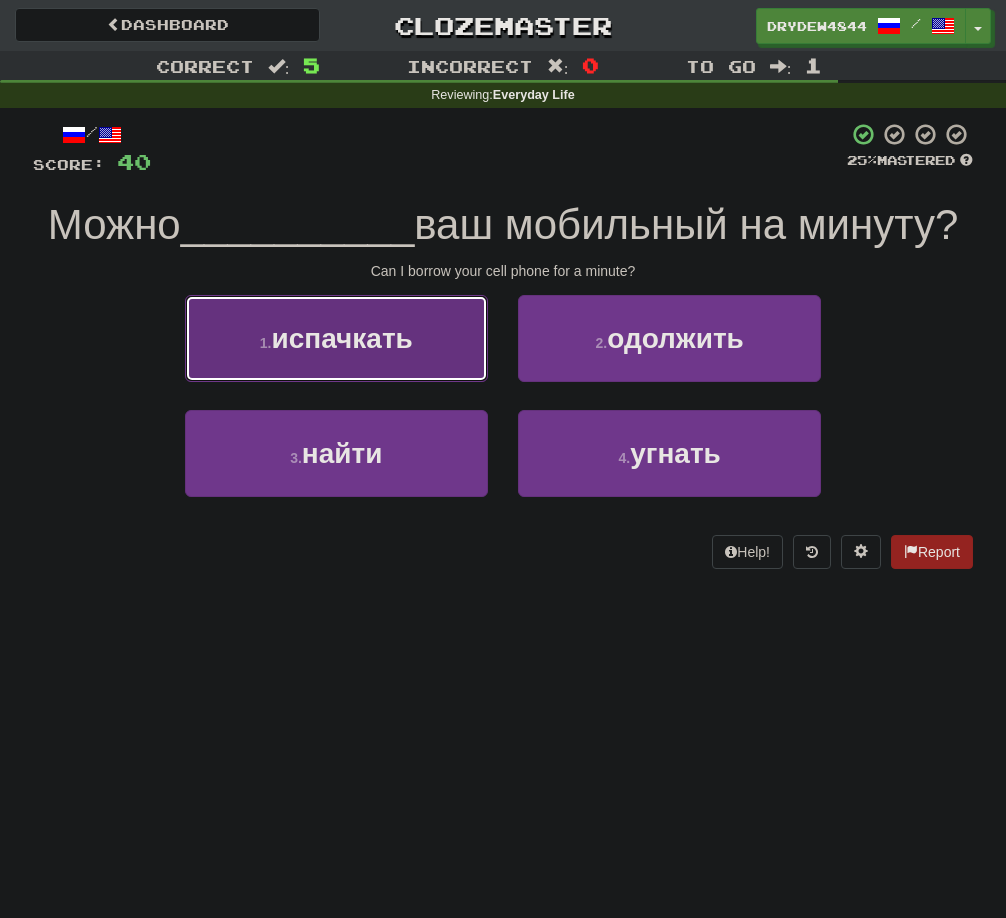 click on "1 .  испачкать" at bounding box center (336, 338) 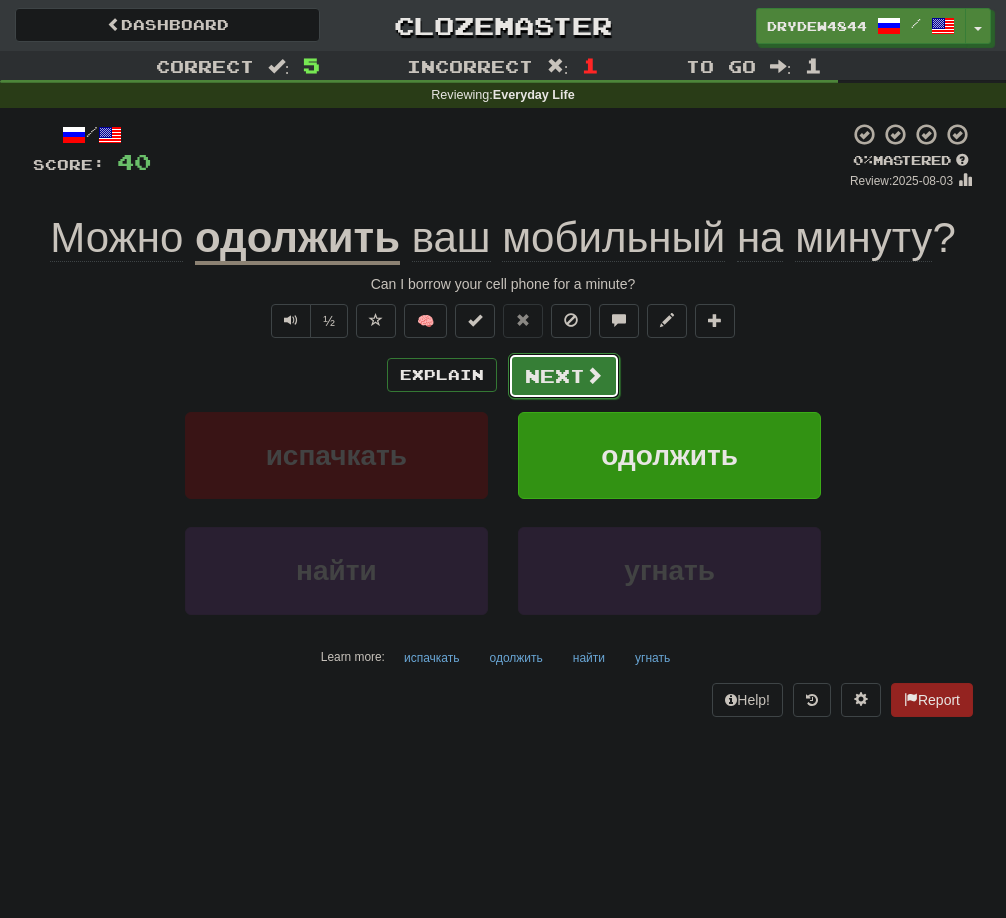 click on "Next" at bounding box center [564, 376] 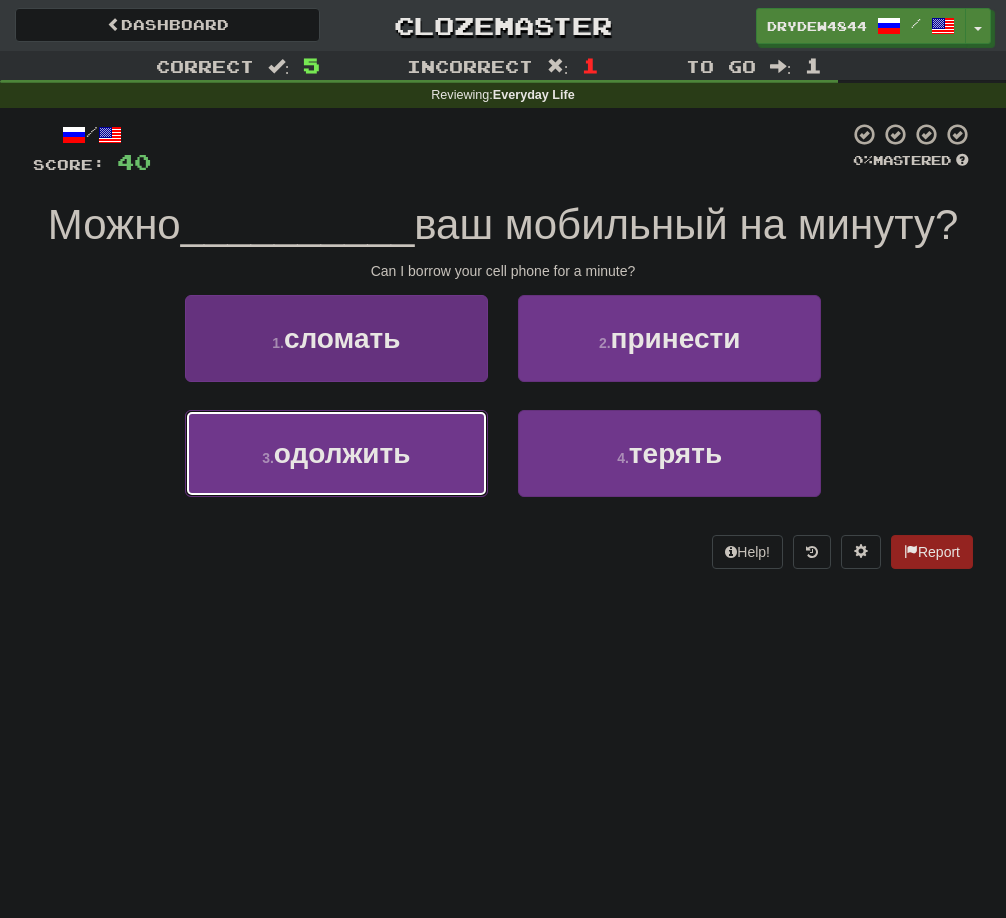 click on "3 .  одолжить" at bounding box center (336, 453) 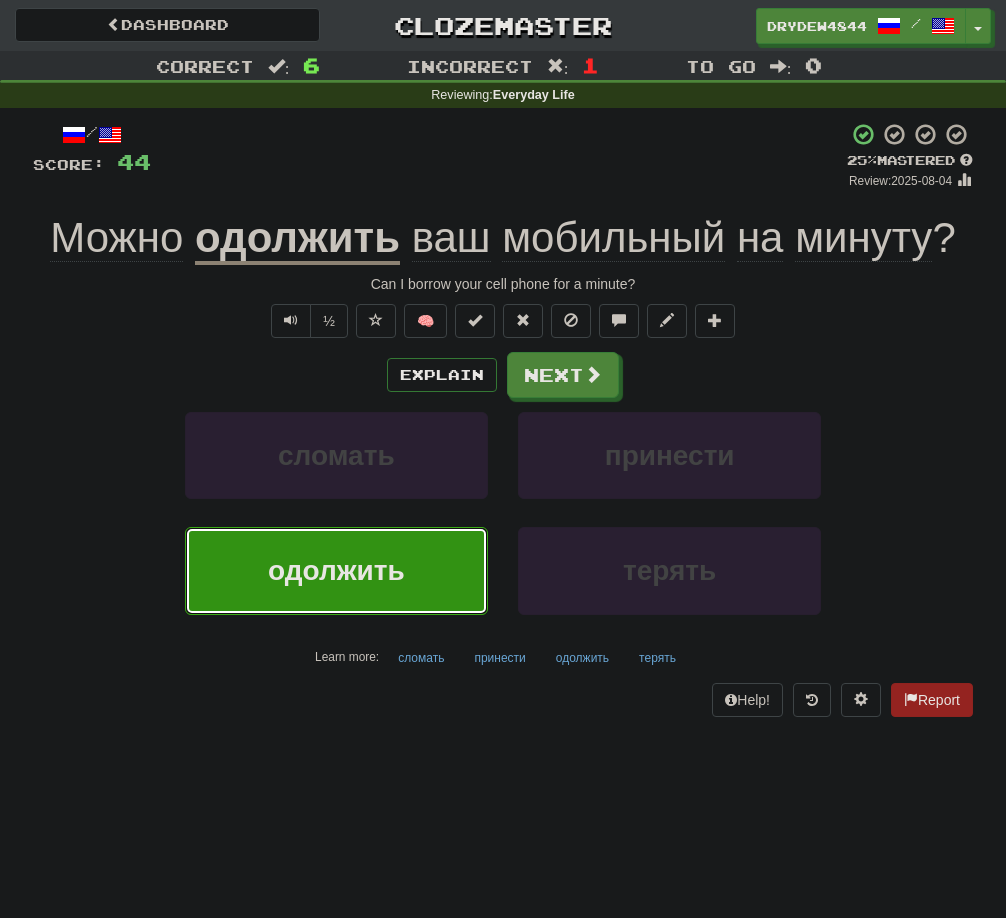 click on "одолжить" at bounding box center (297, 239) 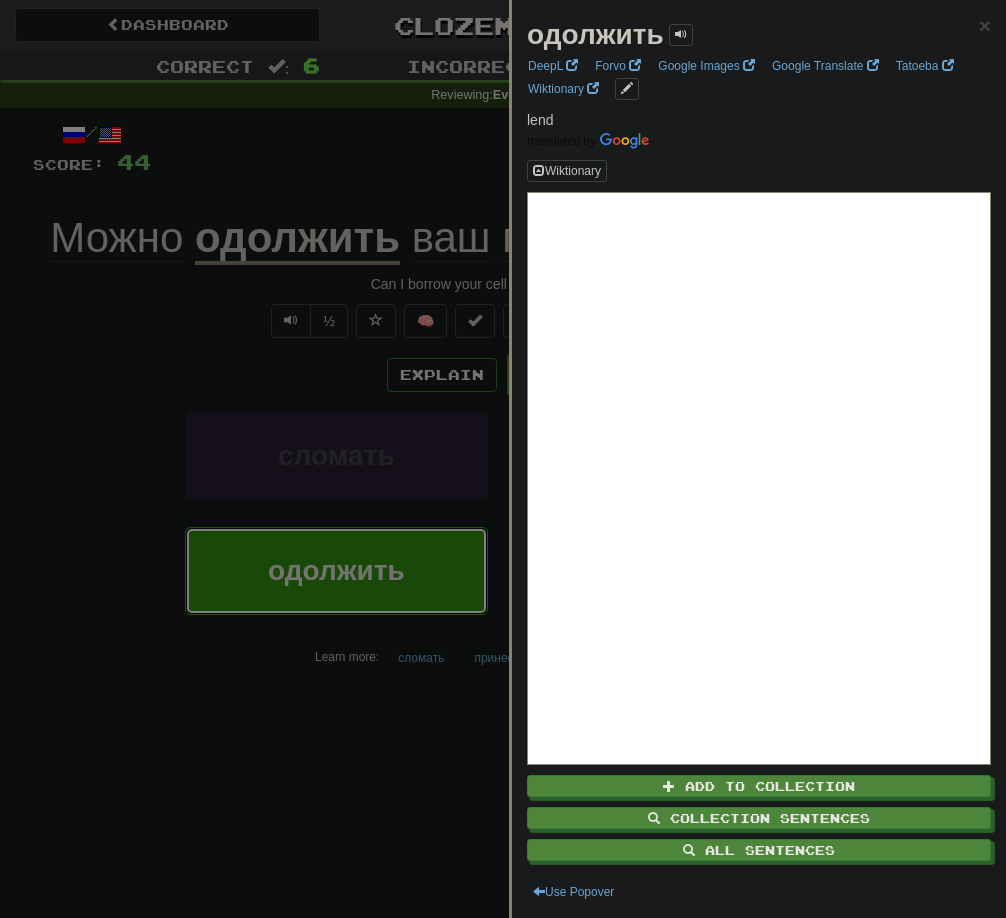 click at bounding box center (503, 459) 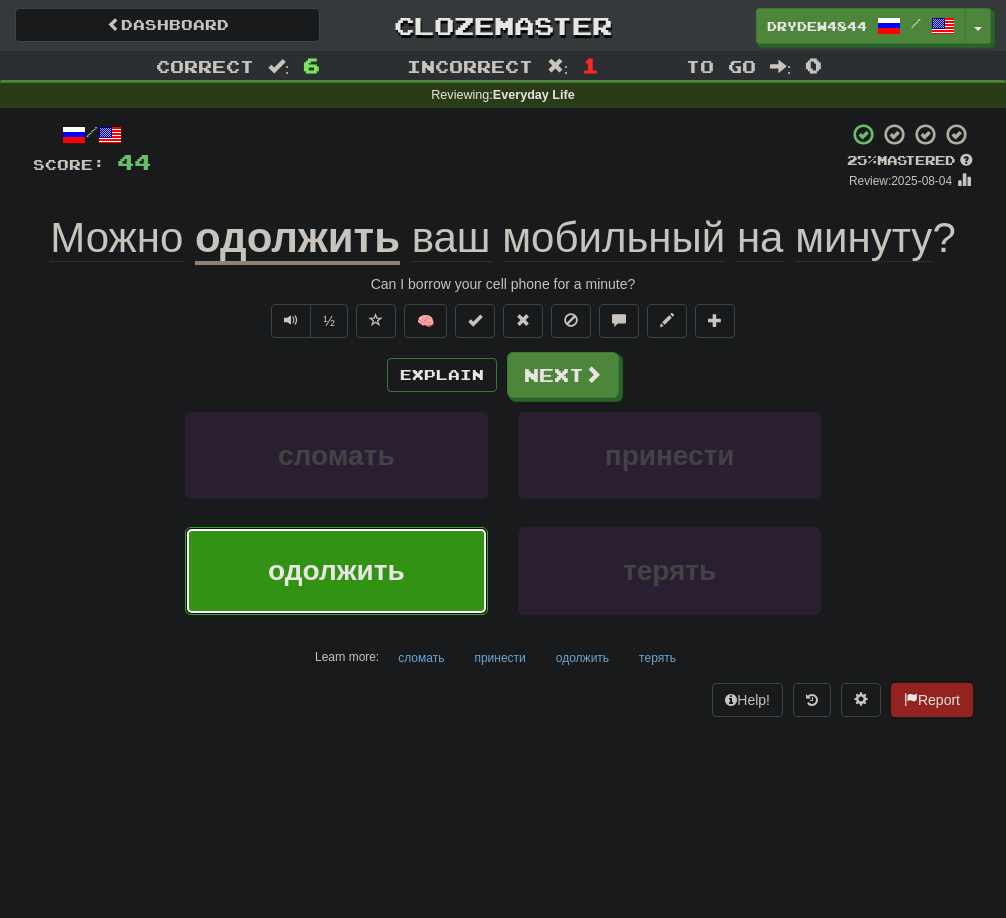 click on "Explain Next" at bounding box center (503, 375) 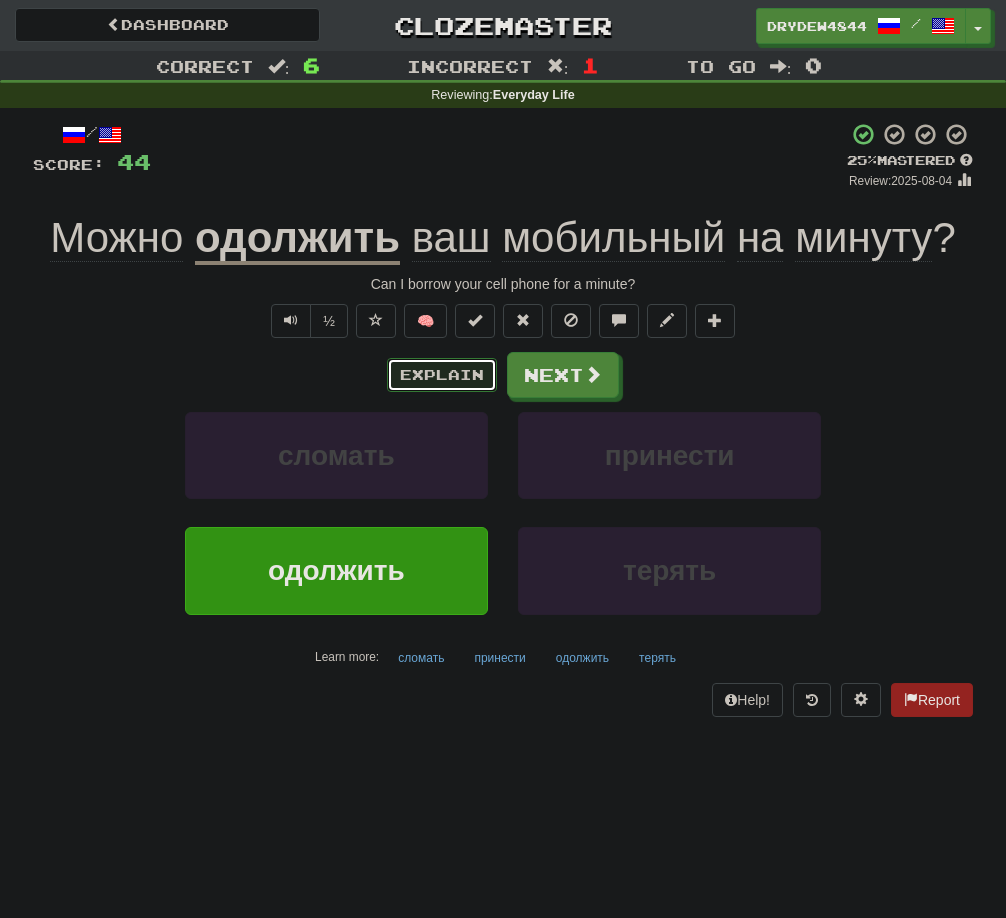 click on "Explain" at bounding box center [442, 375] 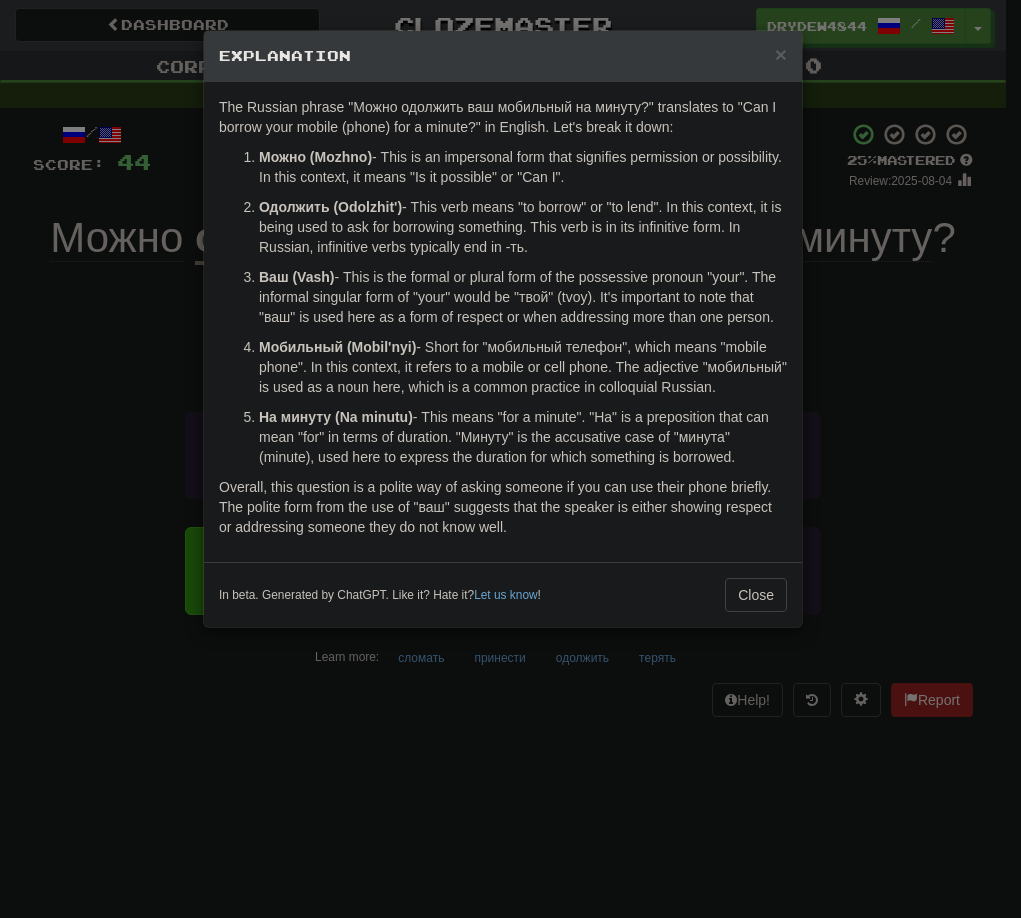 click on "× Explanation The Russian phrase "Можно одолжить ваш мобильный на минуту?" translates to "Can I borrow your mobile (phone) for a minute?" in English. Let's break it down:
Можно (Mozhno)  - This is an impersonal form that signifies permission or possibility. In this context, it means "Is it possible" or "Can I".
Одолжить (Odolzhit')  - This verb means "to borrow" or "to lend". In this context, it is being used to ask for borrowing something. This verb is in its infinitive form. In Russian, infinitive verbs typically end in -ть.
Ваш (Vash)  - This is the formal or plural form of the possessive pronoun "your". The informal singular form of "your" would be "твой" (tvoy). It's important to note that "ваш" is used here as a form of respect or when addressing more than one person.
Мобильный (Mobil'nyi)
На минуту (Na minutu)
In beta. Generated by ChatGPT. Like it? Hate it?  Let us know ! Close" at bounding box center (510, 459) 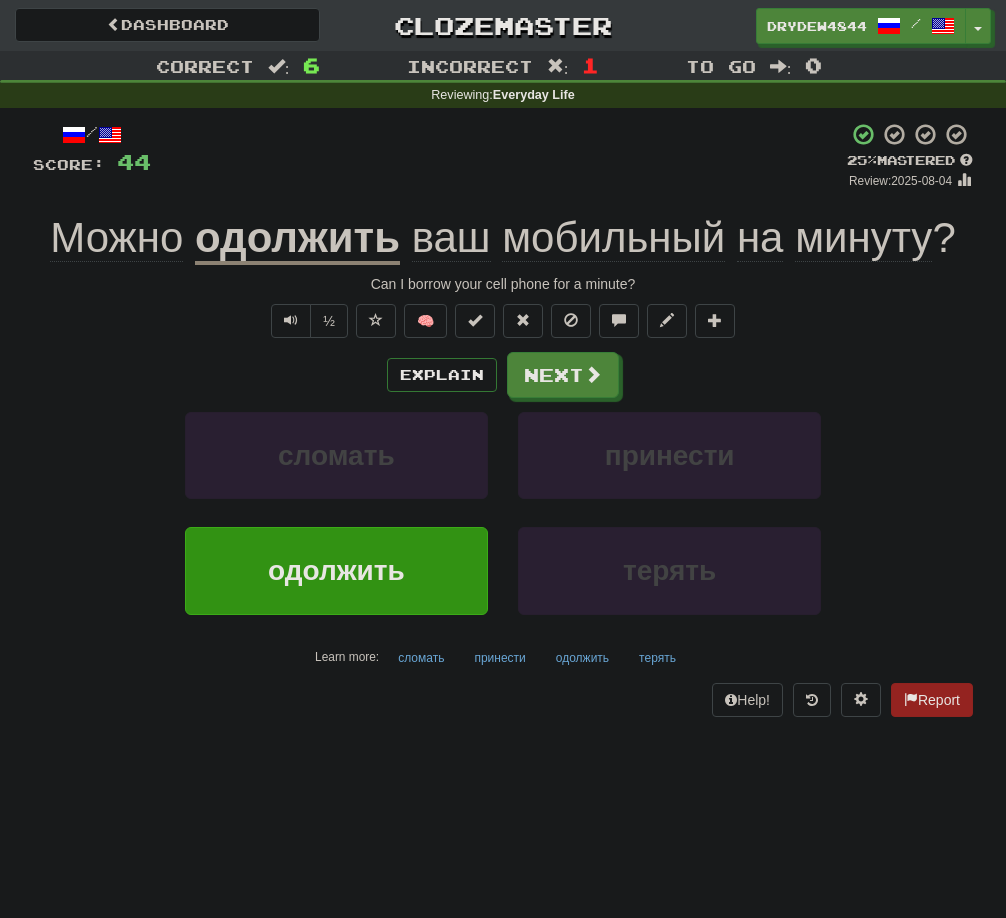 click on "одолжить" at bounding box center (297, 239) 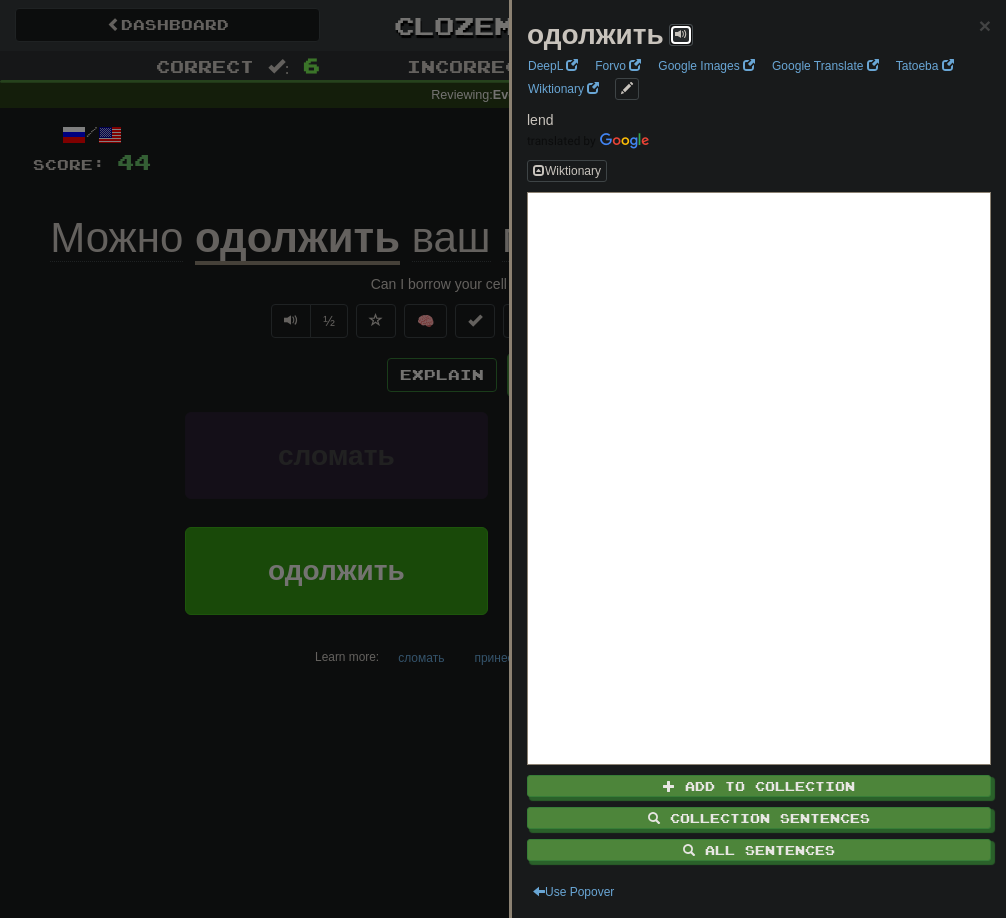 click at bounding box center (681, 35) 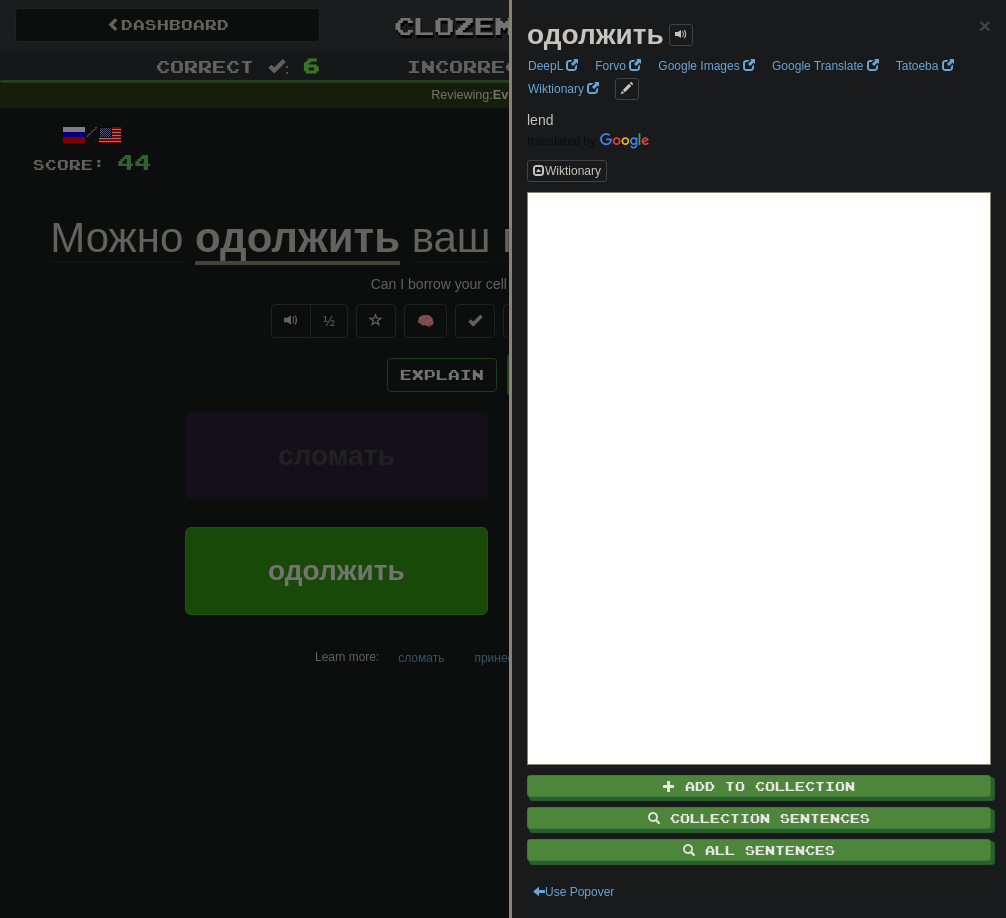 click on "одолжить" at bounding box center (595, 34) 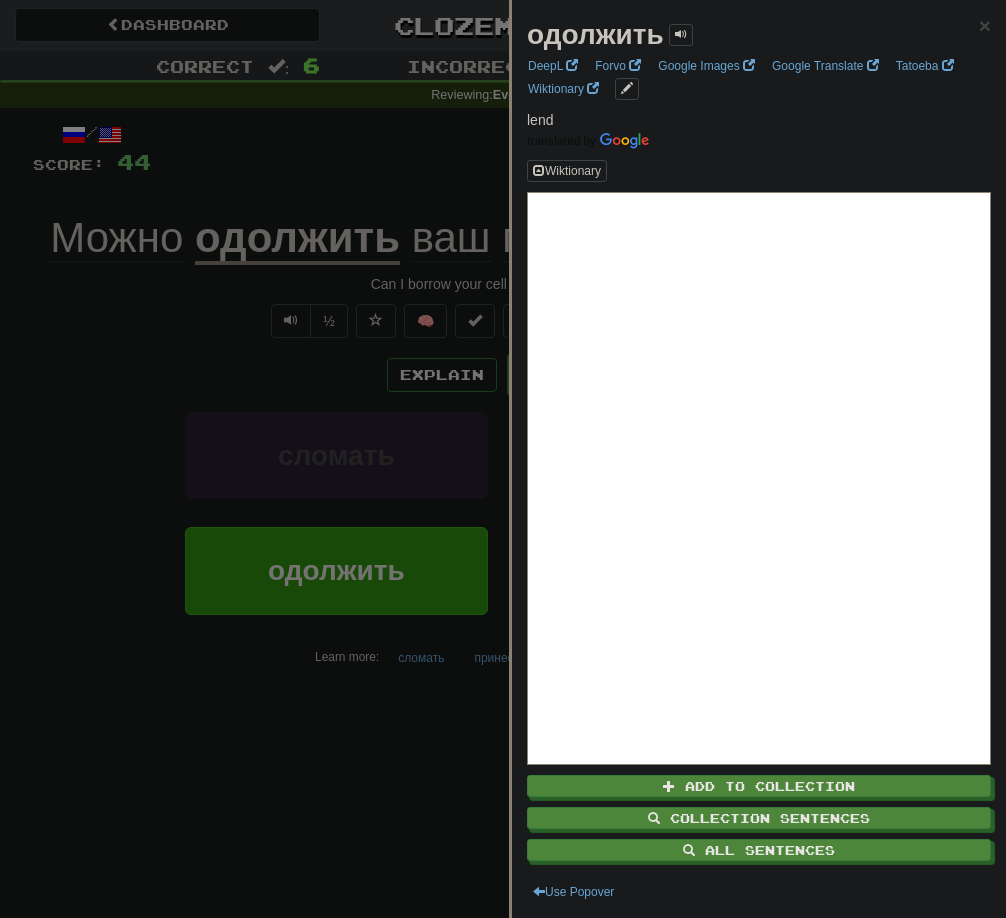 click on "одолжить" at bounding box center (595, 34) 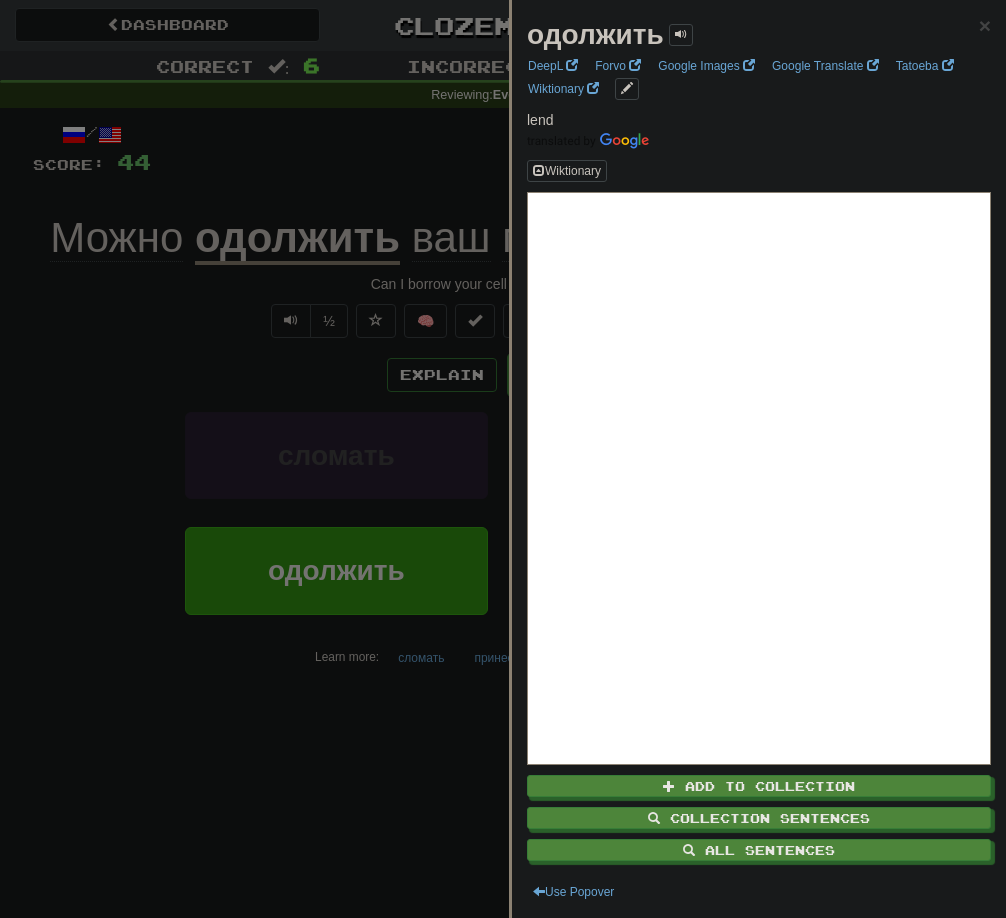 click at bounding box center [503, 459] 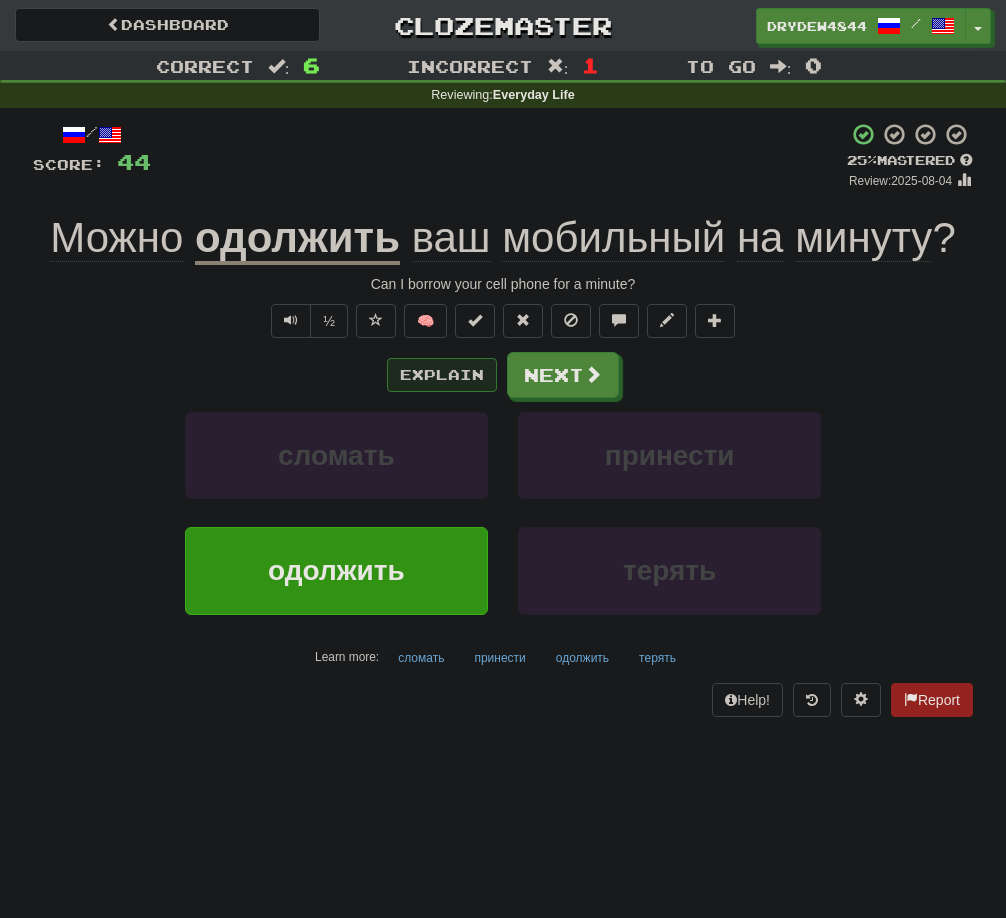 click on "Explain Next" at bounding box center (503, 375) 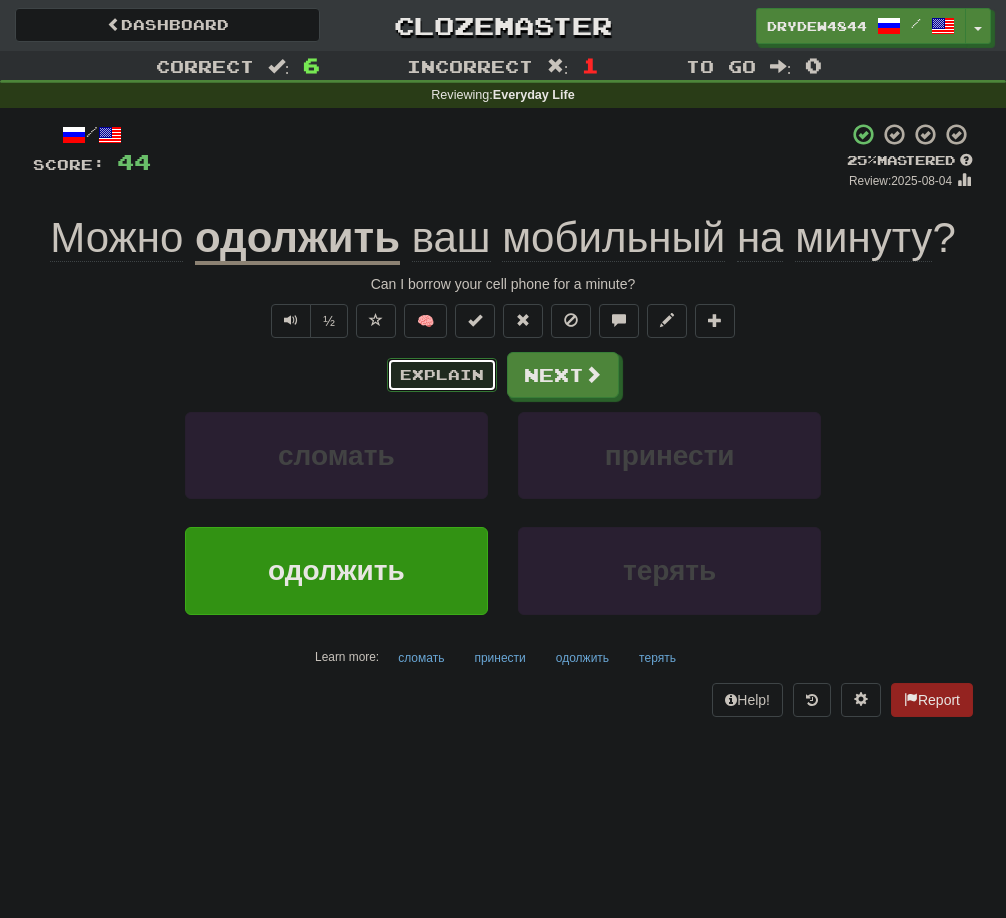 click on "Explain" at bounding box center [442, 375] 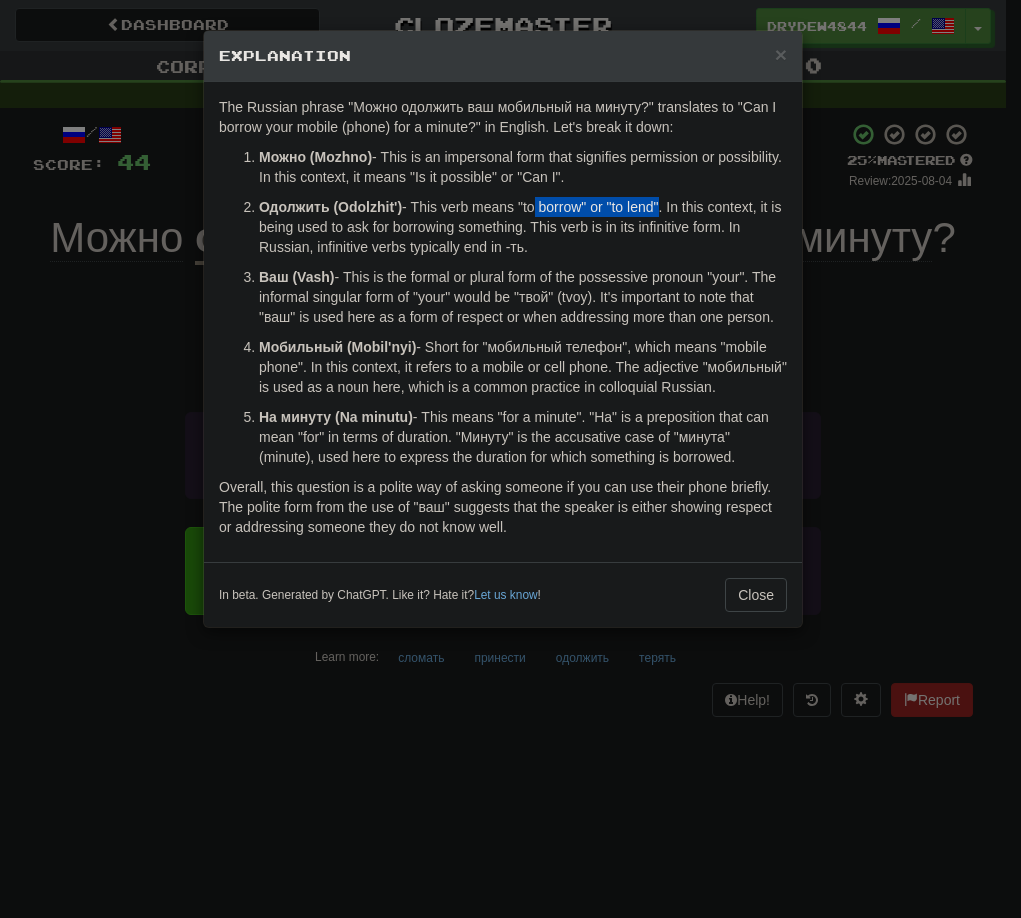 drag, startPoint x: 529, startPoint y: 206, endPoint x: 657, endPoint y: 206, distance: 128 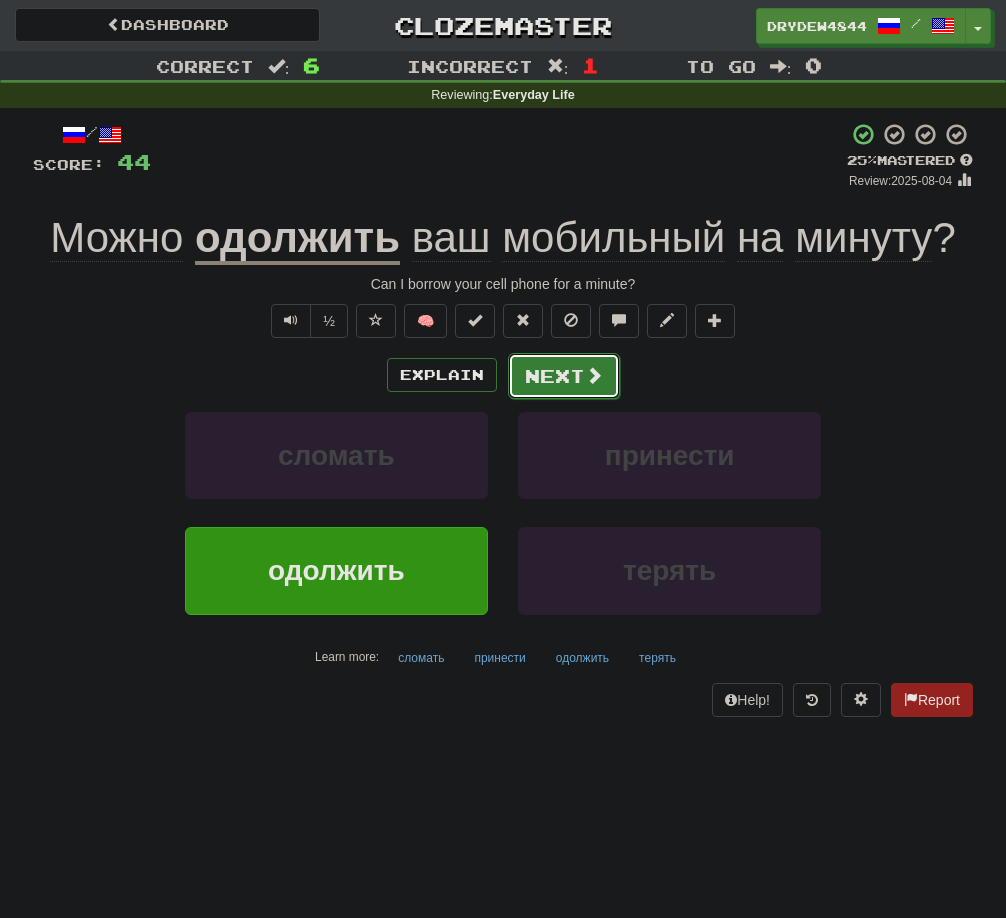 click on "Next" at bounding box center (564, 376) 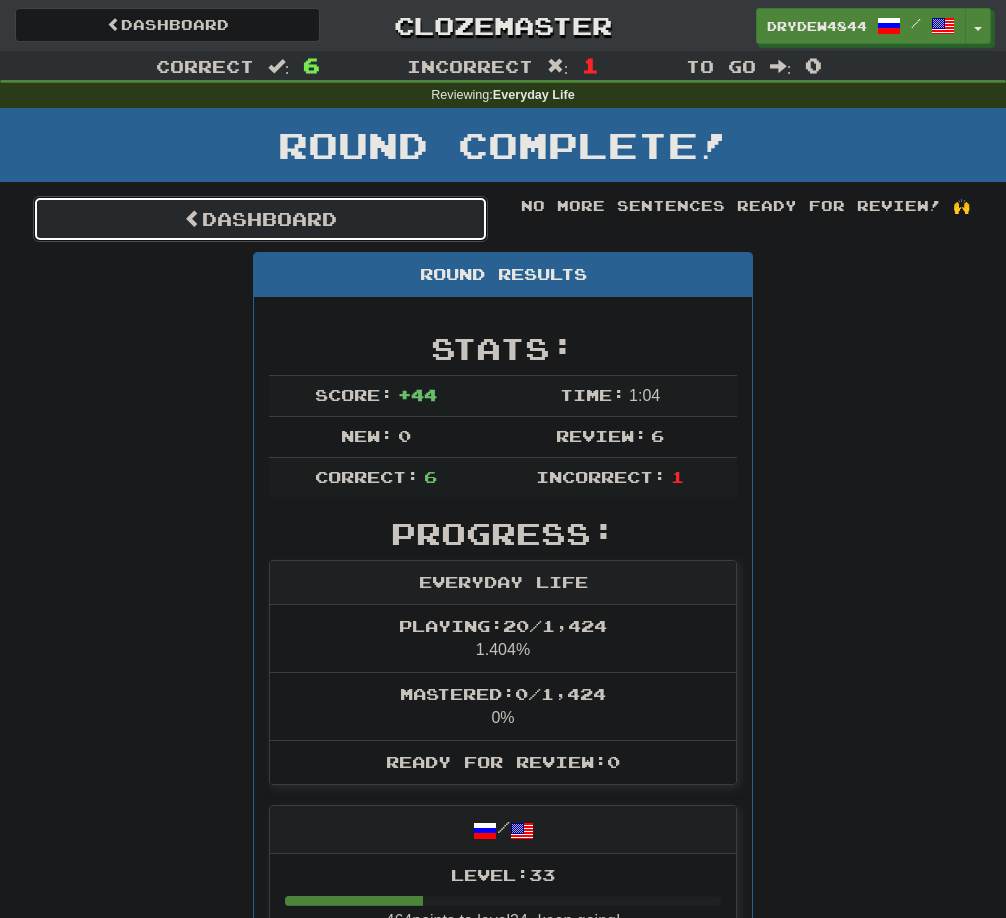 click on "Dashboard" at bounding box center [260, 219] 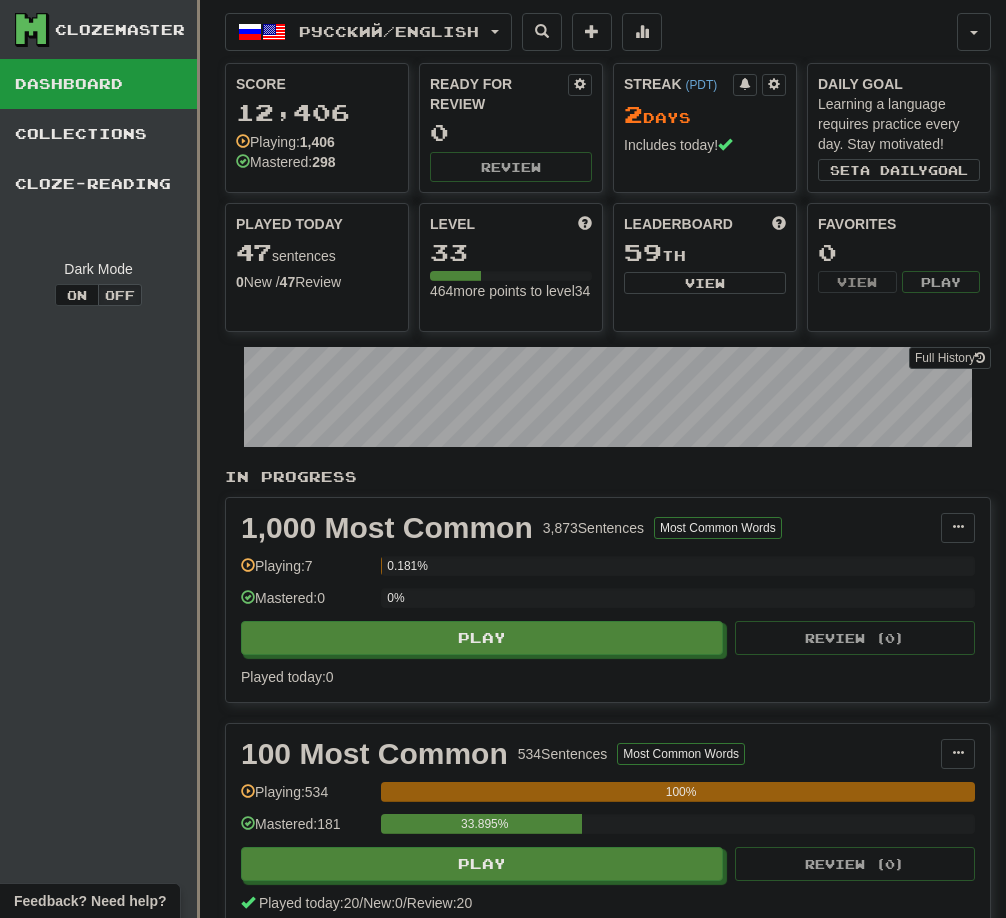scroll, scrollTop: 0, scrollLeft: 0, axis: both 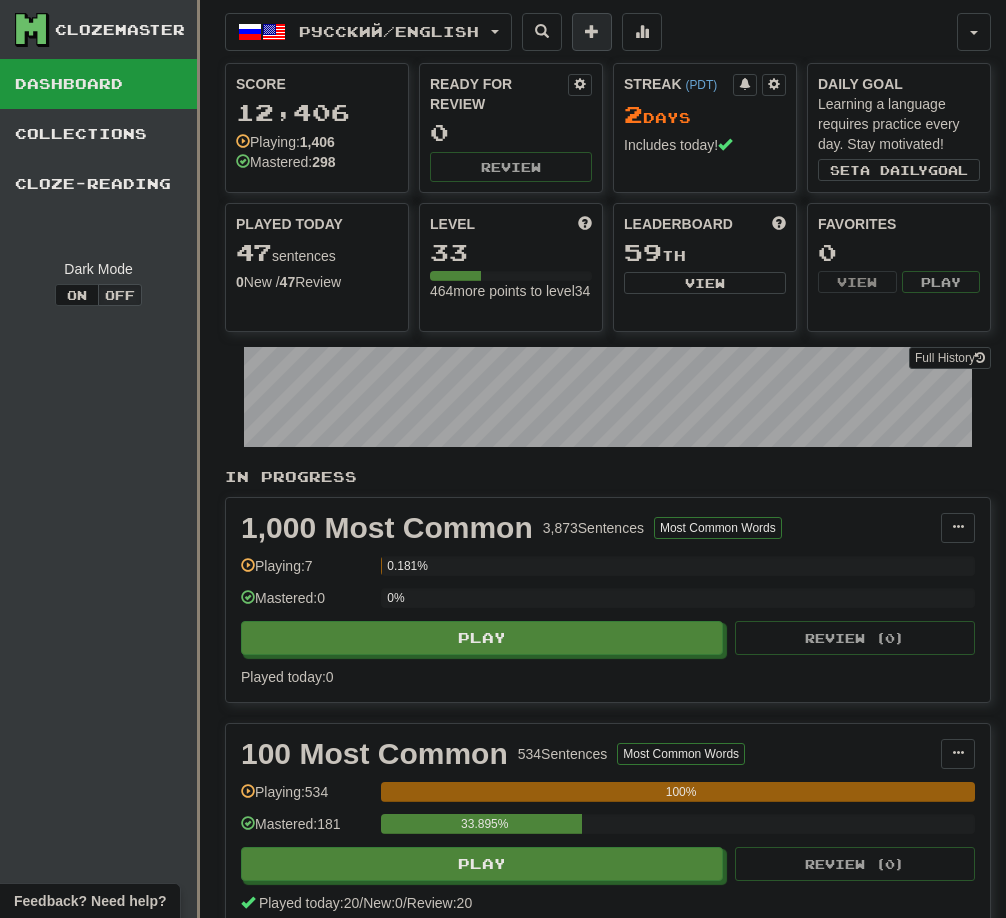 click at bounding box center (592, 31) 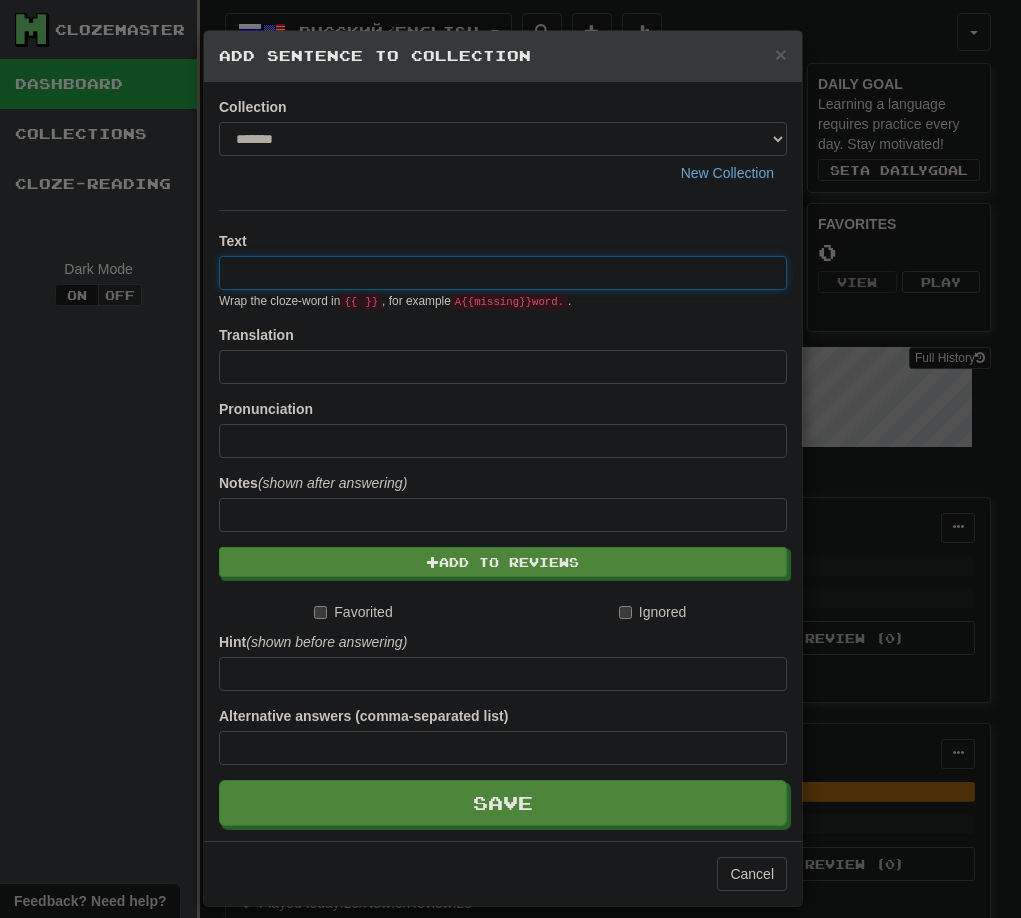 click on "× Add Sentence to Collection Collection ******* ******** New Collection Text Wrap the cloze-word in  {{ }} , for example  A  {{ missing }}  word. . Translation Pronunciation Notes  (shown after answering)  Add to Reviews  Favorited  Ignored Hint  (shown before answering) Alternative answers (comma-separated list) Save Cancel" at bounding box center [510, 459] 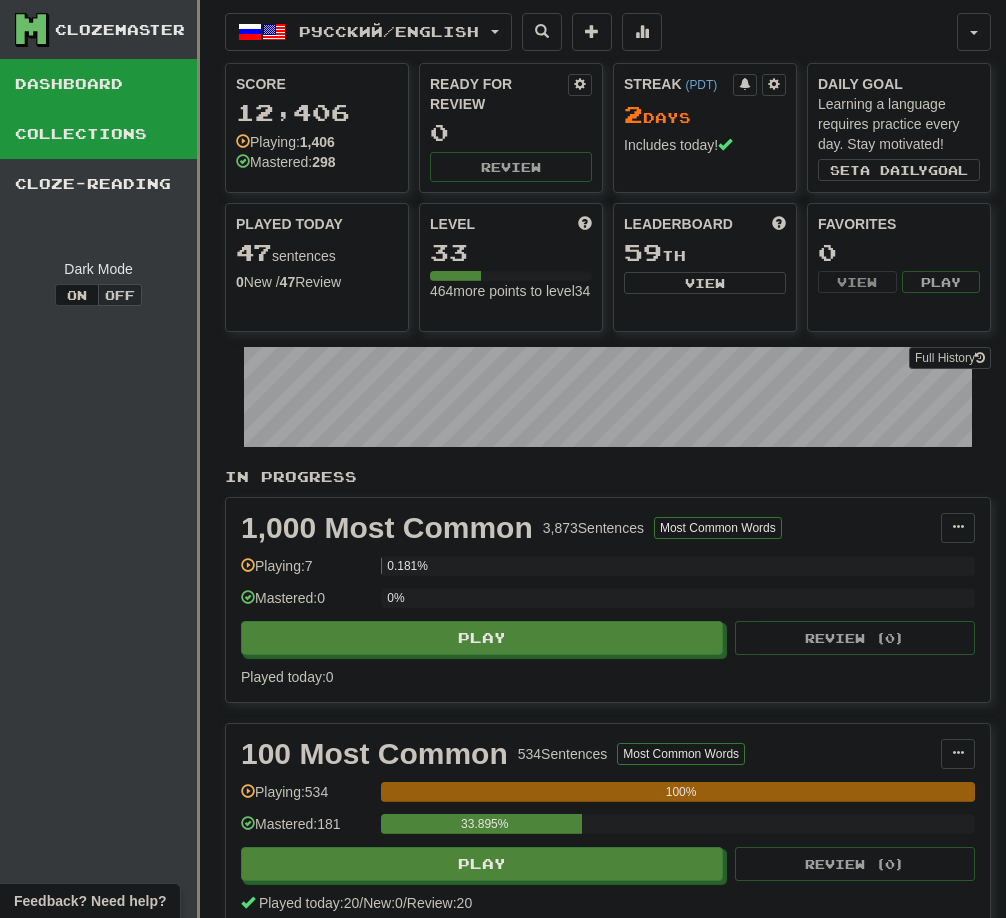 click on "Collections" at bounding box center (98, 134) 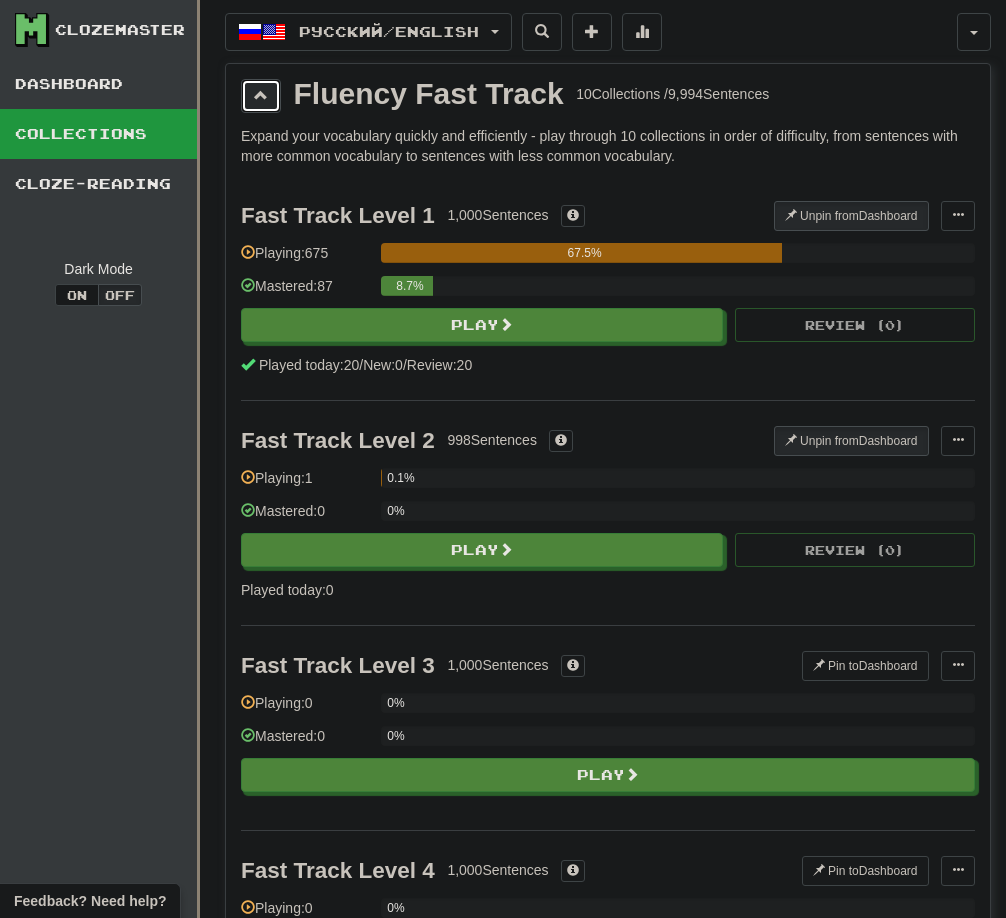 click at bounding box center [261, 96] 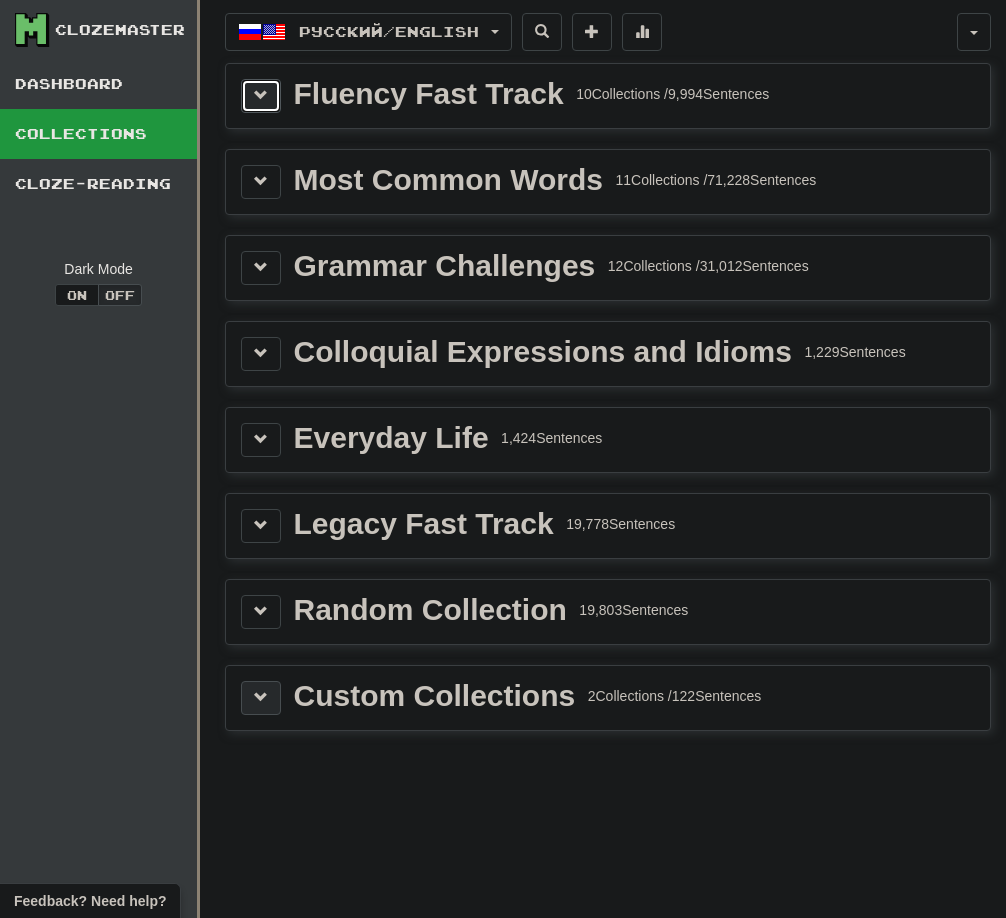 click at bounding box center [261, 697] 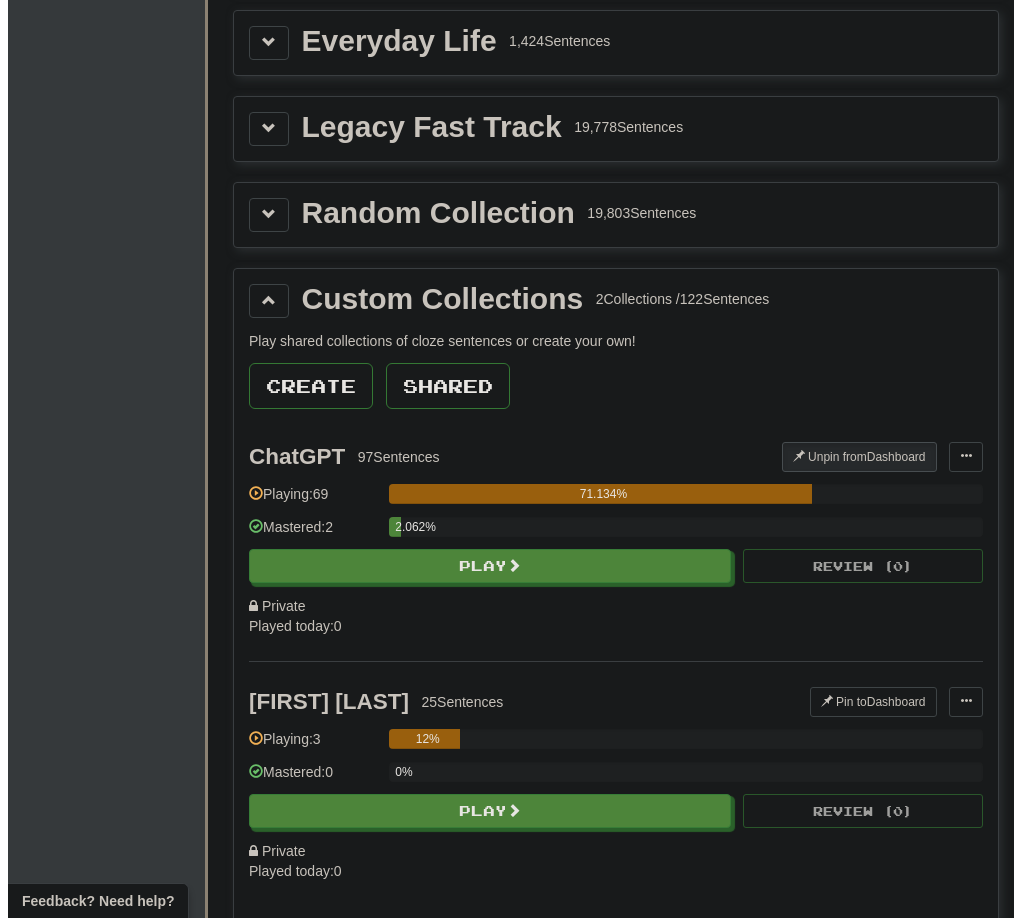 scroll, scrollTop: 400, scrollLeft: 0, axis: vertical 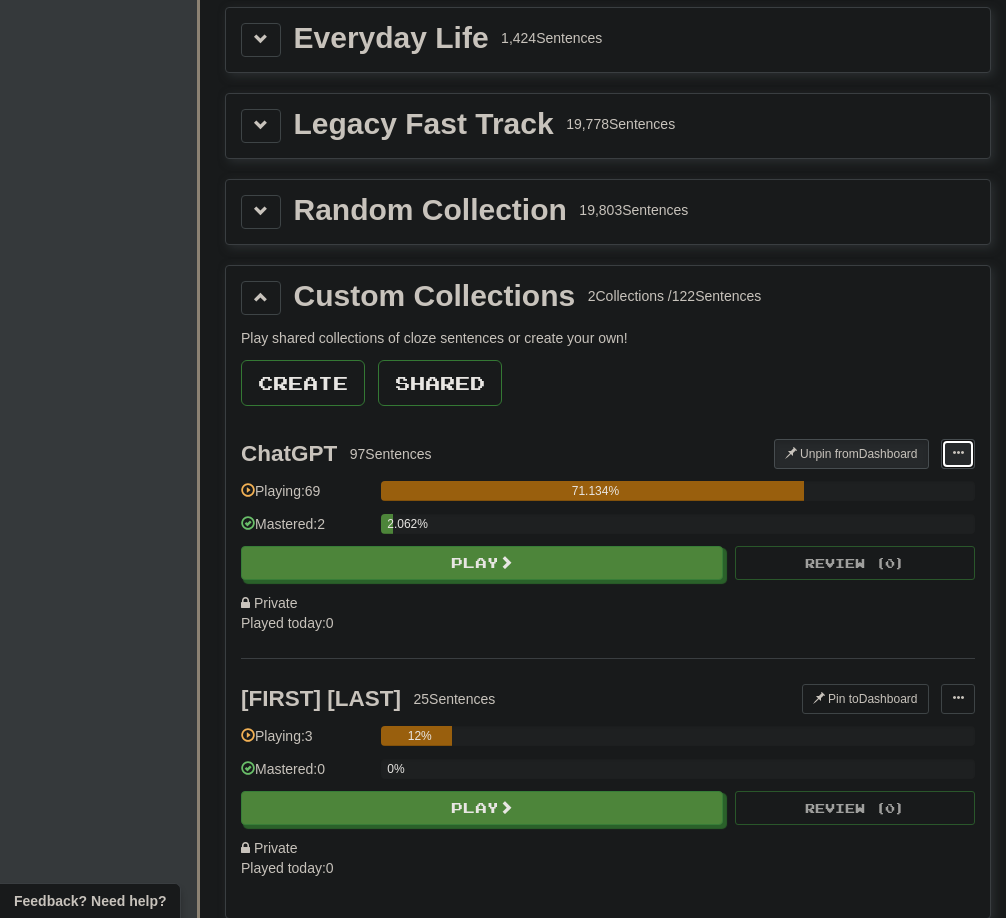 click at bounding box center (958, 454) 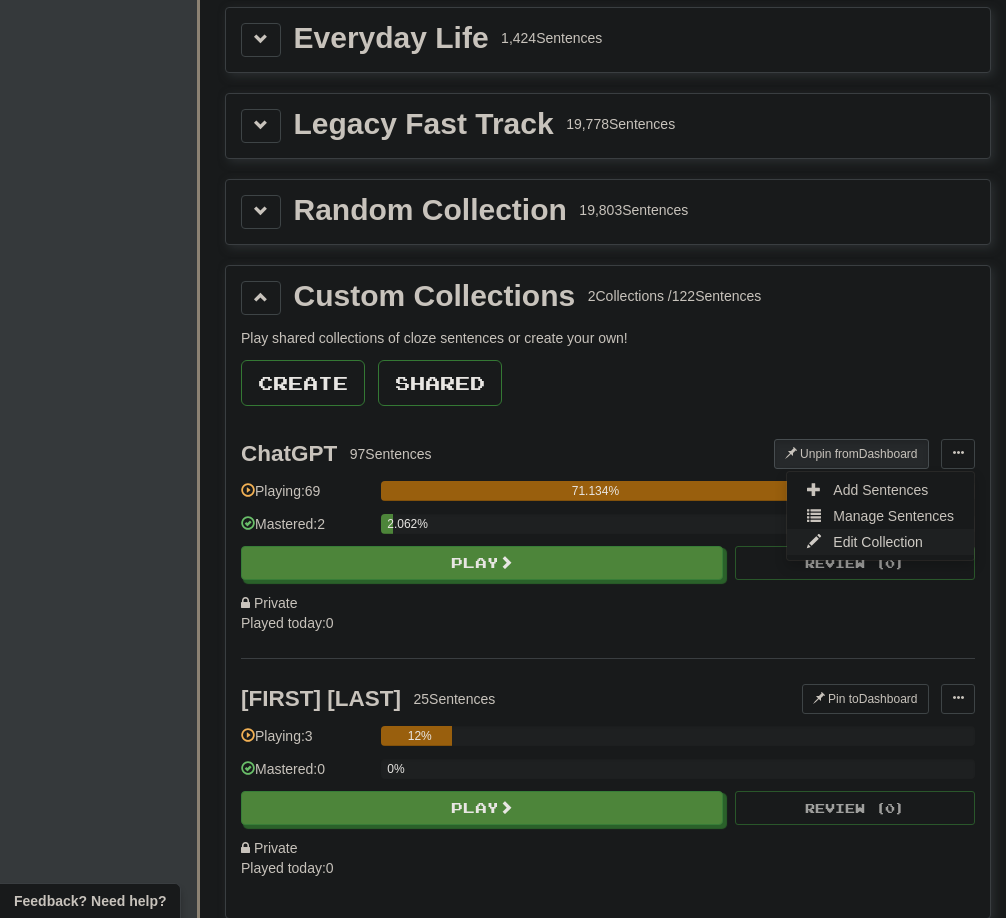 click on "Edit Collection" at bounding box center (878, 542) 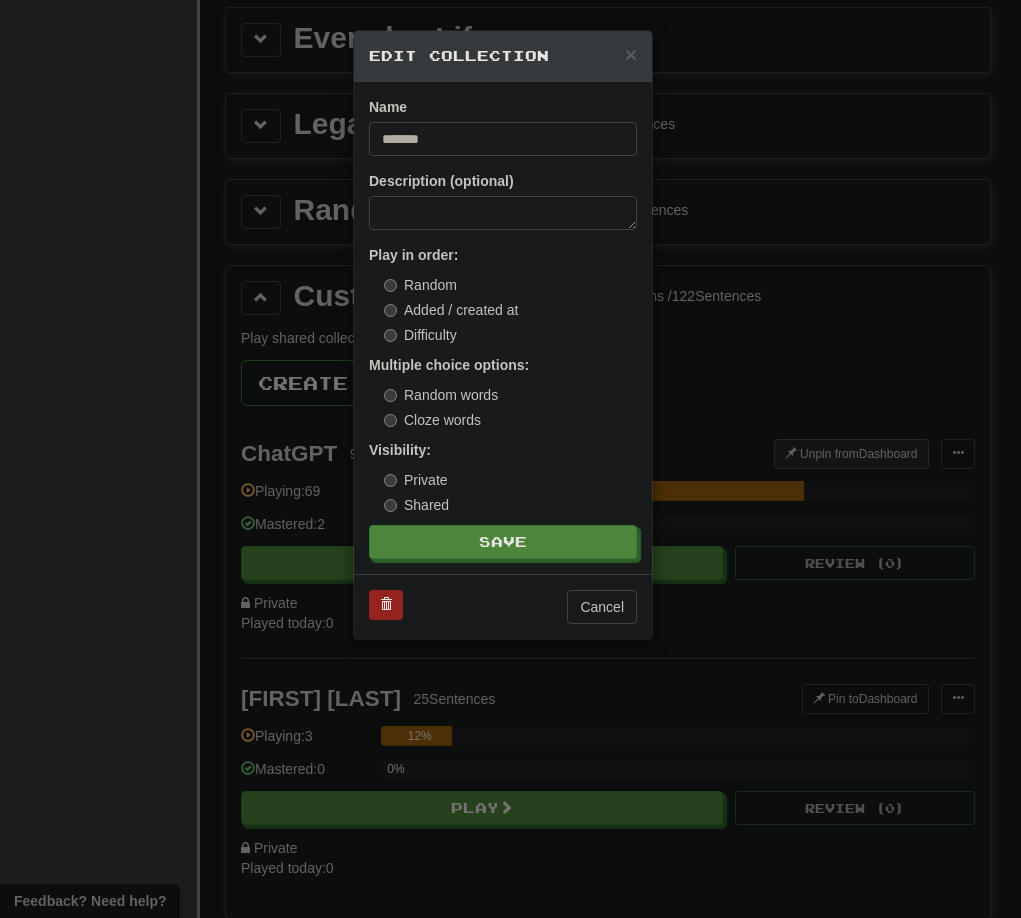 click on "× Edit Collection Name ******* Description (optional) Play in order: Random Added / created at Difficulty Multiple choice options: Random words Cloze words Visibility: Private Shared Save Cancel" at bounding box center (510, 459) 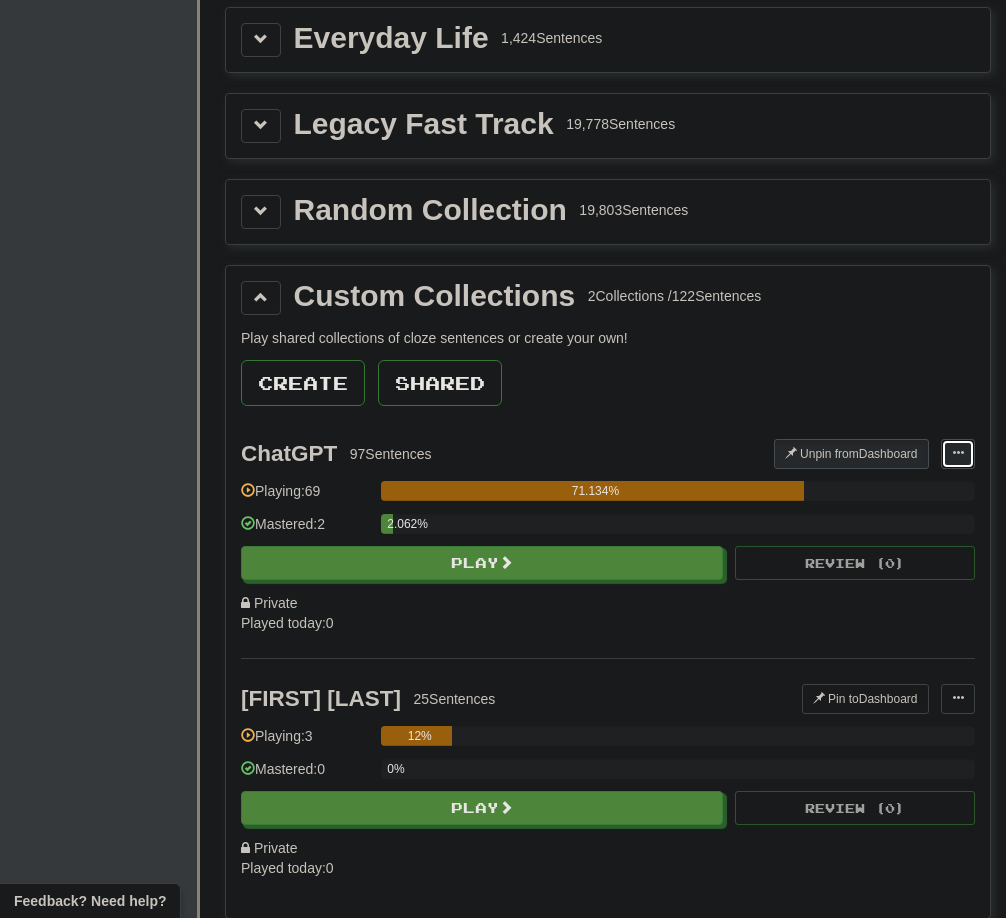 click at bounding box center [958, 454] 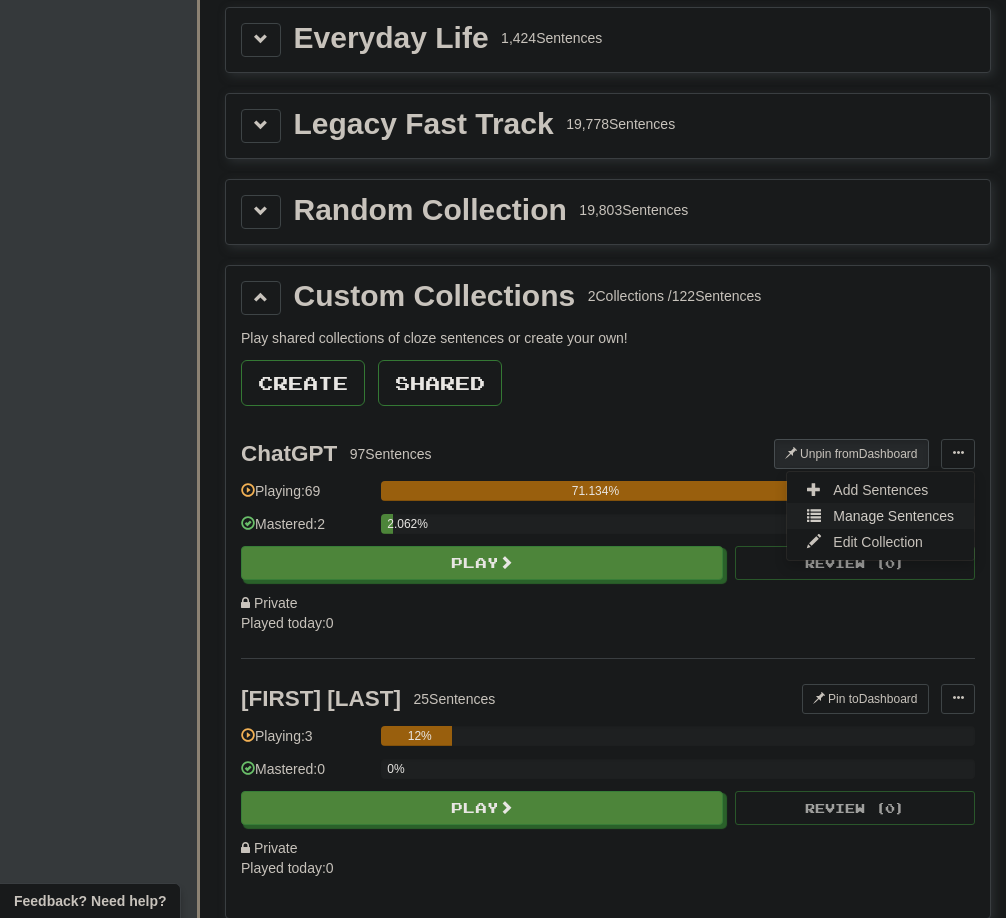 click on "Manage Sentences" at bounding box center (893, 516) 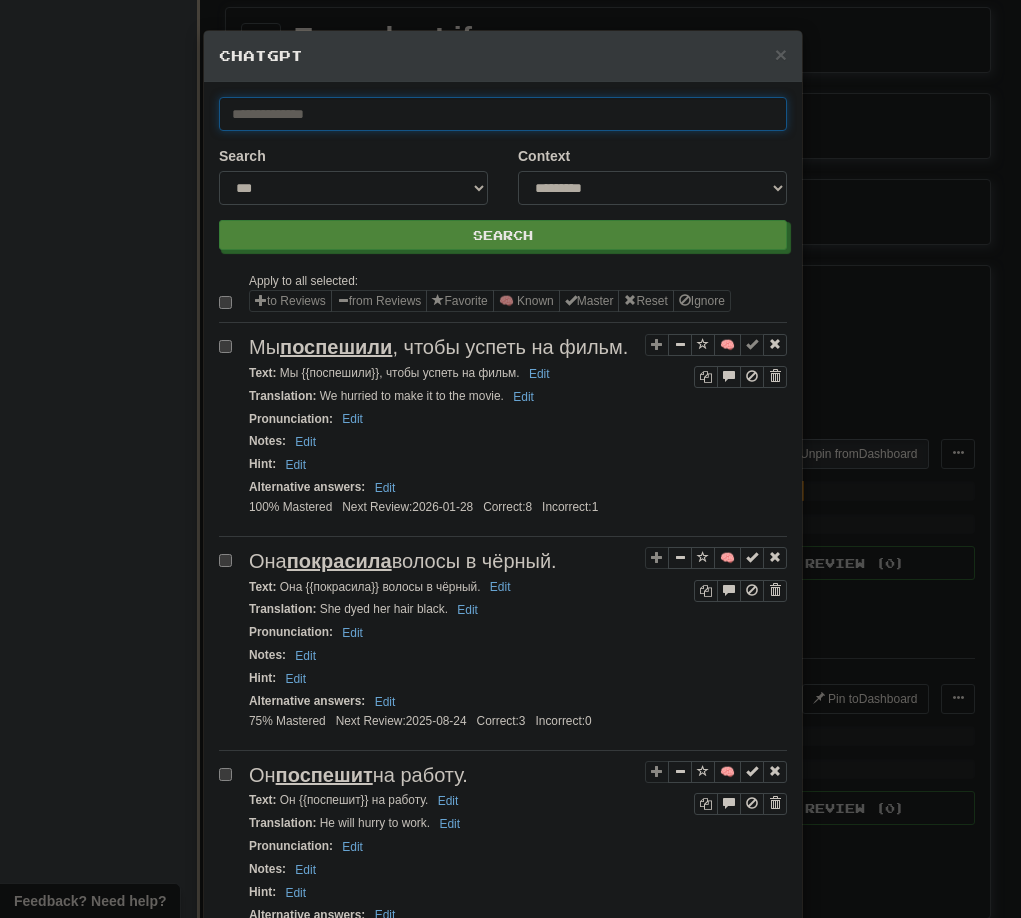paste on "**********" 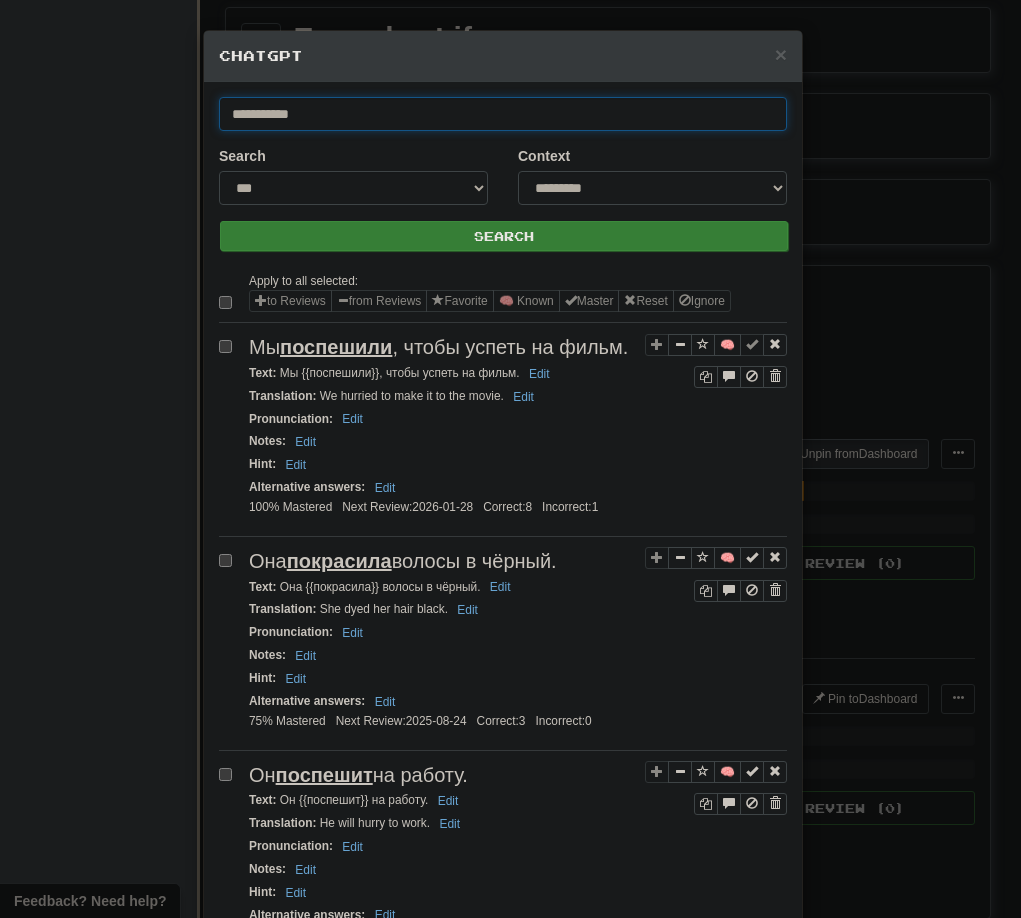 type on "**********" 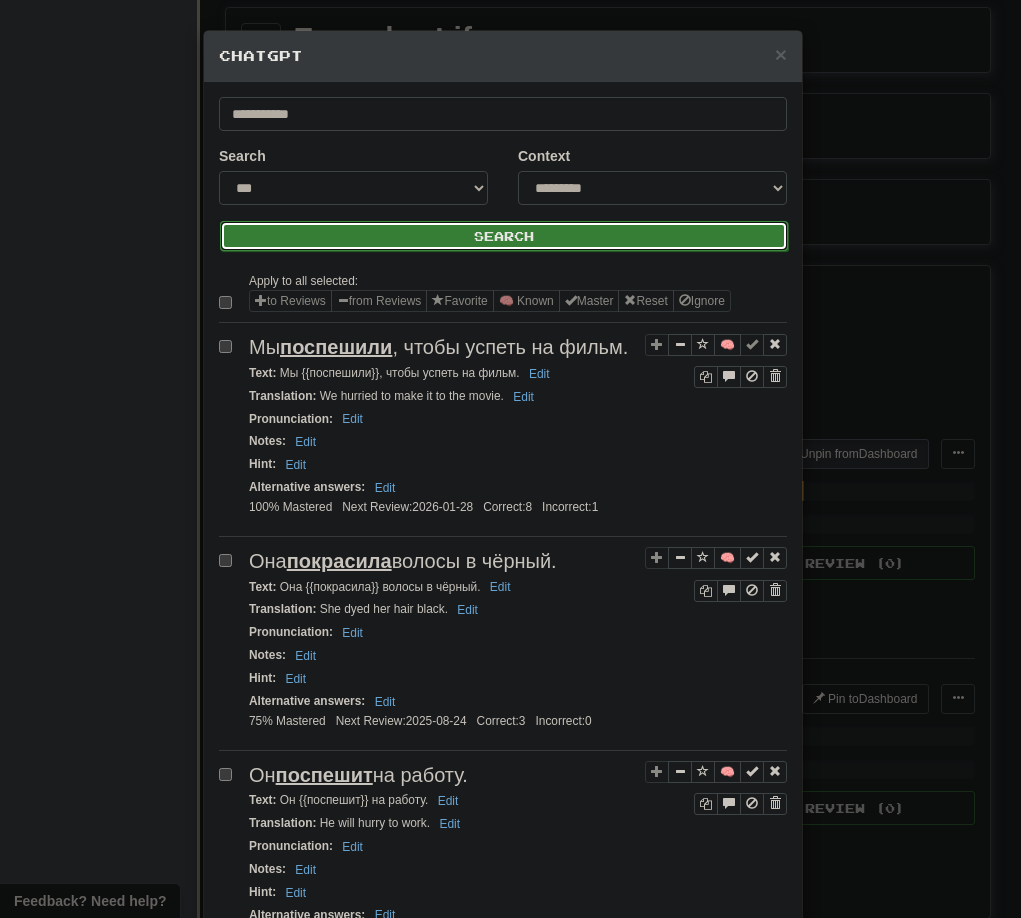 click on "Search" at bounding box center [504, 236] 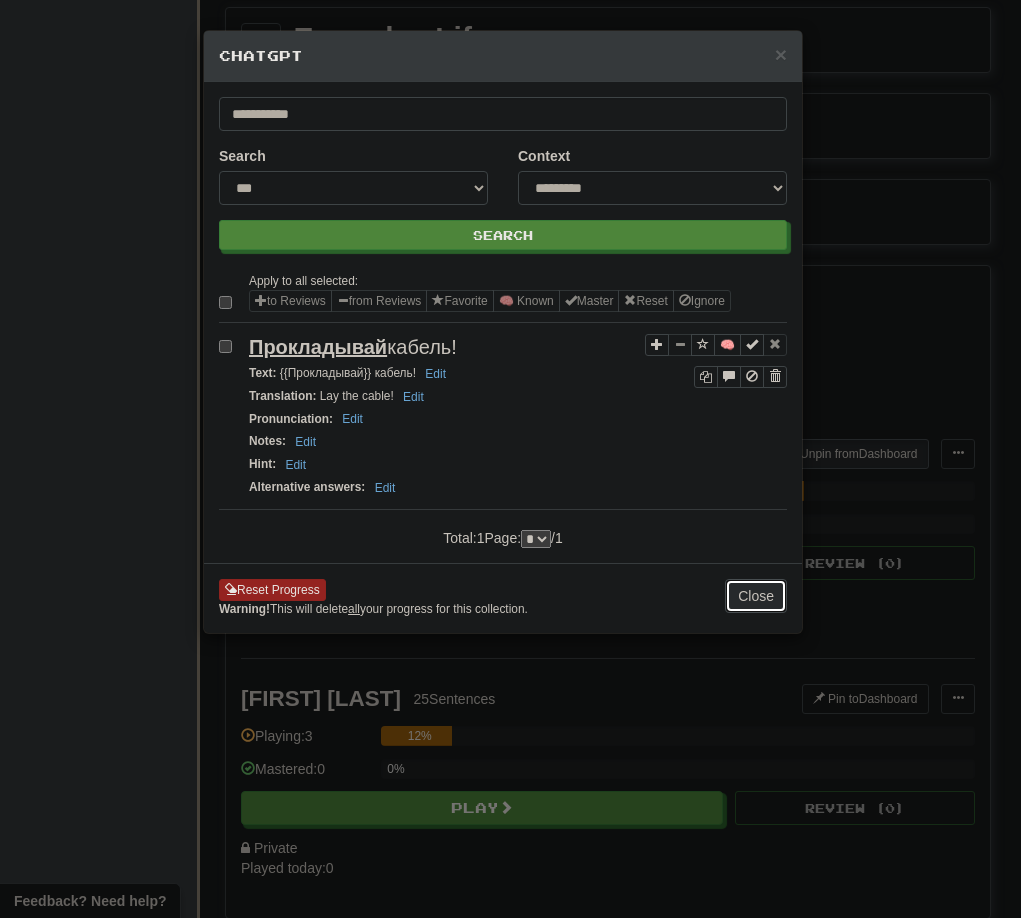 click on "Close" at bounding box center [756, 596] 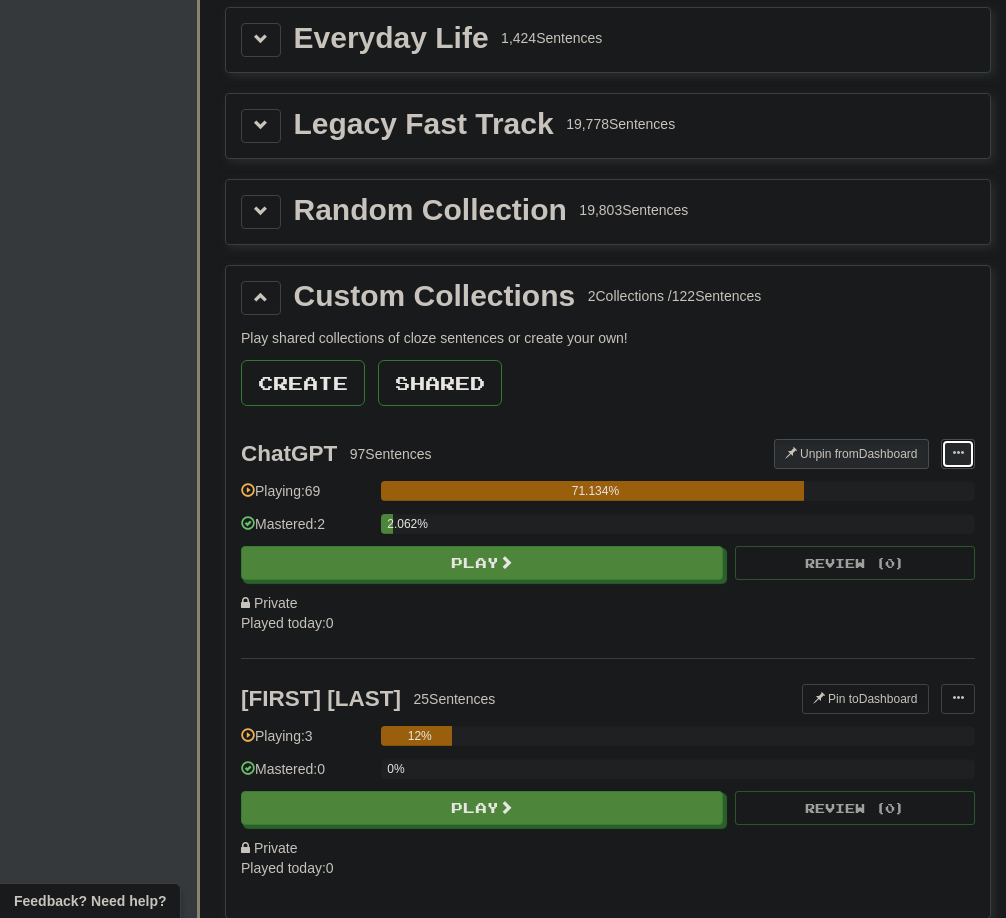 click at bounding box center [958, 454] 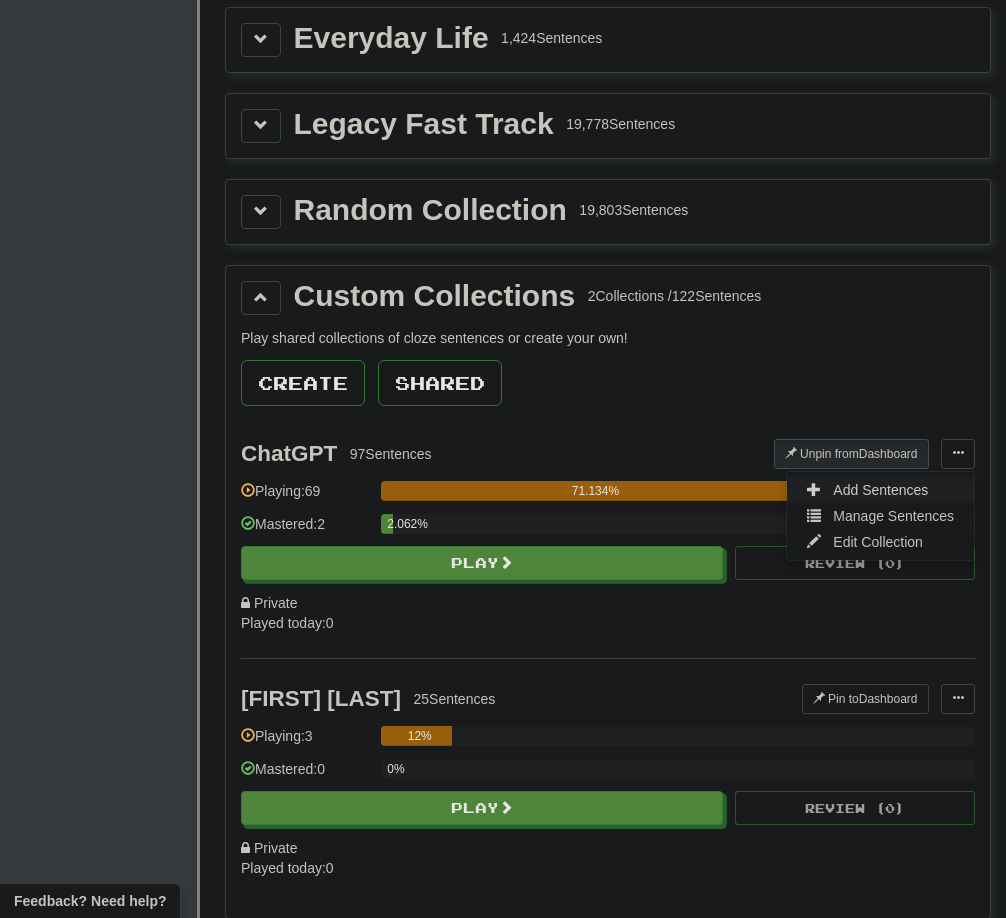 click on "Add Sentences" at bounding box center [880, 490] 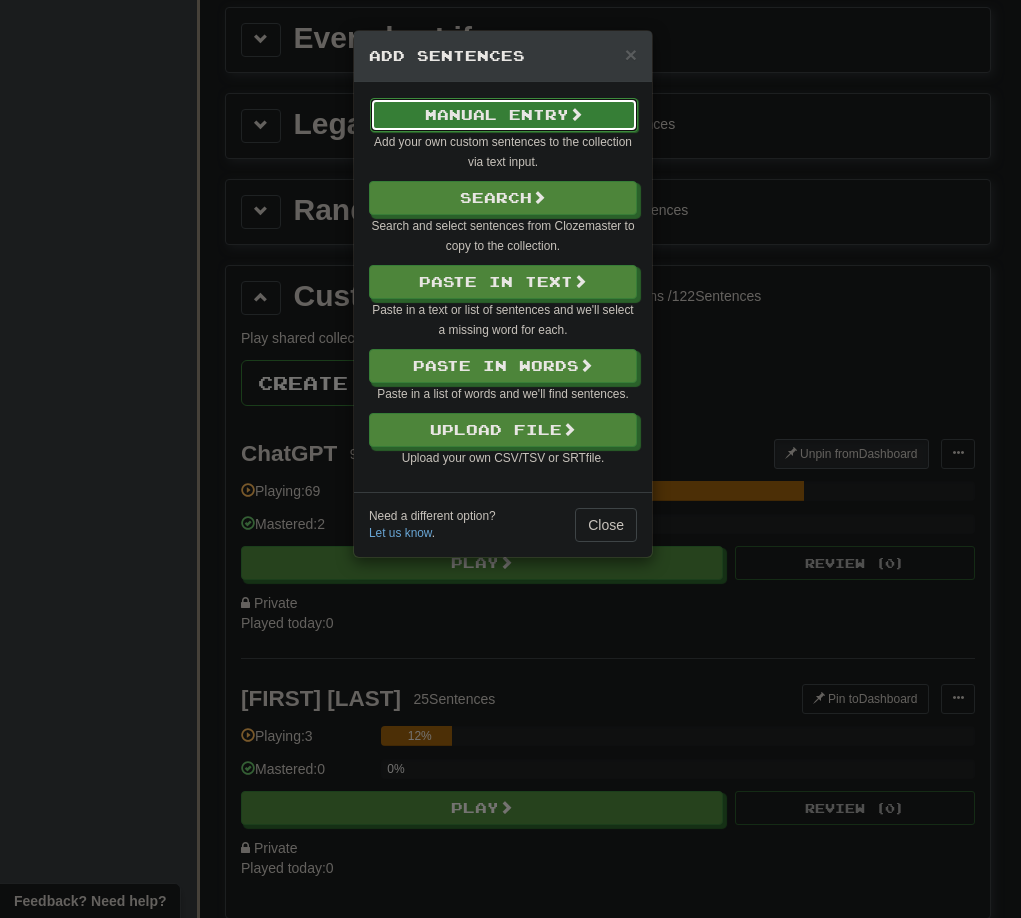 click on "Manual Entry" at bounding box center [504, 115] 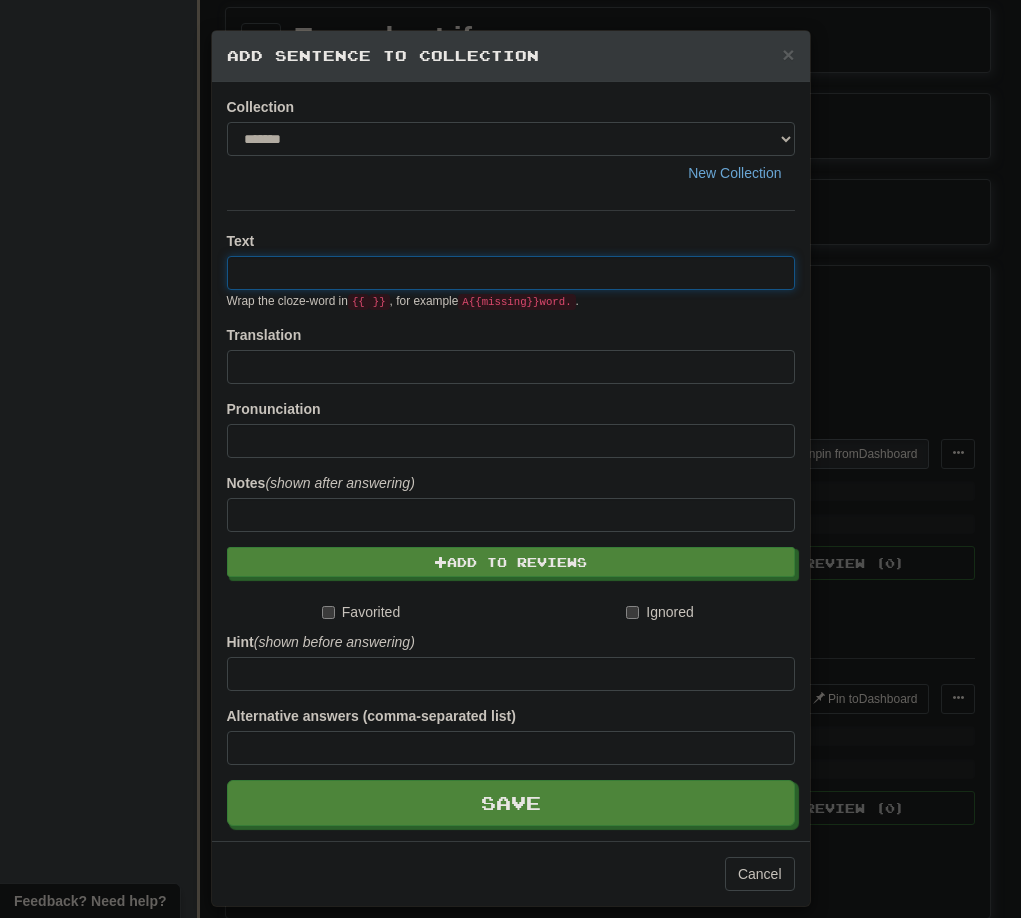 paste on "**********" 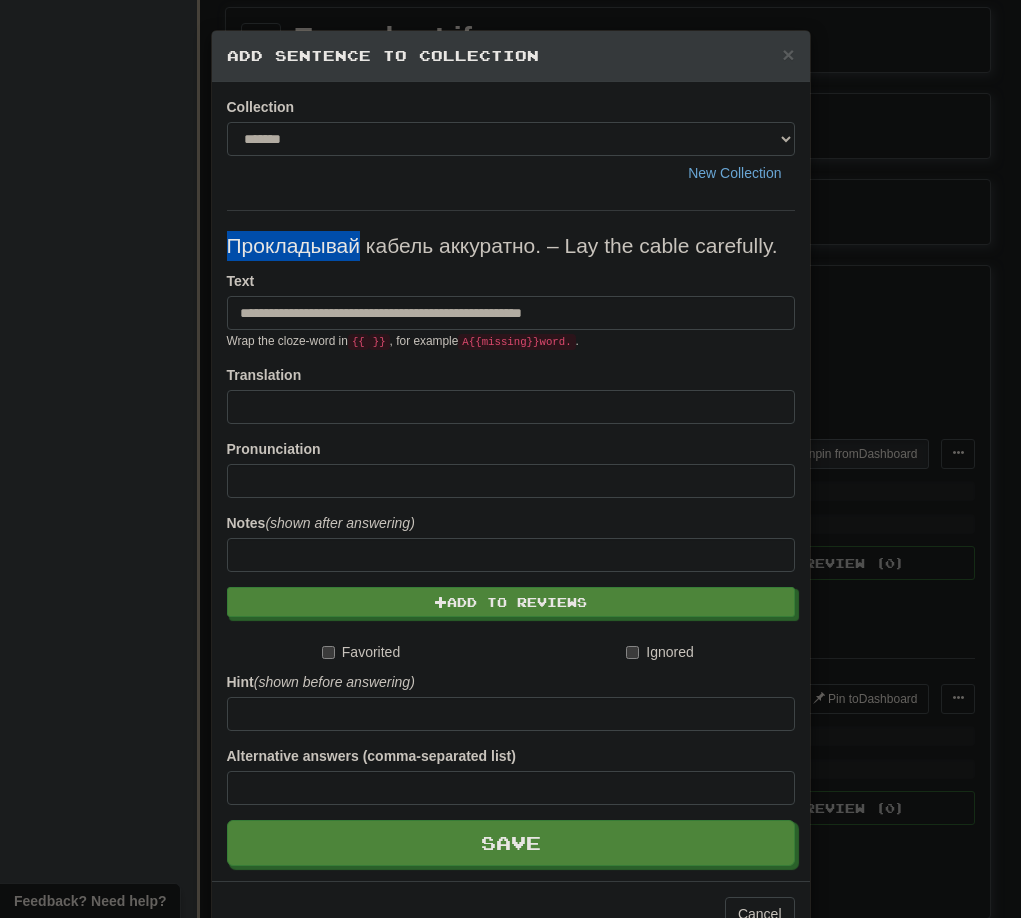 drag, startPoint x: 222, startPoint y: 244, endPoint x: 351, endPoint y: 244, distance: 129 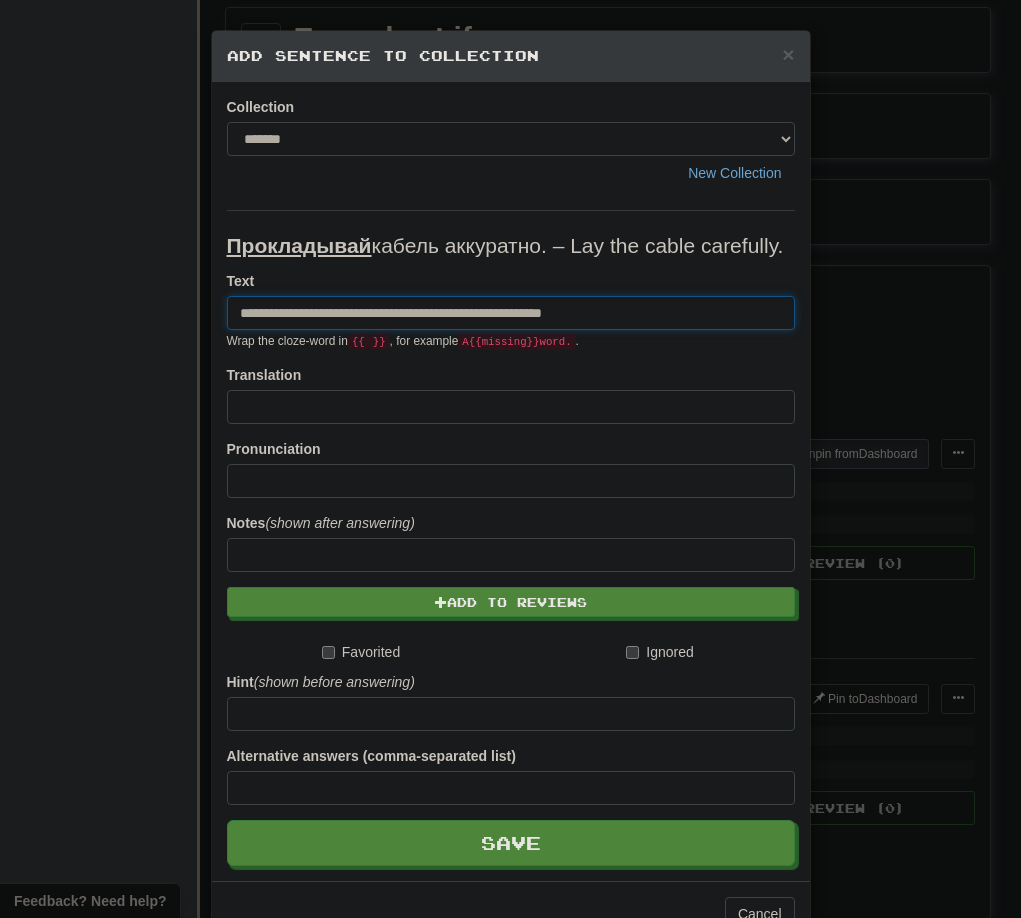 drag, startPoint x: 465, startPoint y: 313, endPoint x: 641, endPoint y: 313, distance: 176 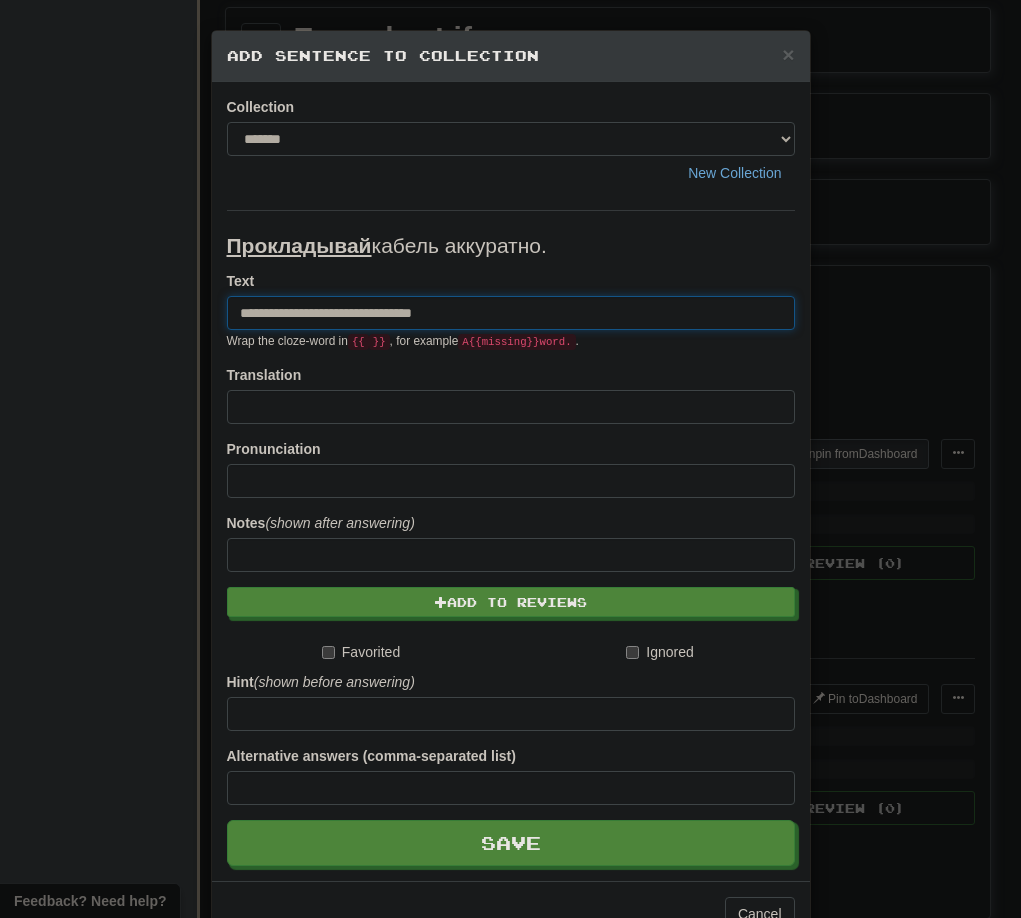 type on "**********" 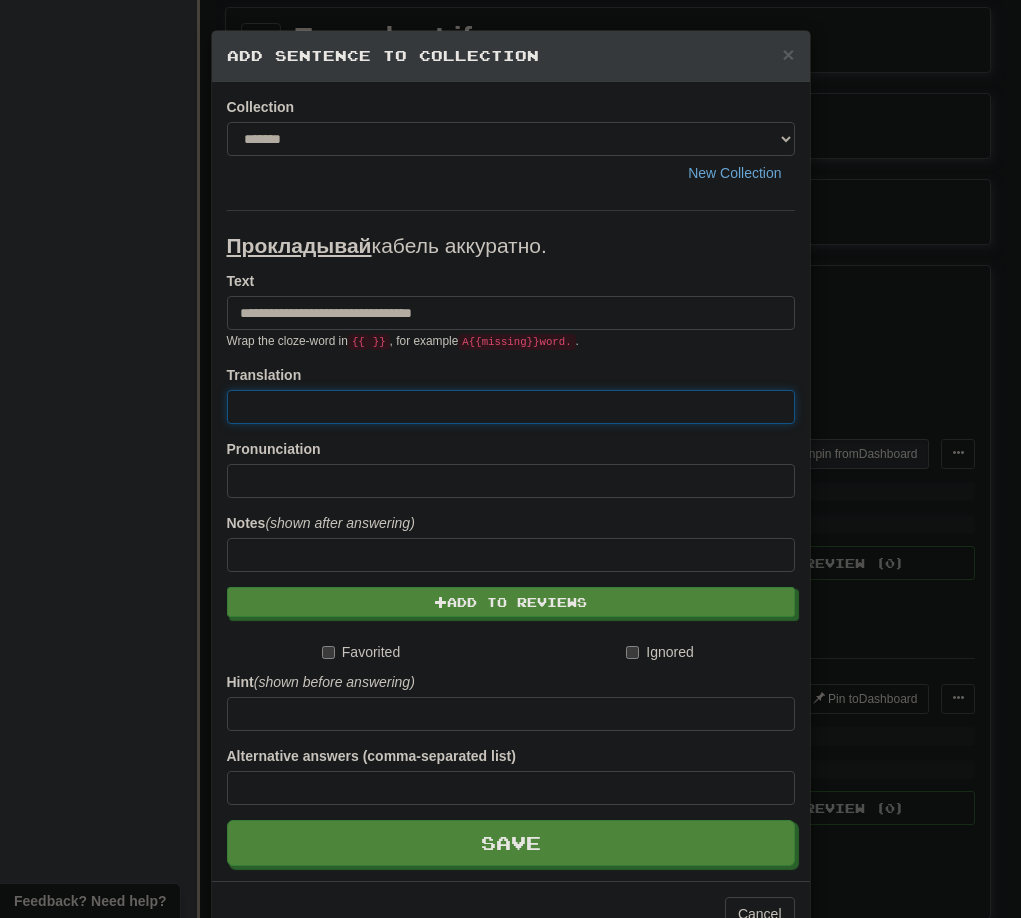 paste on "**********" 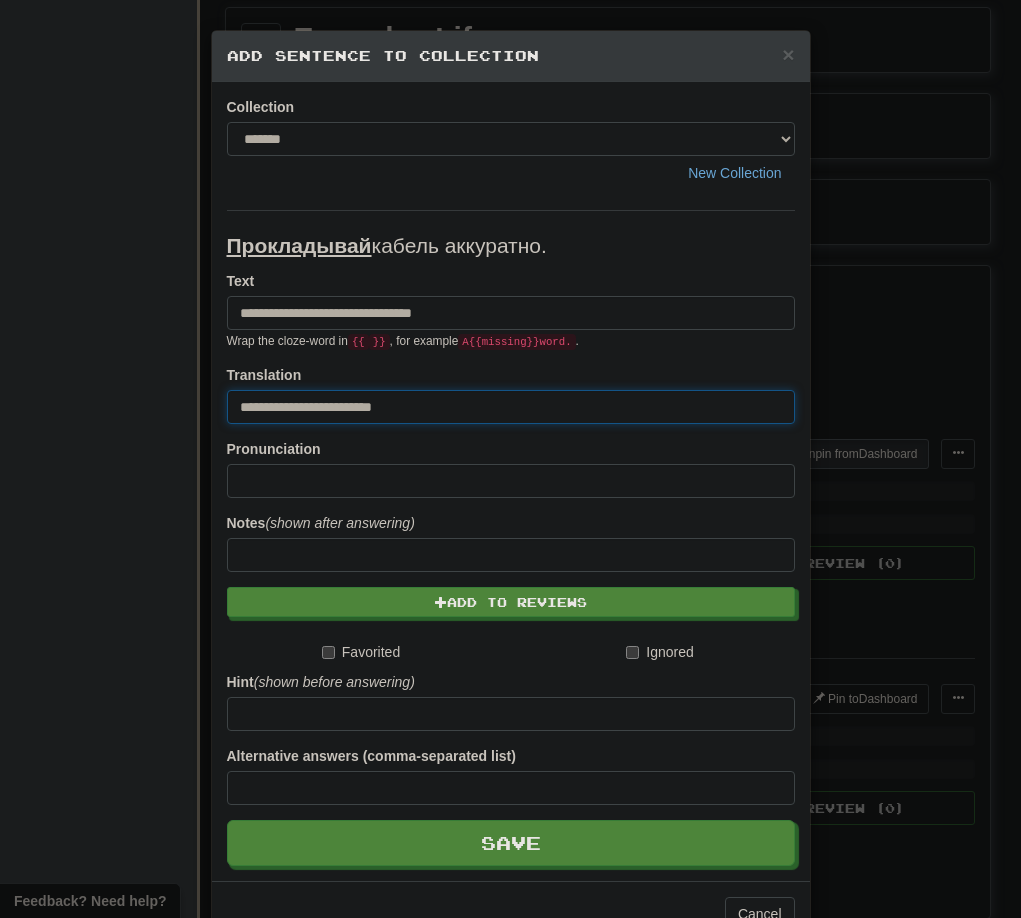 drag, startPoint x: 244, startPoint y: 414, endPoint x: 187, endPoint y: 413, distance: 57.00877 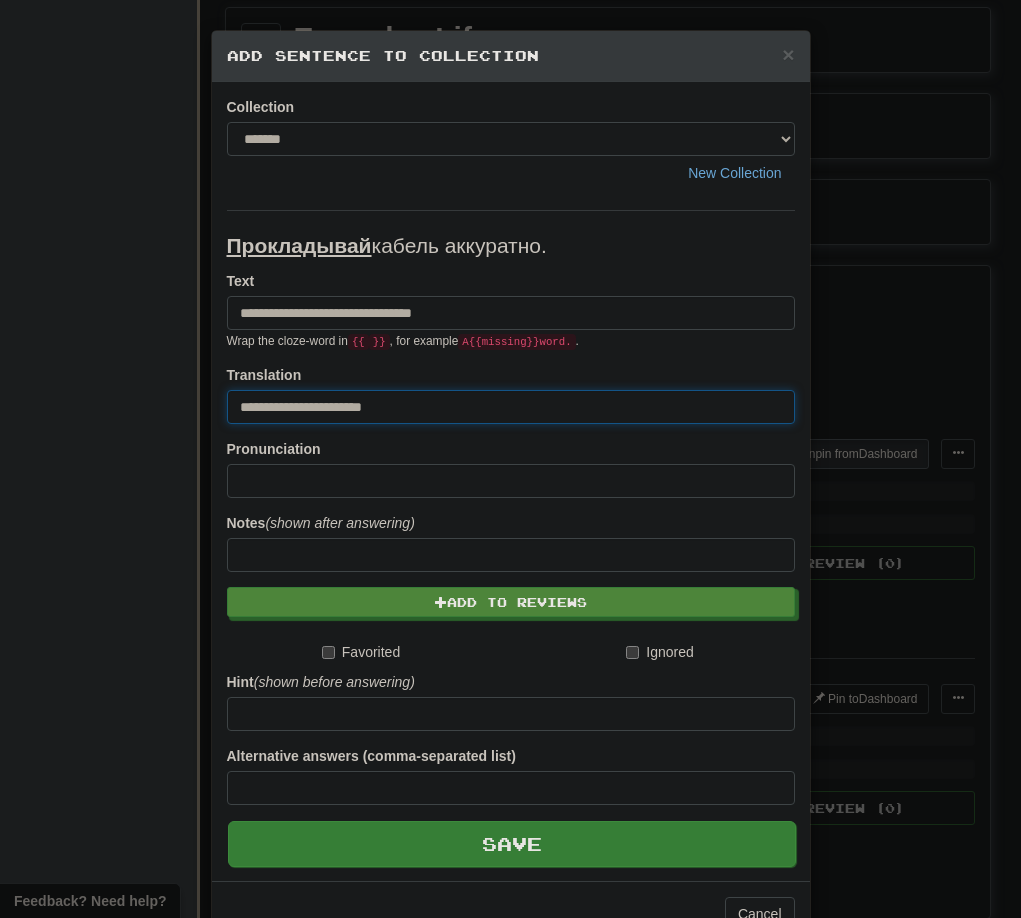 type on "**********" 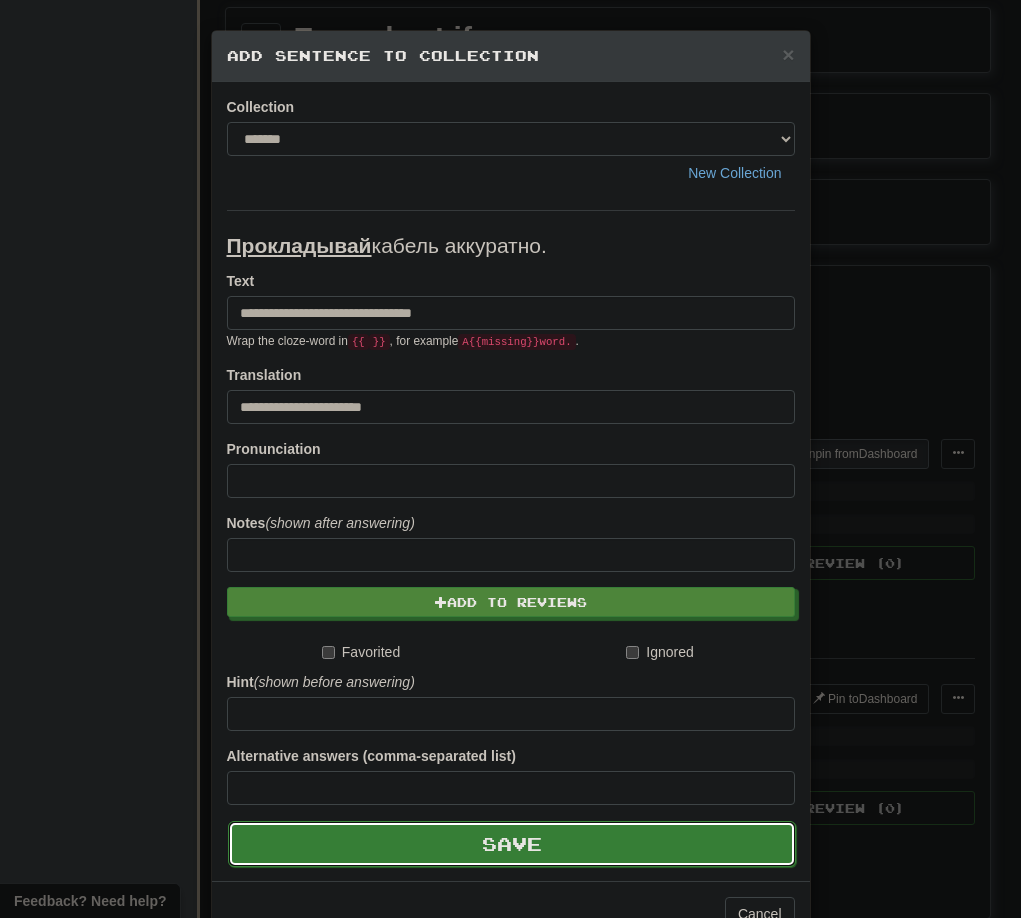 click on "Save" at bounding box center [512, 844] 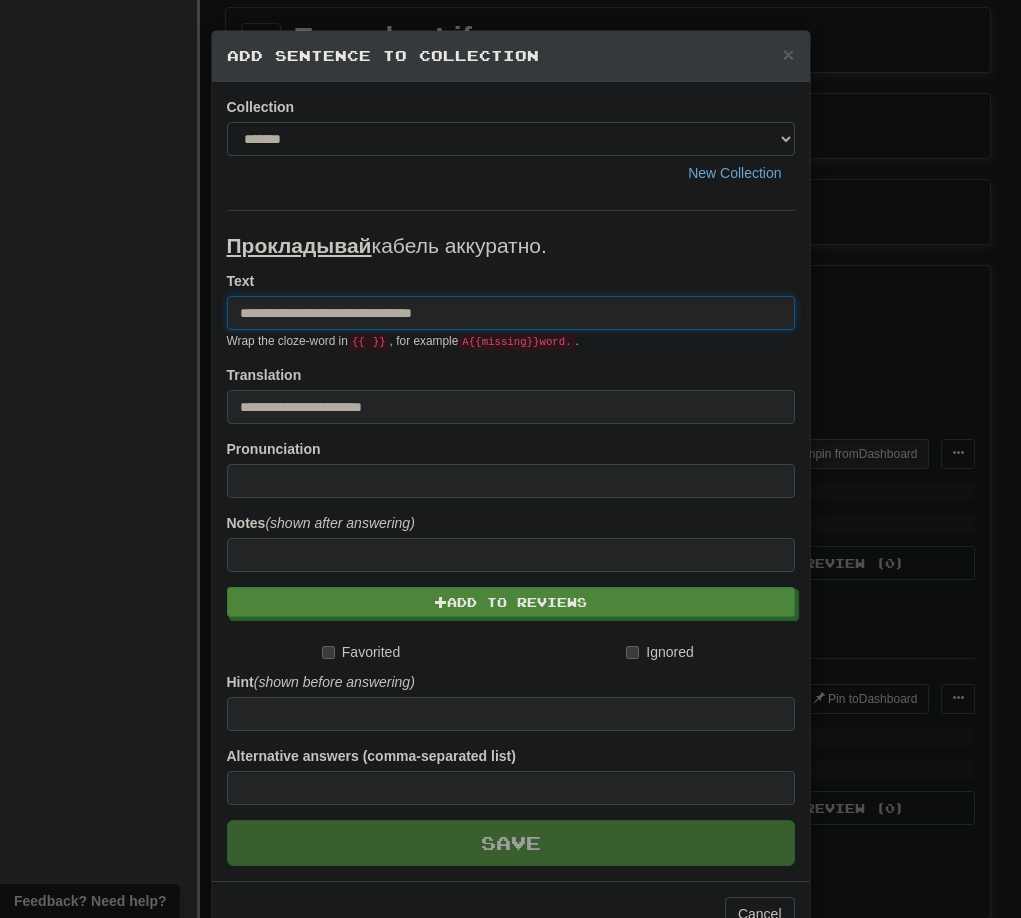 type 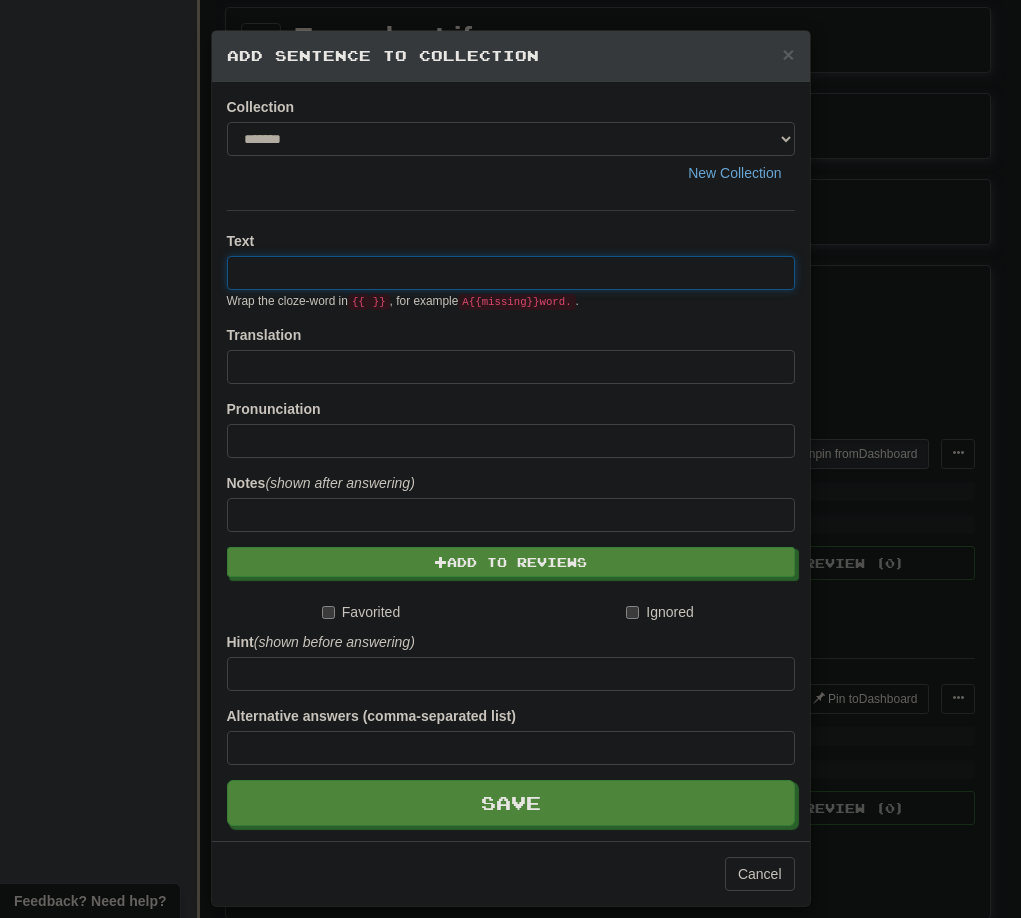 paste on "**********" 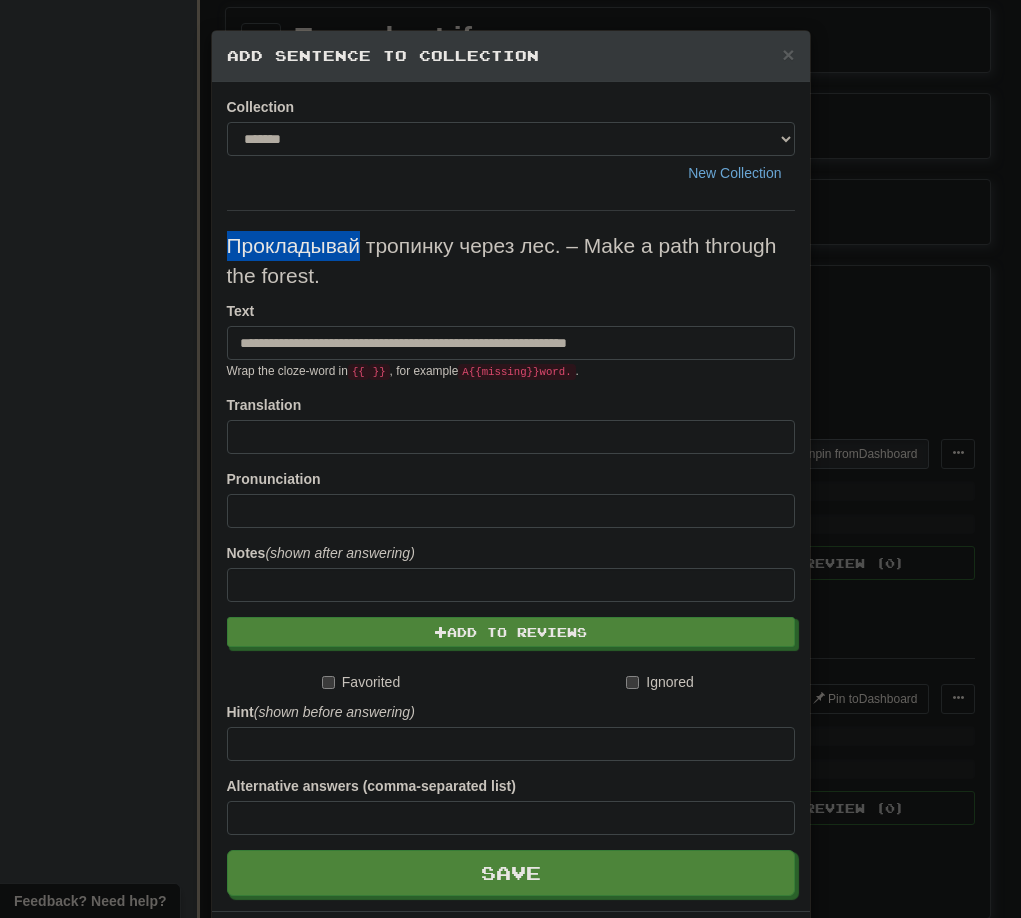 drag, startPoint x: 222, startPoint y: 240, endPoint x: 348, endPoint y: 242, distance: 126.01587 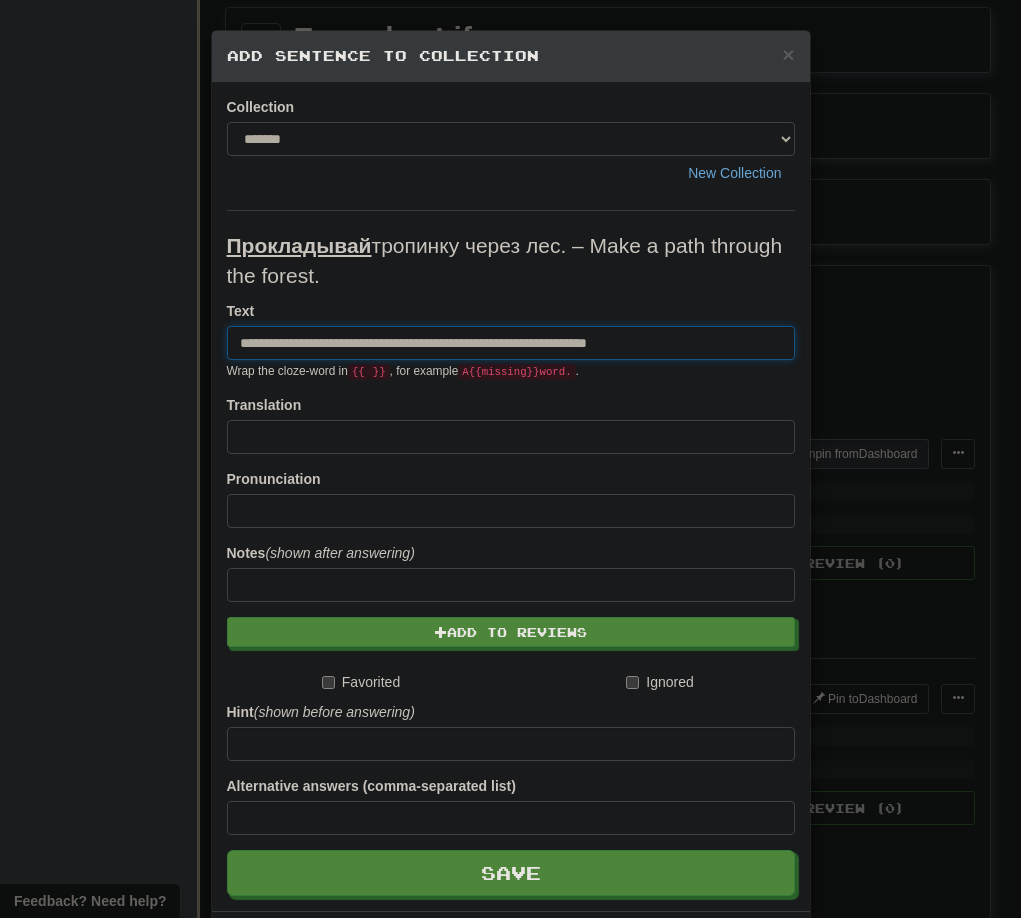 drag, startPoint x: 473, startPoint y: 351, endPoint x: 731, endPoint y: 351, distance: 258 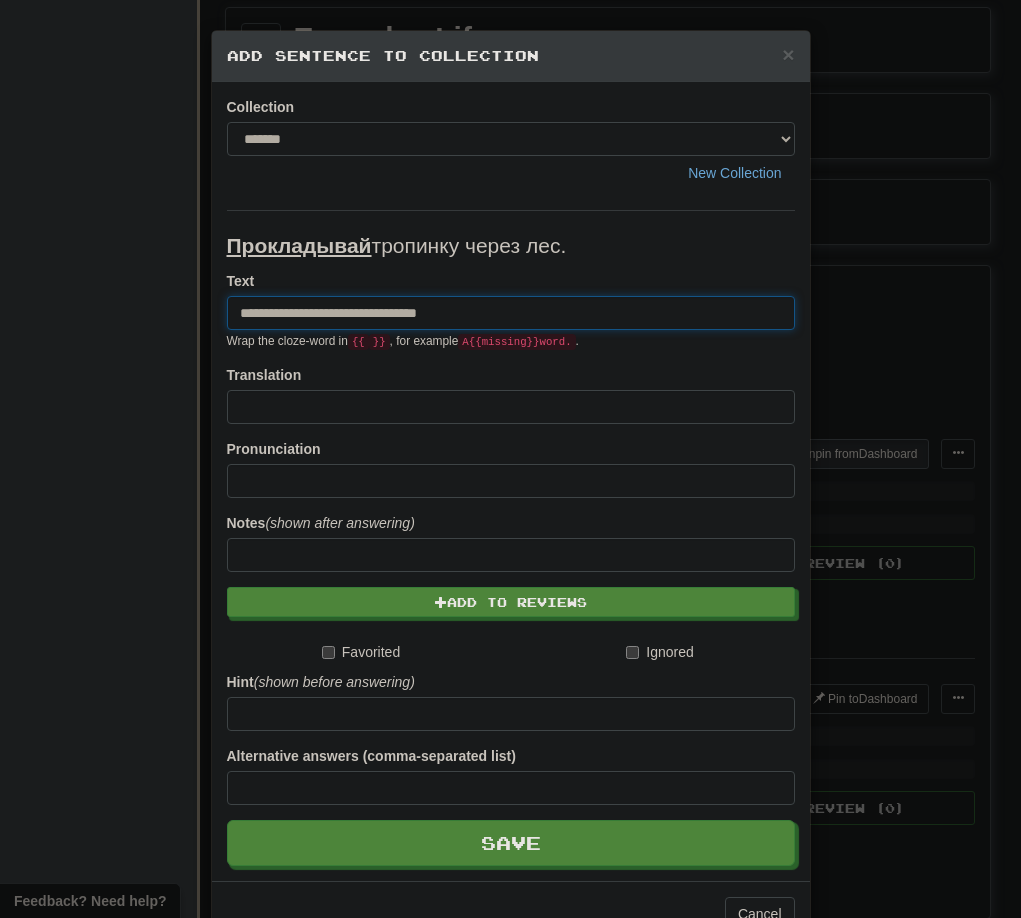 type on "**********" 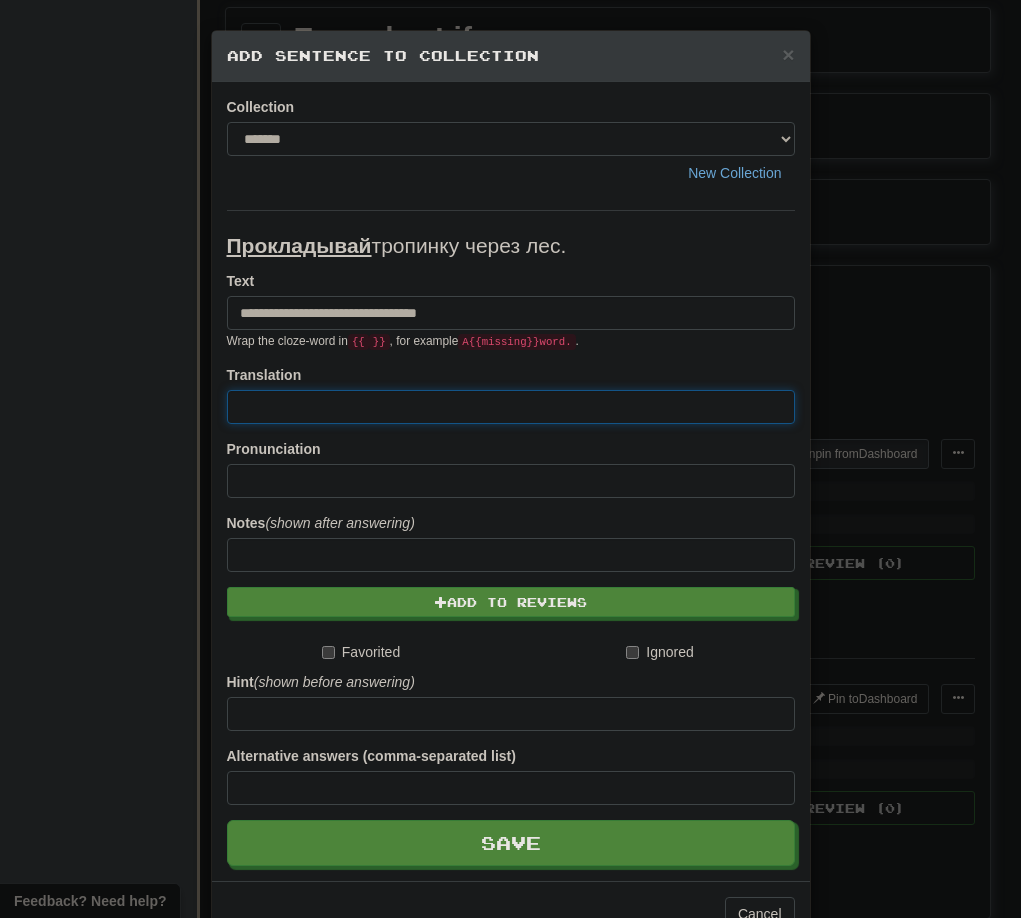 paste on "**********" 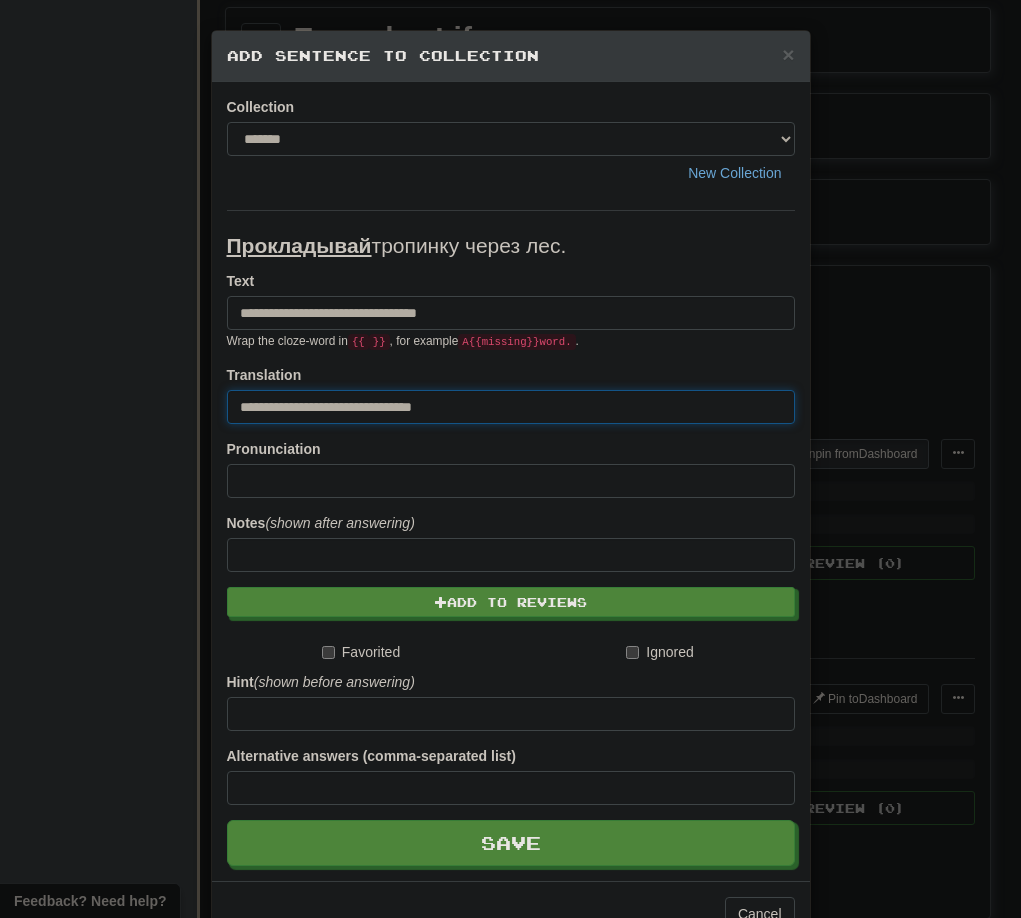 click on "**********" at bounding box center (511, 407) 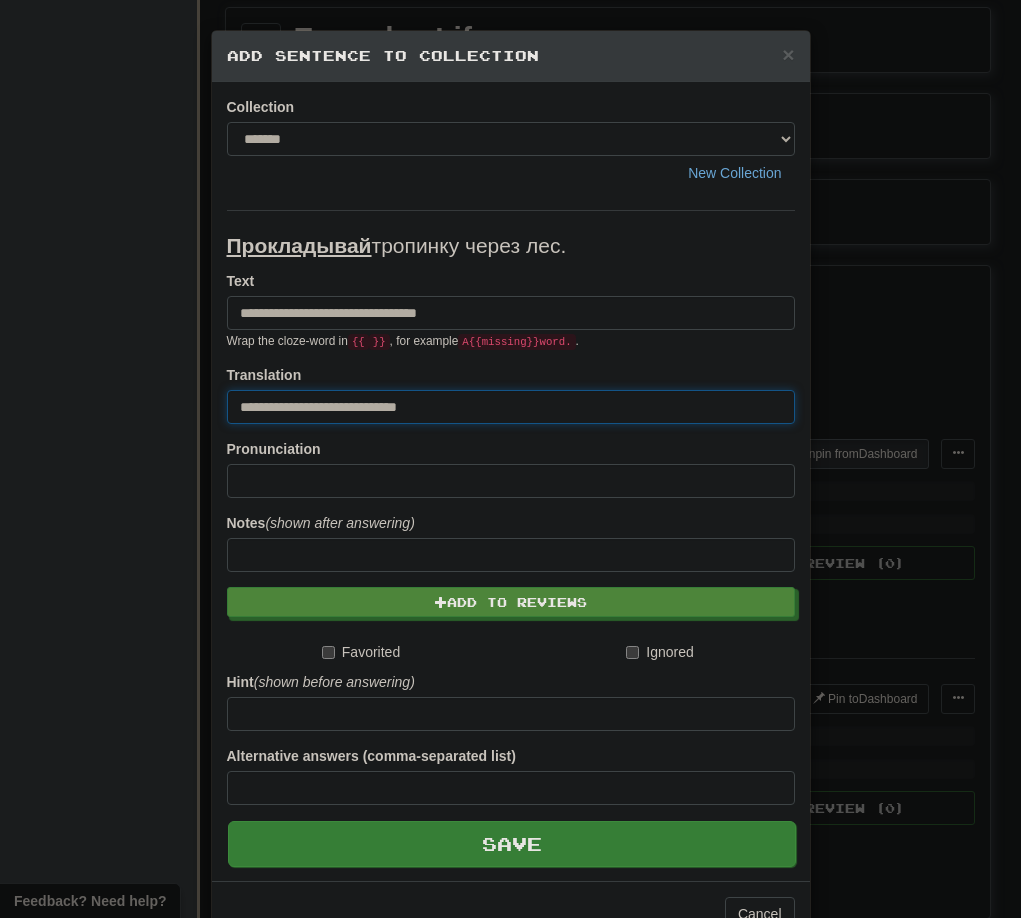 type on "**********" 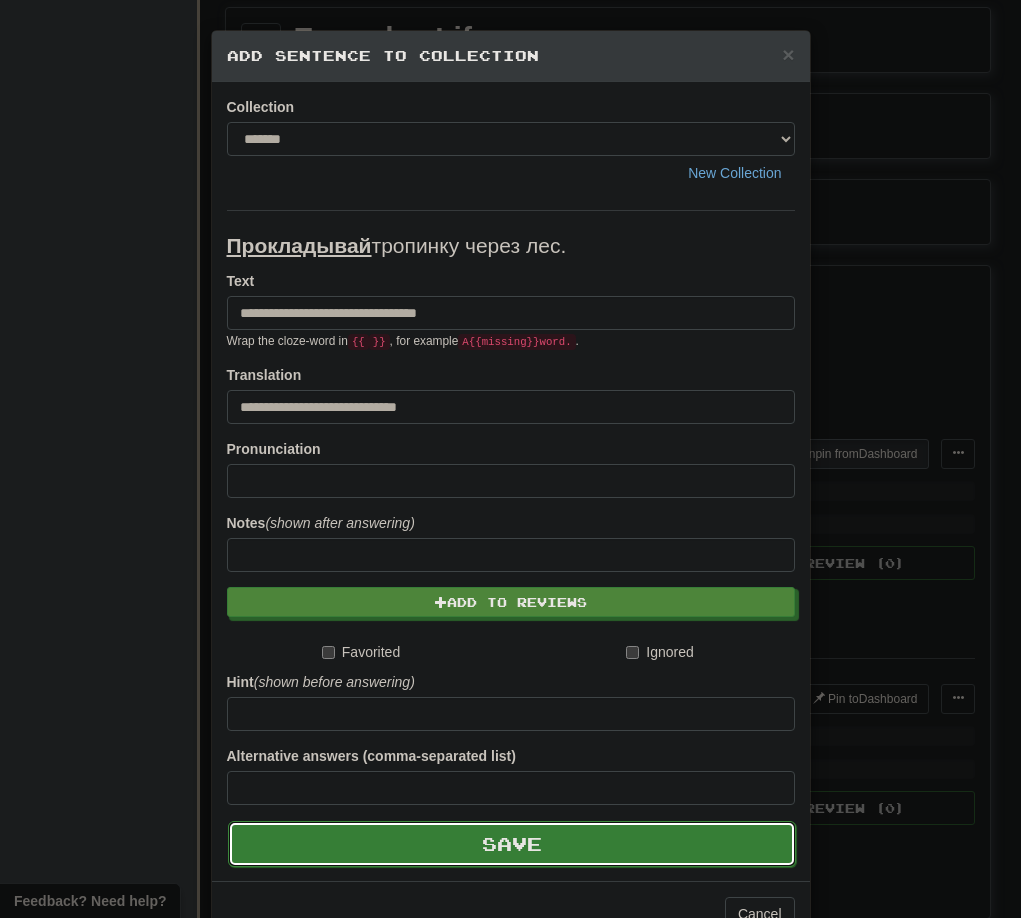 click on "Save" at bounding box center (512, 844) 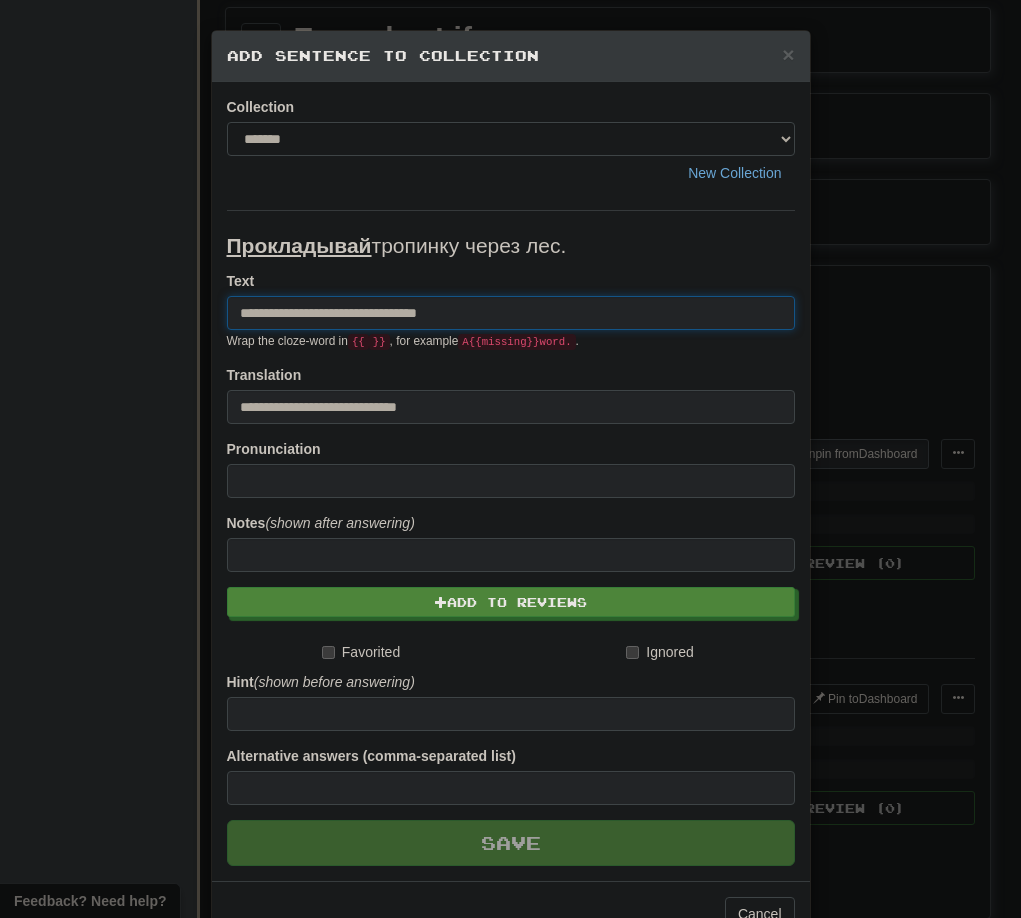 type 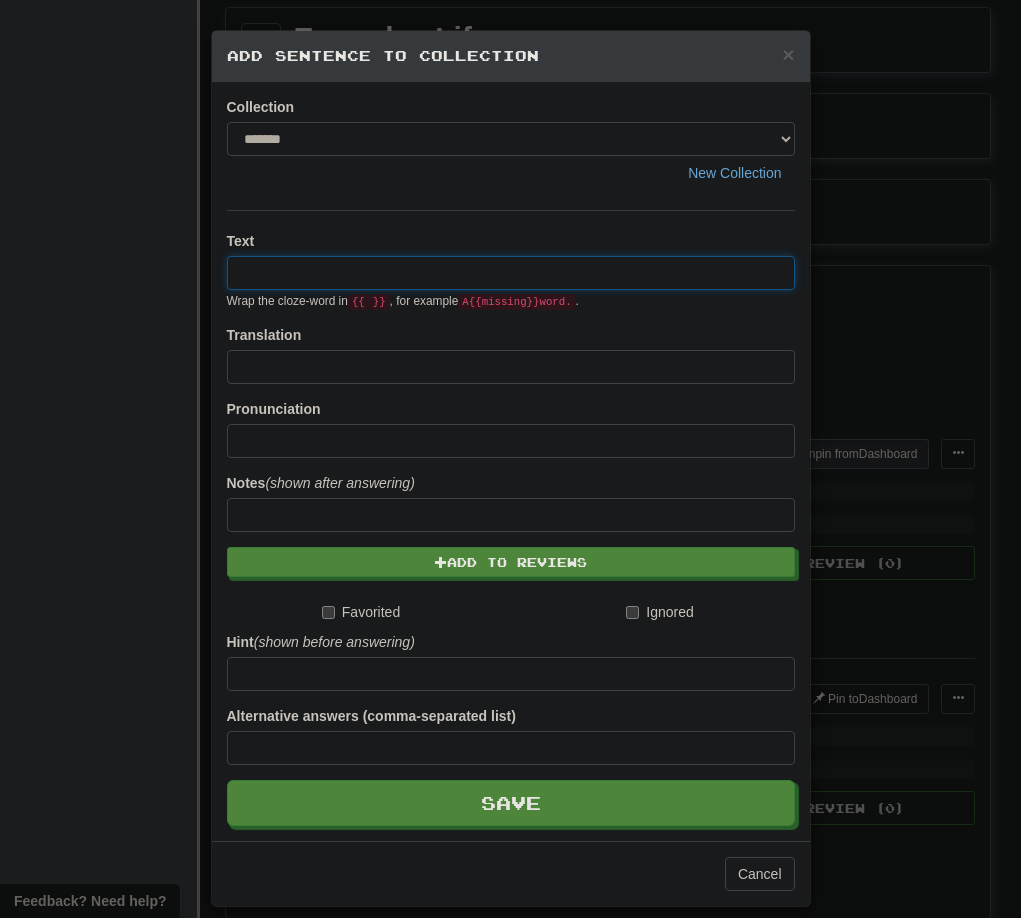 paste on "**********" 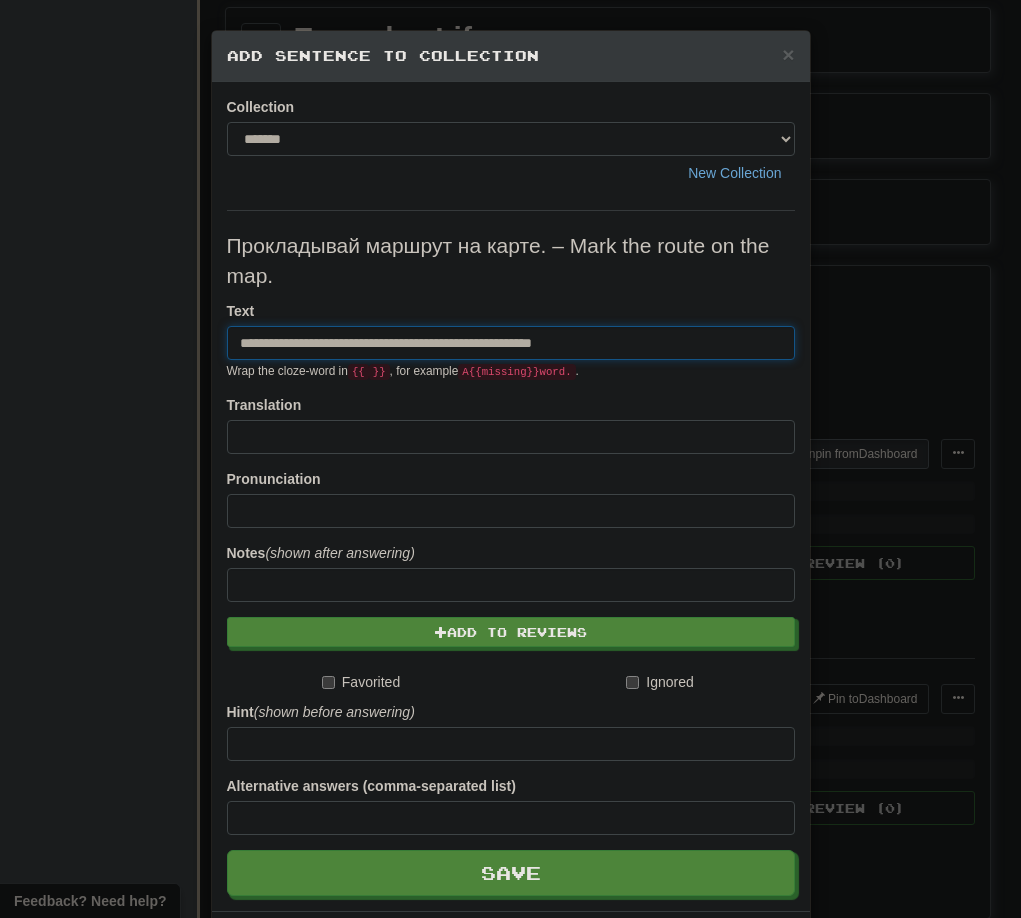 drag, startPoint x: 451, startPoint y: 338, endPoint x: 774, endPoint y: 338, distance: 323 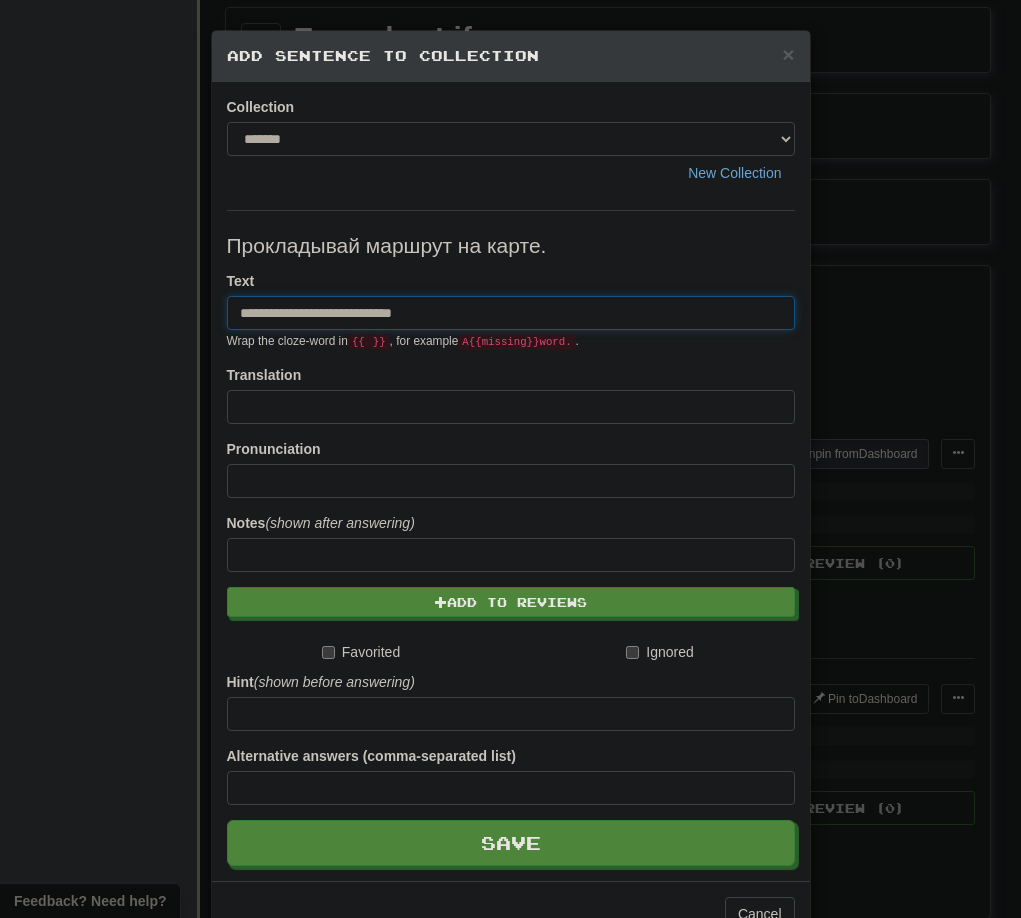 type on "**********" 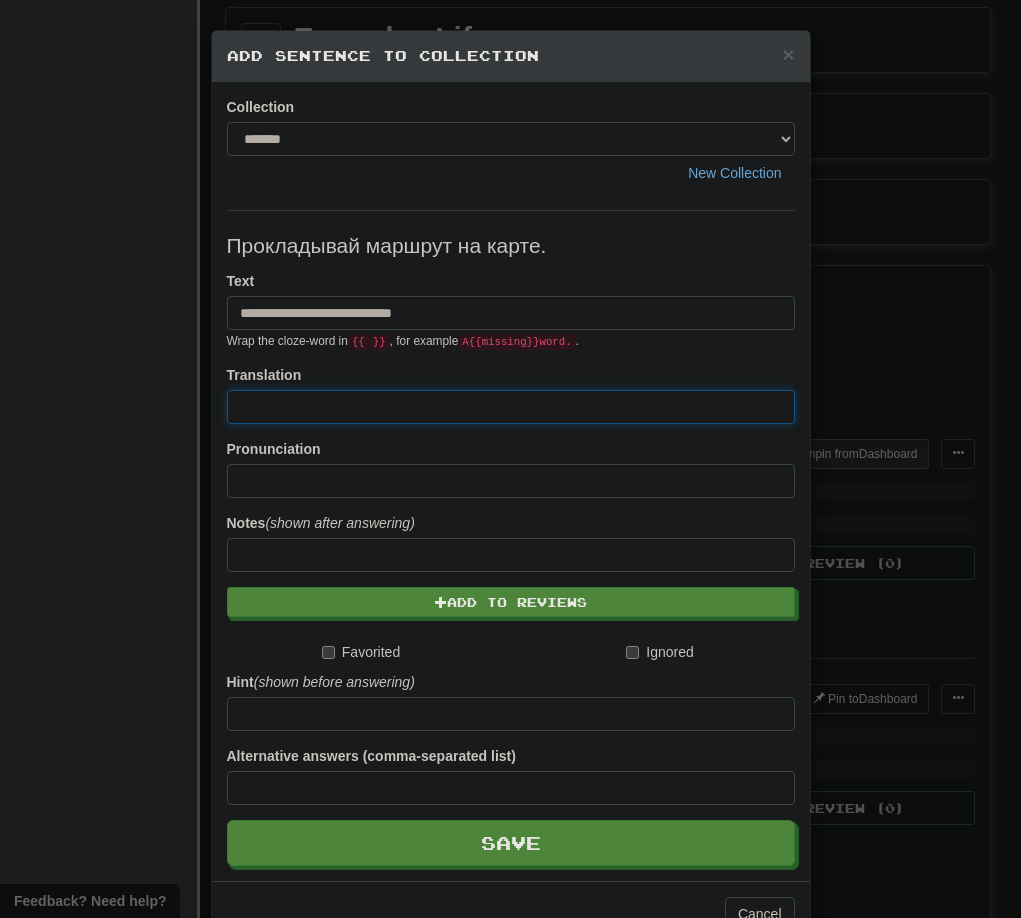 paste on "**********" 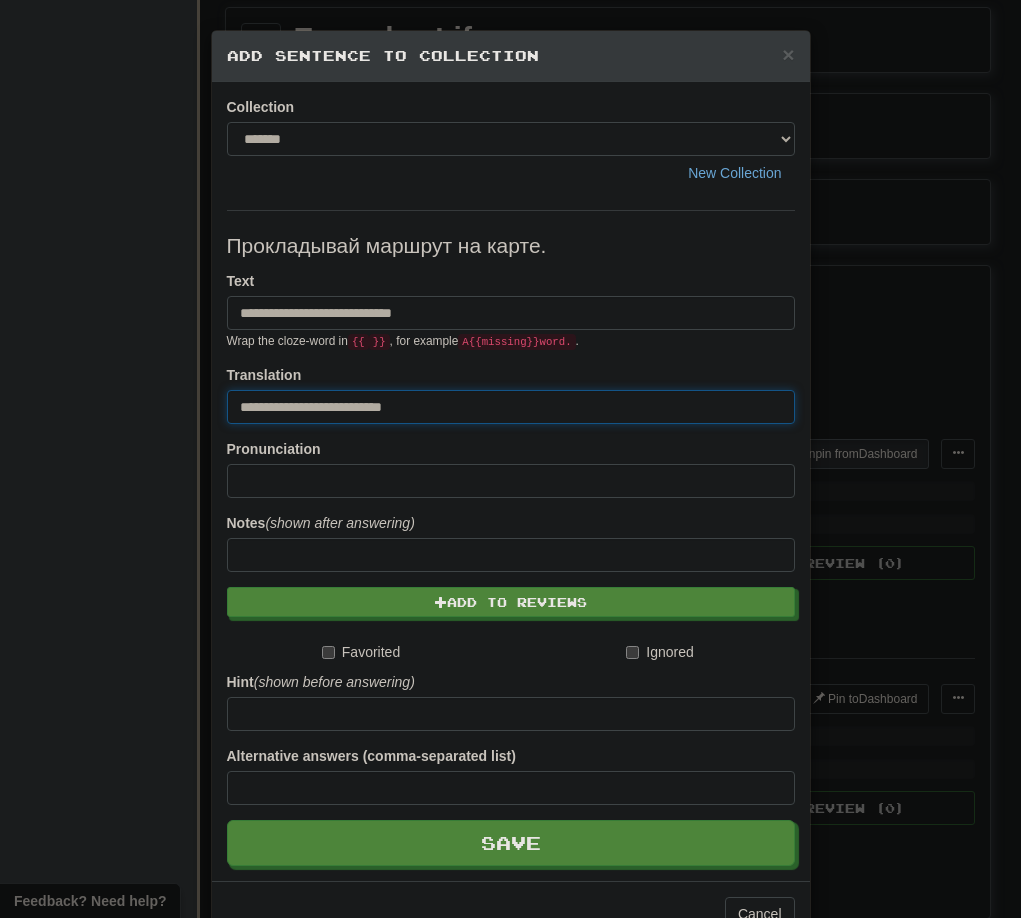 click on "**********" at bounding box center (511, 407) 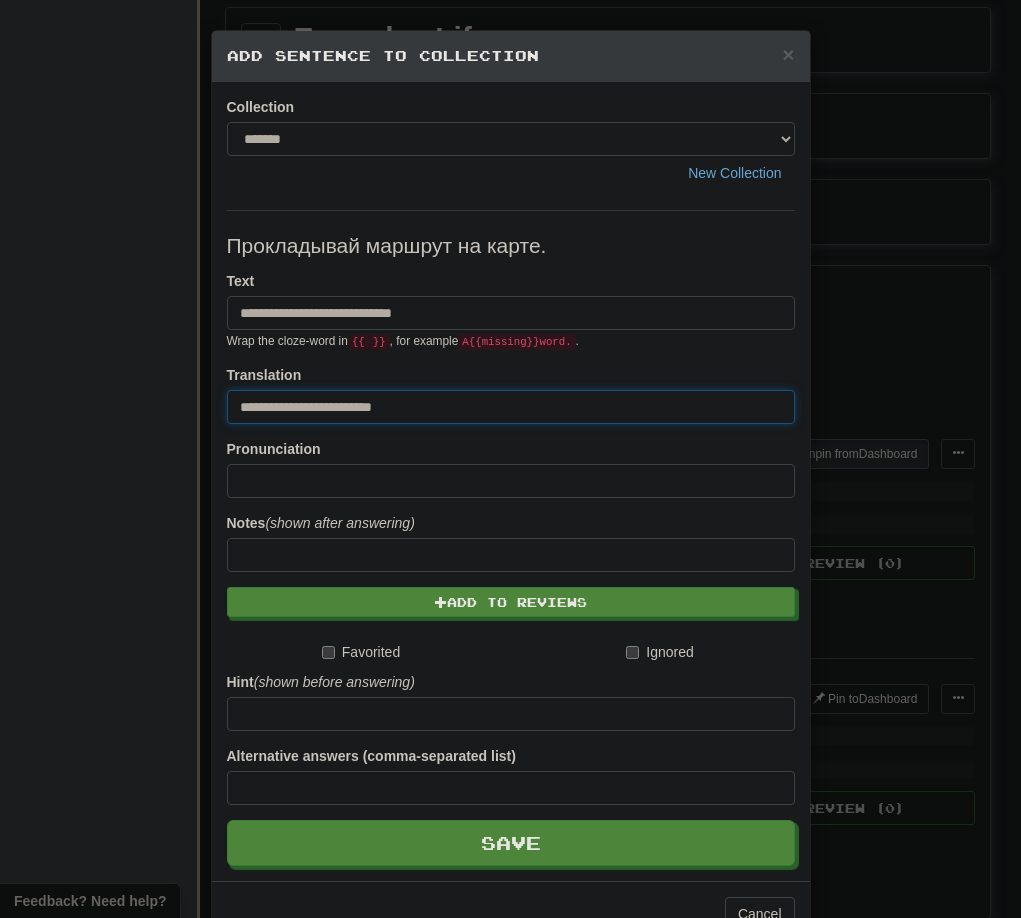 type on "**********" 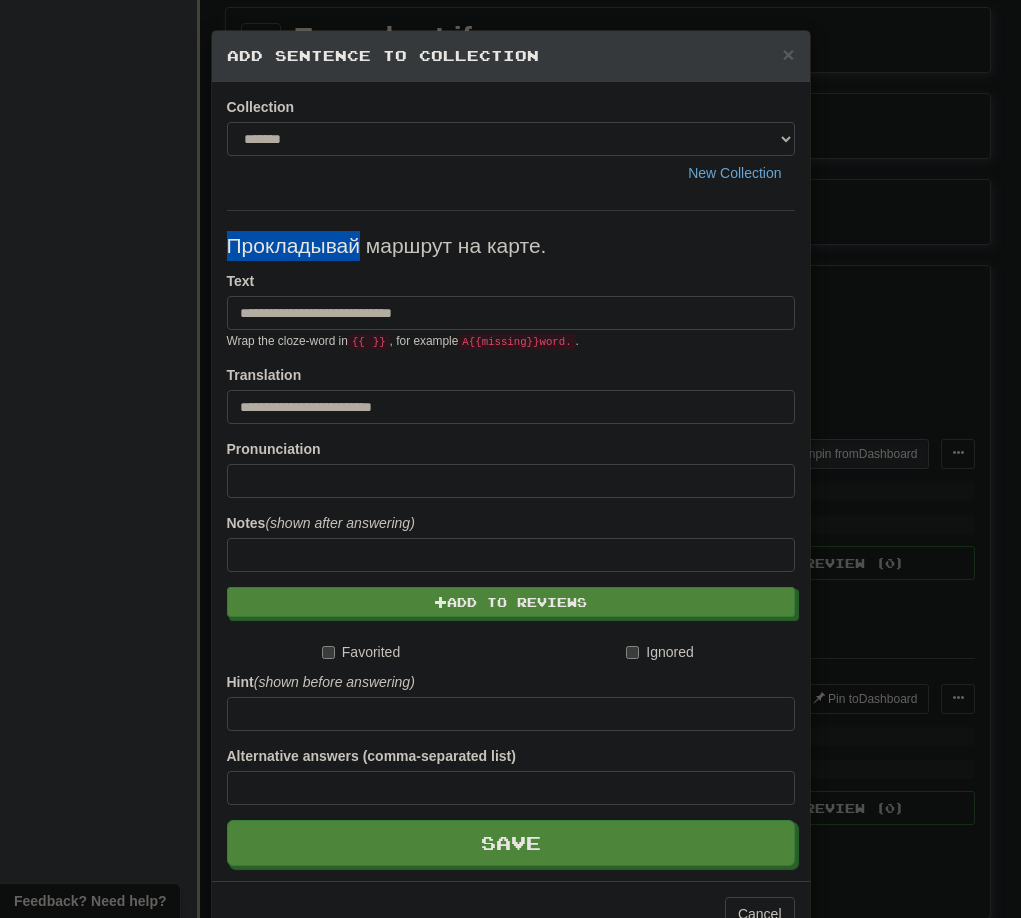 drag, startPoint x: 351, startPoint y: 238, endPoint x: 223, endPoint y: 244, distance: 128.14055 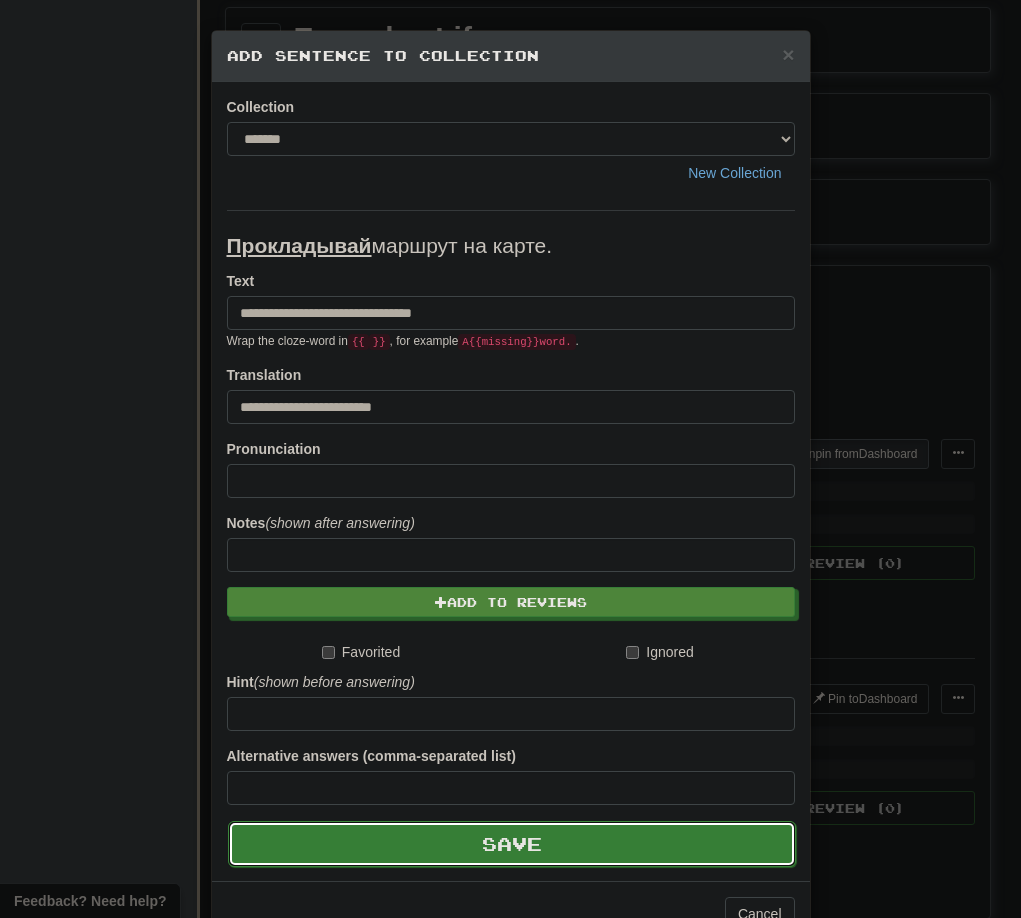 click on "Save" at bounding box center [512, 844] 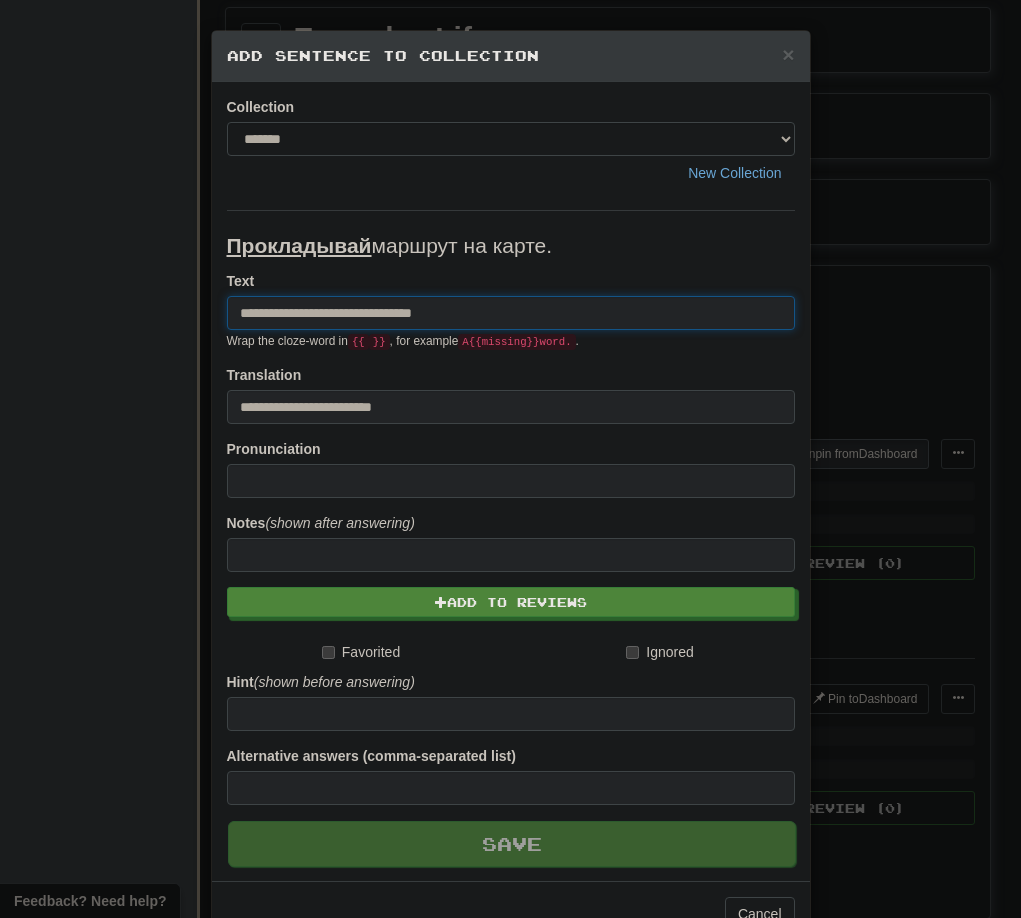 type 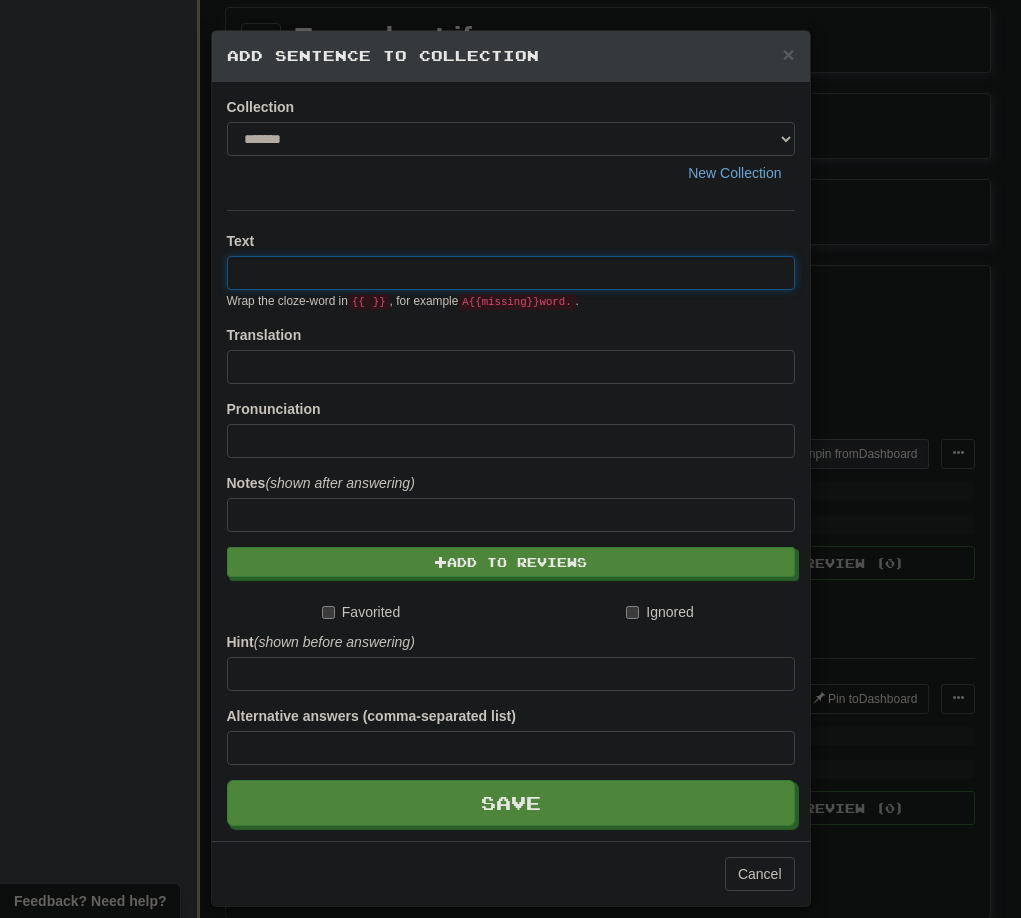 paste on "**********" 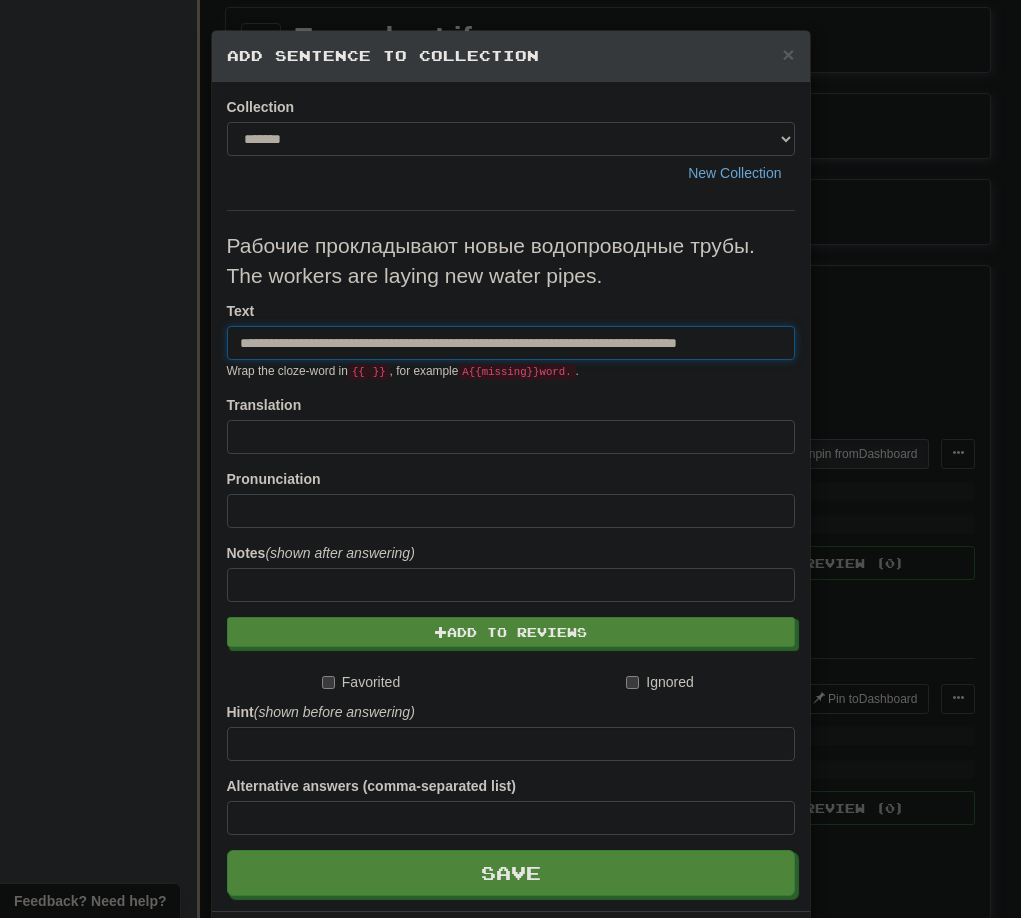 scroll, scrollTop: 0, scrollLeft: 64, axis: horizontal 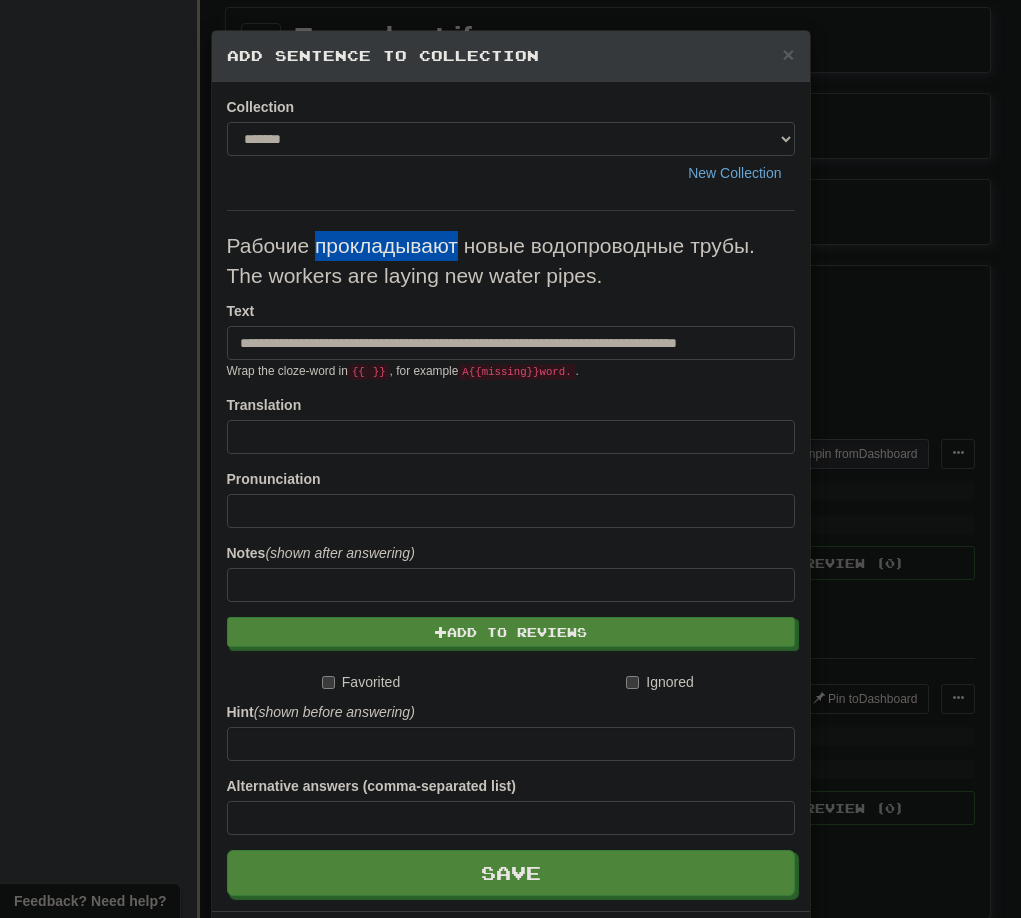 drag, startPoint x: 307, startPoint y: 246, endPoint x: 451, endPoint y: 246, distance: 144 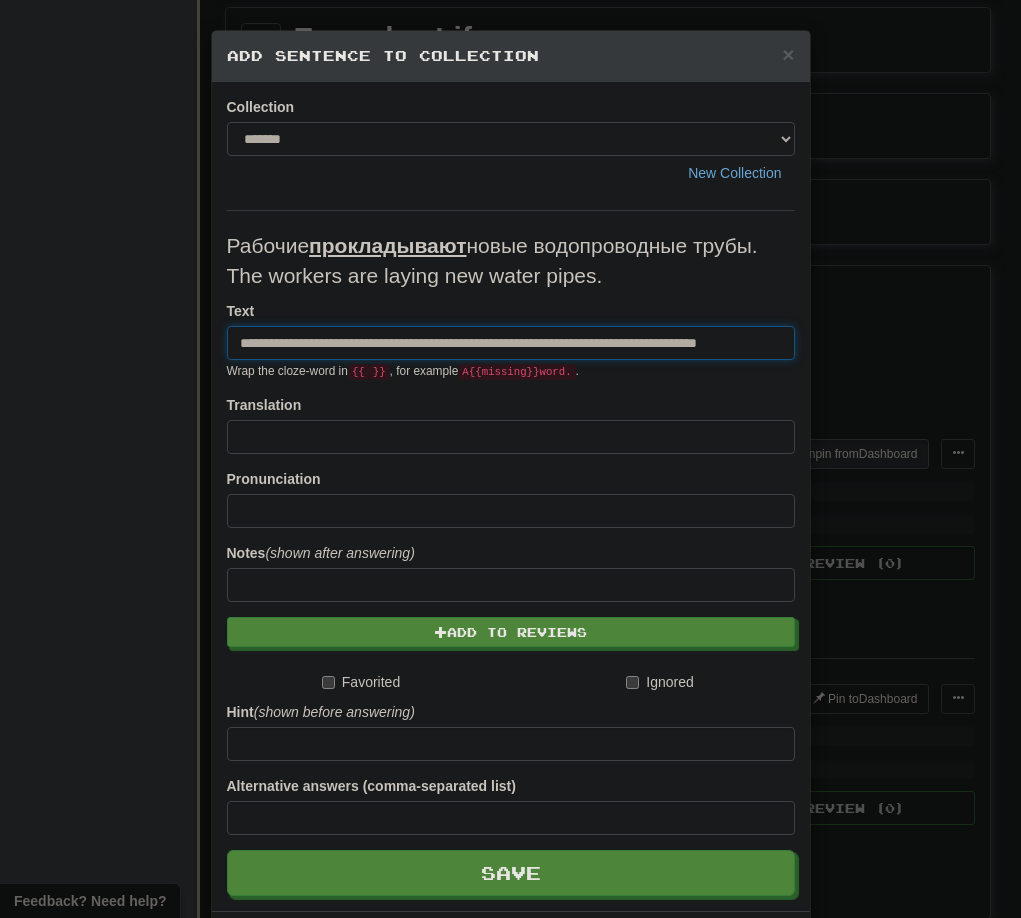 scroll, scrollTop: 0, scrollLeft: 83, axis: horizontal 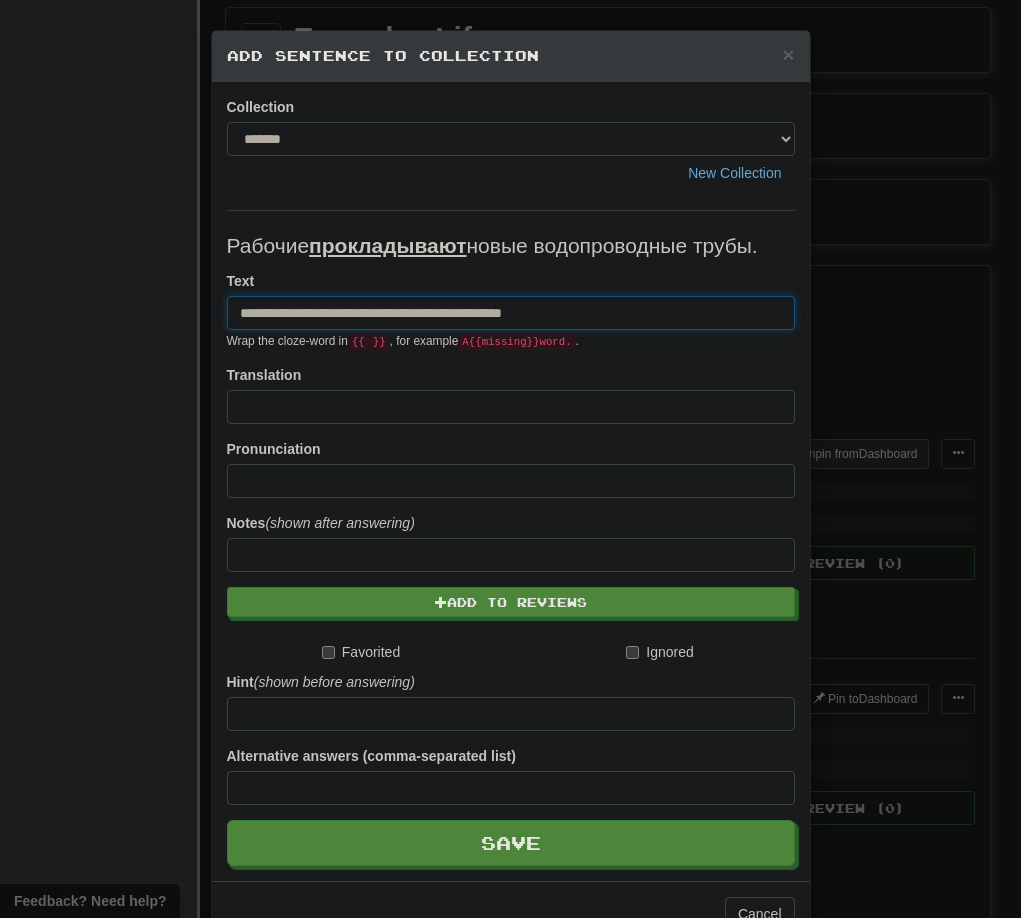 type on "**********" 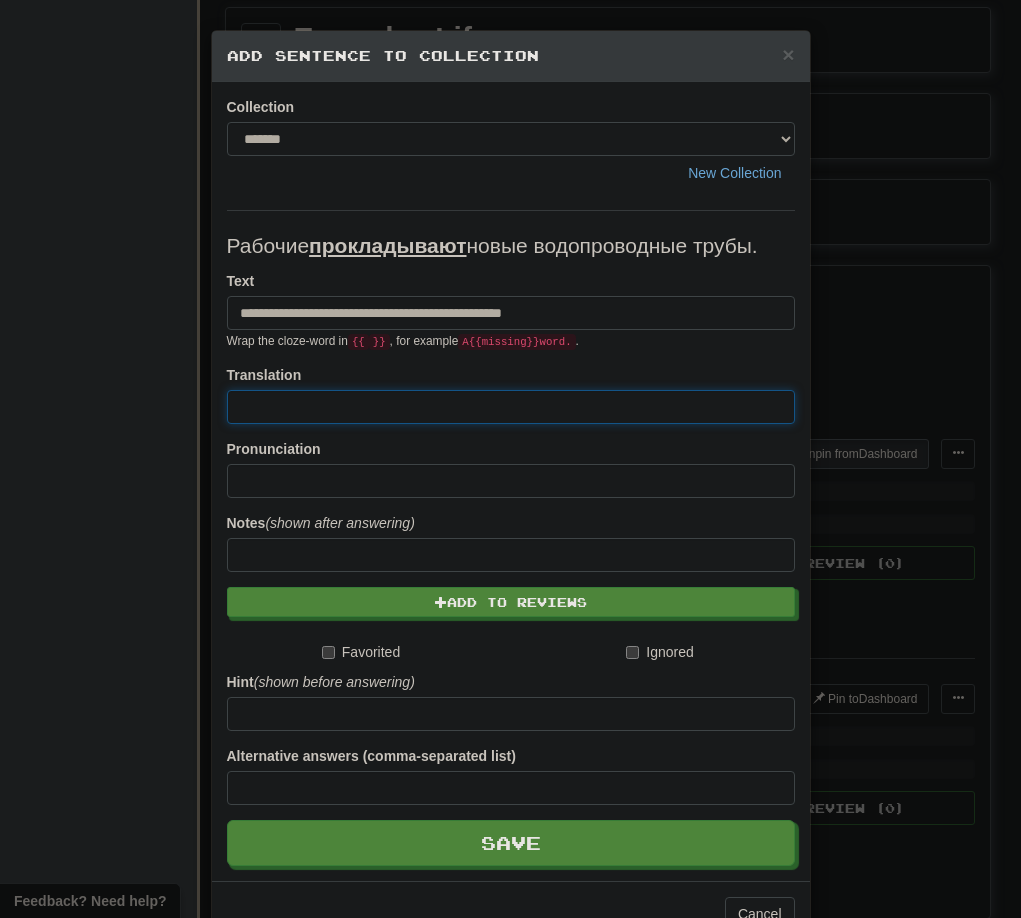 paste on "**********" 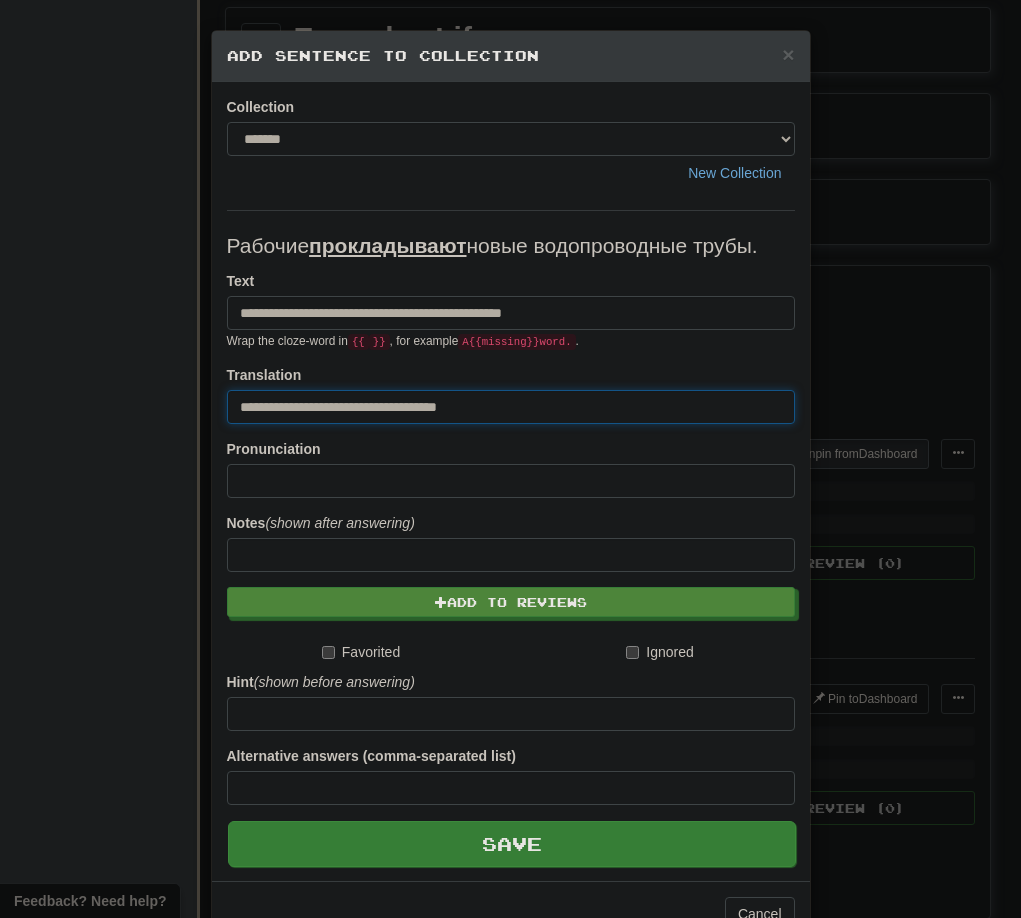 type on "**********" 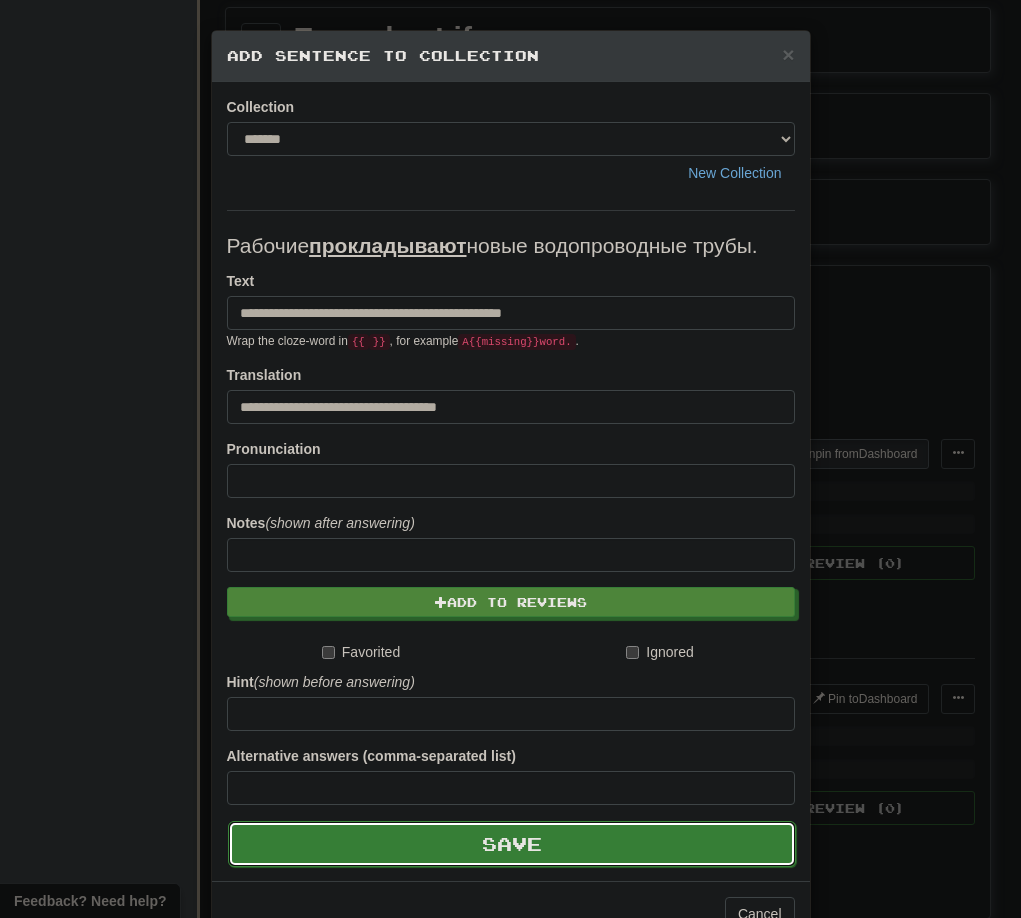 click on "Save" at bounding box center [512, 844] 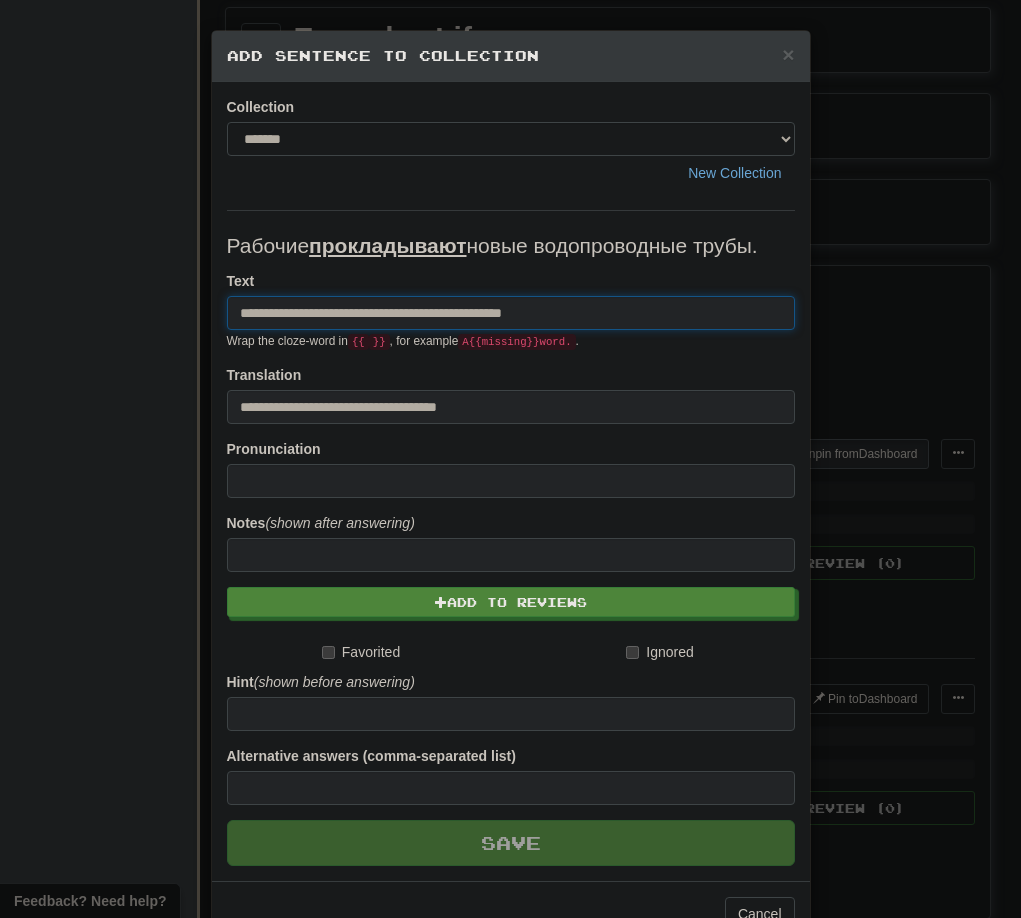 type 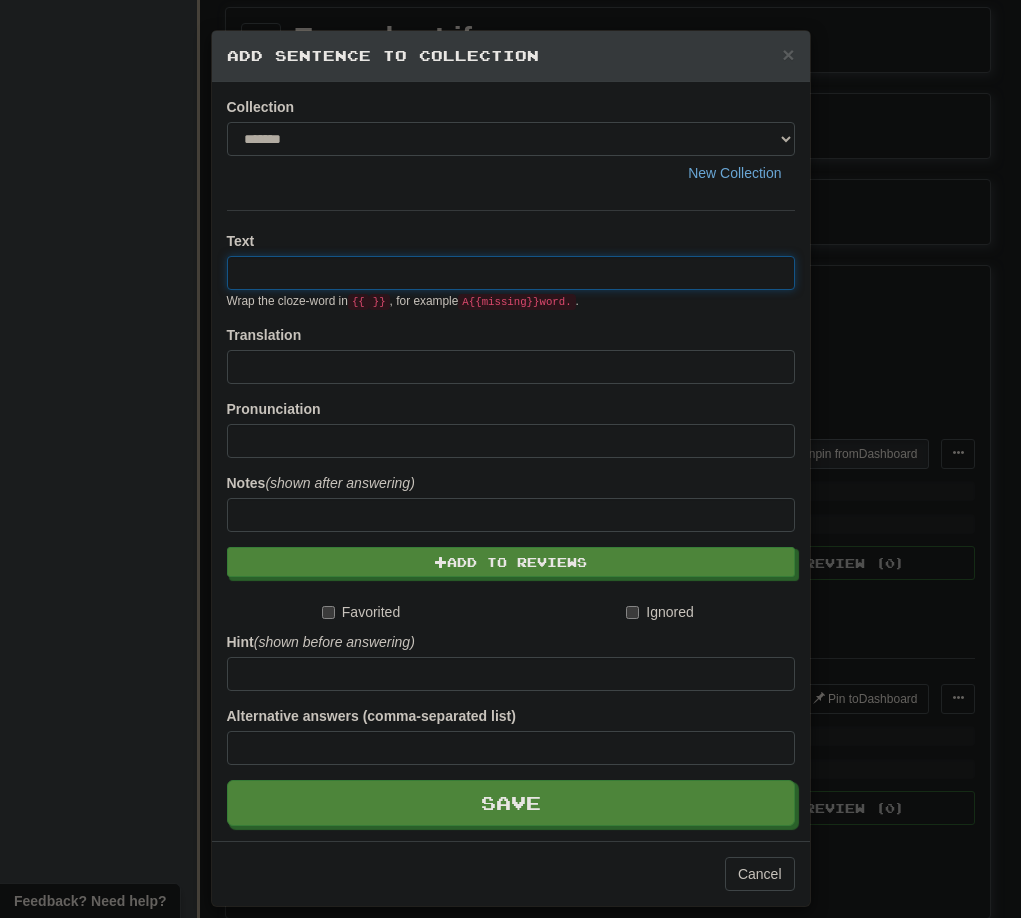 paste on "**********" 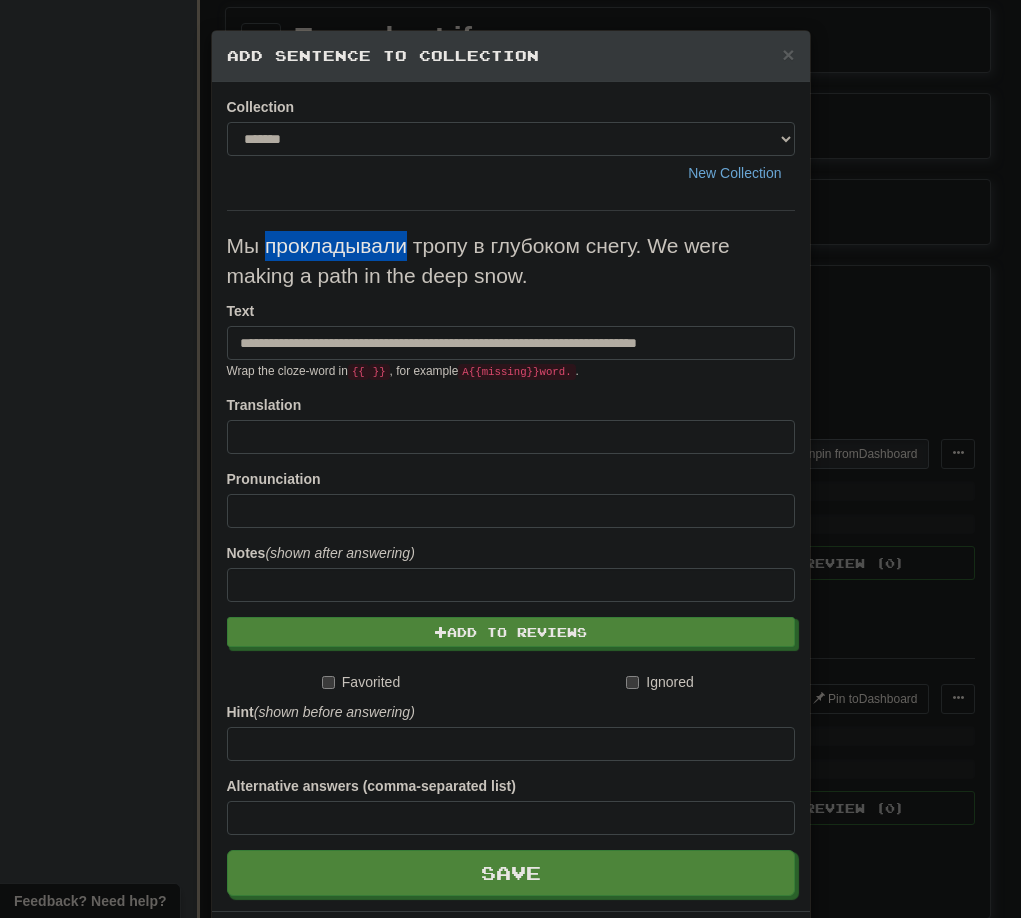 drag, startPoint x: 262, startPoint y: 251, endPoint x: 398, endPoint y: 250, distance: 136.00368 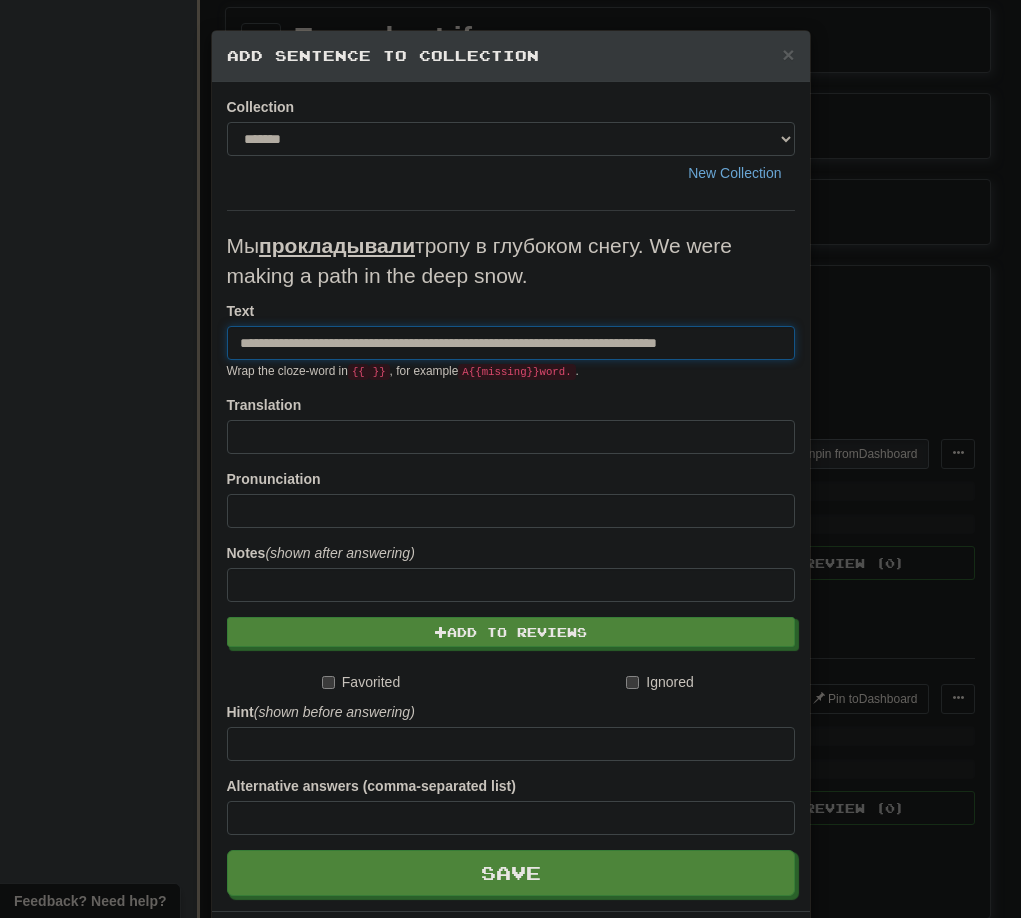 scroll, scrollTop: 0, scrollLeft: 17, axis: horizontal 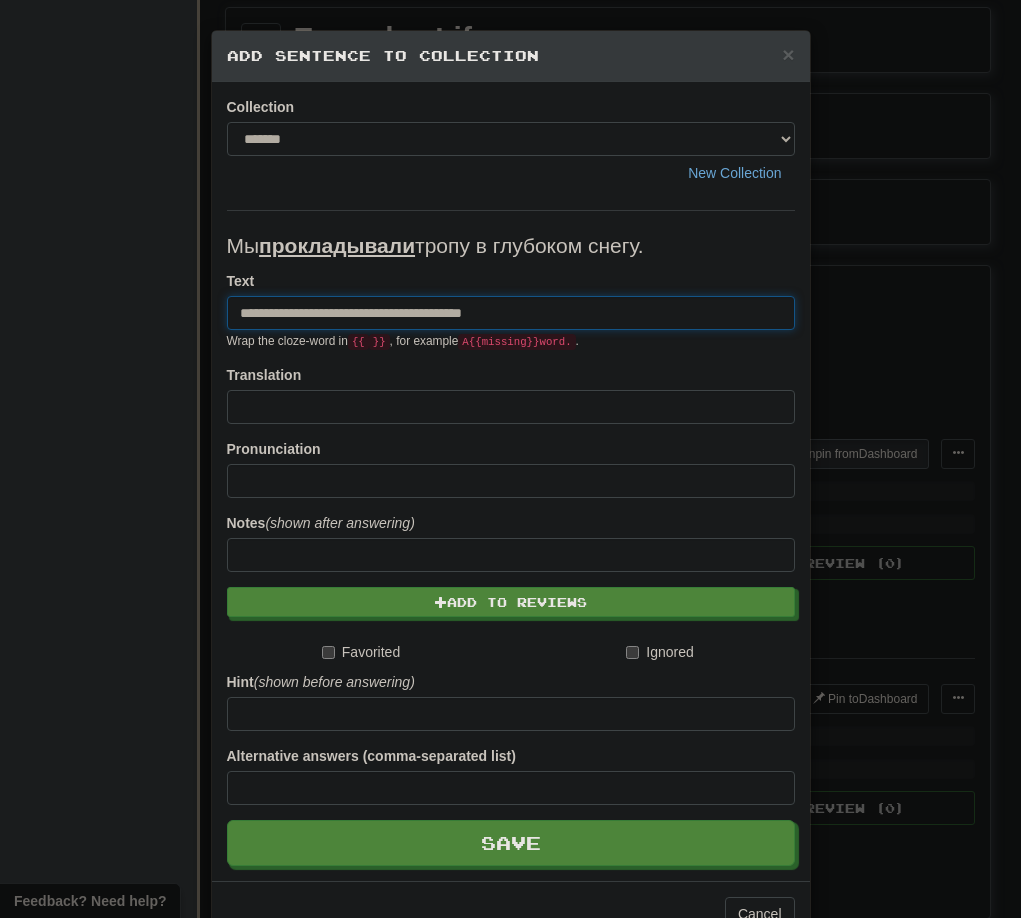 type on "**********" 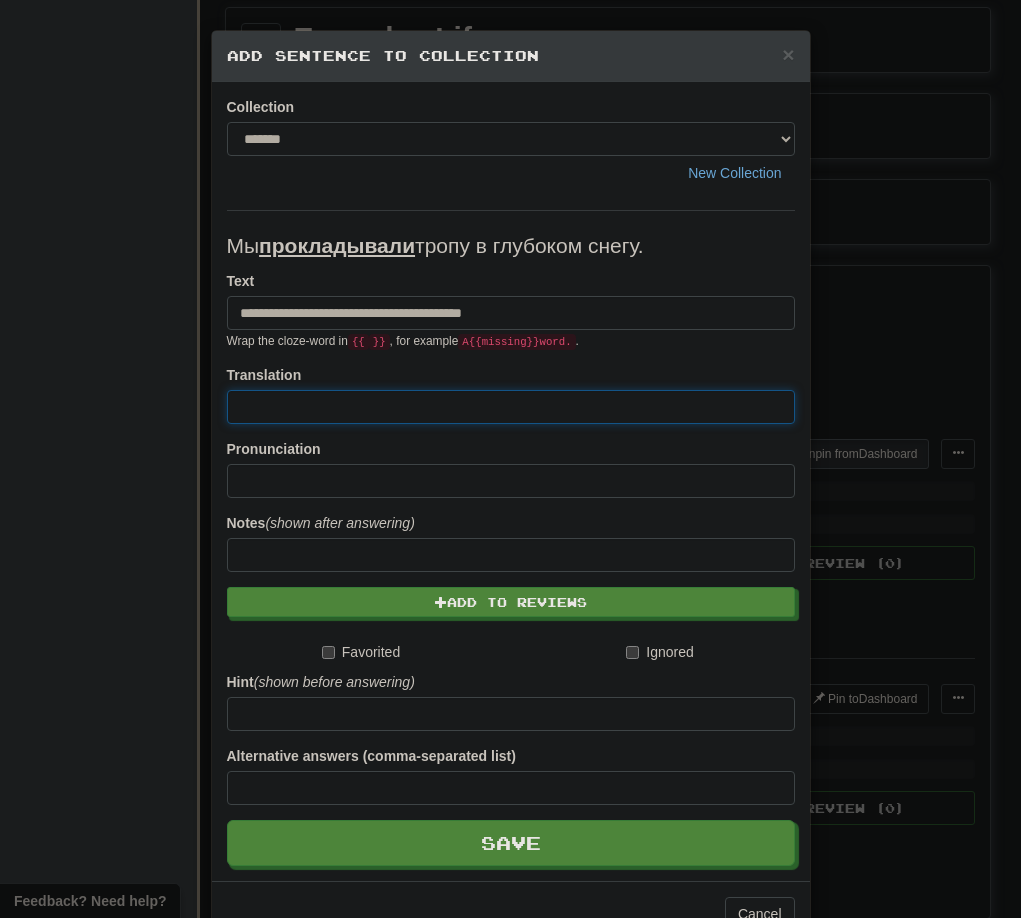 paste on "**********" 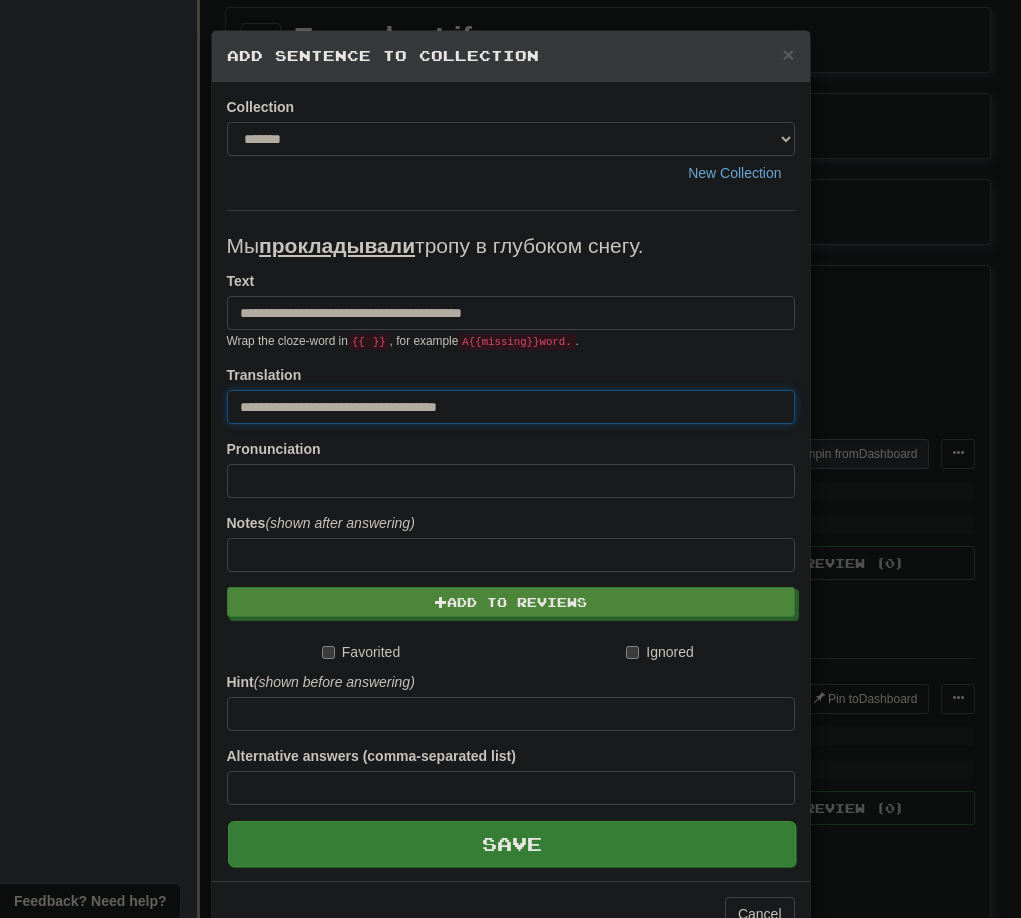 type on "**********" 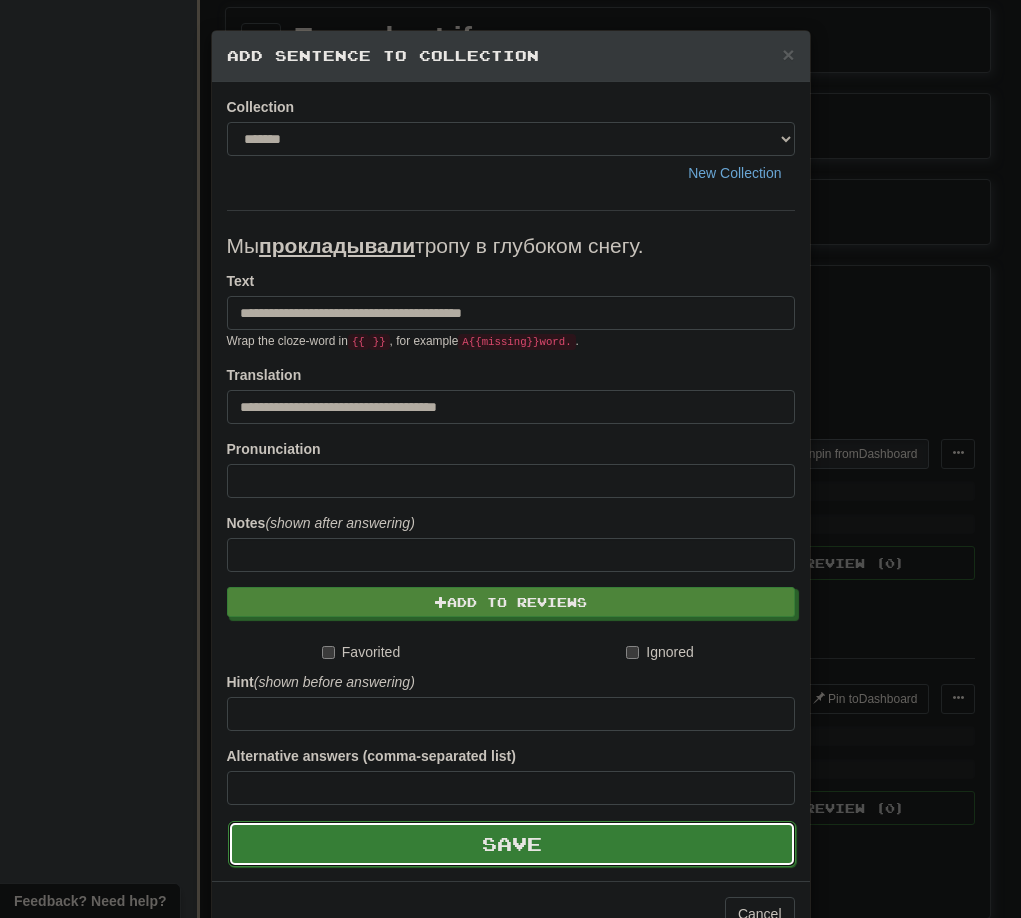 click on "Save" at bounding box center (512, 844) 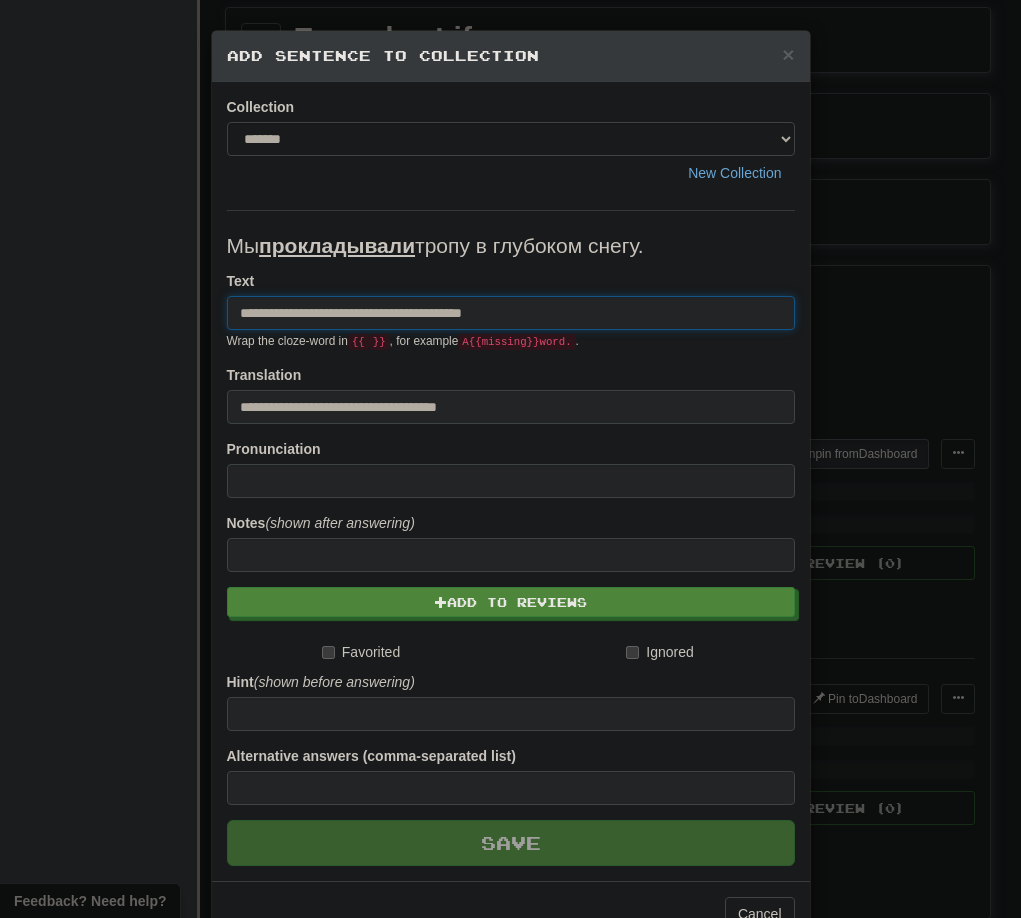 type 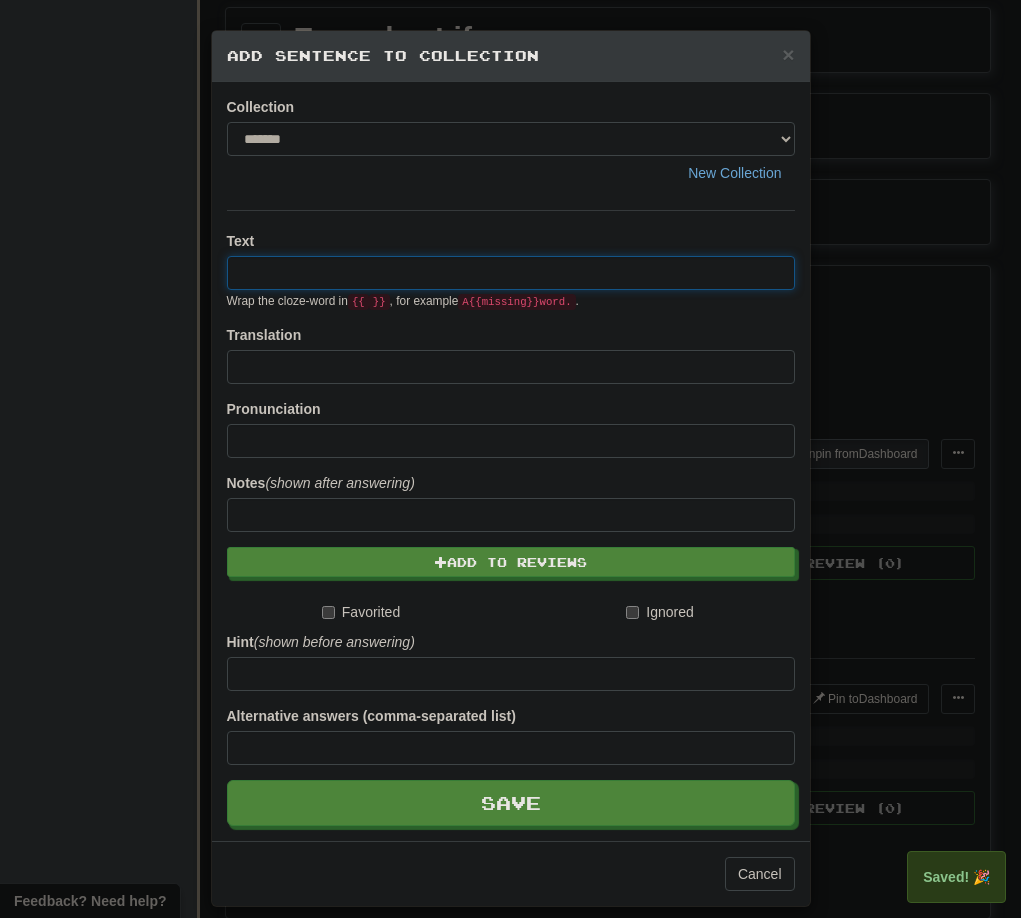 click on "× Add Sentence to Collection Collection ******* ******** New Collection Text Wrap the cloze-word in  {{ }} , for example  A  {{ missing }}  word. . Translation Pronunciation Notes  (shown after answering)  Add to Reviews  Favorited  Ignored Hint  (shown before answering) Alternative answers (comma-separated list) Save Cancel" at bounding box center (510, 459) 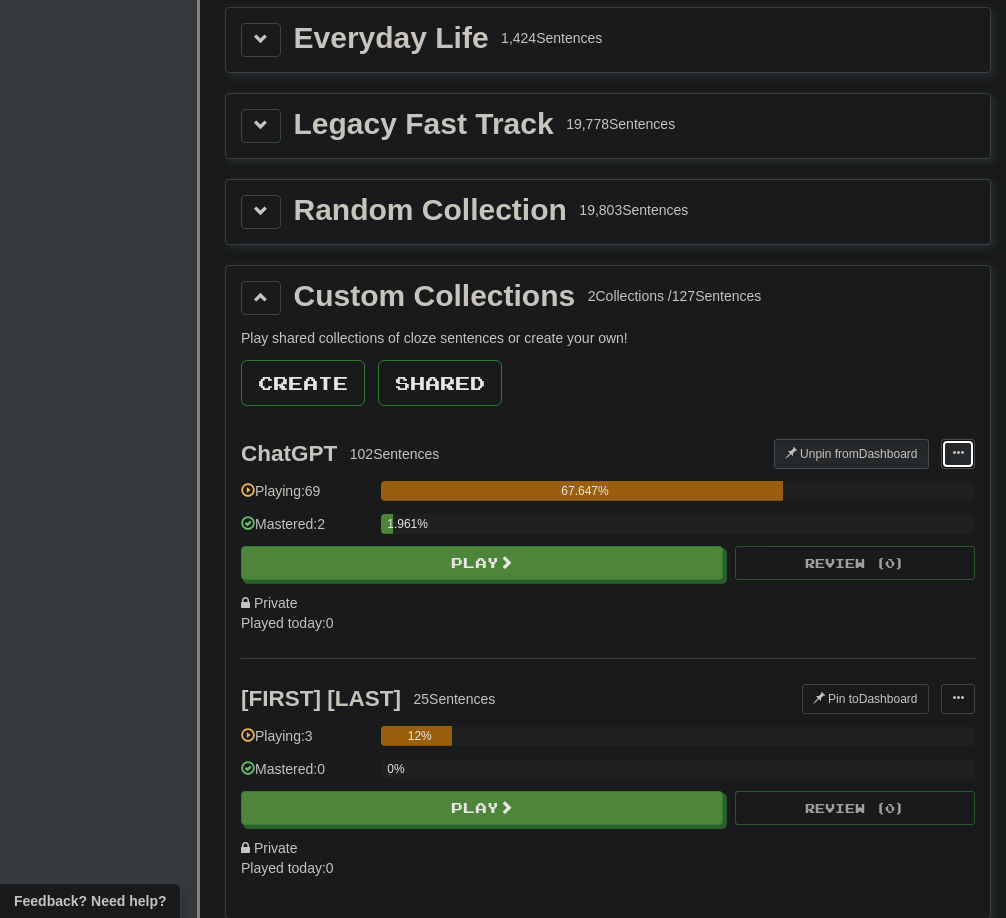 click at bounding box center [958, 454] 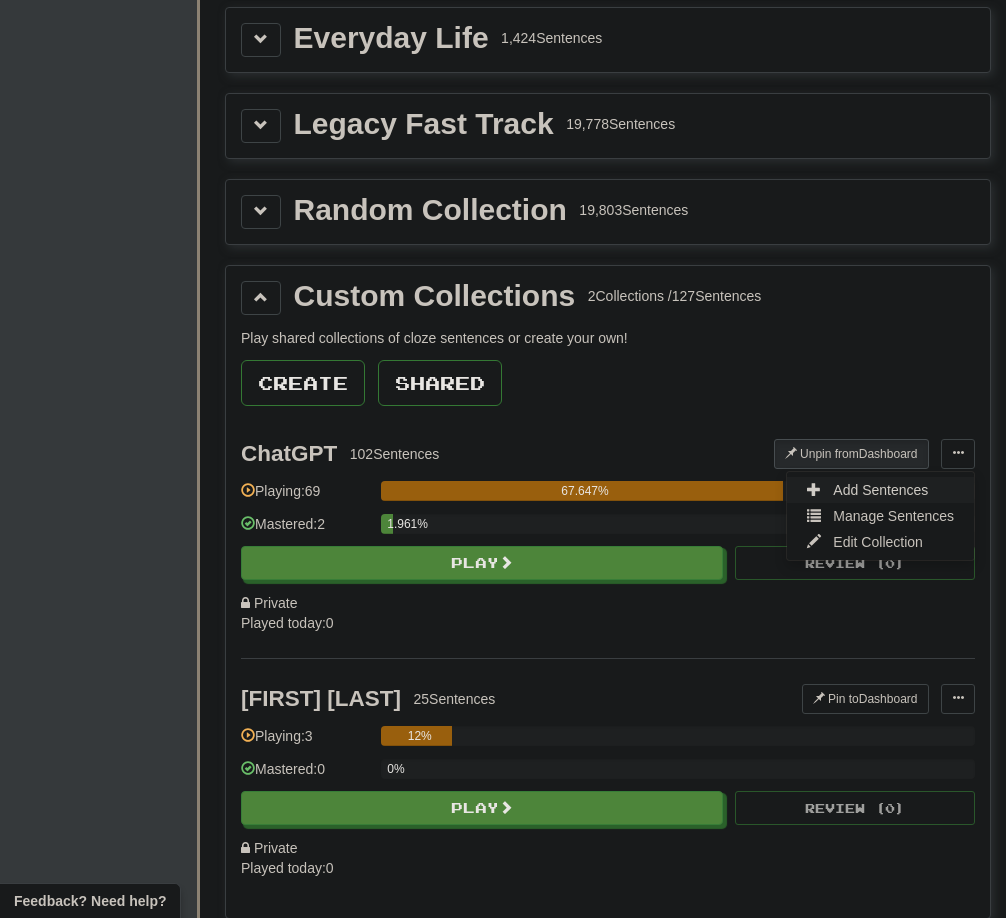 click on "Add Sentences" at bounding box center (880, 490) 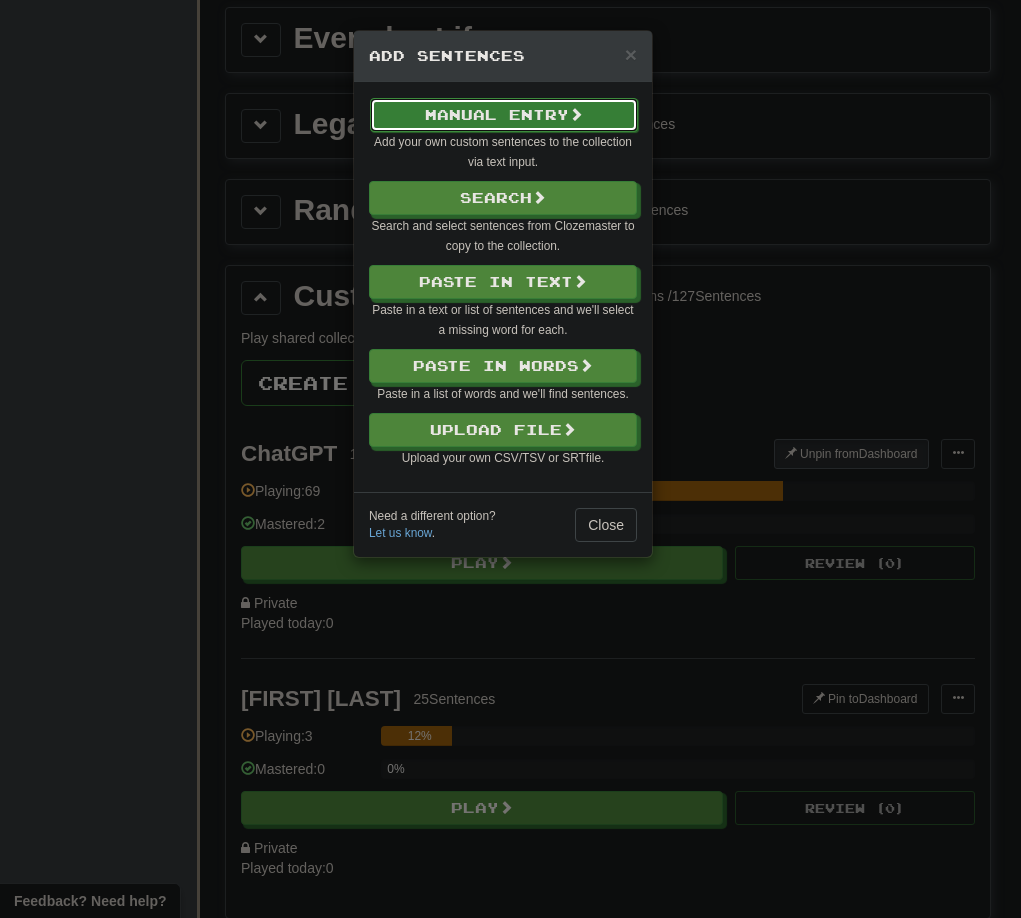 click on "Manual Entry" at bounding box center [504, 115] 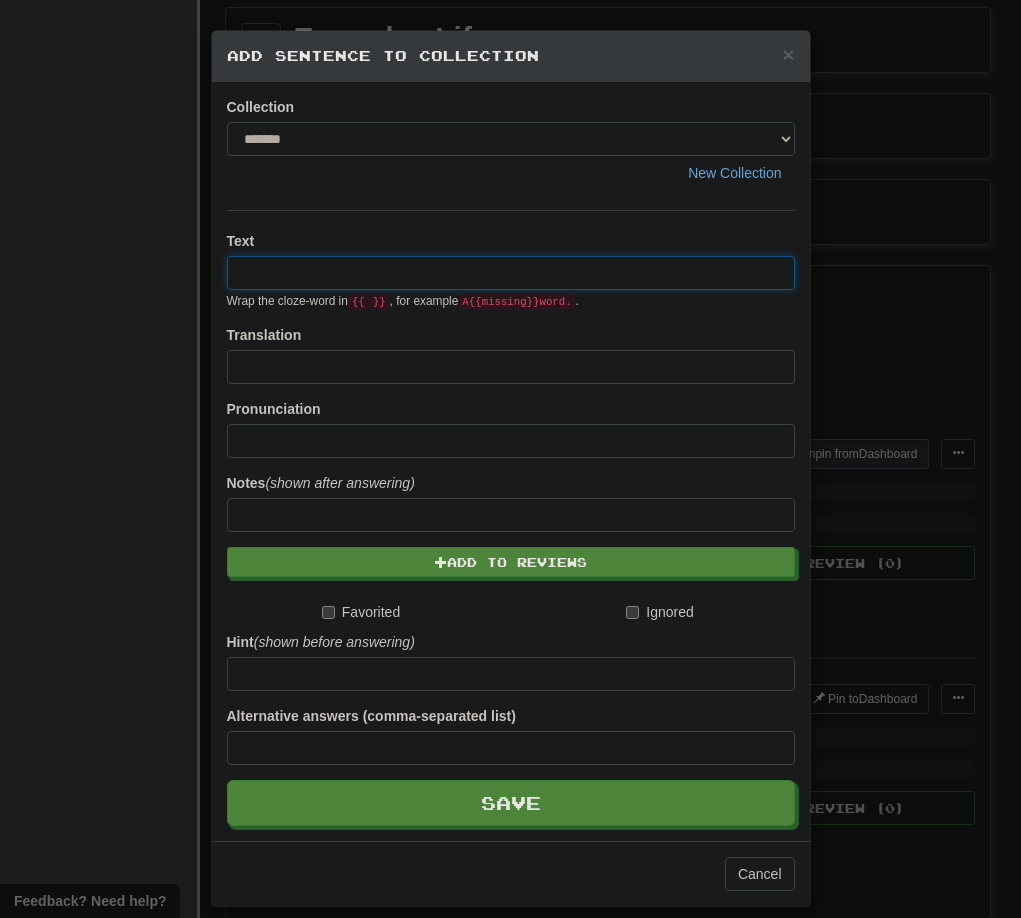 paste on "**********" 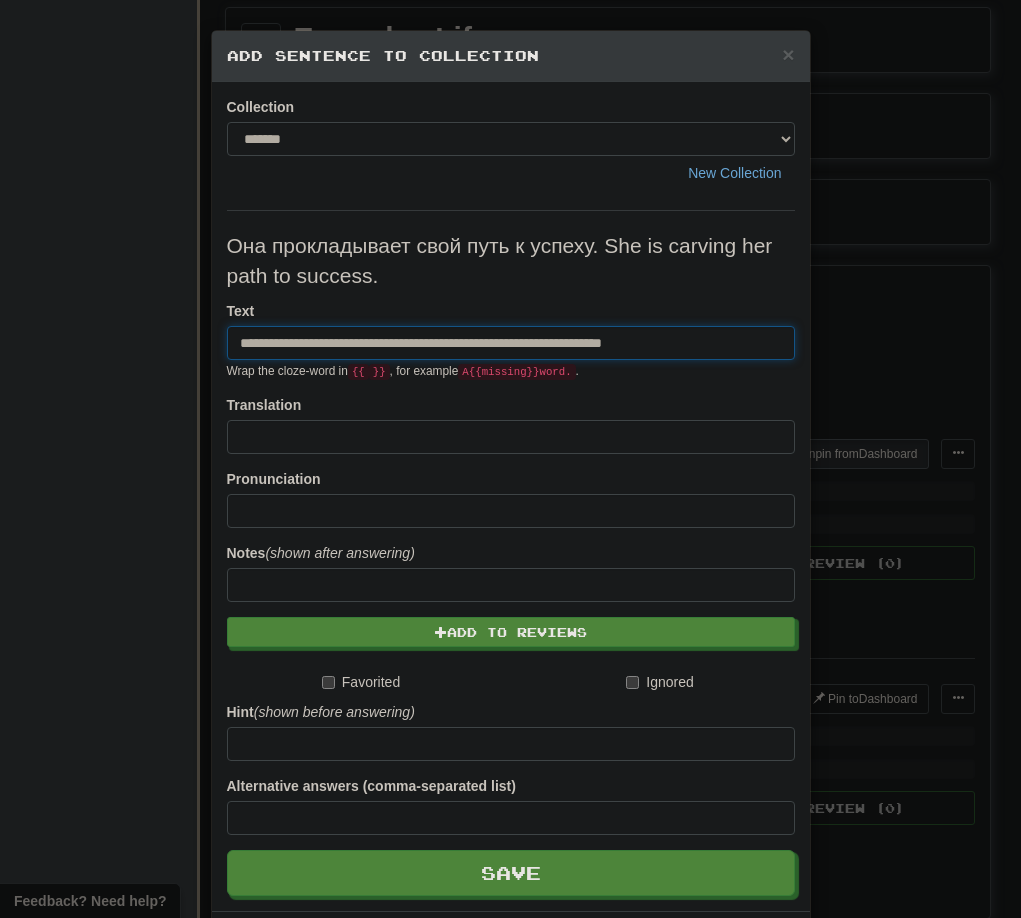drag, startPoint x: 487, startPoint y: 346, endPoint x: 760, endPoint y: 346, distance: 273 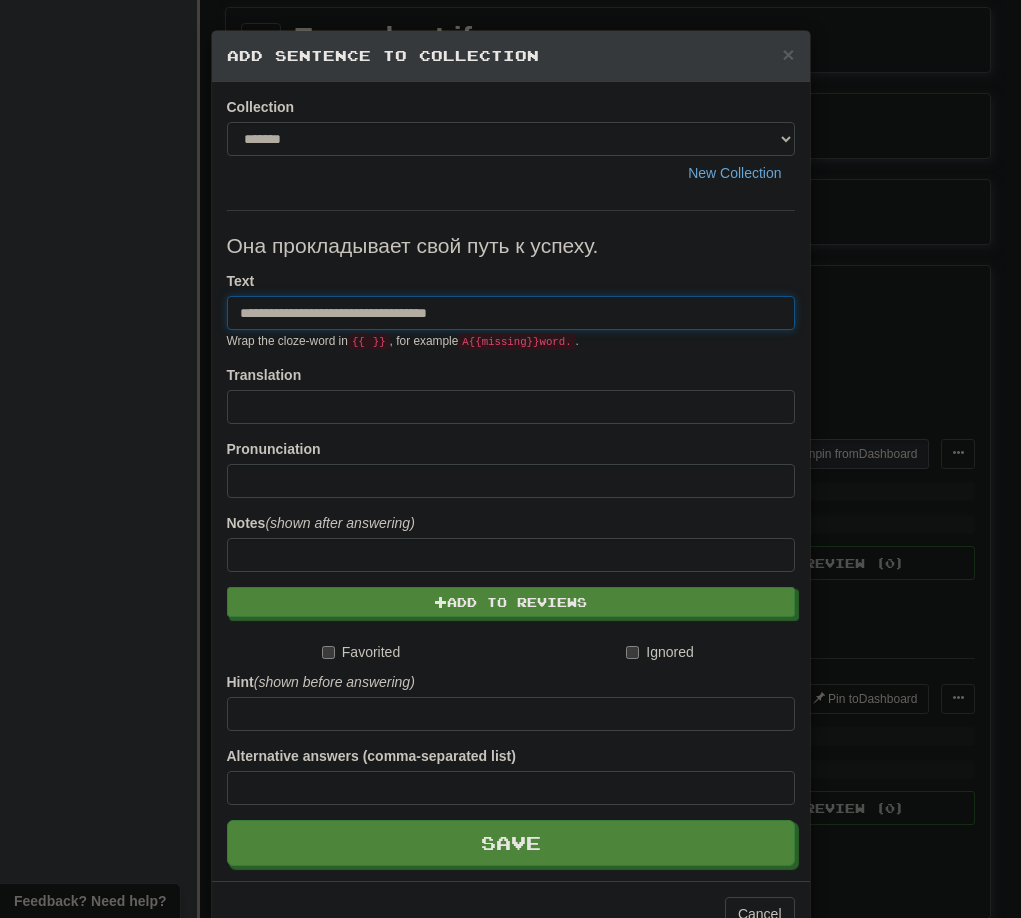 type on "**********" 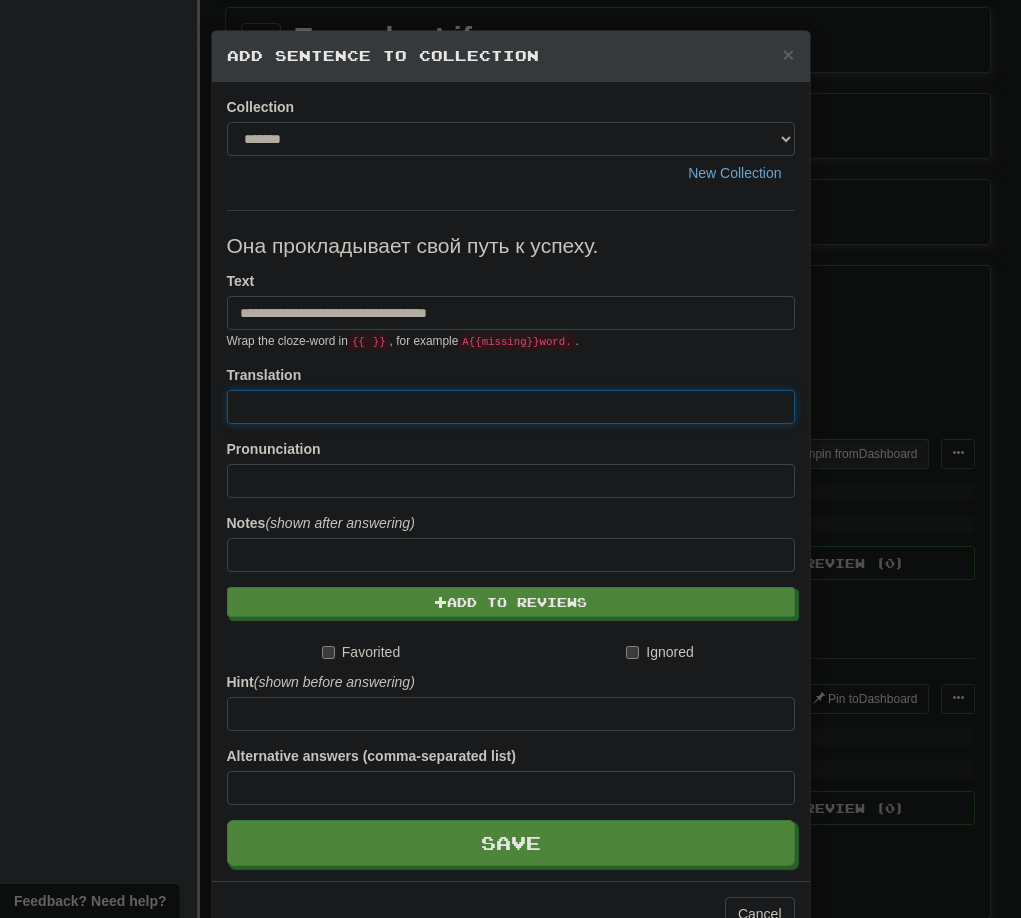 paste on "**********" 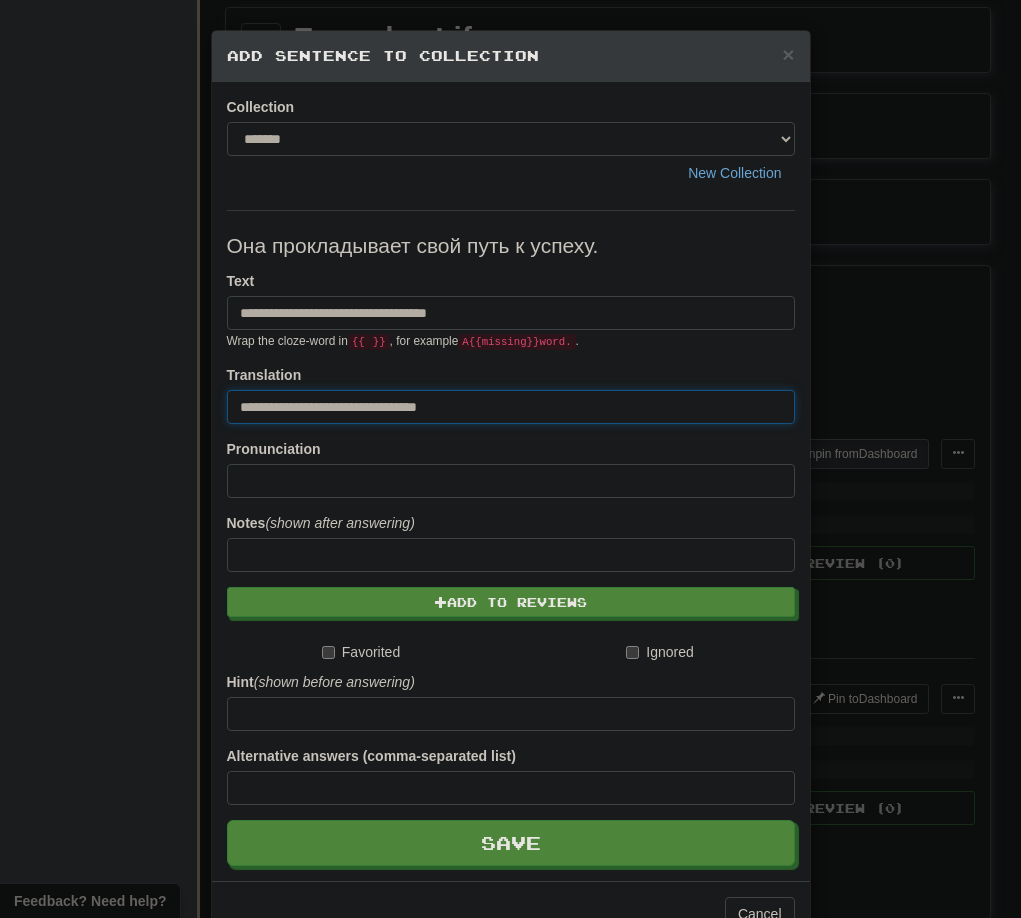 type on "**********" 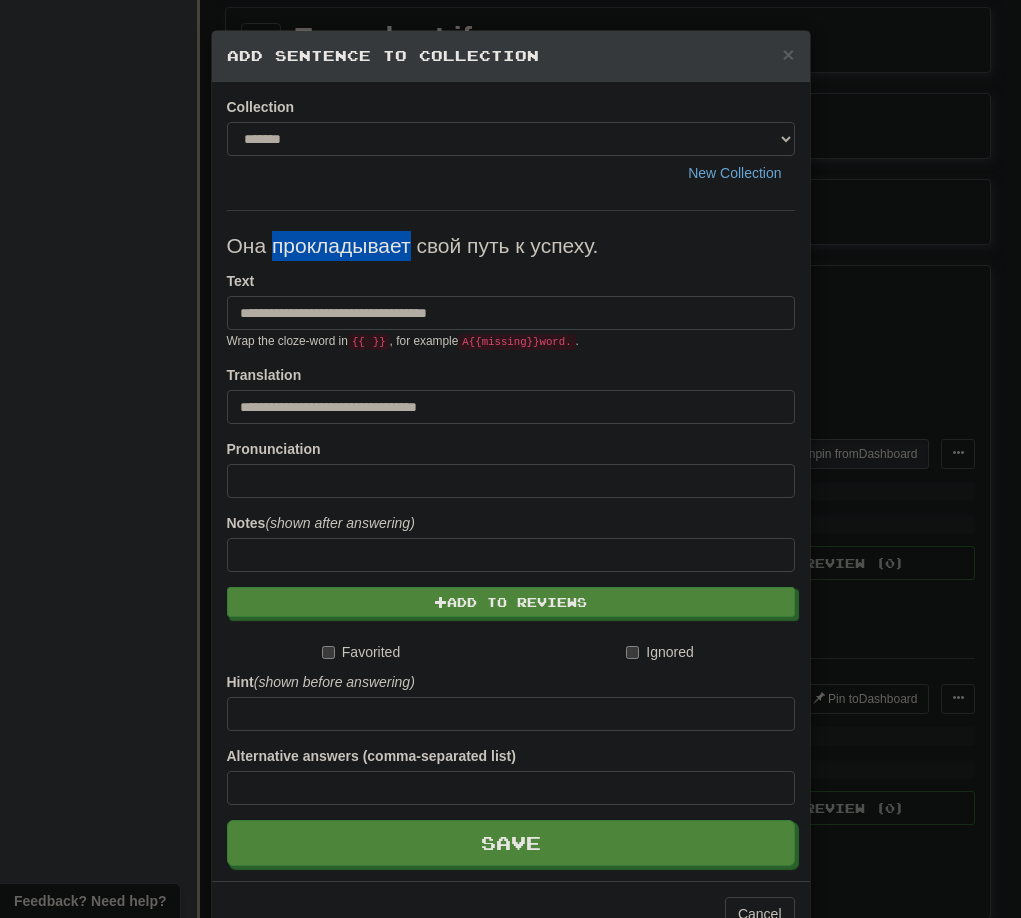 drag, startPoint x: 266, startPoint y: 243, endPoint x: 404, endPoint y: 243, distance: 138 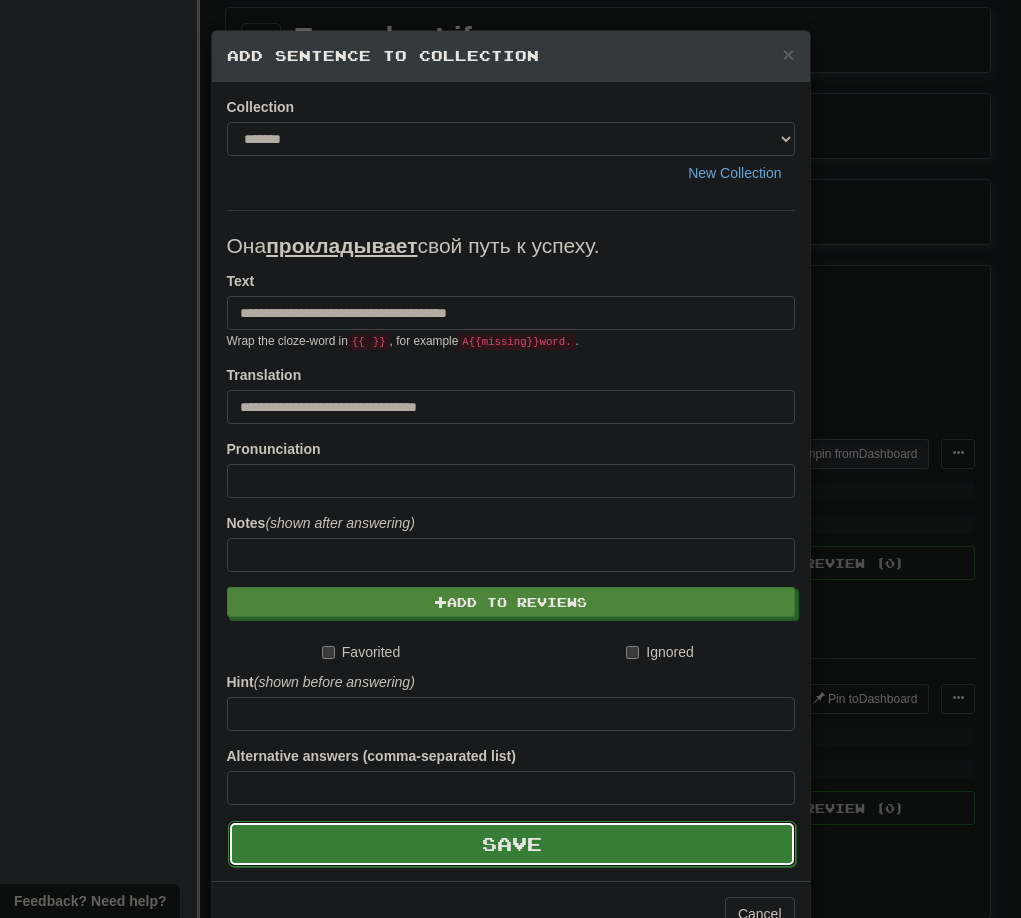 click on "Save" at bounding box center [512, 844] 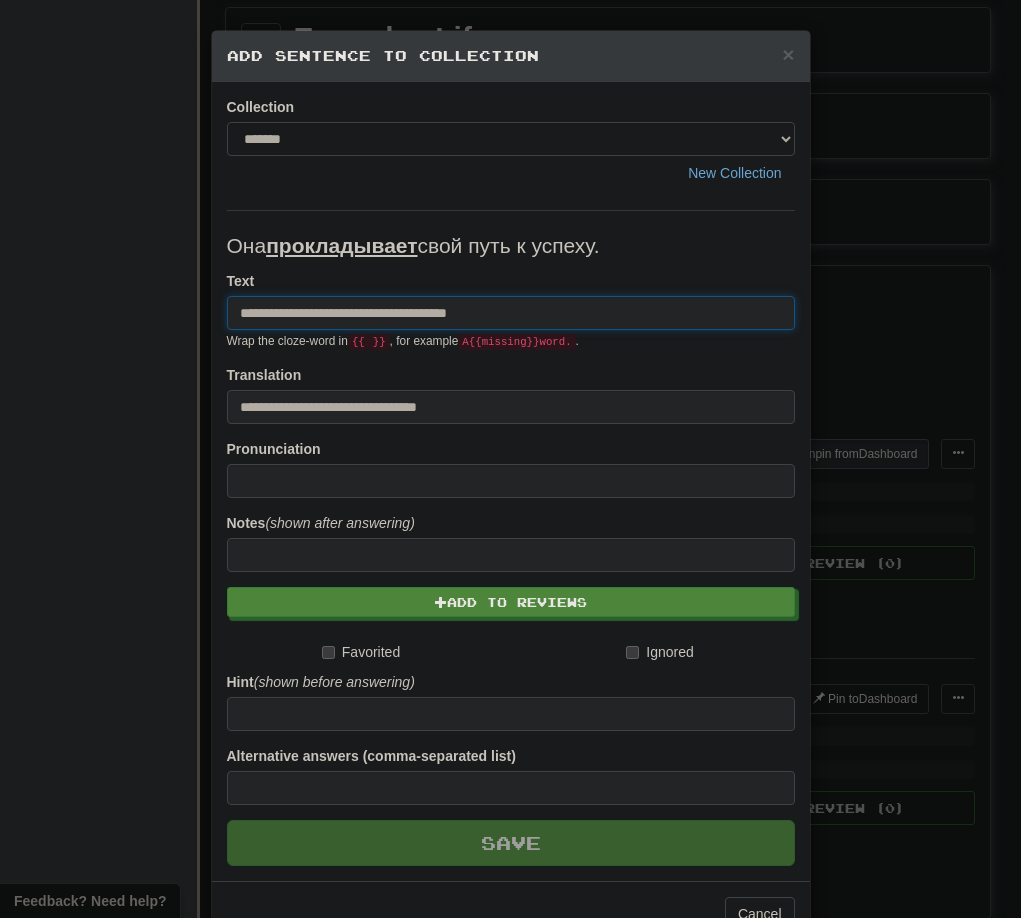 type 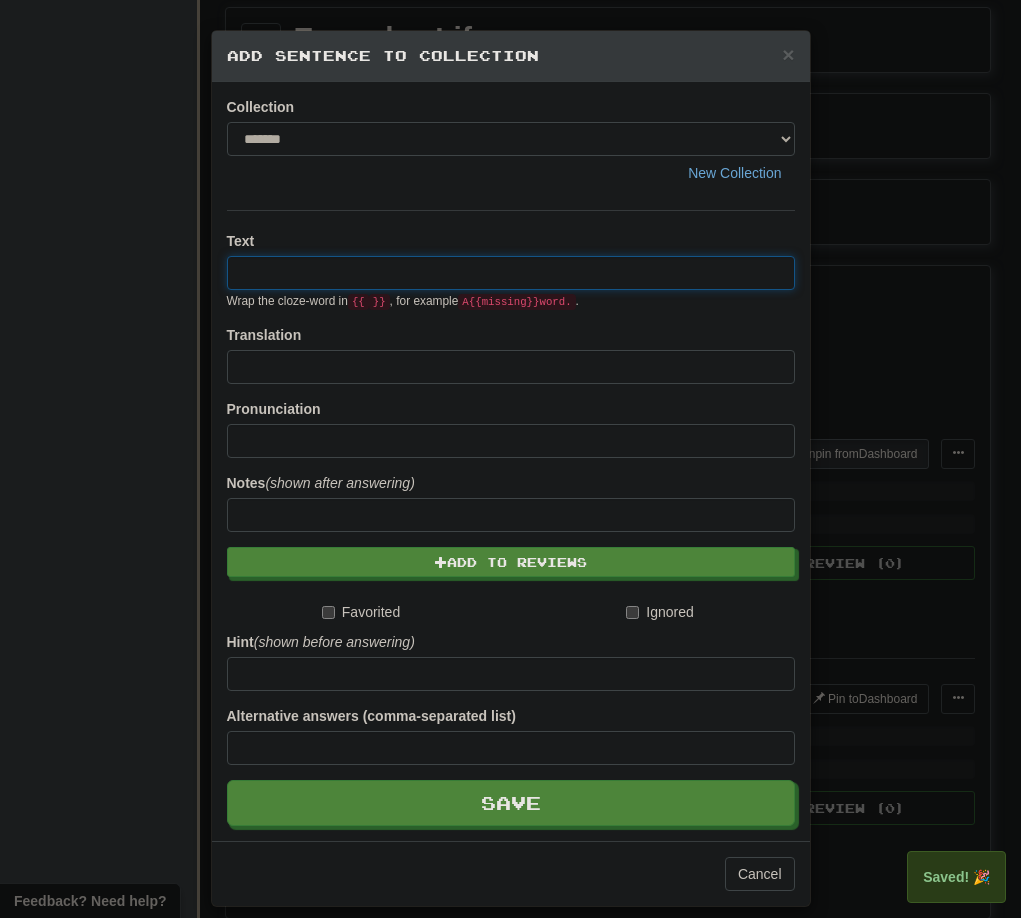 click on "× Add Sentence to Collection Collection ******* ******** New Collection Text Wrap the cloze-word in  {{ }} , for example  A  {{ missing }}  word. . Translation Pronunciation Notes  (shown after answering)  Add to Reviews  Favorited  Ignored Hint  (shown before answering) Alternative answers (comma-separated list) Save Cancel" at bounding box center (510, 459) 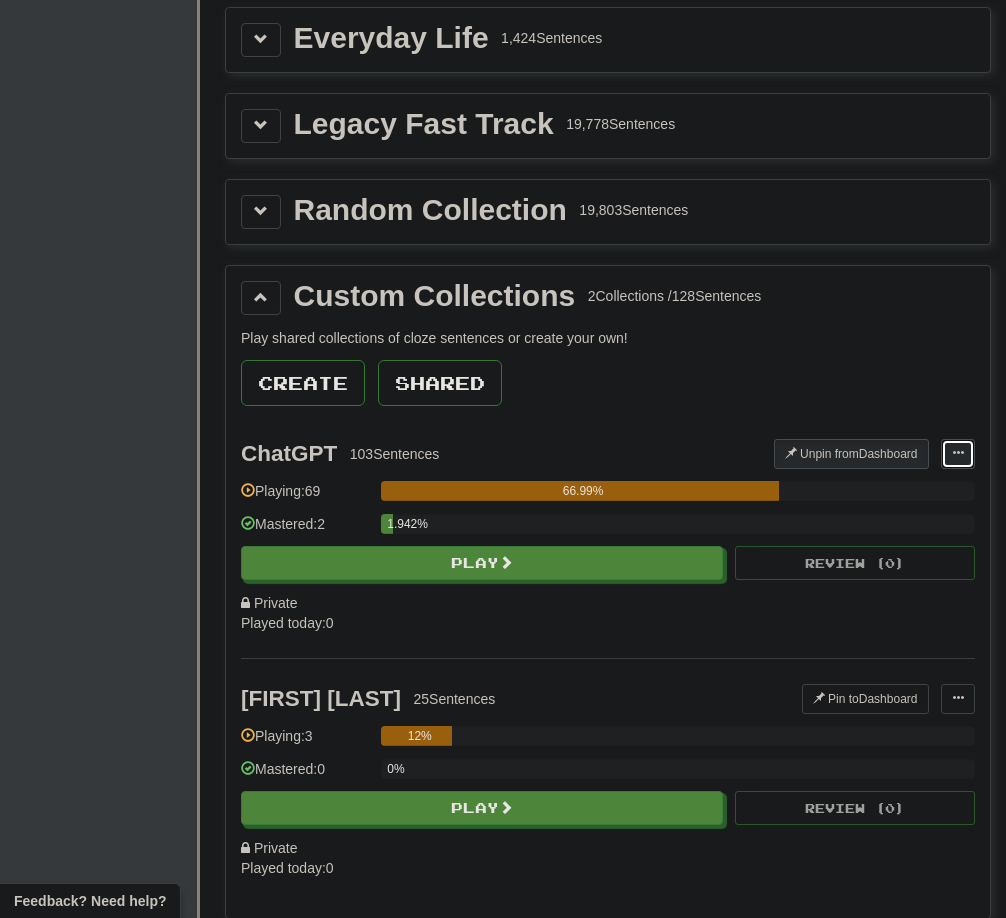 click at bounding box center (958, 454) 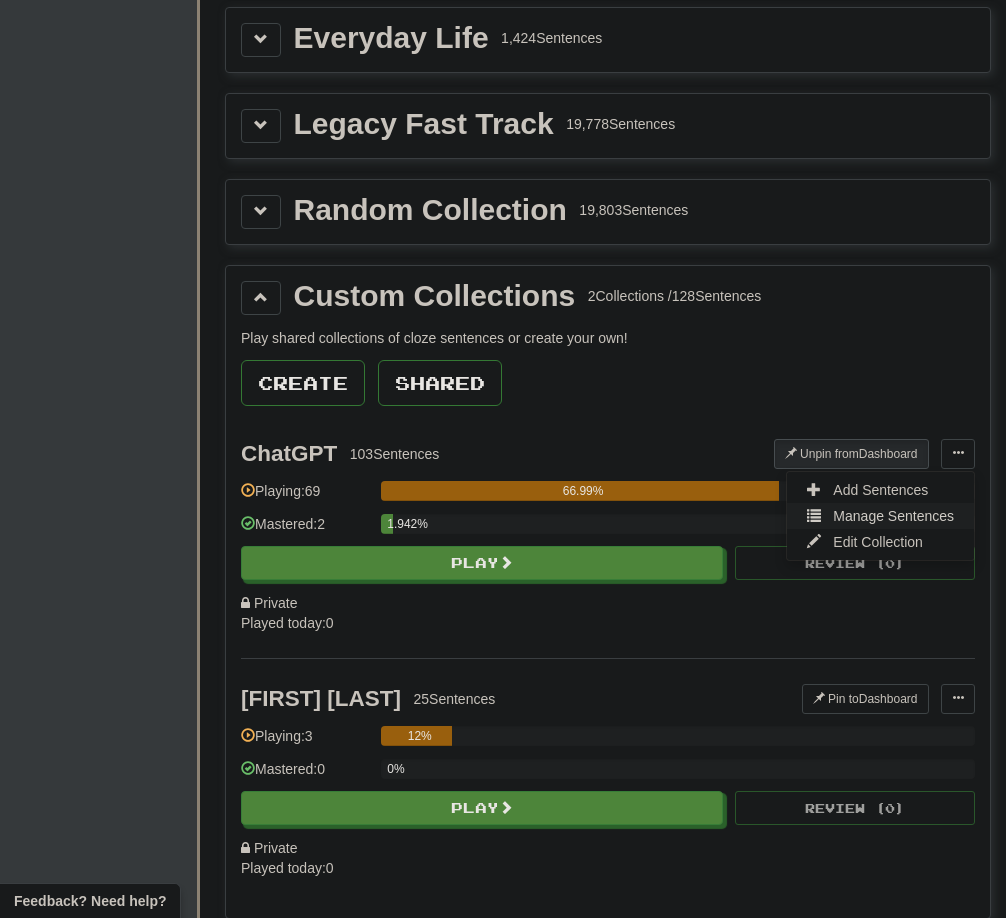 click on "Manage Sentences" at bounding box center [893, 516] 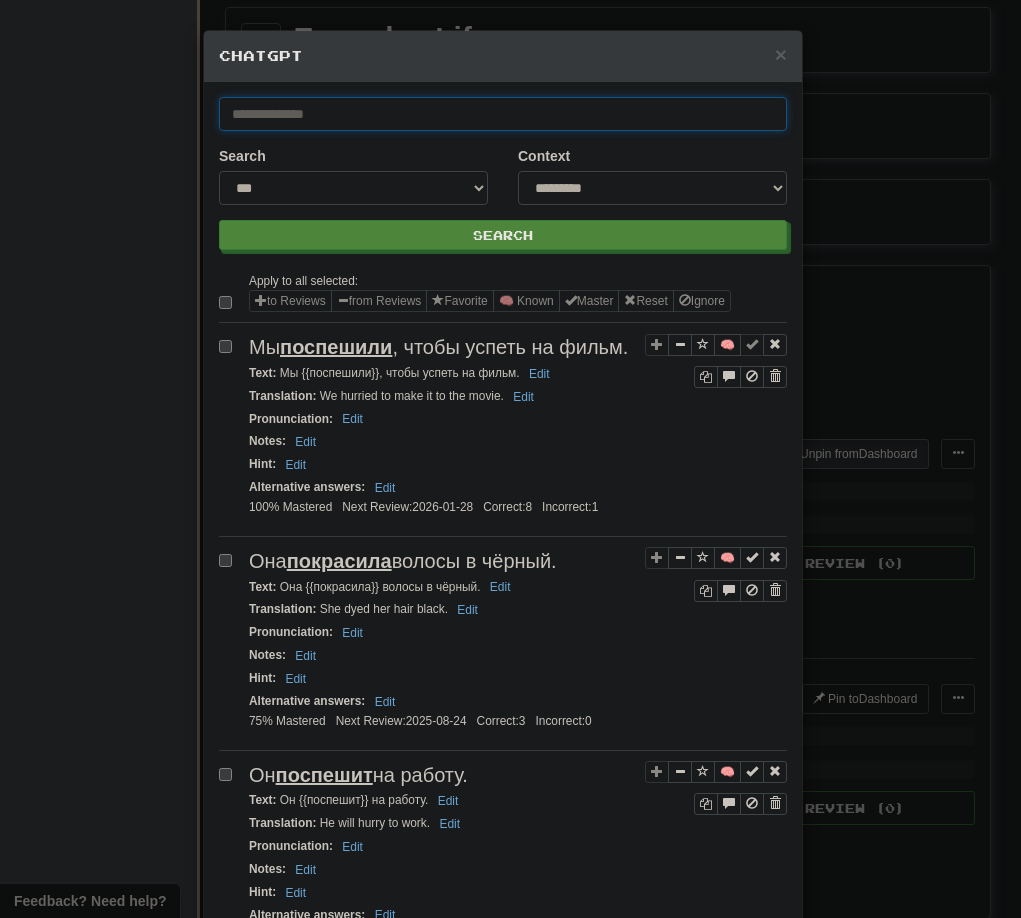 paste on "*******" 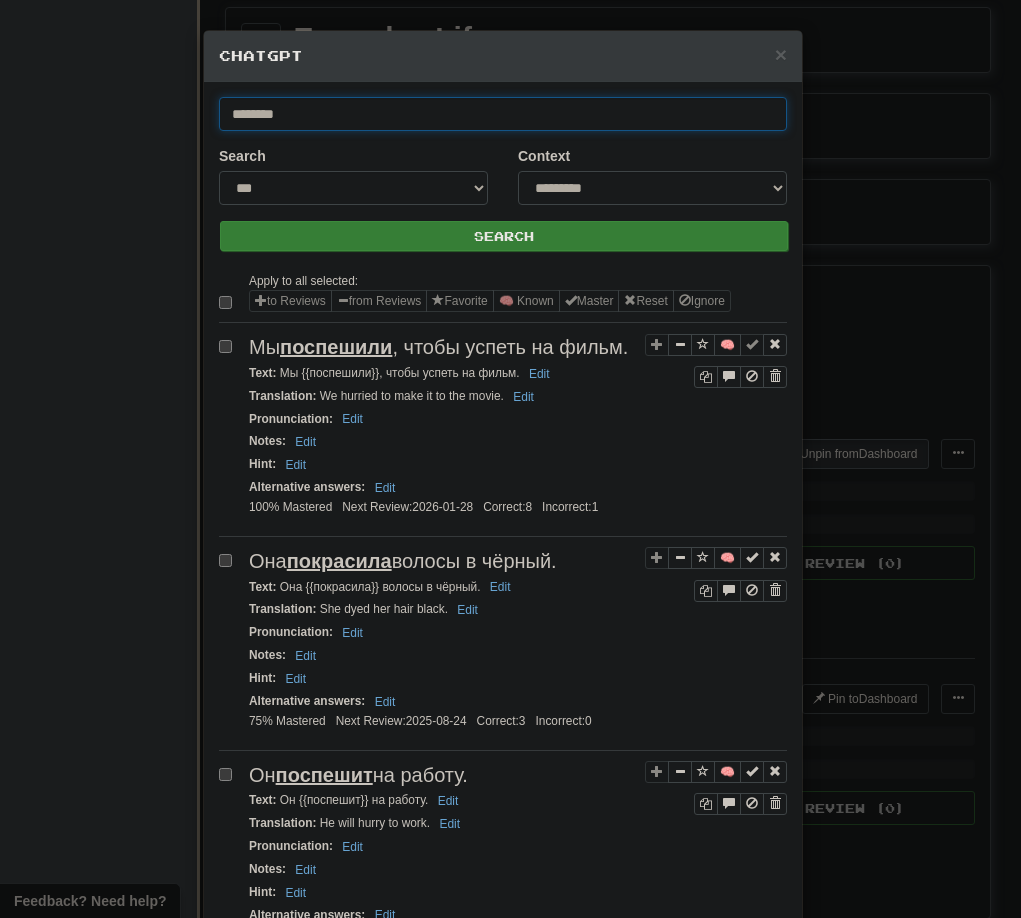 type on "*******" 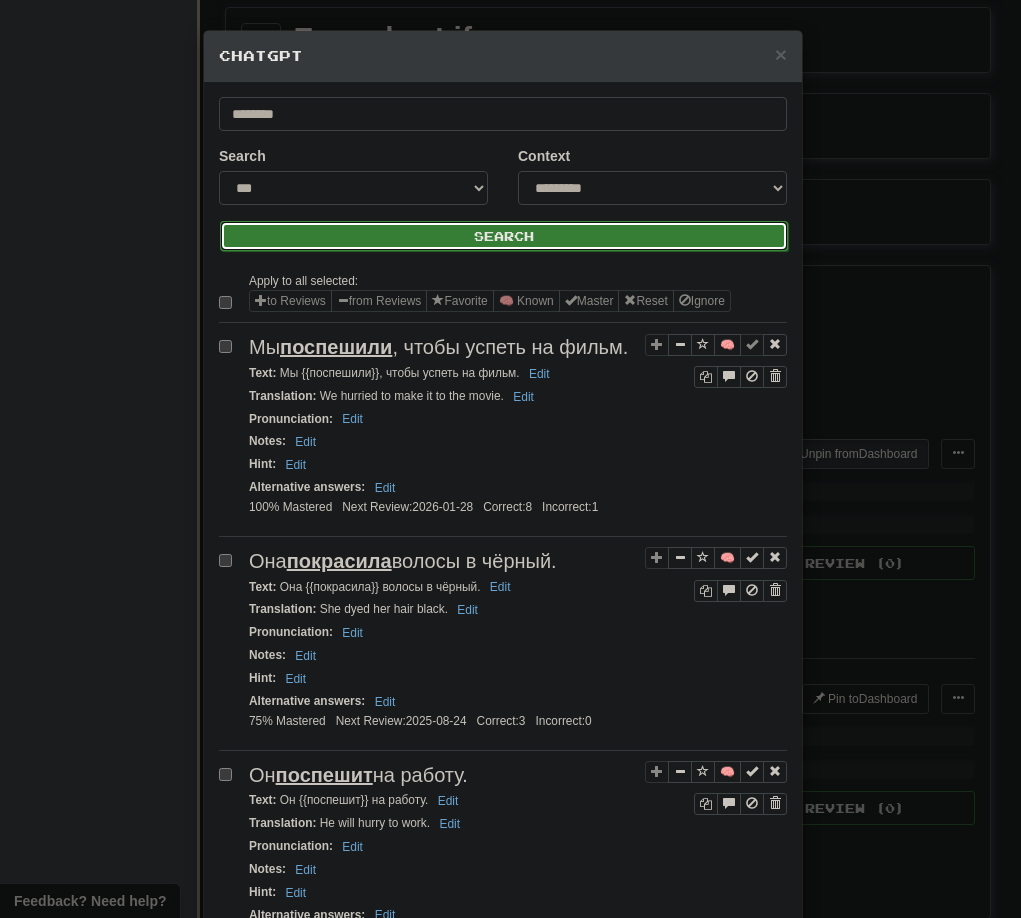 click on "Search" at bounding box center (504, 236) 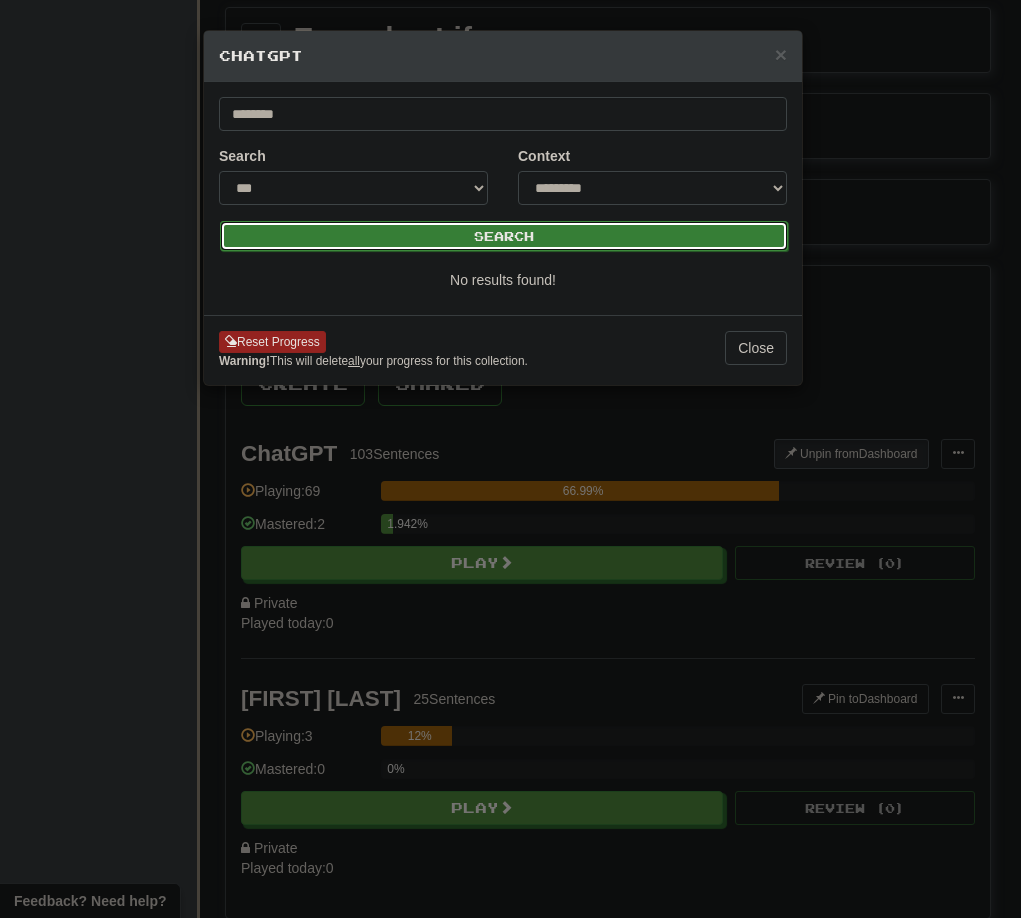 click on "Search" at bounding box center (504, 236) 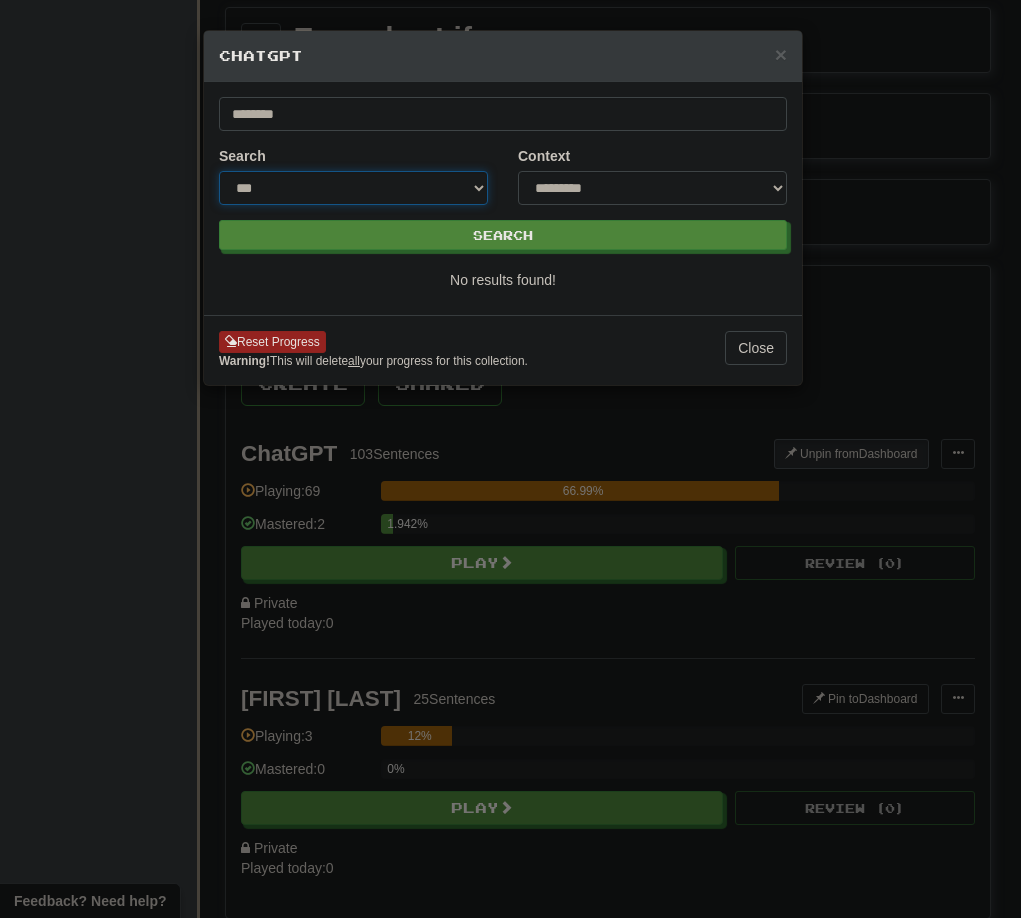 click on "**********" at bounding box center [353, 188] 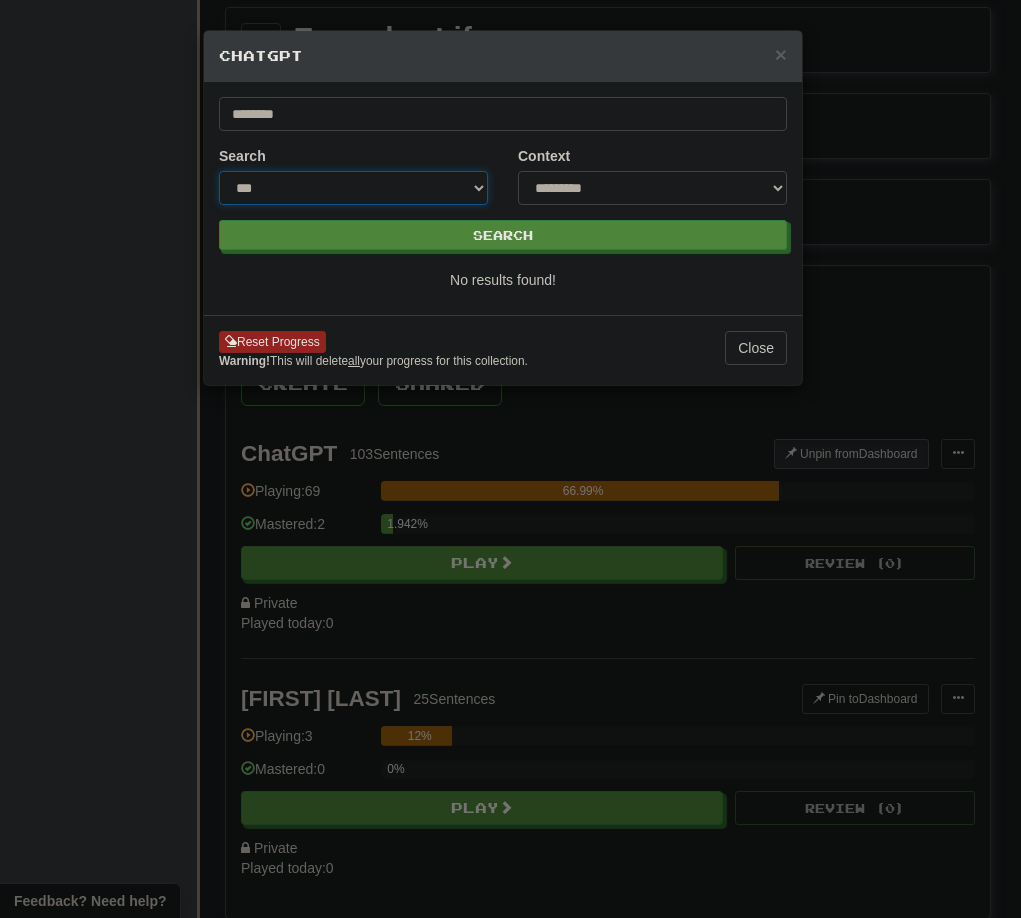 click on "**********" at bounding box center [353, 188] 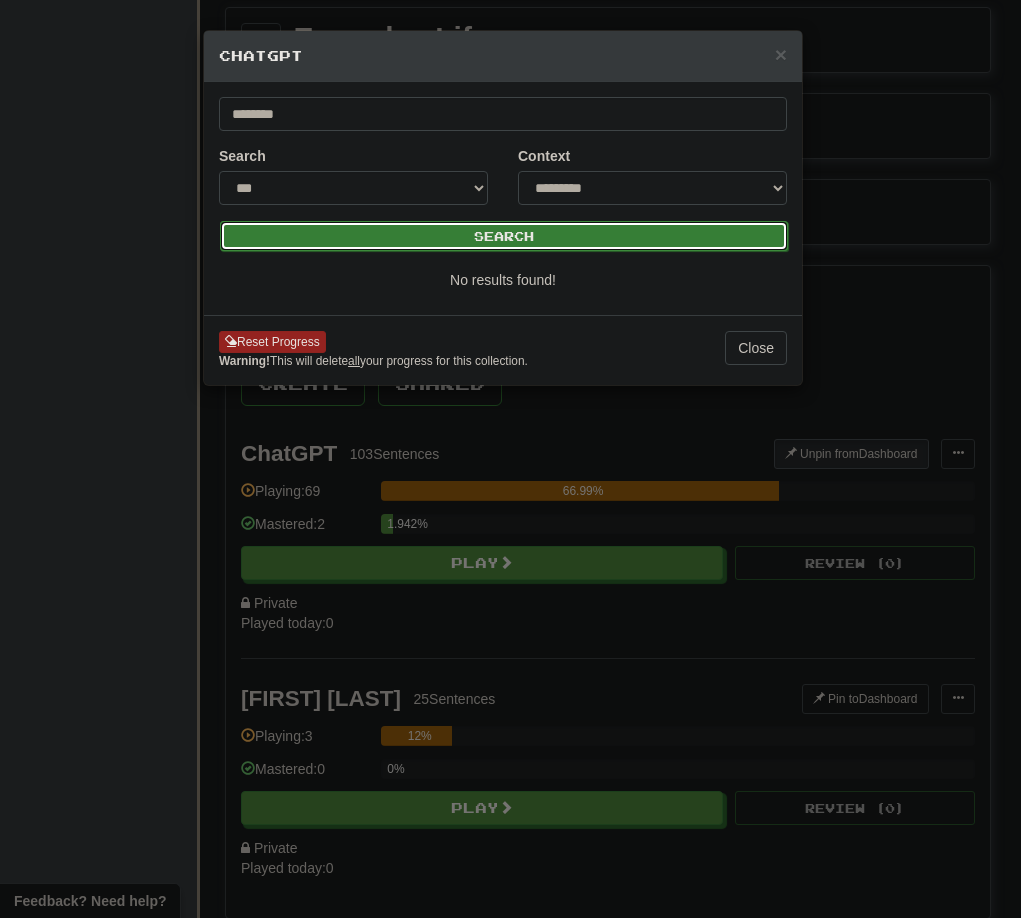 click on "Search" at bounding box center (504, 236) 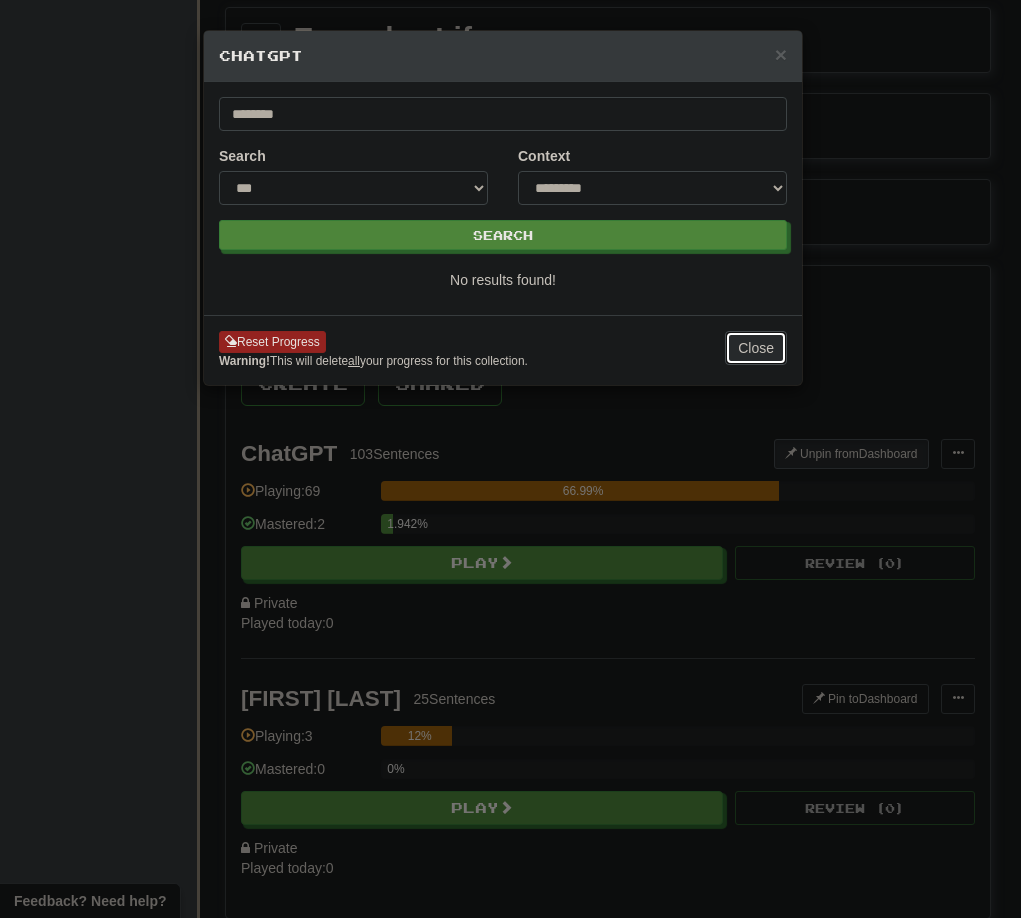 click on "Close" at bounding box center [756, 348] 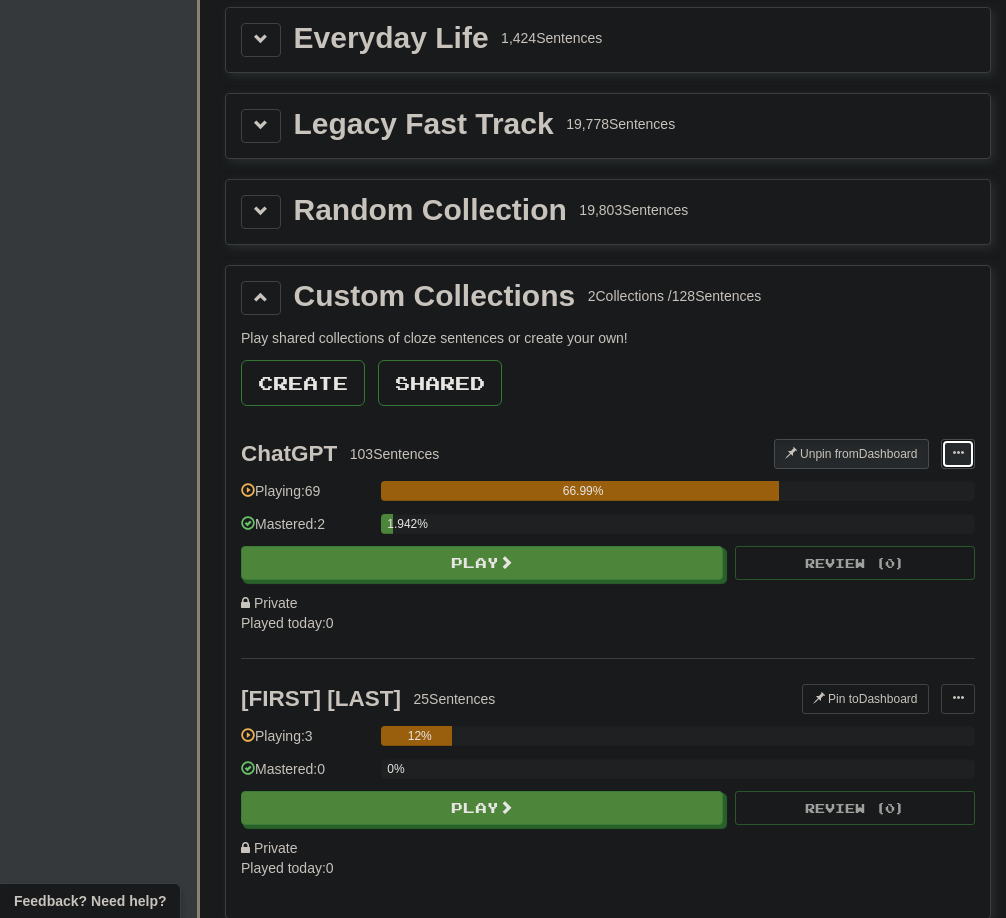 click at bounding box center (958, 454) 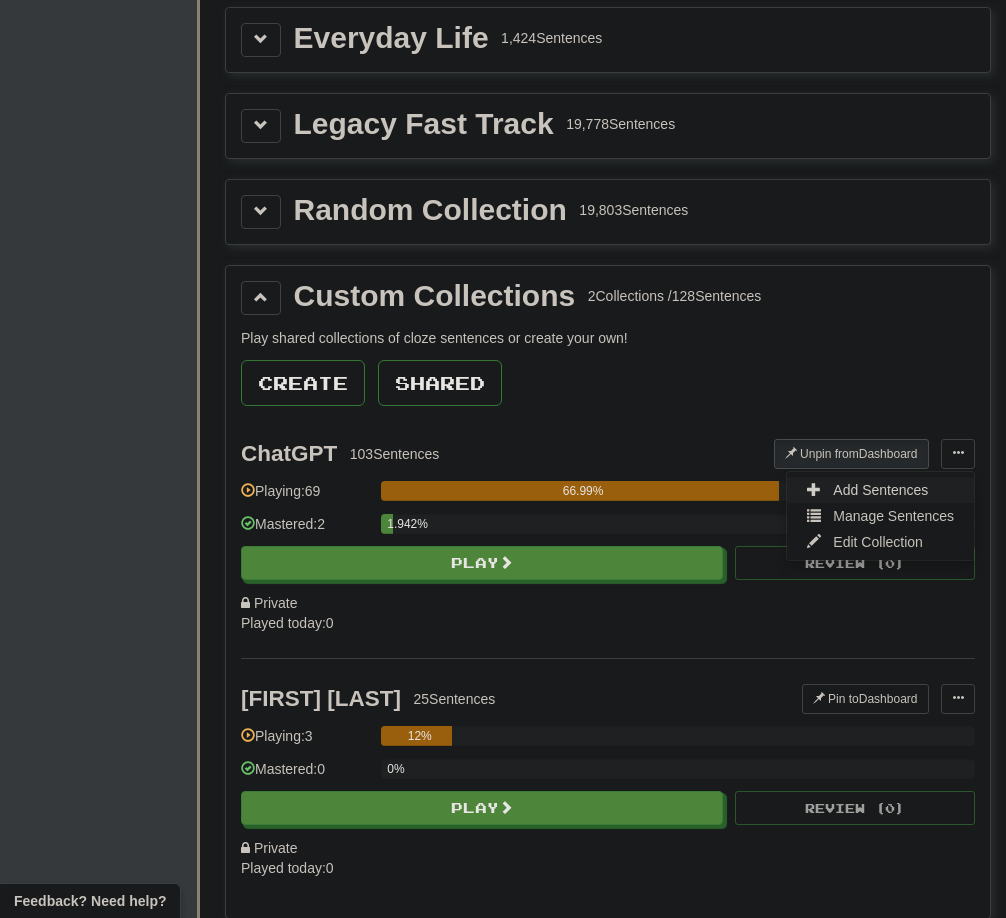 click on "Add Sentences" at bounding box center [880, 490] 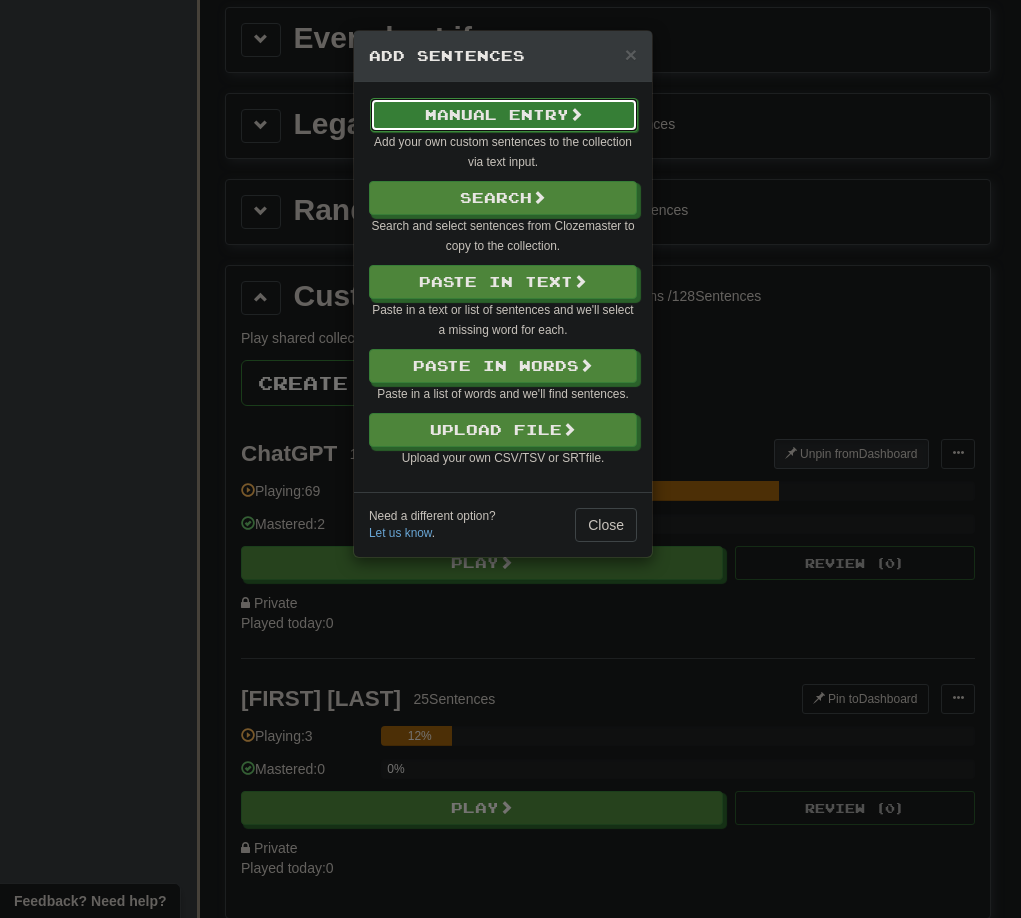 click on "Manual Entry" at bounding box center (504, 115) 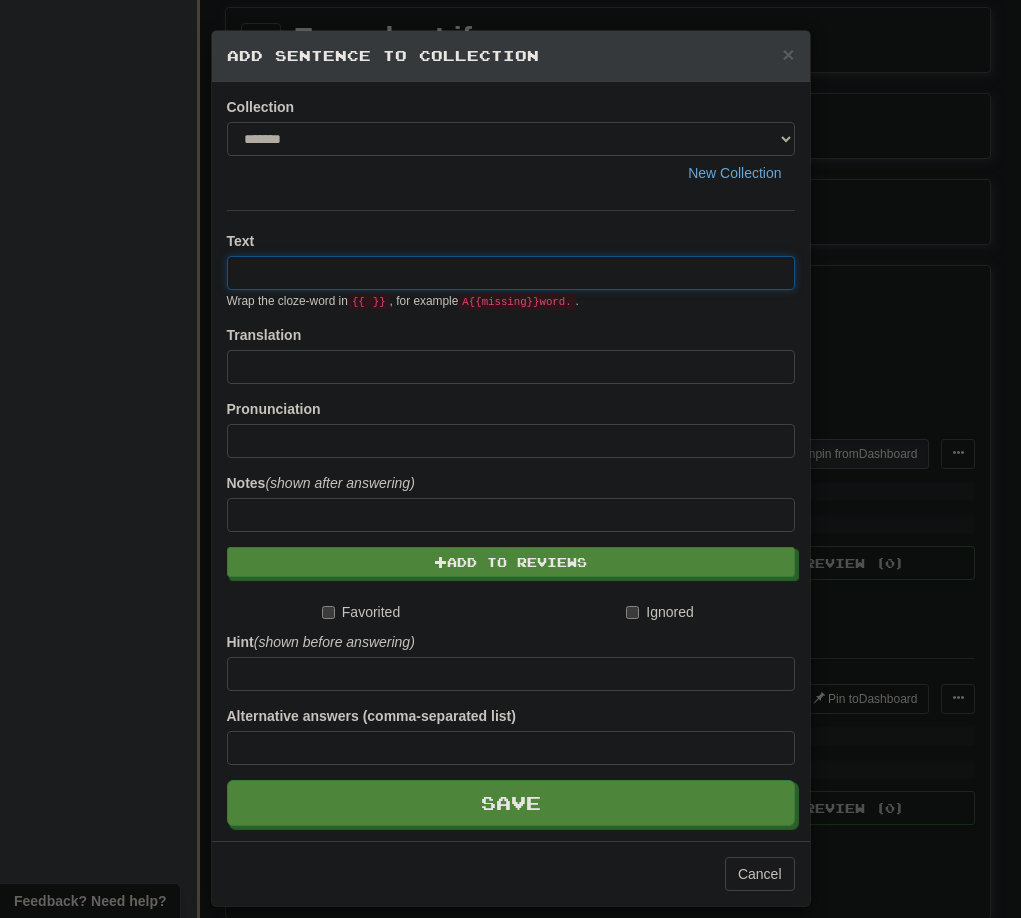 paste on "*******" 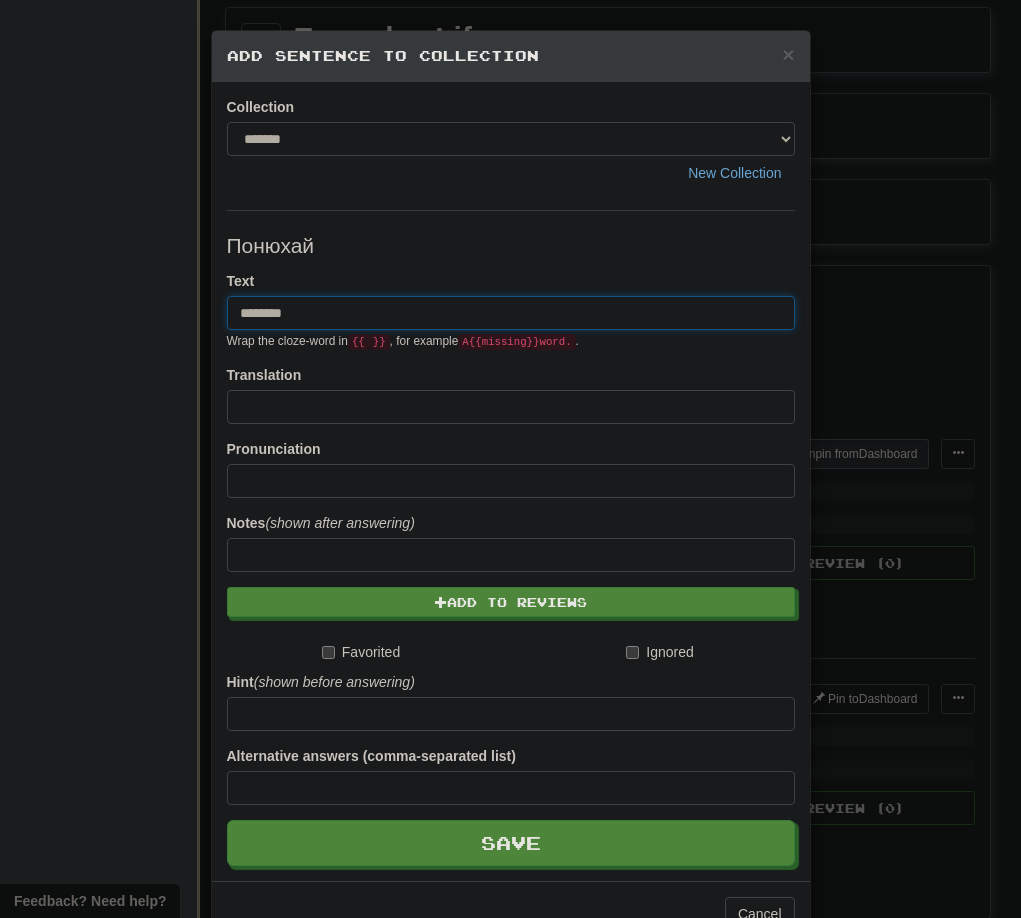 drag, startPoint x: 320, startPoint y: 313, endPoint x: 68, endPoint y: 303, distance: 252.19833 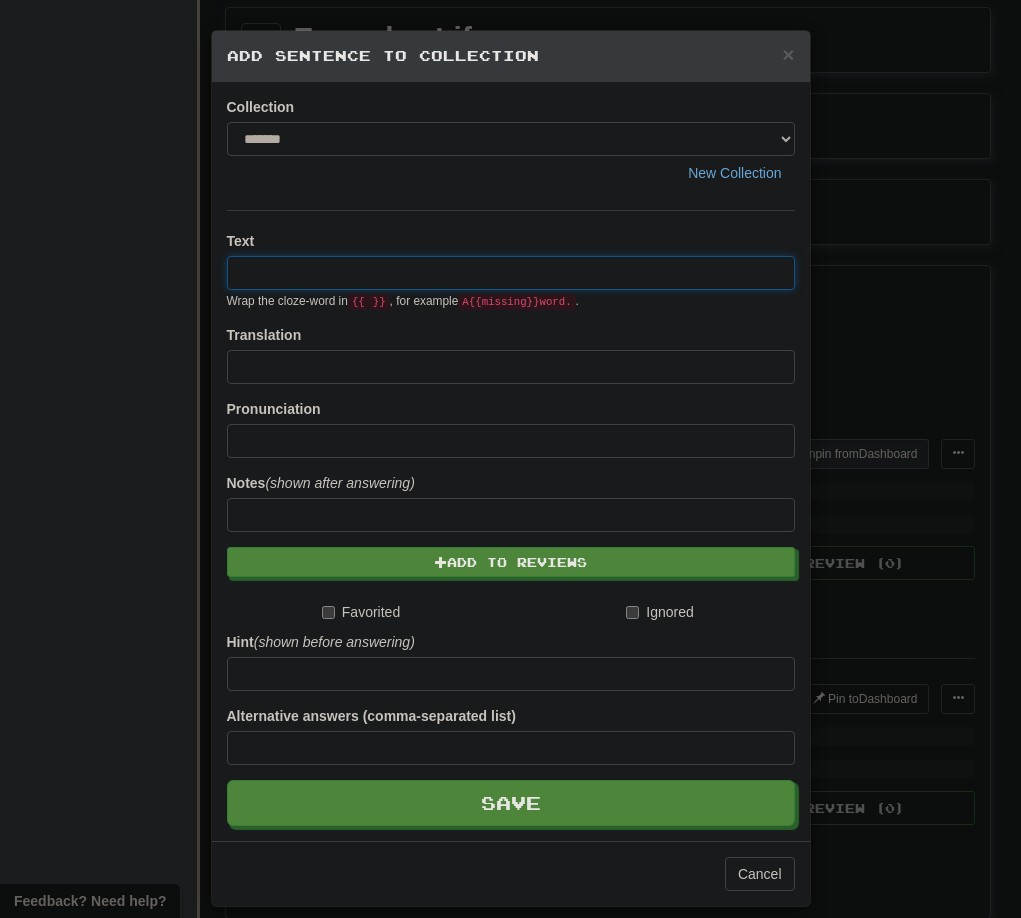 paste on "**********" 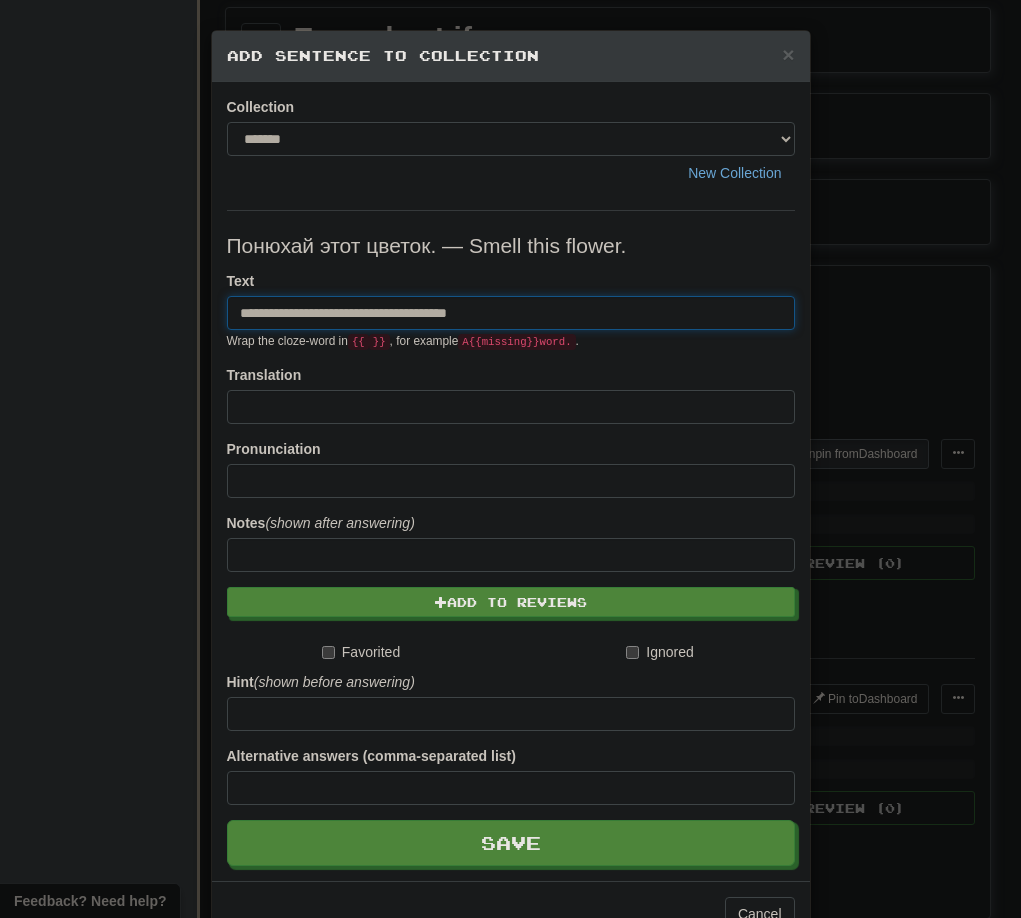 drag, startPoint x: 373, startPoint y: 318, endPoint x: 603, endPoint y: 321, distance: 230.01956 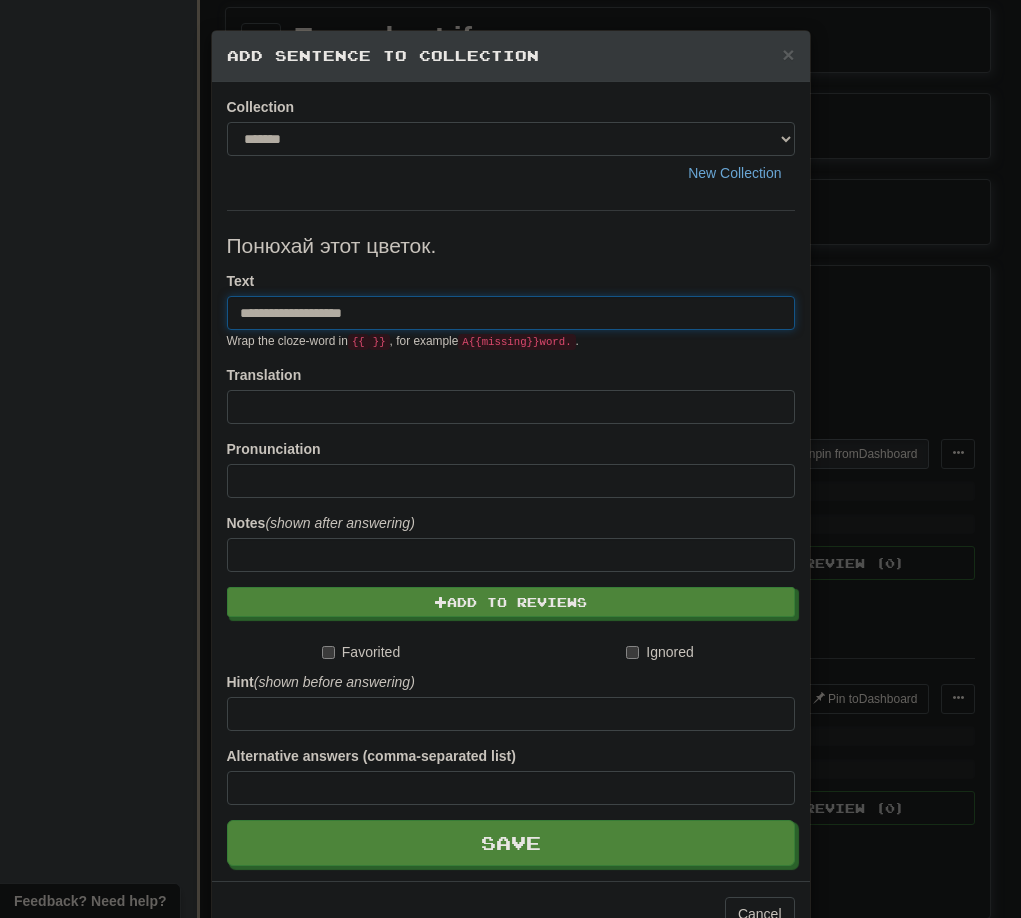 type on "**********" 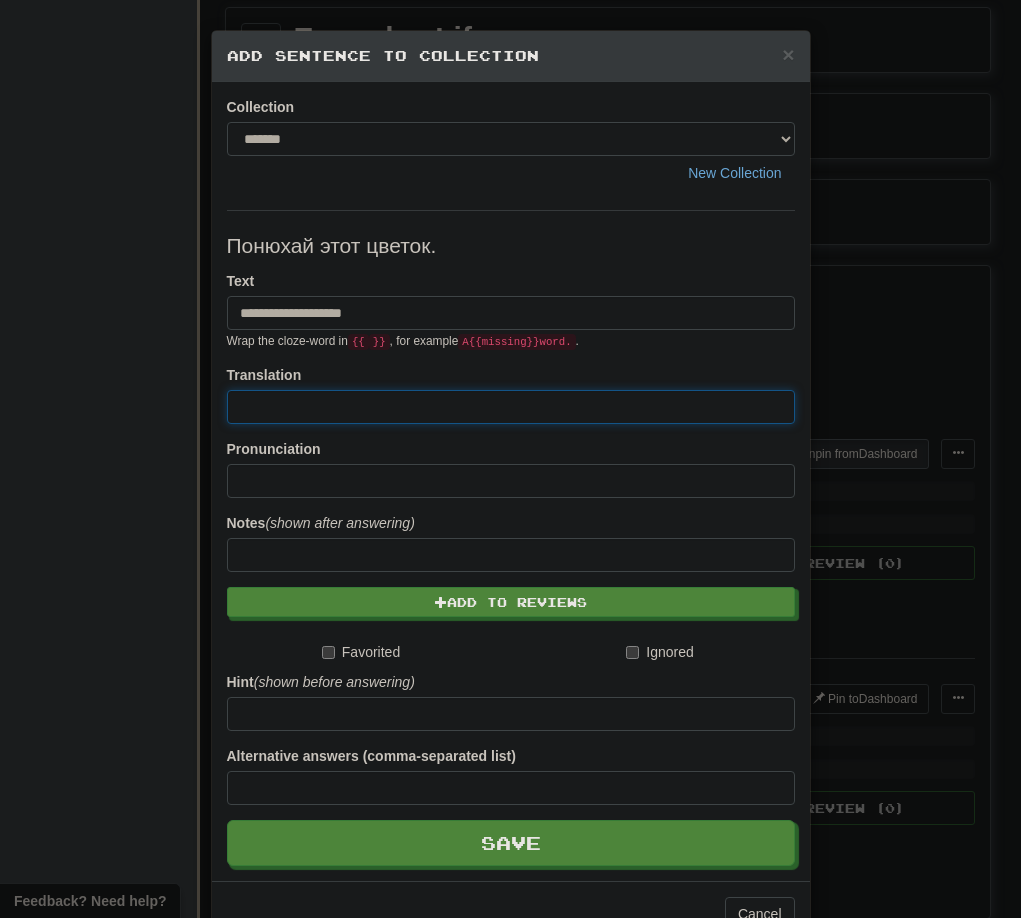paste on "**********" 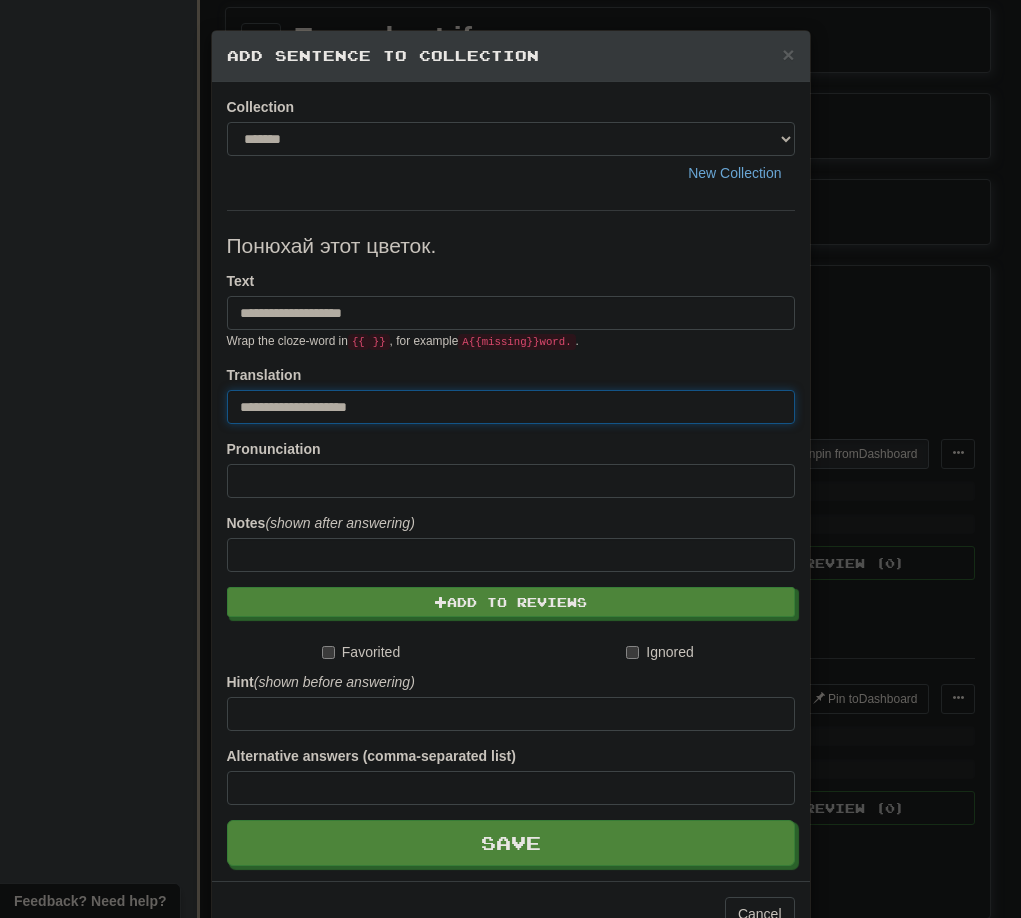 drag, startPoint x: 256, startPoint y: 403, endPoint x: 101, endPoint y: 403, distance: 155 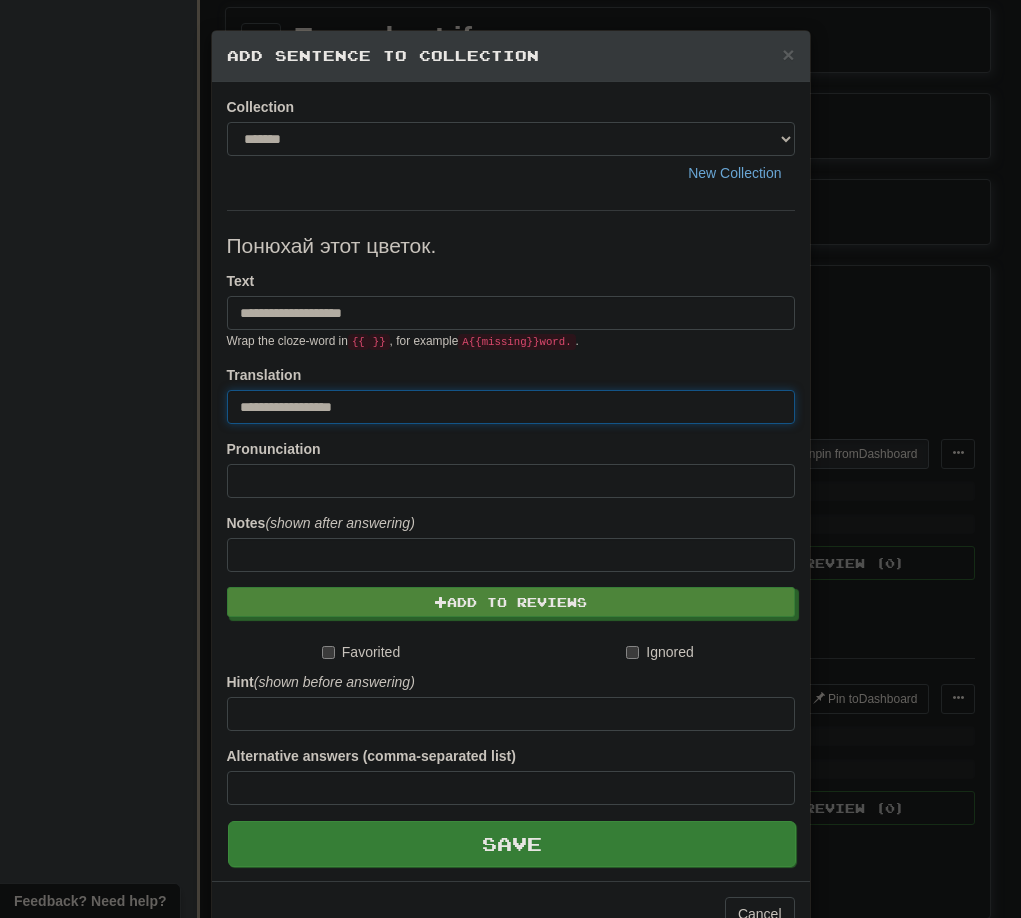 type on "**********" 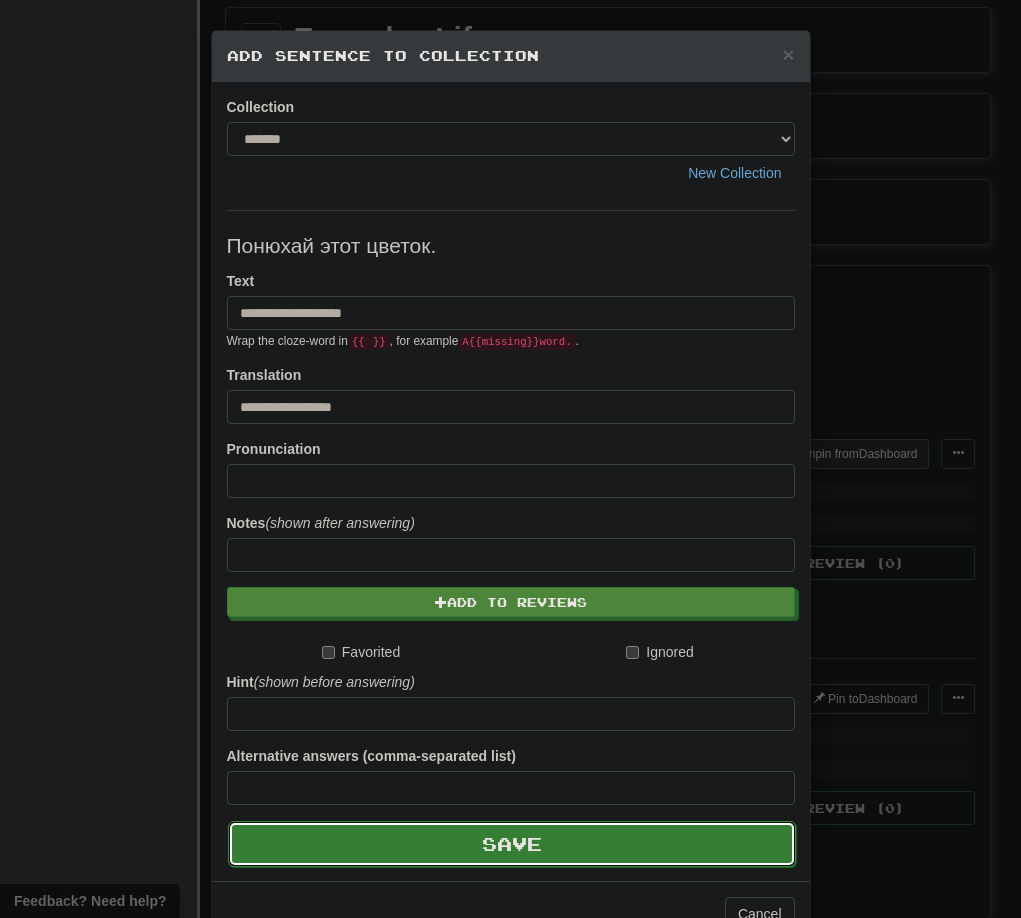 click on "Save" at bounding box center (512, 844) 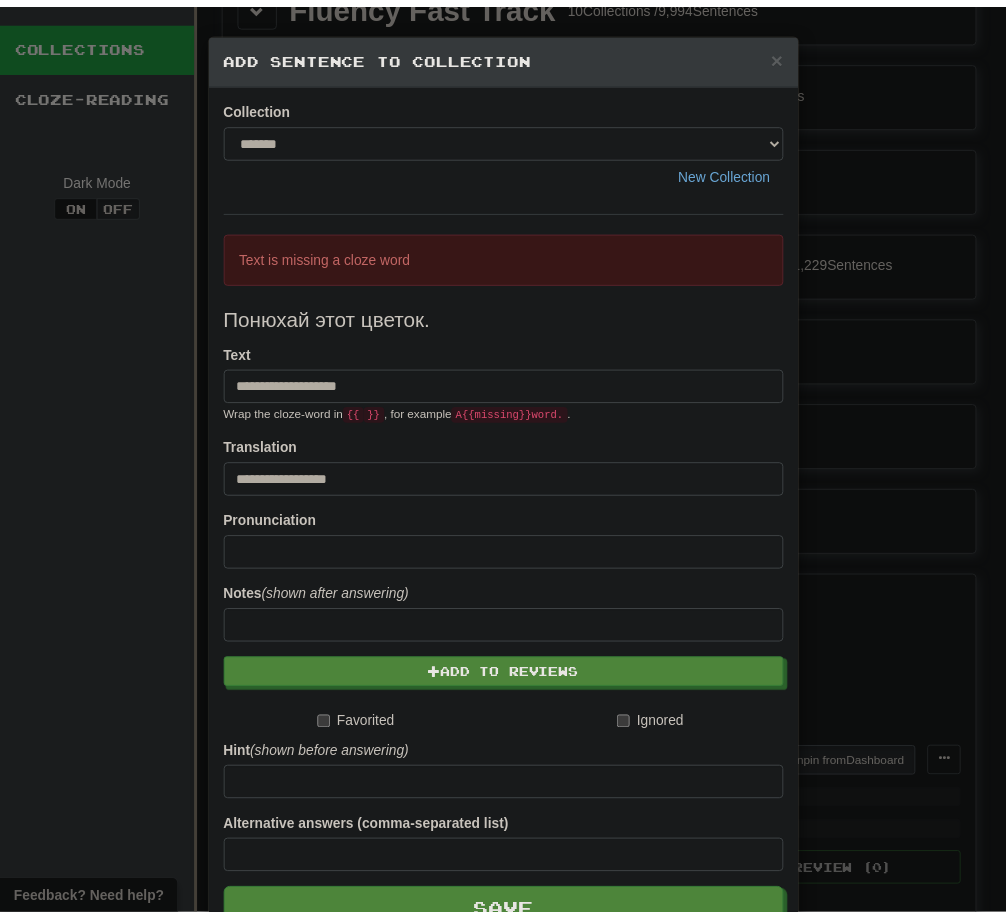 scroll, scrollTop: 0, scrollLeft: 0, axis: both 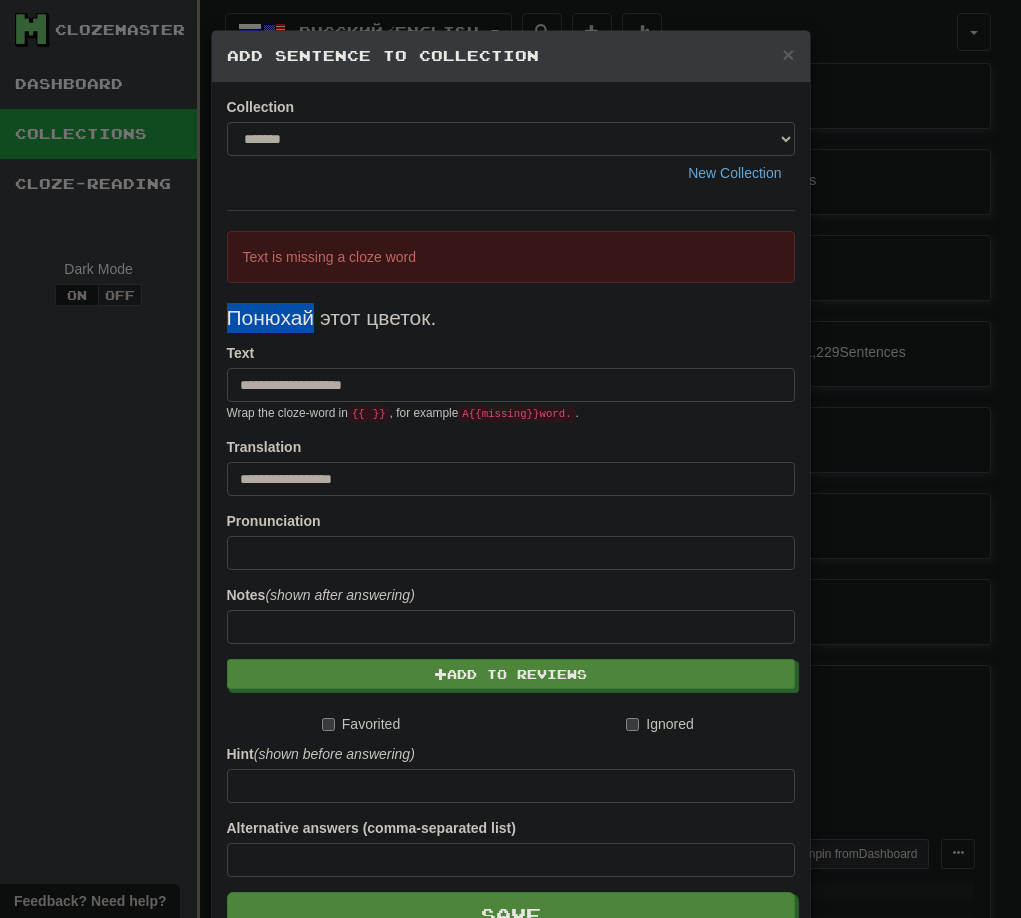drag, startPoint x: 223, startPoint y: 316, endPoint x: 303, endPoint y: 320, distance: 80.09994 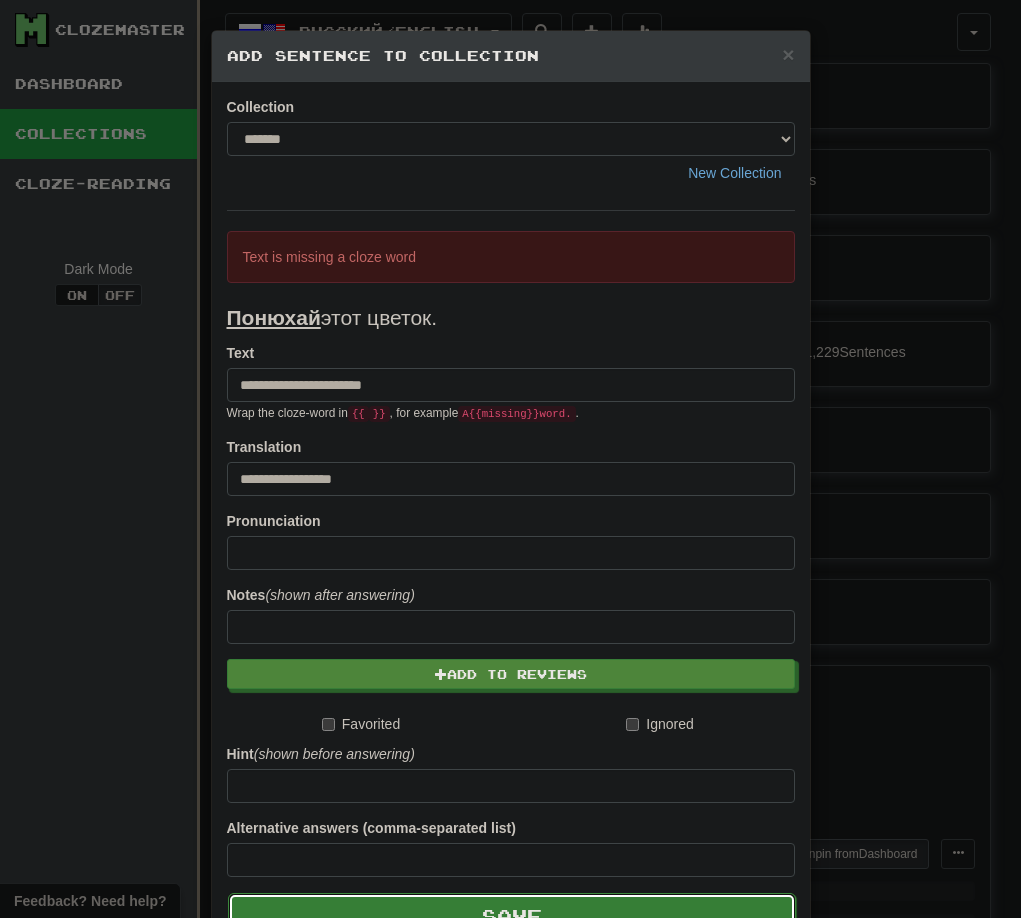click on "Save" at bounding box center (512, 916) 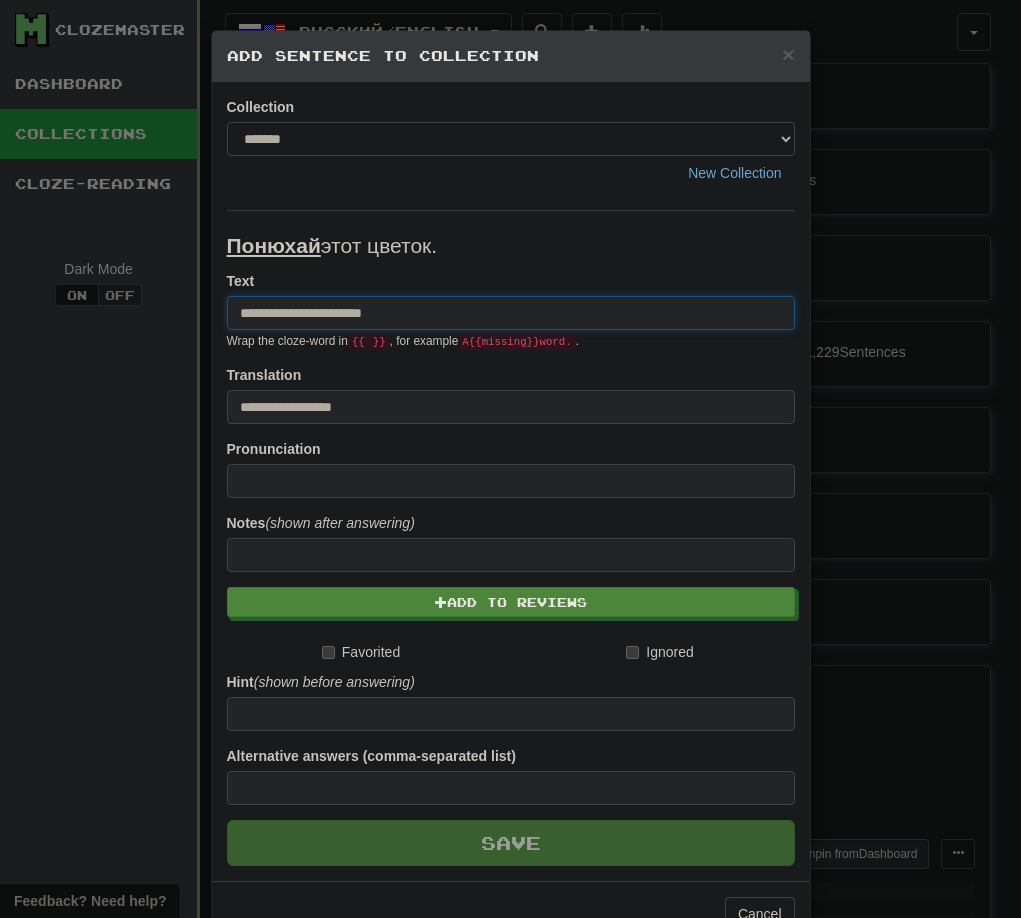 type 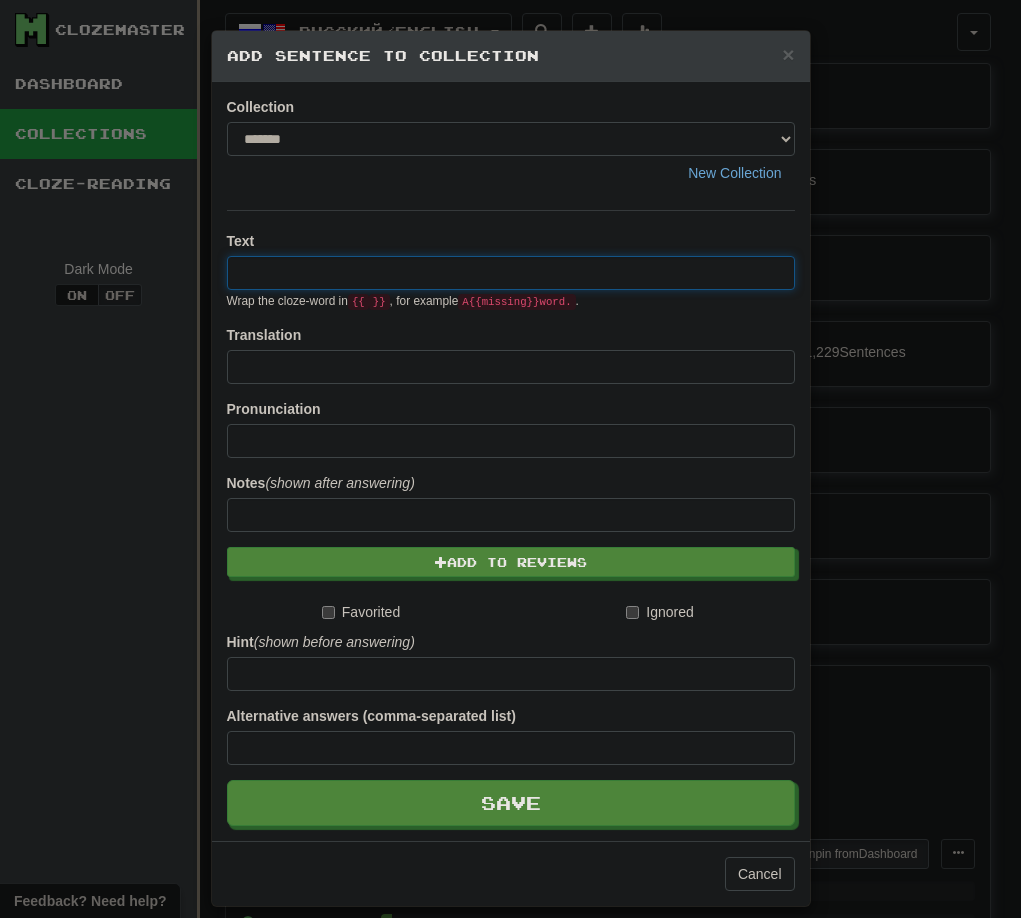 paste on "**********" 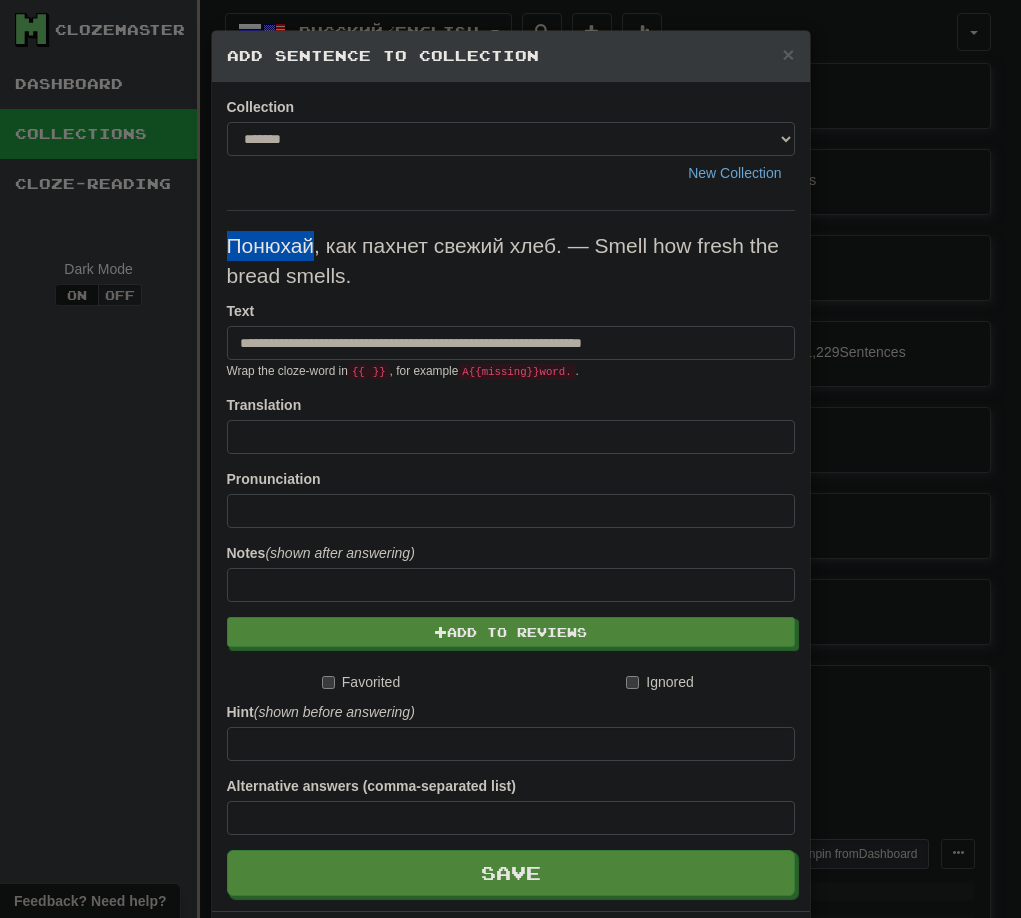 drag, startPoint x: 221, startPoint y: 242, endPoint x: 303, endPoint y: 246, distance: 82.0975 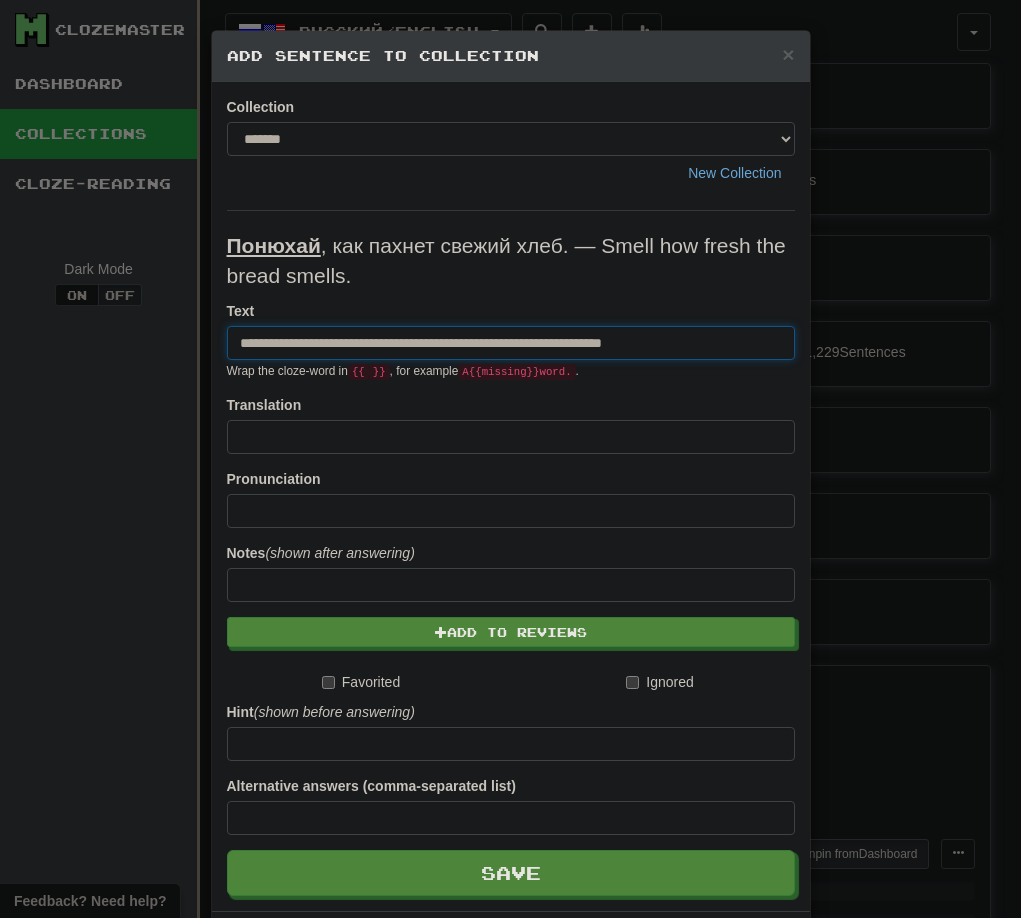 drag, startPoint x: 477, startPoint y: 350, endPoint x: 755, endPoint y: 350, distance: 278 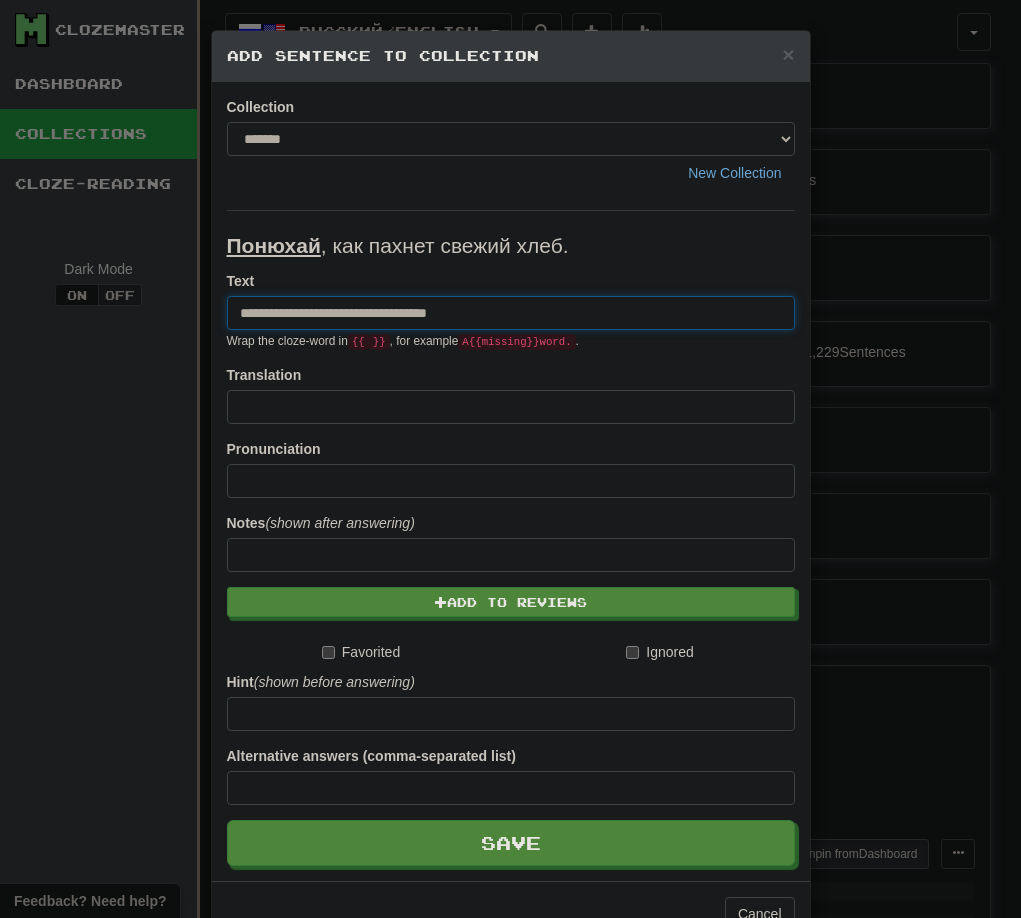 type on "**********" 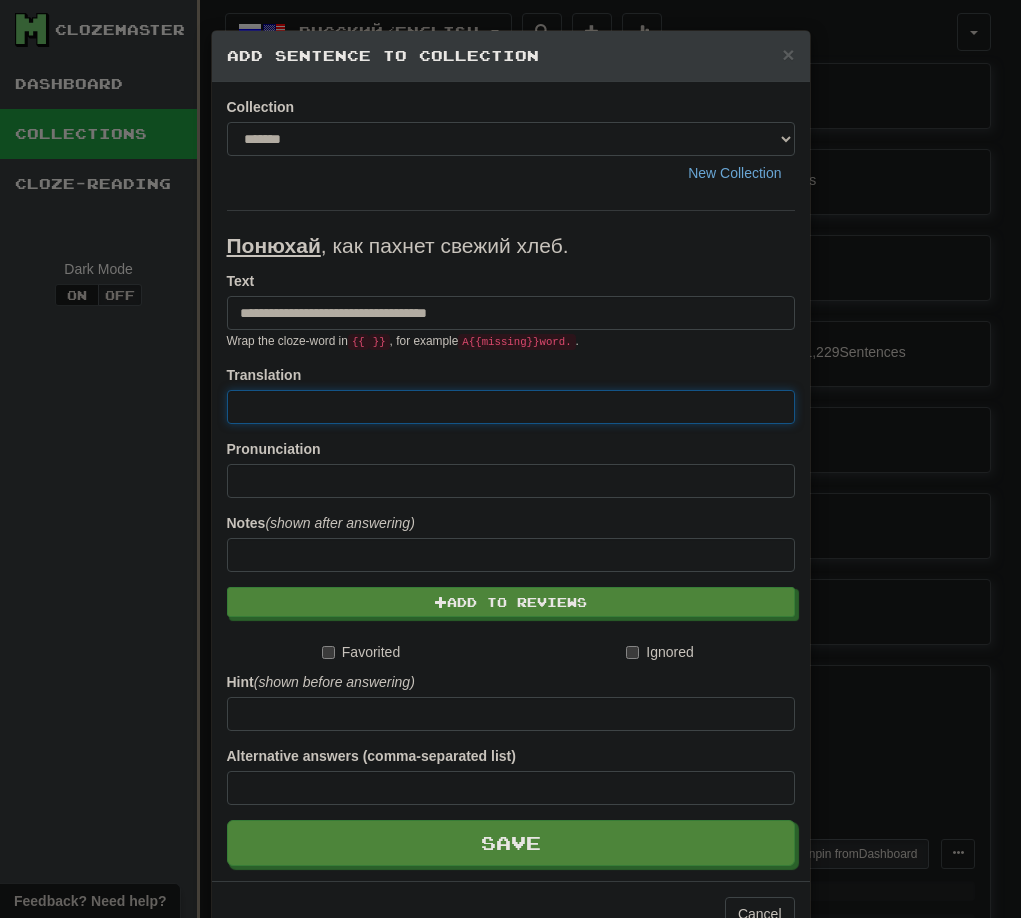 paste on "**********" 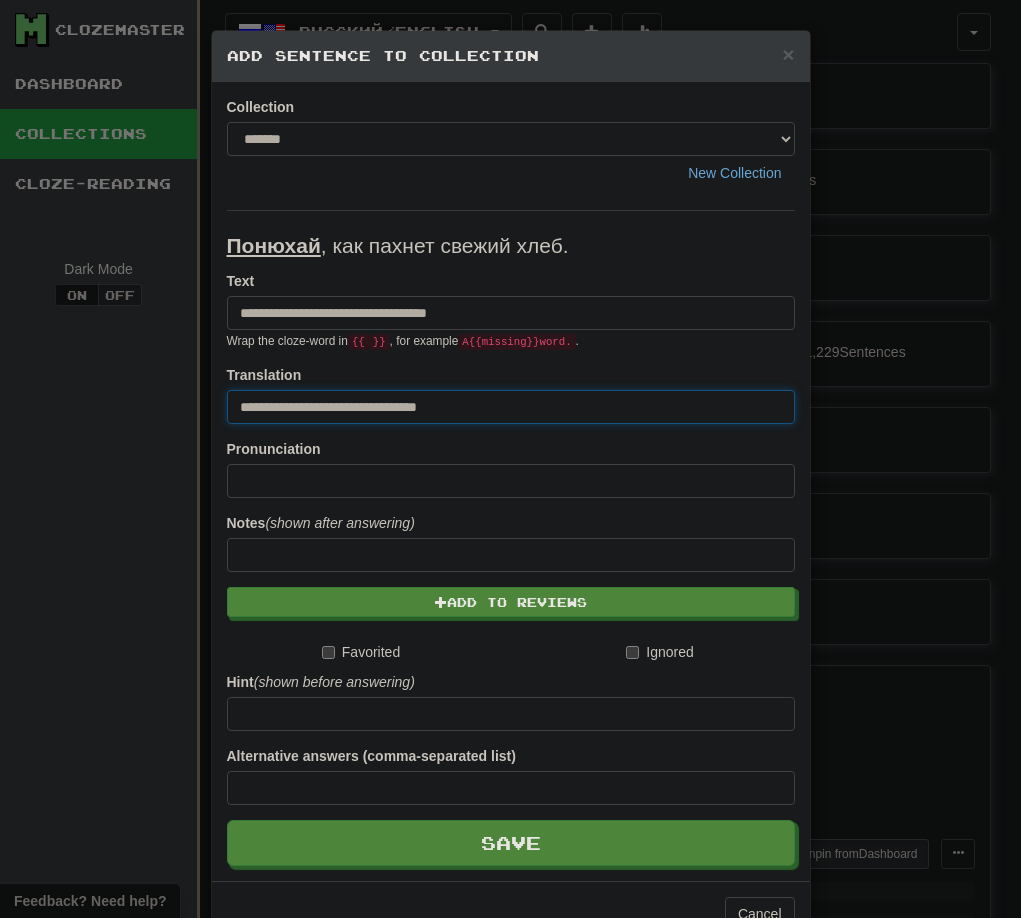 drag, startPoint x: 249, startPoint y: 404, endPoint x: 96, endPoint y: 402, distance: 153.01308 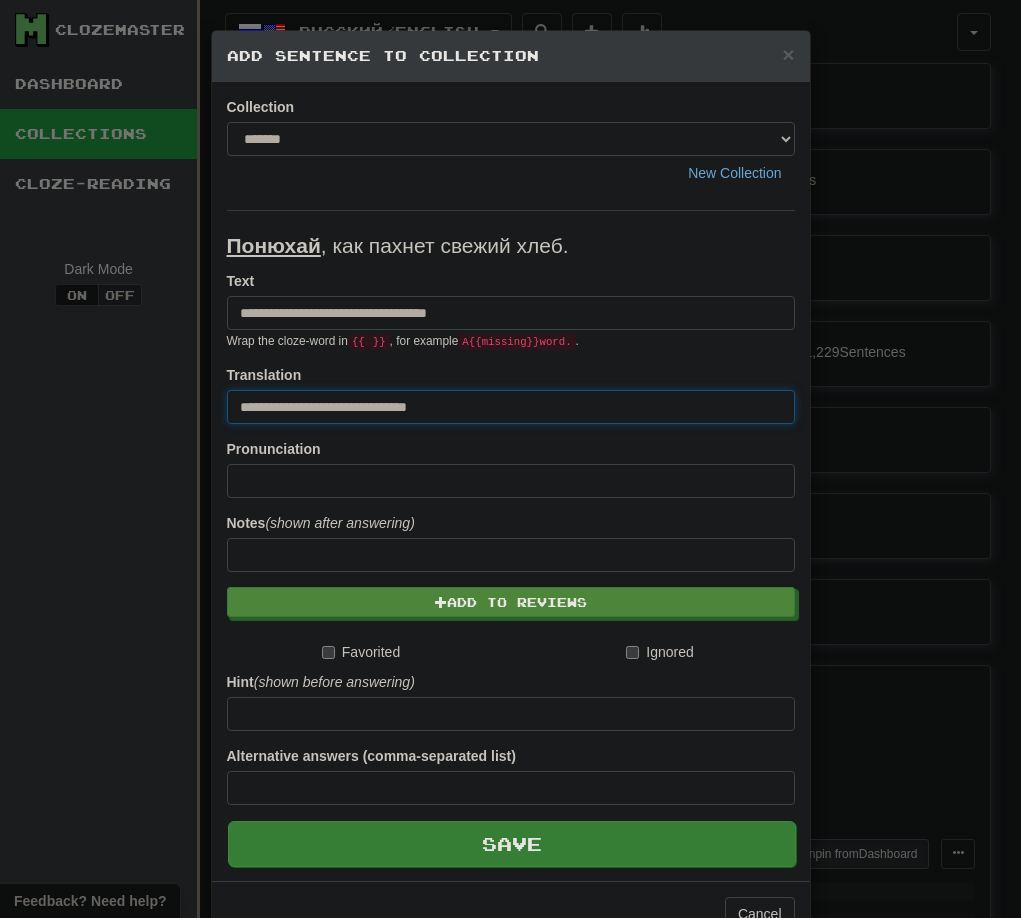 type on "**********" 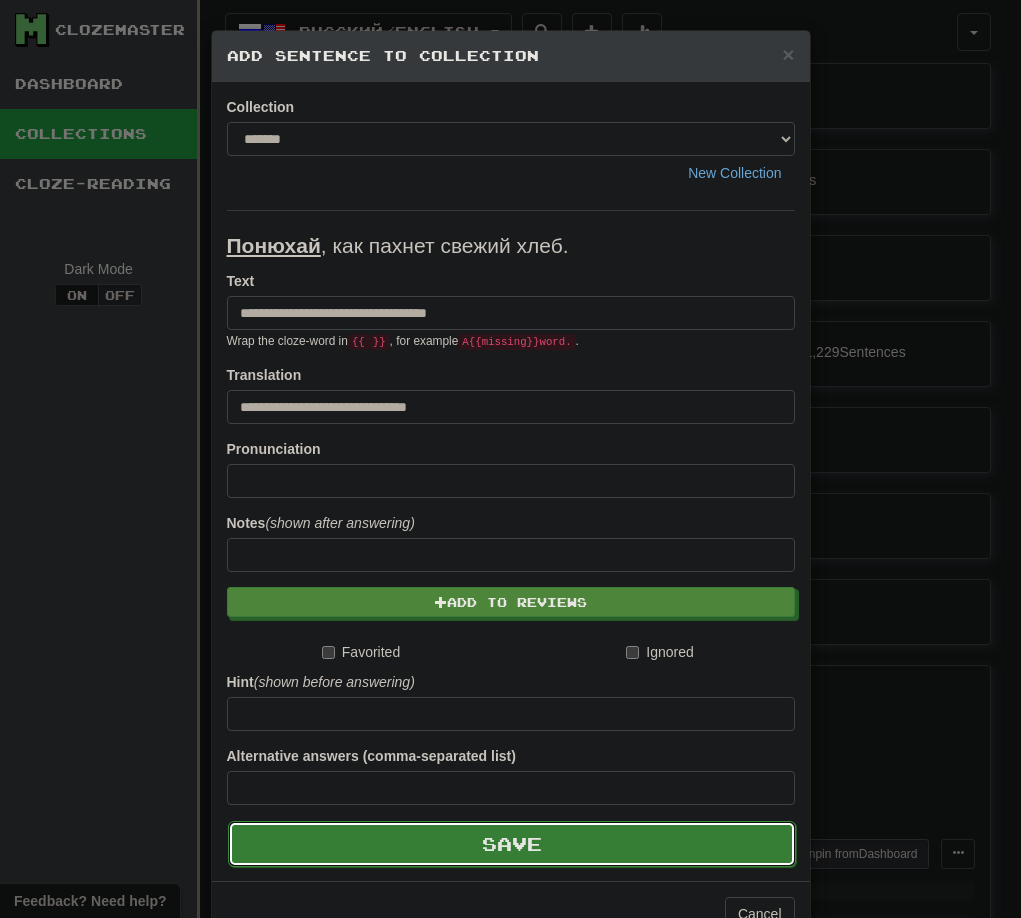 click on "Save" at bounding box center [512, 844] 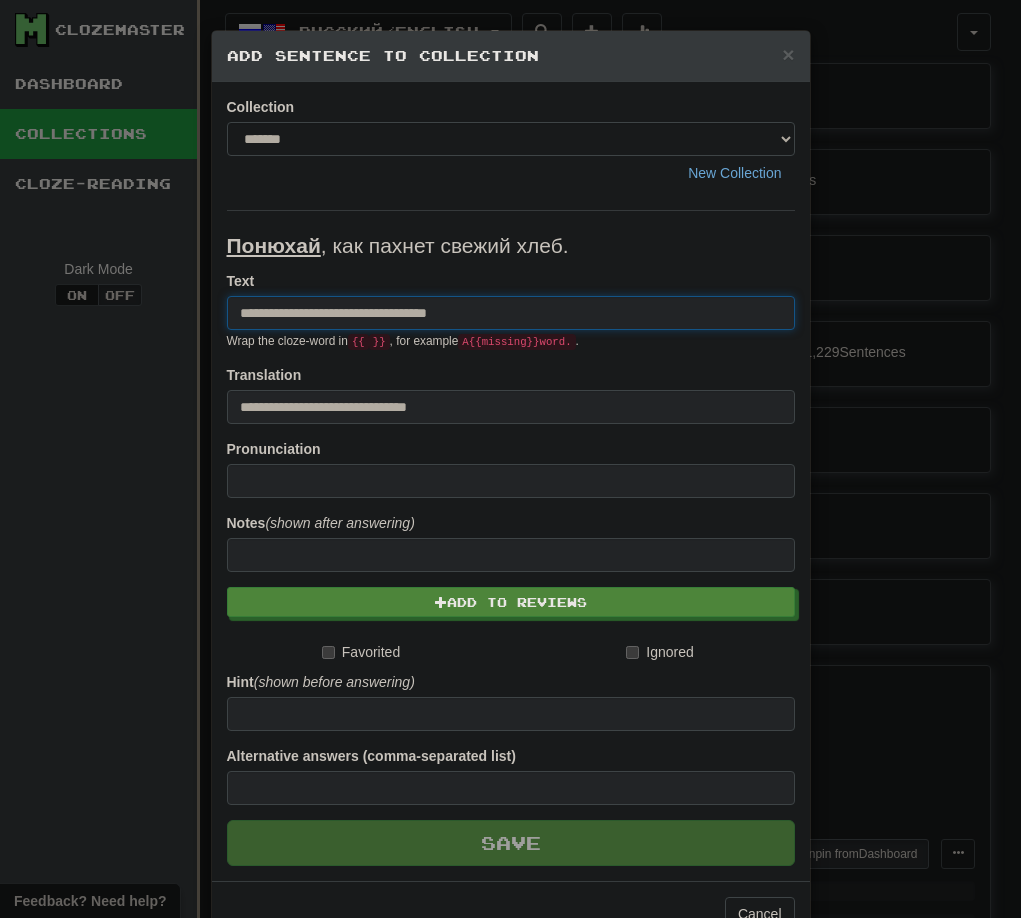 type 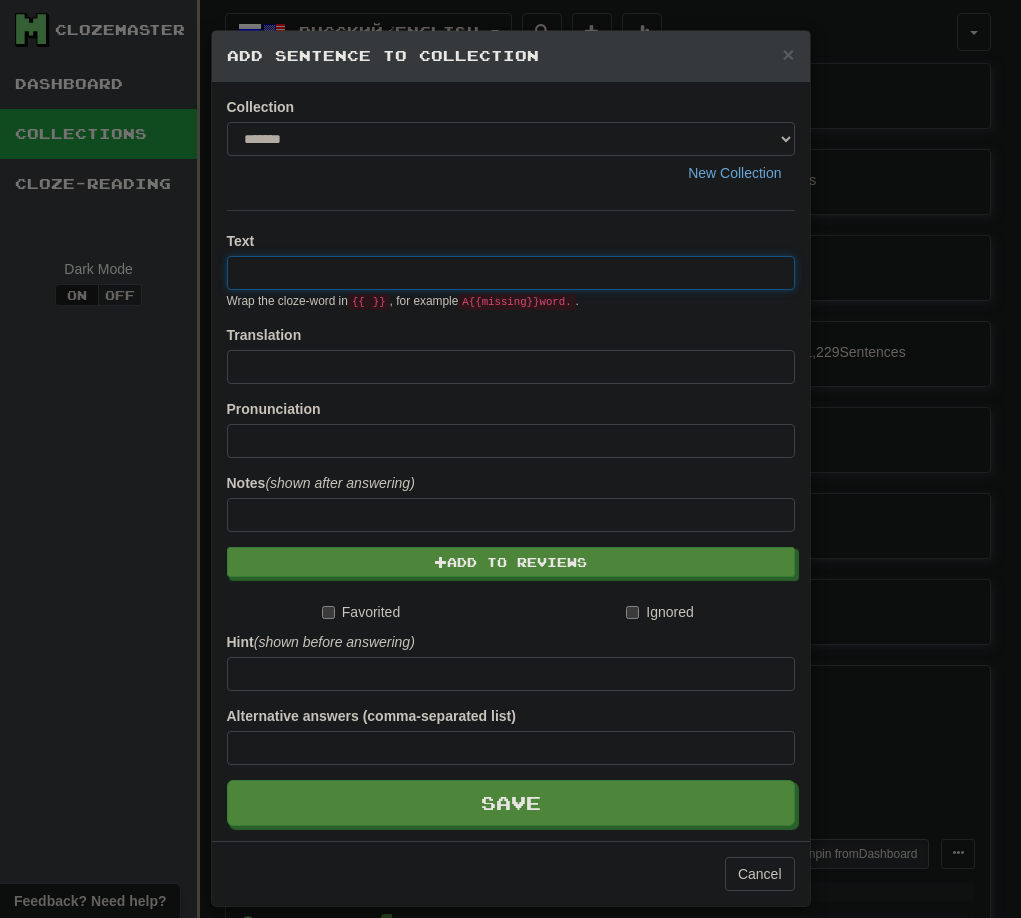 paste on "**********" 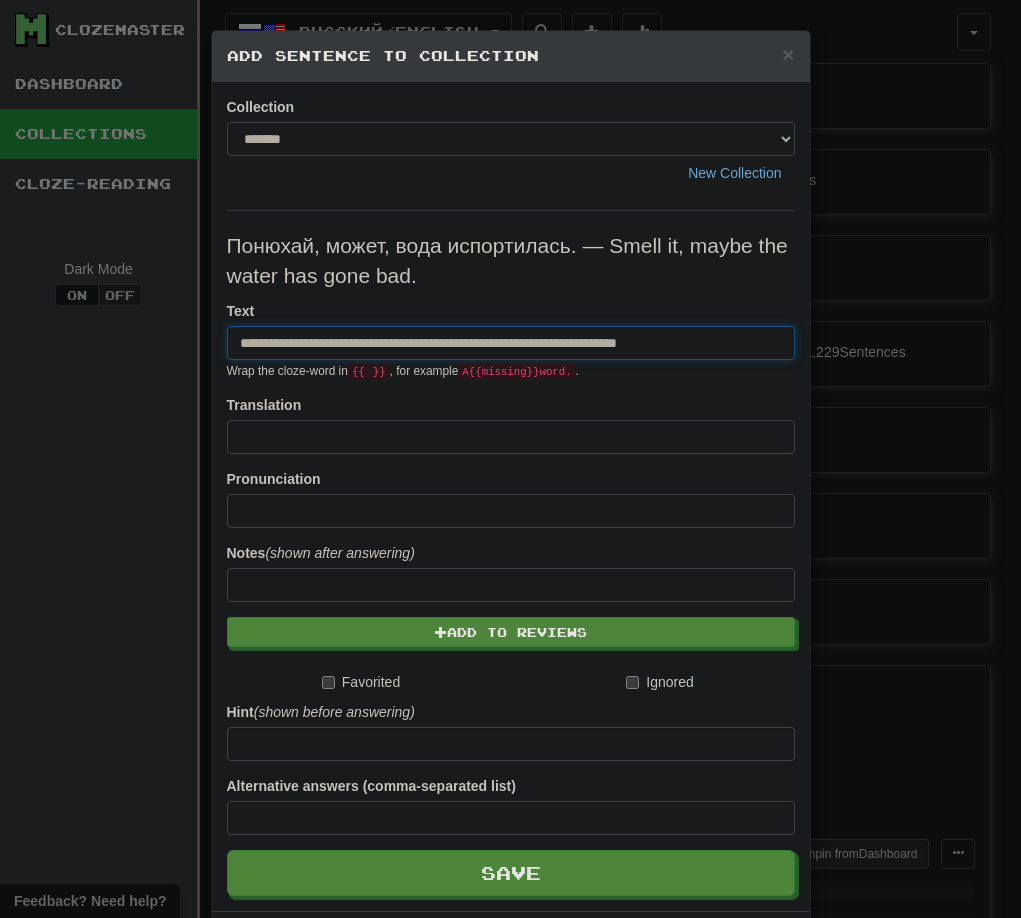 drag, startPoint x: 468, startPoint y: 340, endPoint x: 802, endPoint y: 345, distance: 334.0374 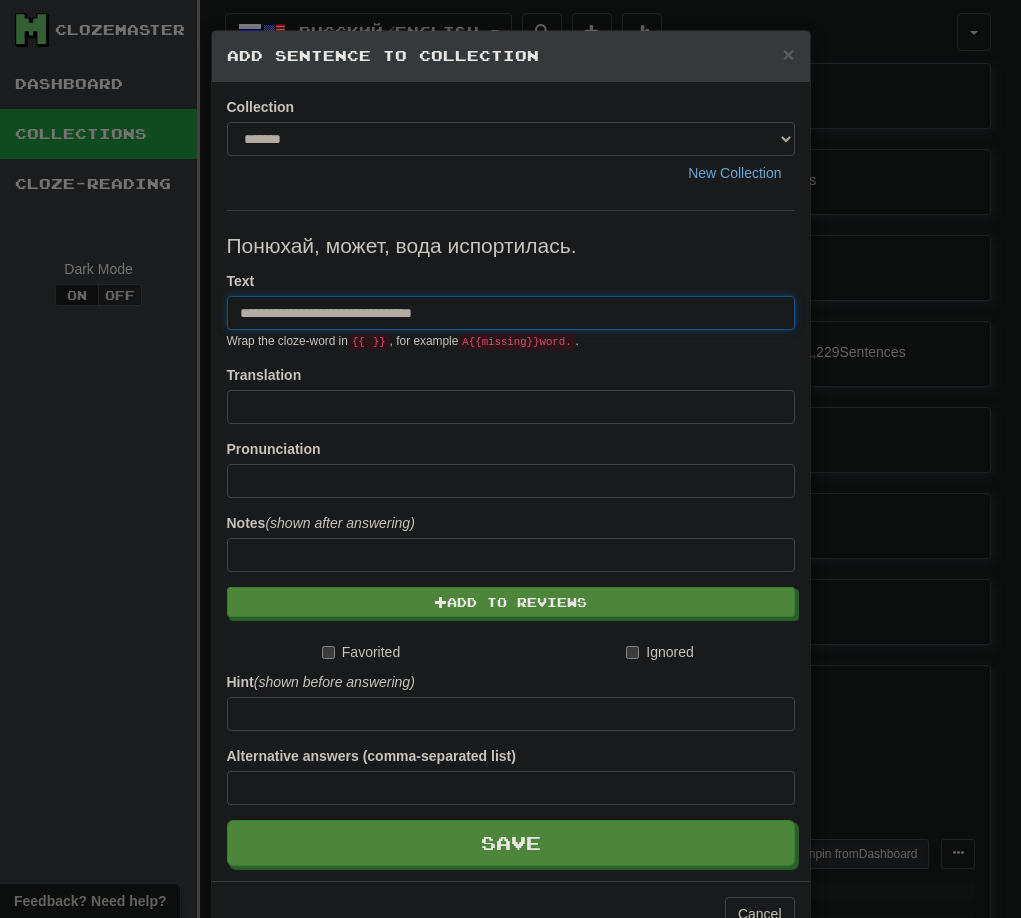 type on "**********" 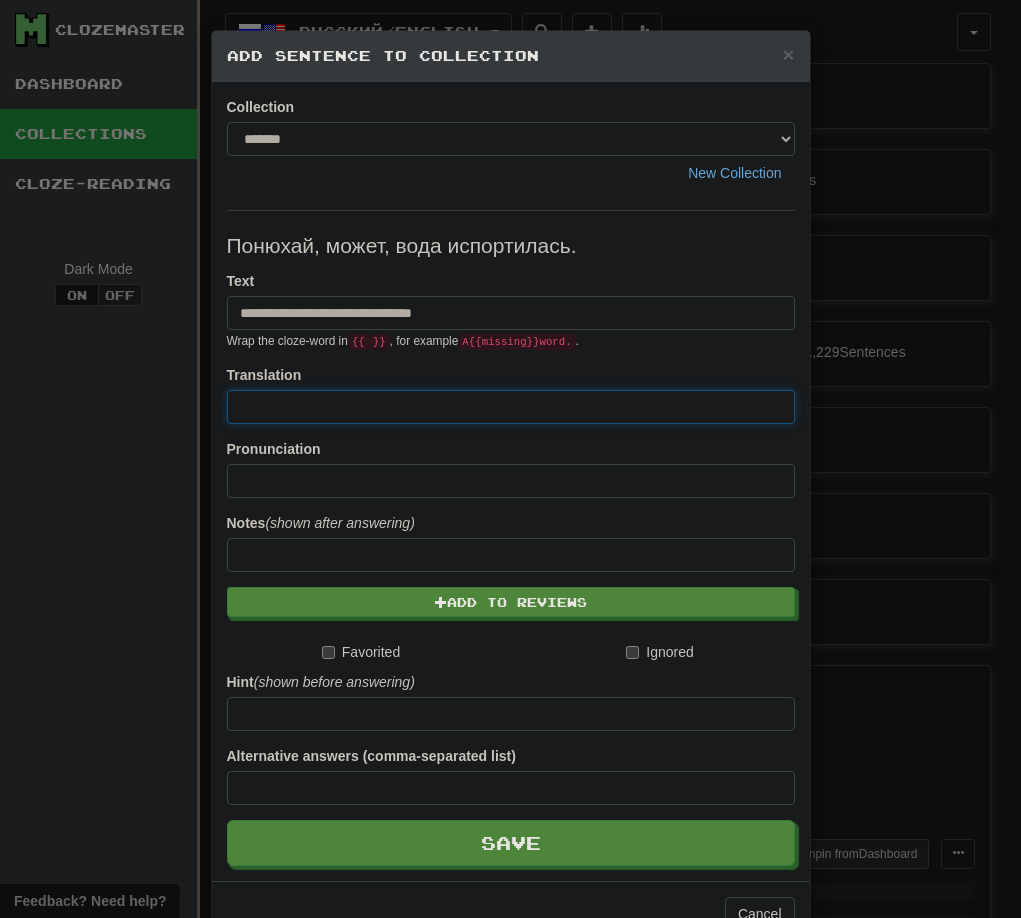paste on "**********" 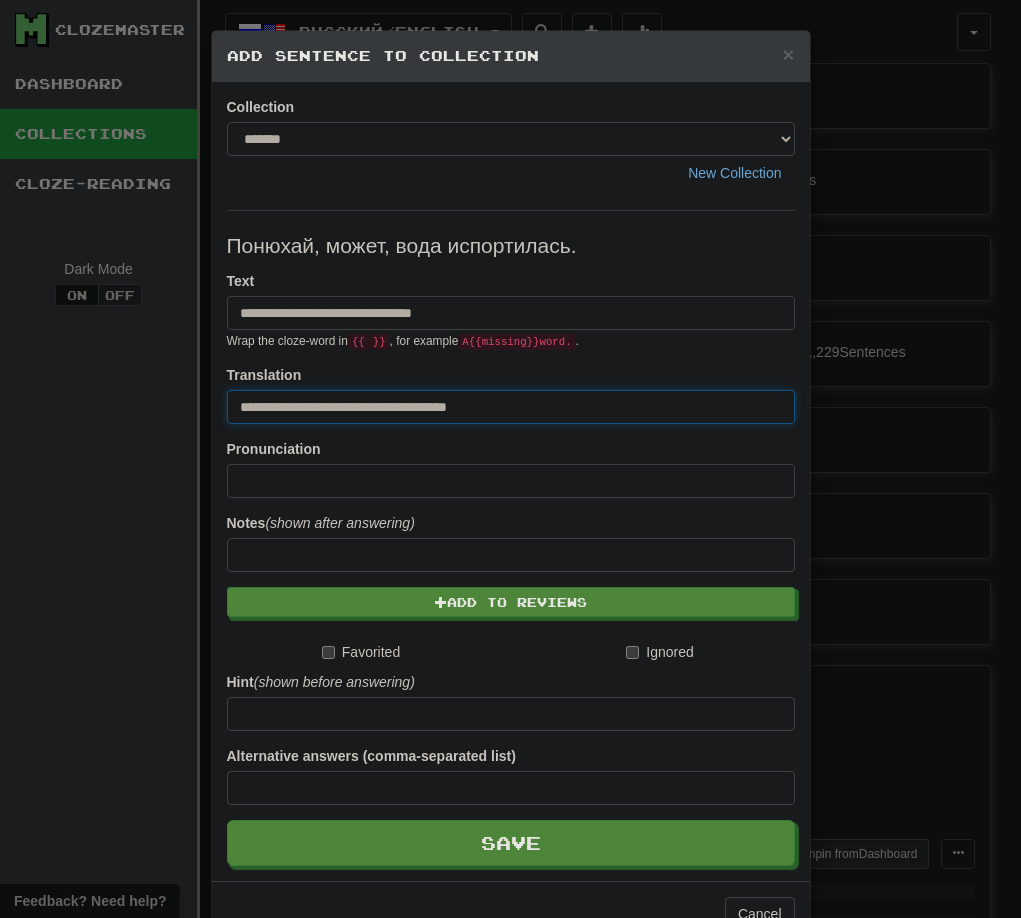 drag, startPoint x: 254, startPoint y: 401, endPoint x: 186, endPoint y: 398, distance: 68.06615 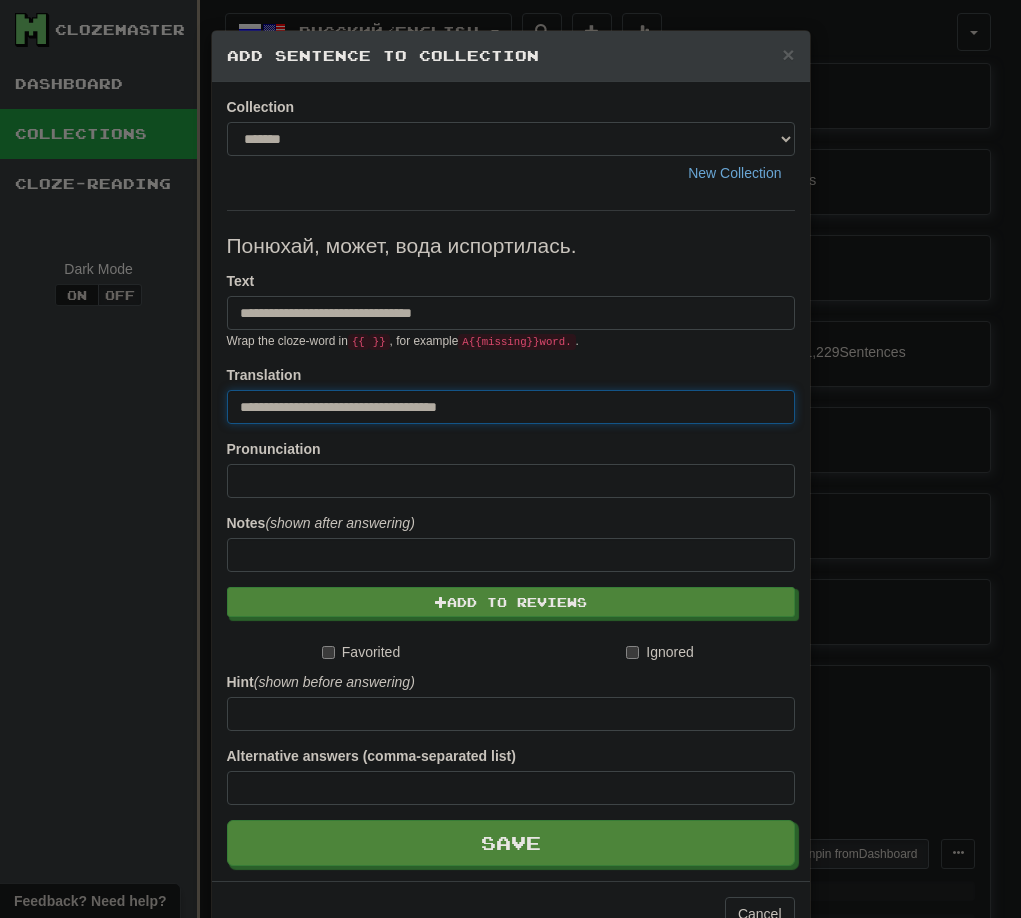 type on "**********" 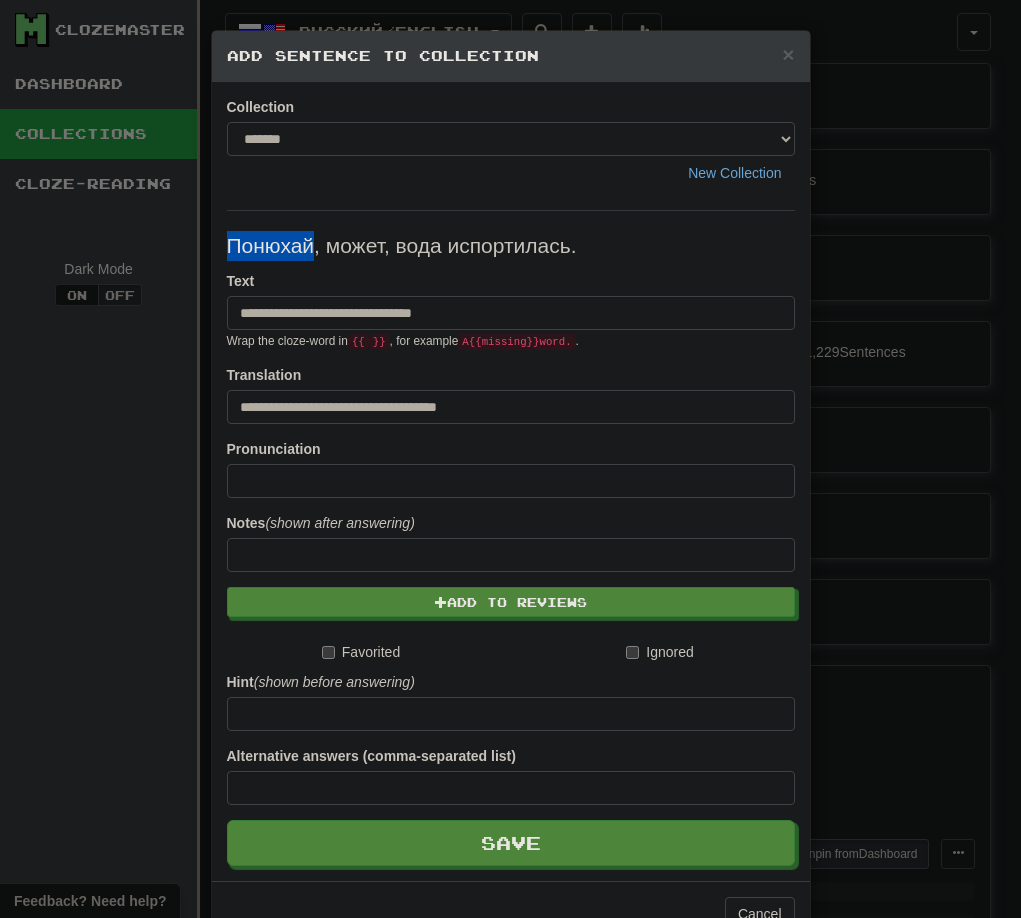 drag, startPoint x: 223, startPoint y: 252, endPoint x: 309, endPoint y: 256, distance: 86.09297 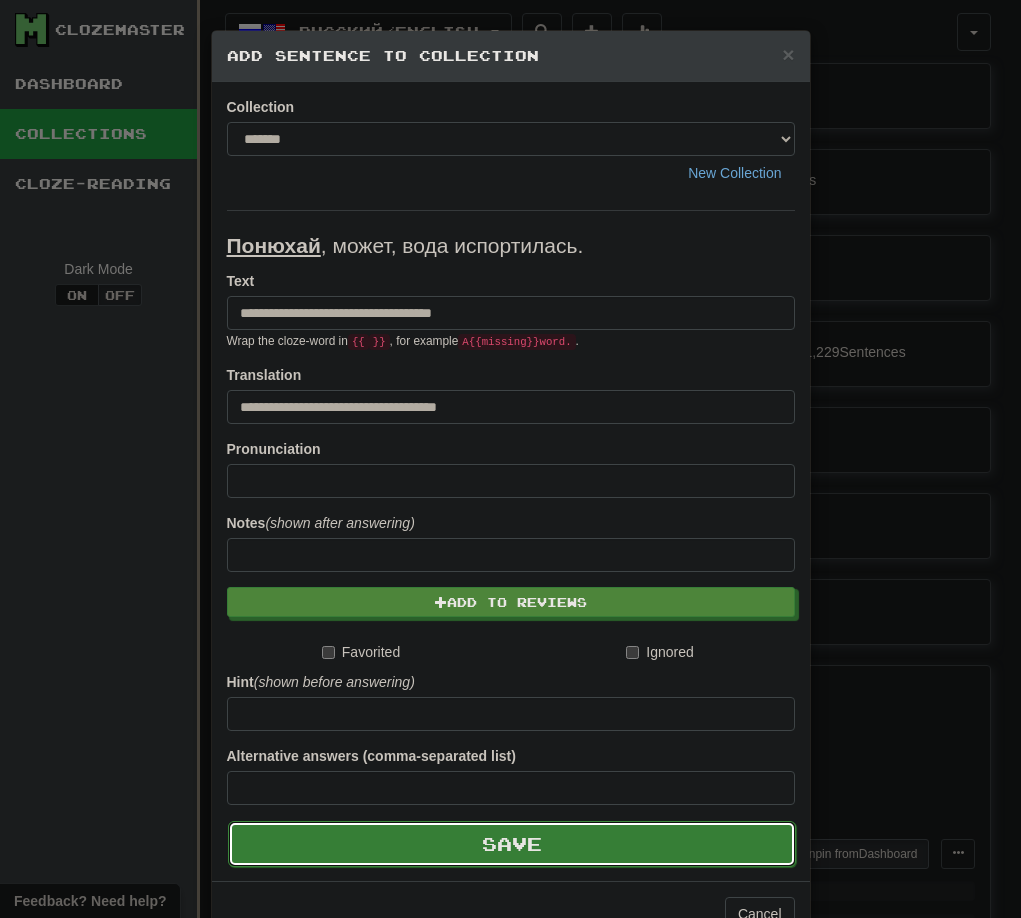 click on "Save" at bounding box center [512, 844] 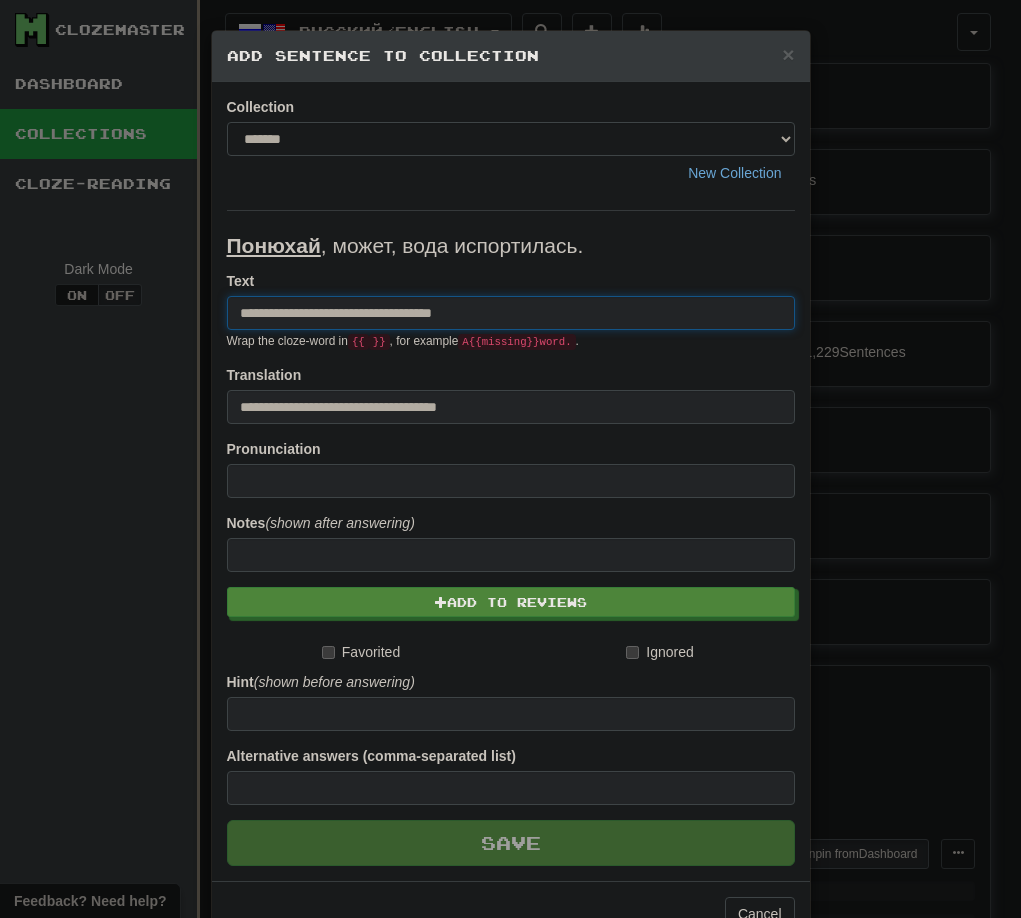 type 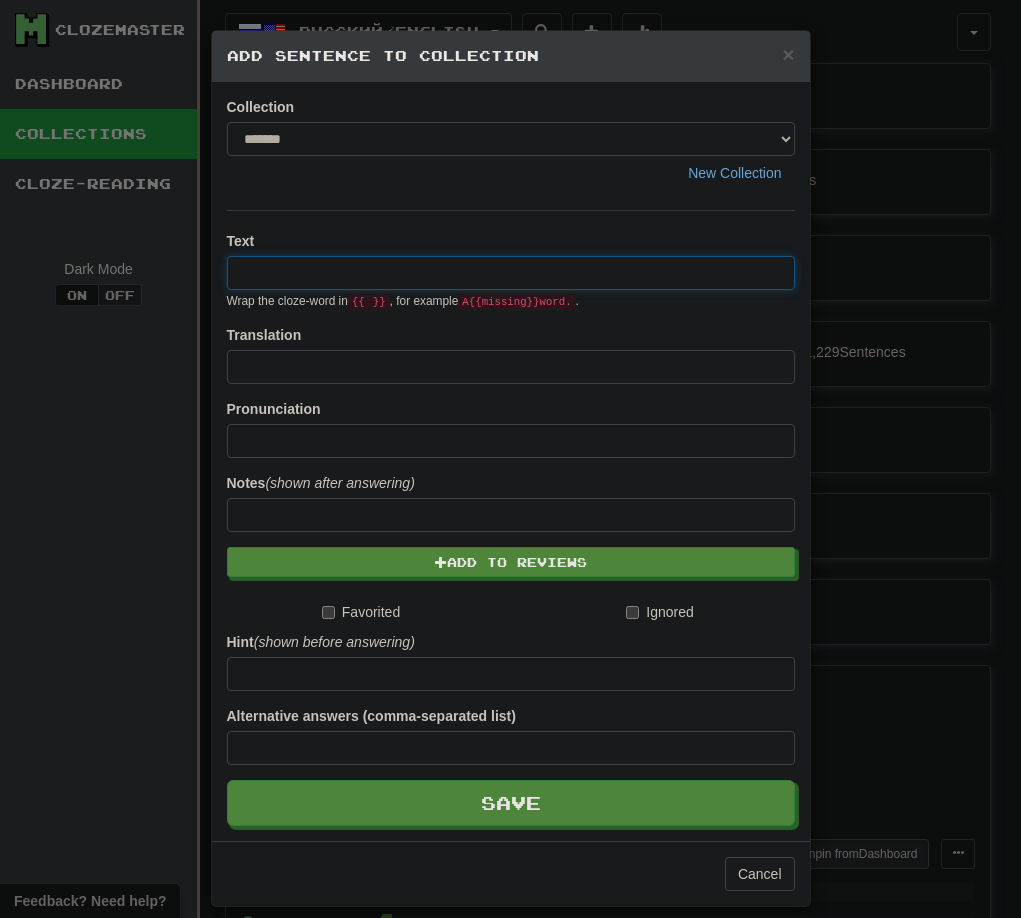 paste on "**********" 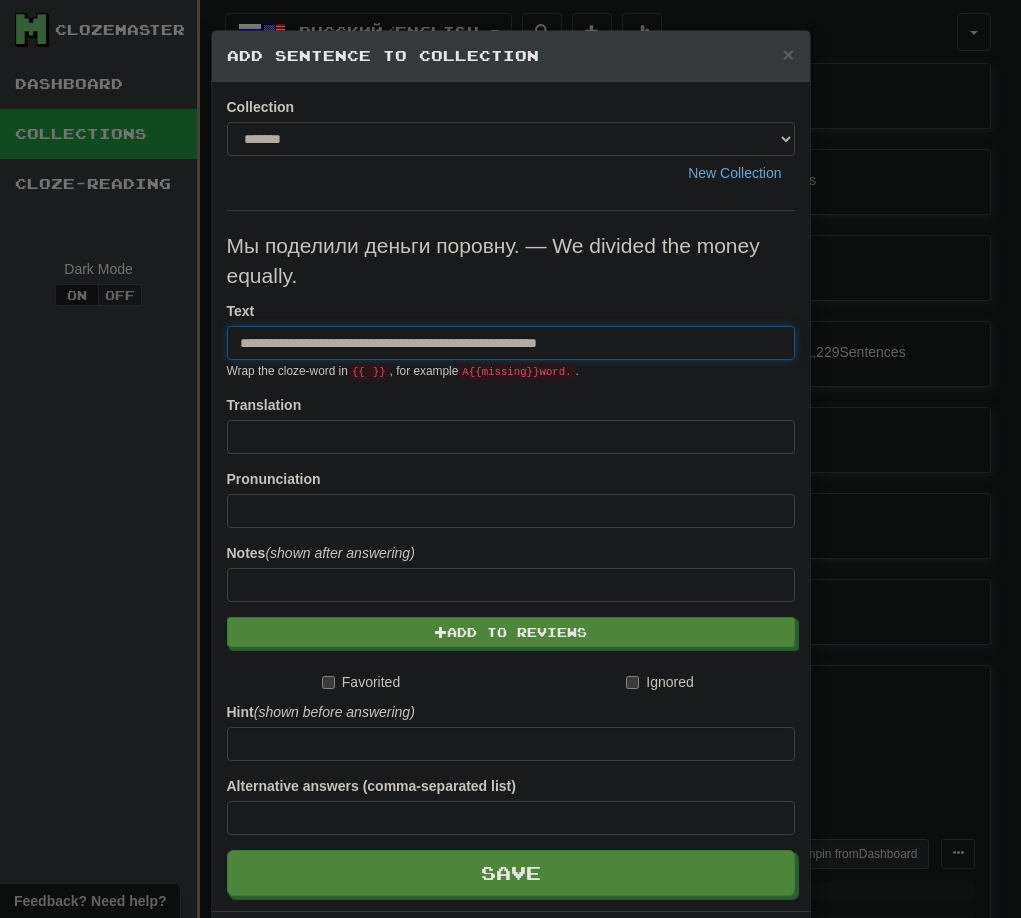 drag, startPoint x: 432, startPoint y: 349, endPoint x: 735, endPoint y: 349, distance: 303 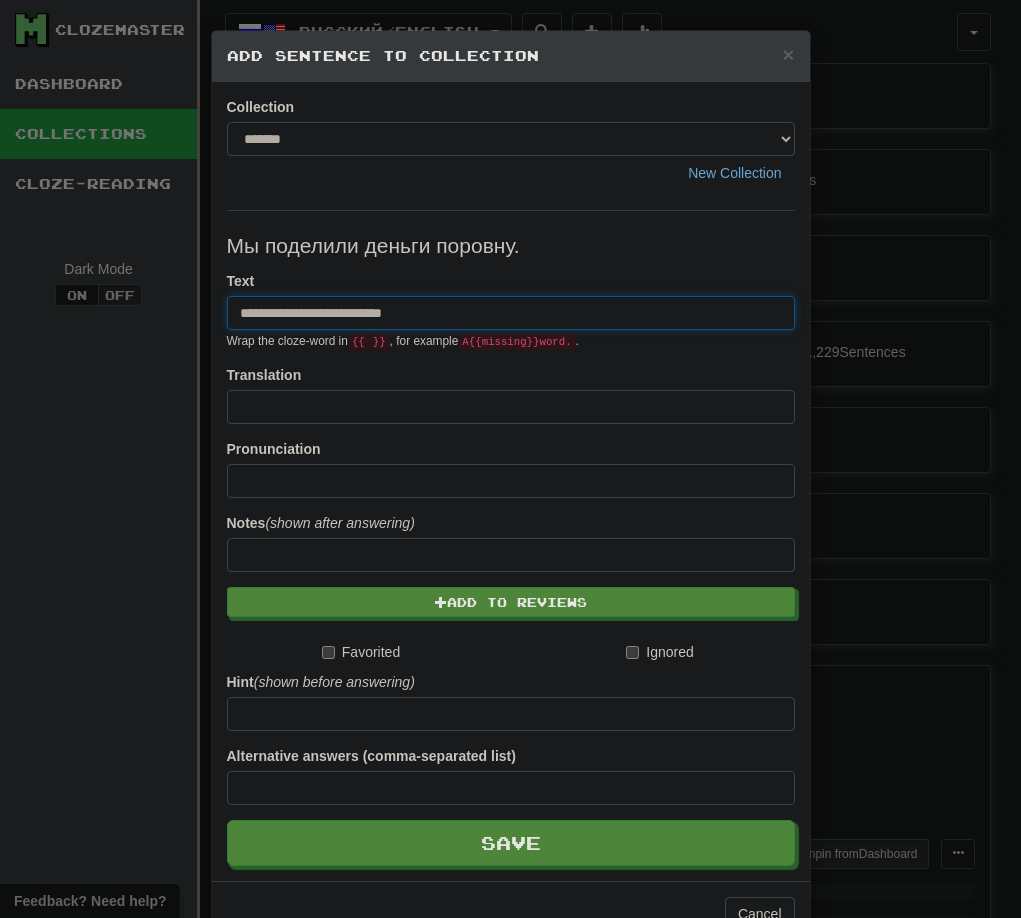 type on "**********" 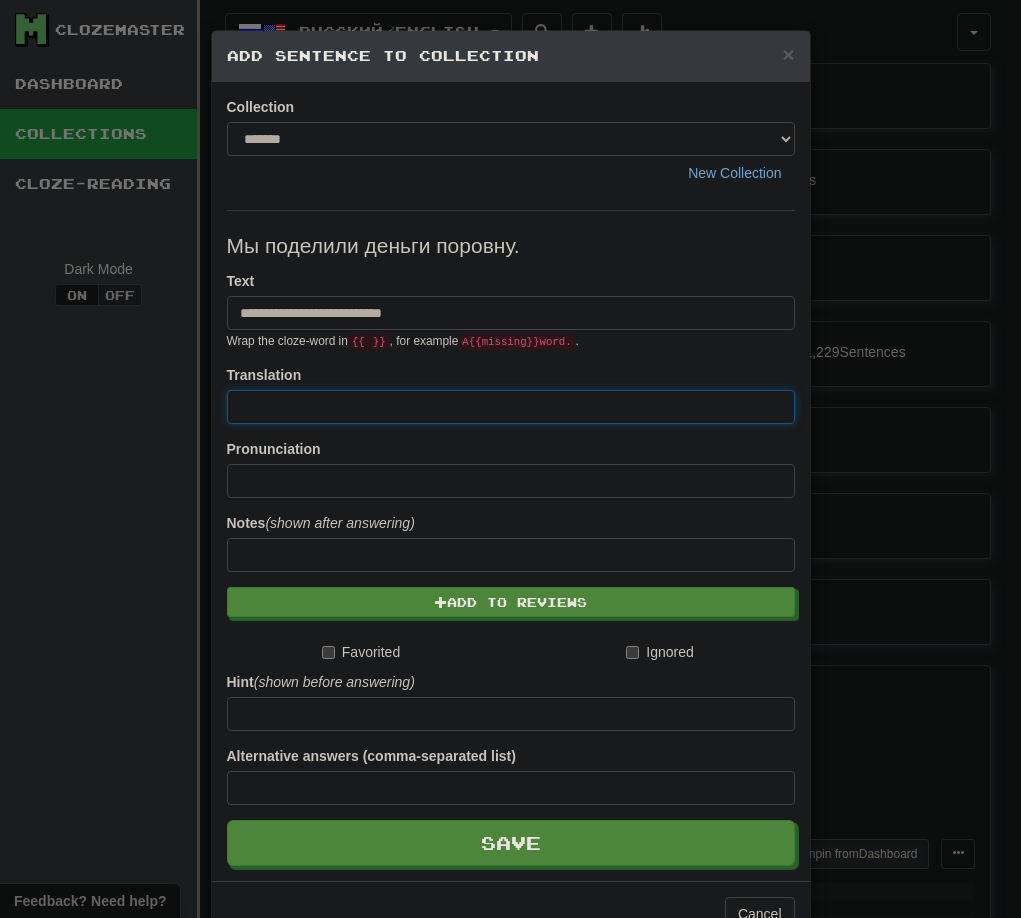 paste on "**********" 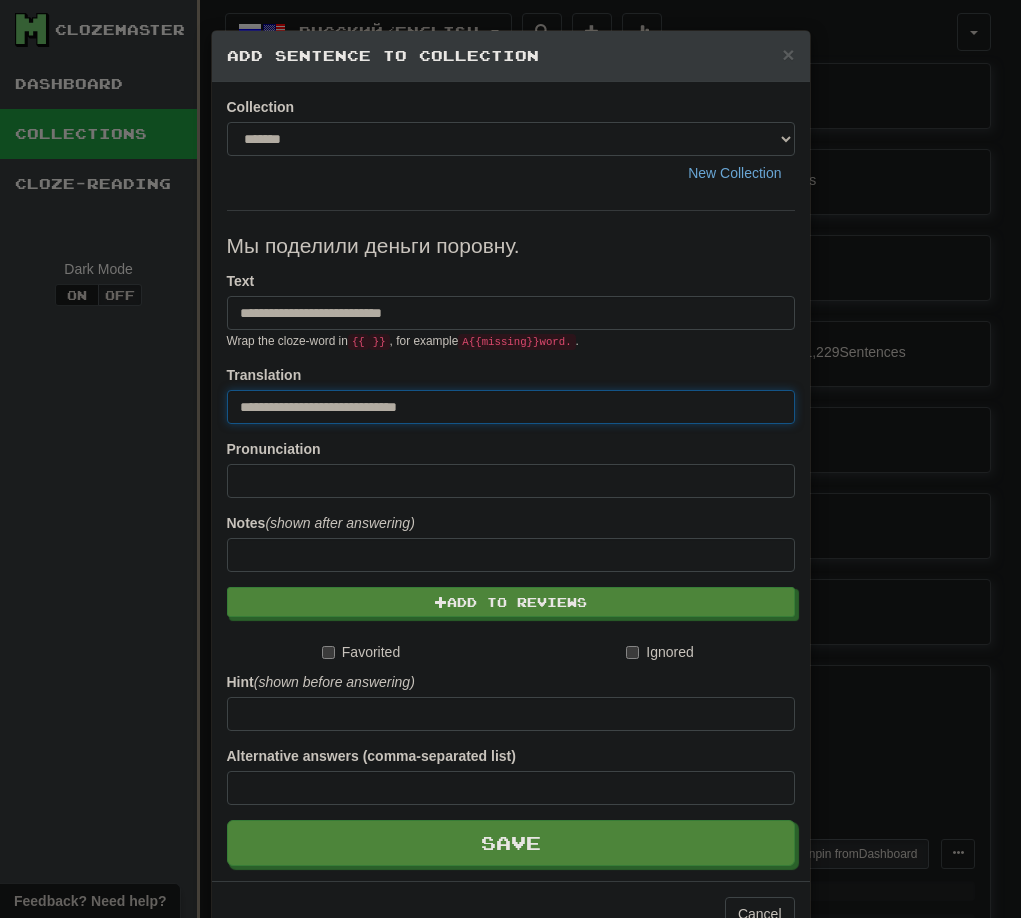 drag, startPoint x: 250, startPoint y: 403, endPoint x: 147, endPoint y: 403, distance: 103 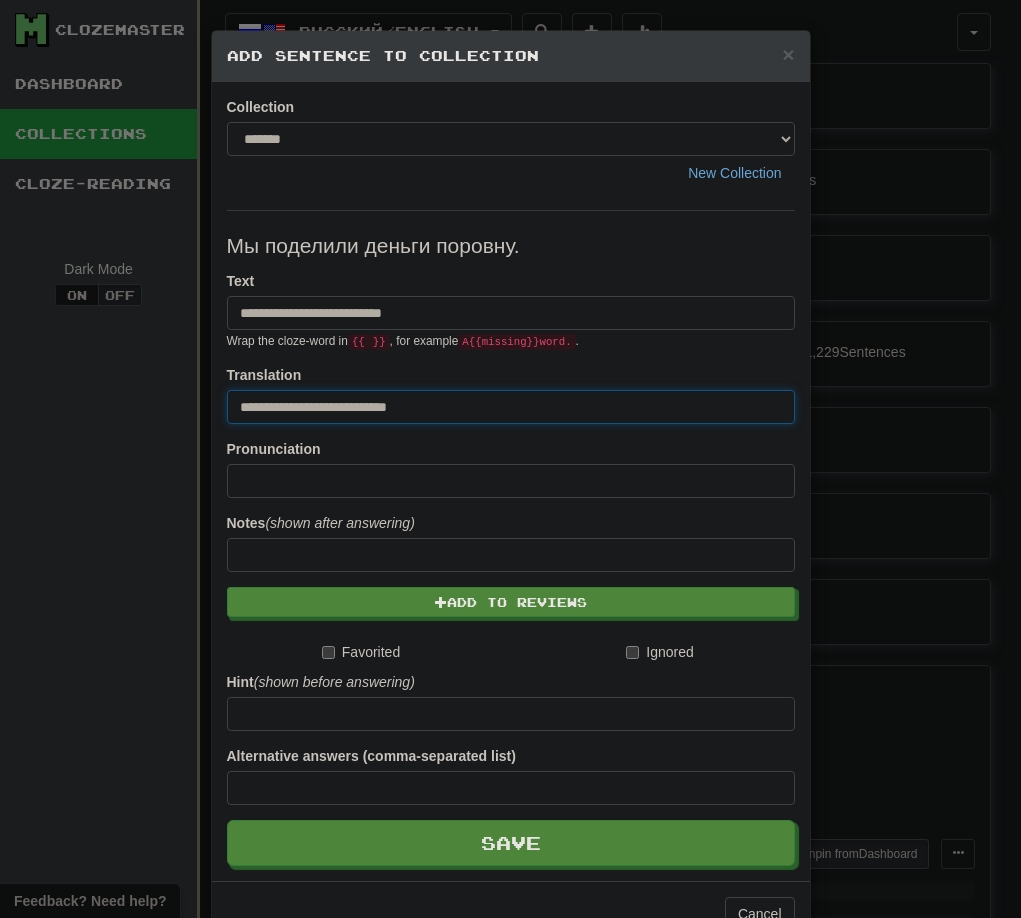 type on "**********" 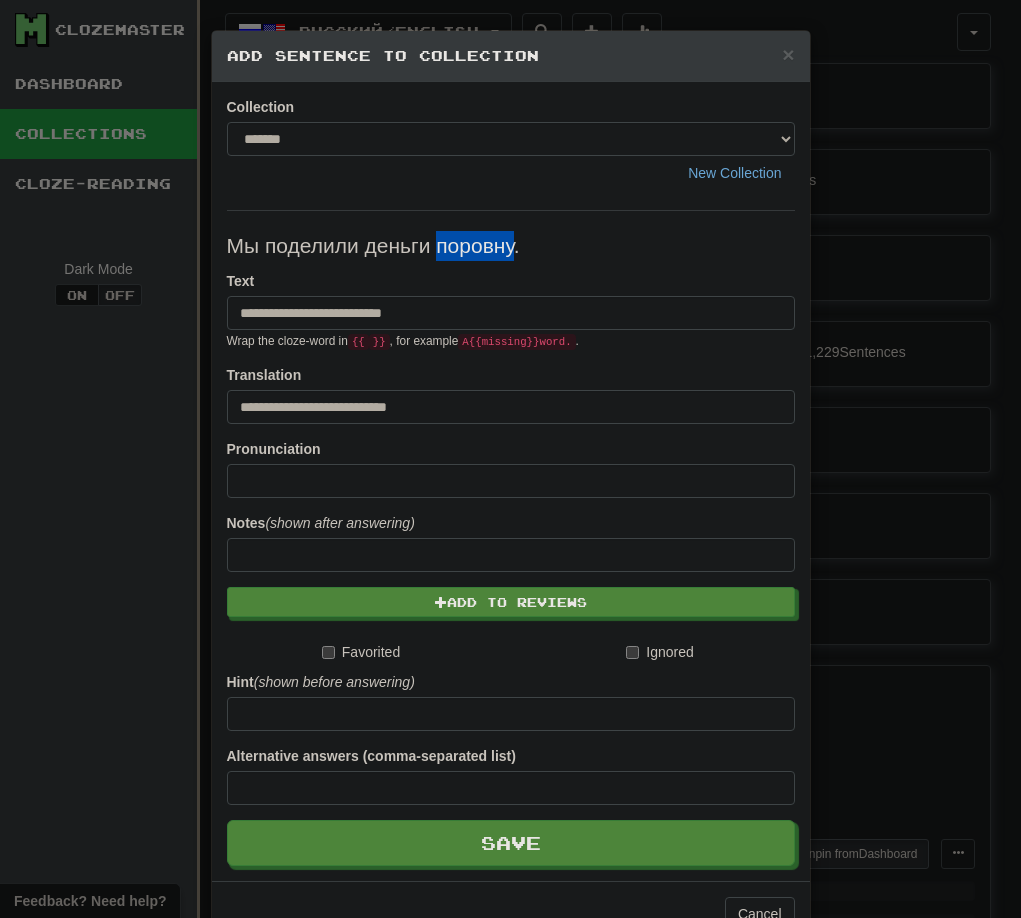 drag, startPoint x: 433, startPoint y: 245, endPoint x: 505, endPoint y: 245, distance: 72 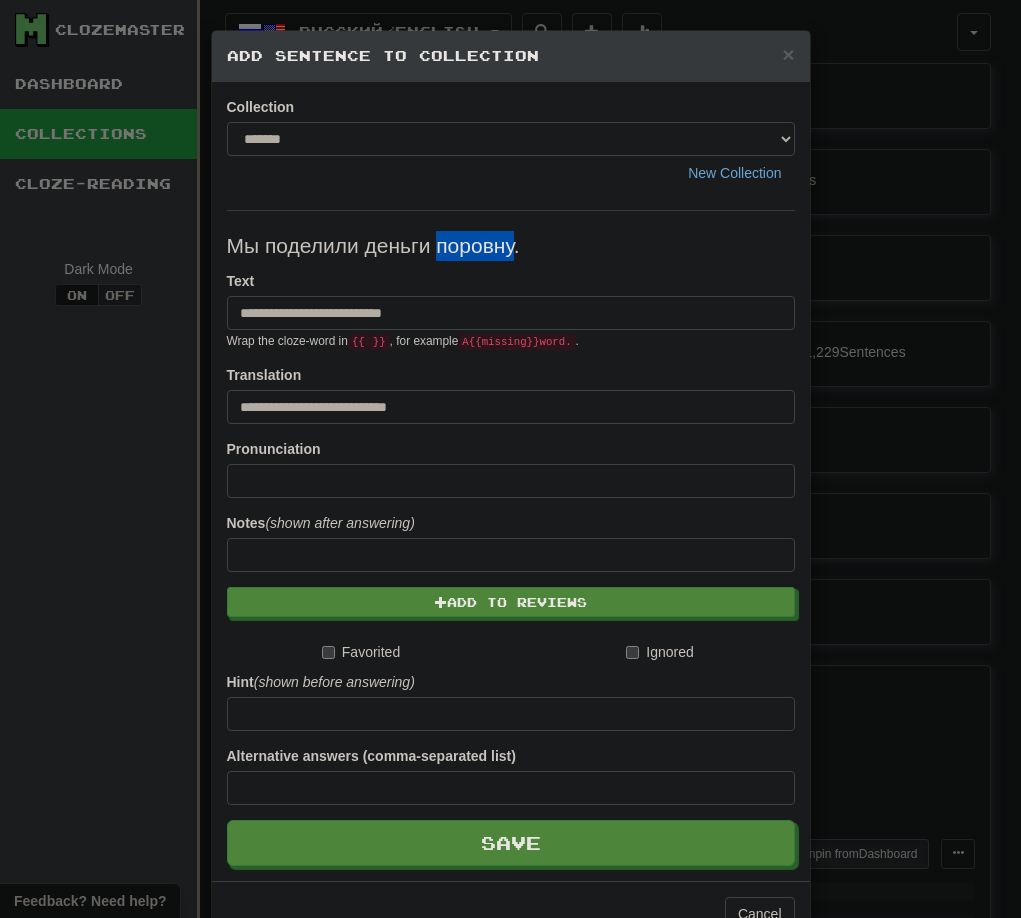 click on "Мы поделили деньги поровну." at bounding box center [511, 246] 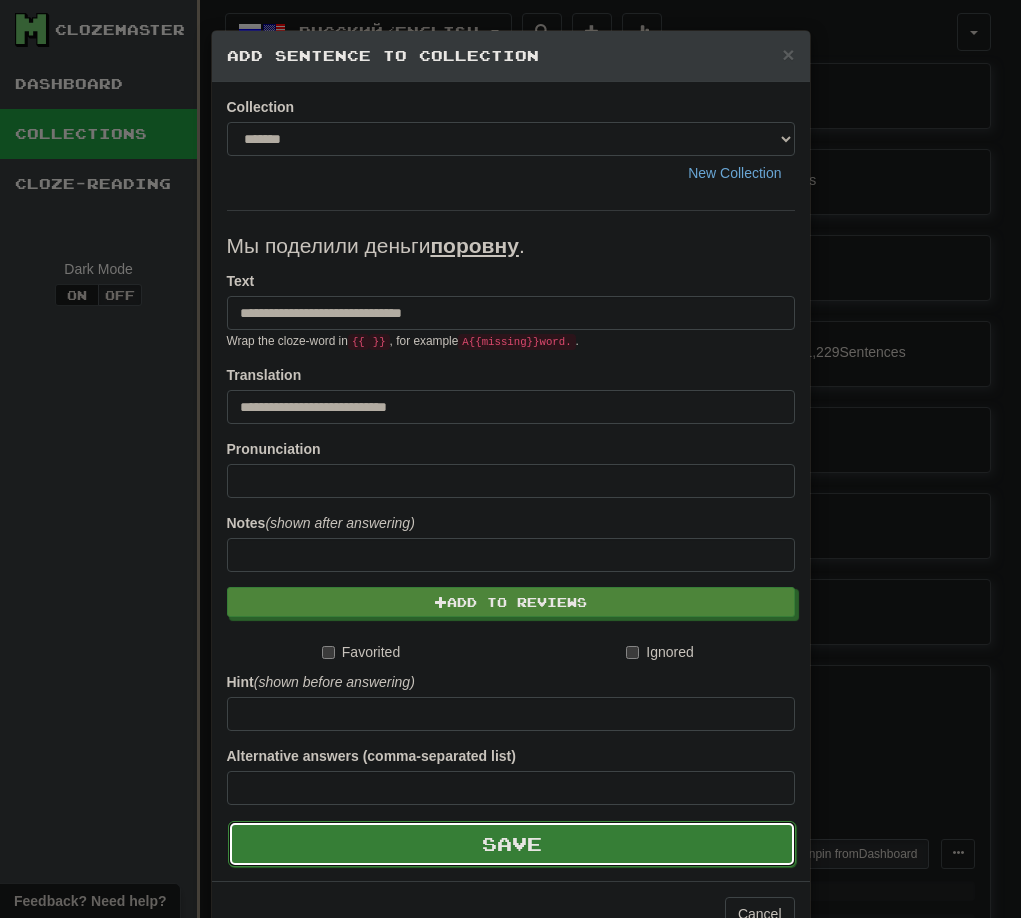 click on "Save" at bounding box center (512, 844) 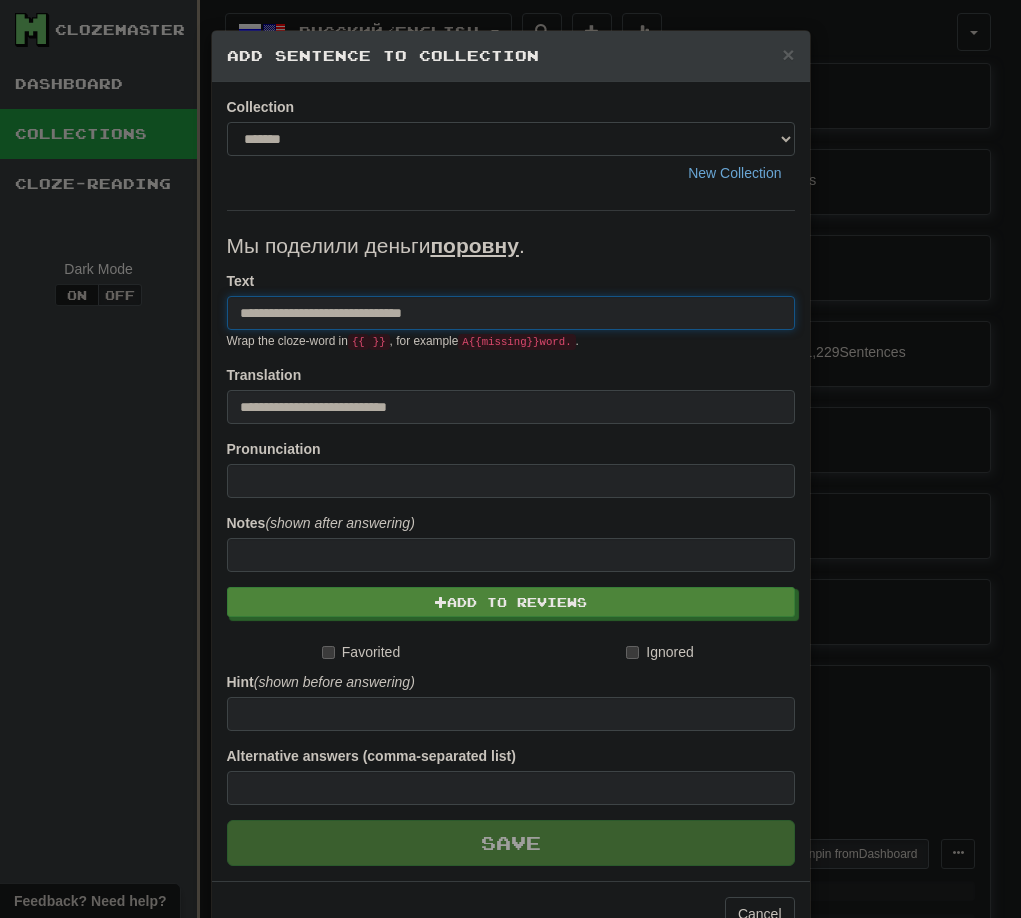 type 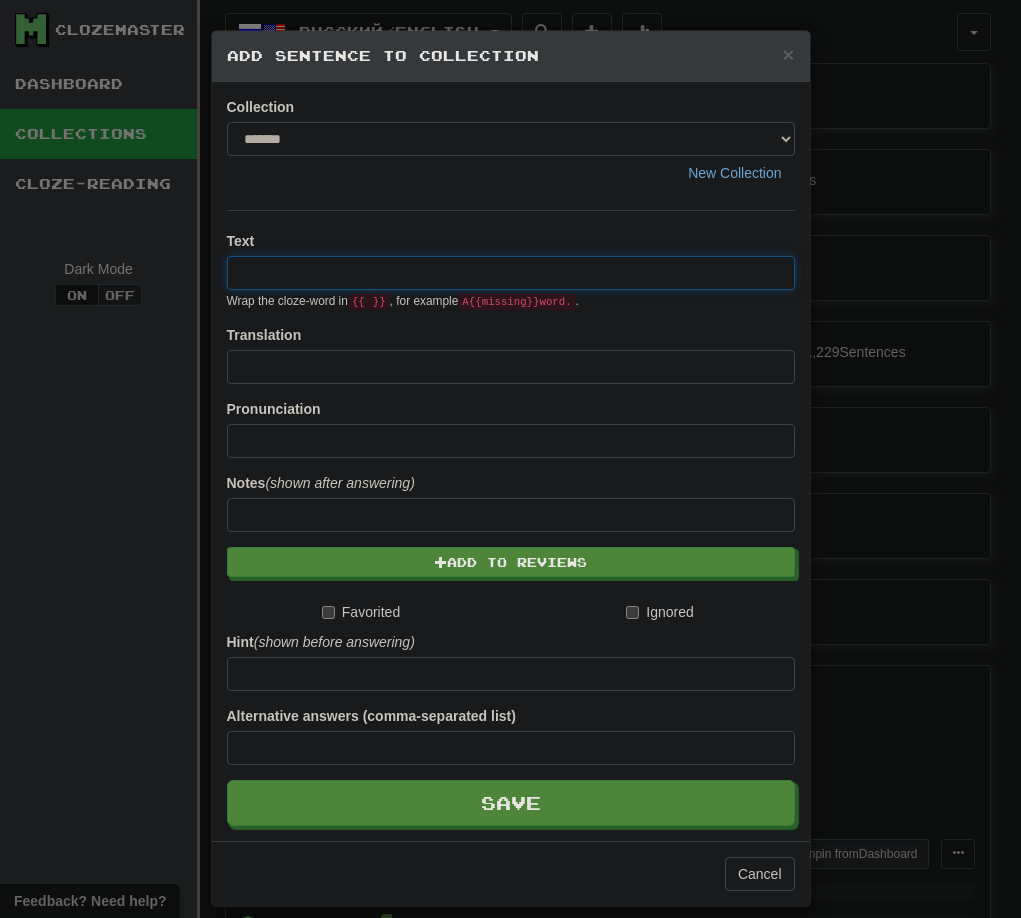 paste on "**********" 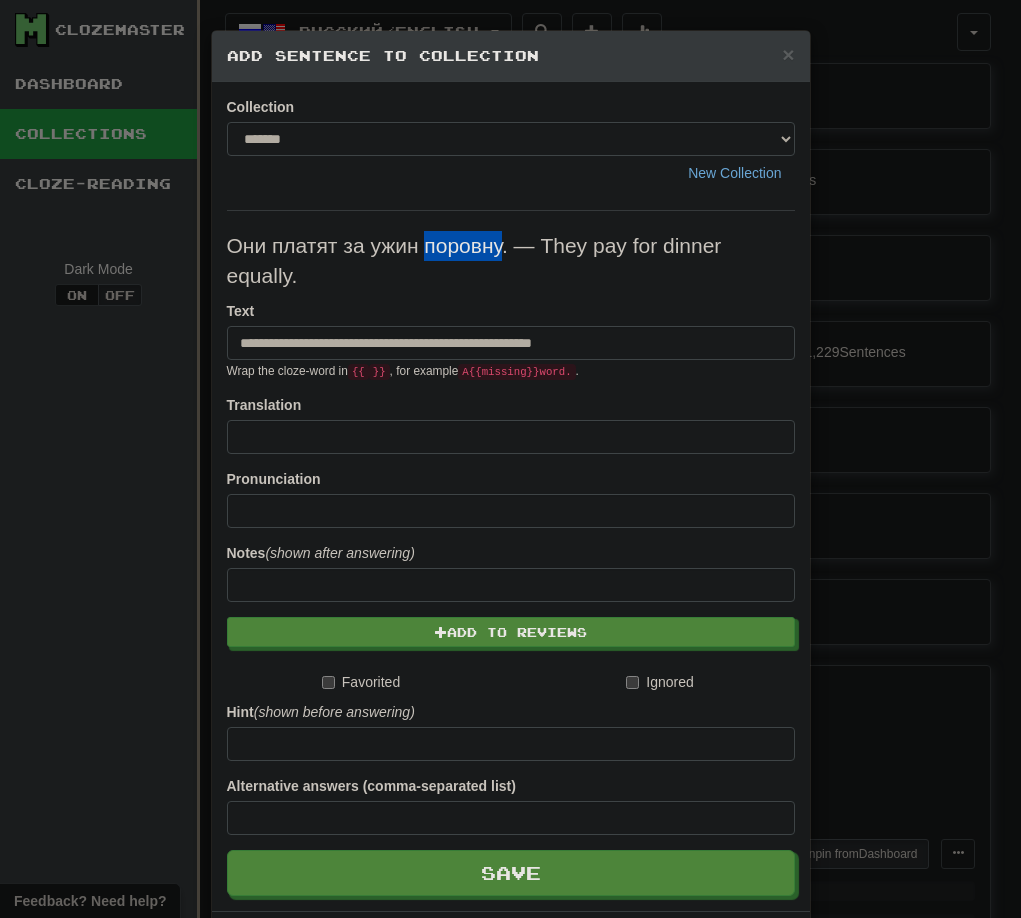 drag, startPoint x: 418, startPoint y: 247, endPoint x: 496, endPoint y: 247, distance: 78 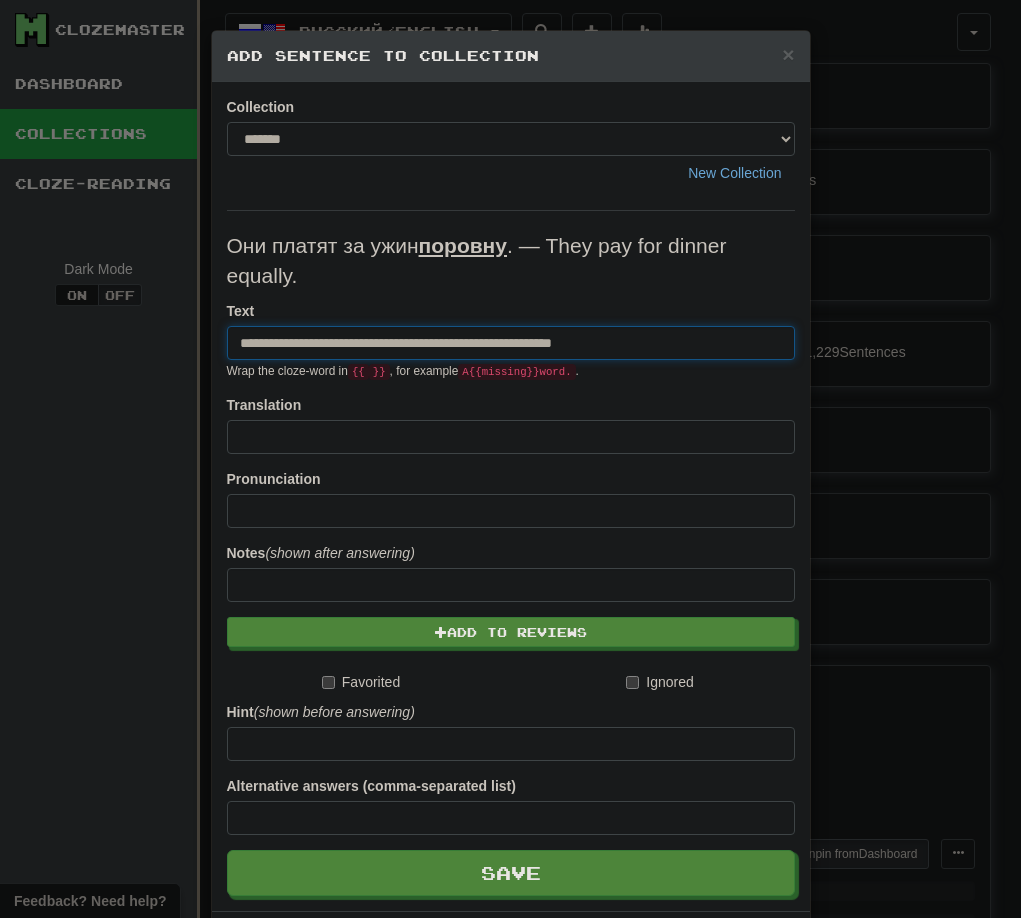 drag, startPoint x: 440, startPoint y: 344, endPoint x: 718, endPoint y: 346, distance: 278.0072 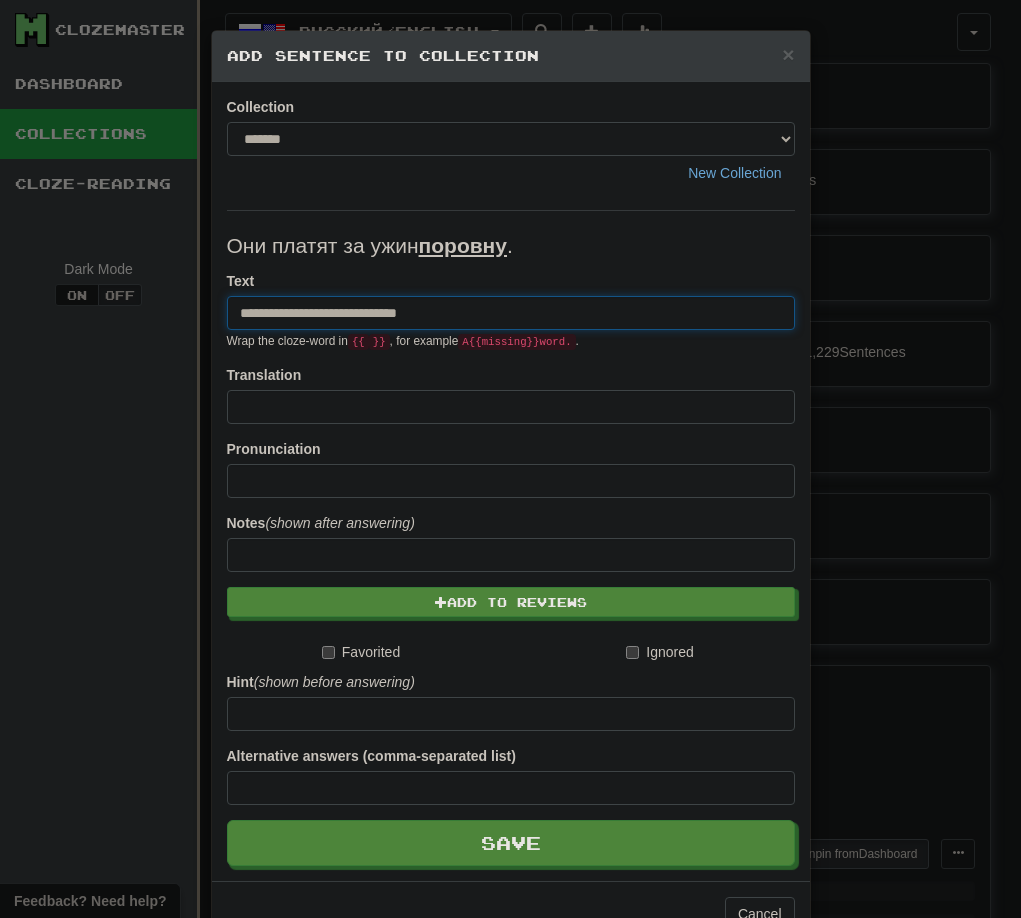 type on "**********" 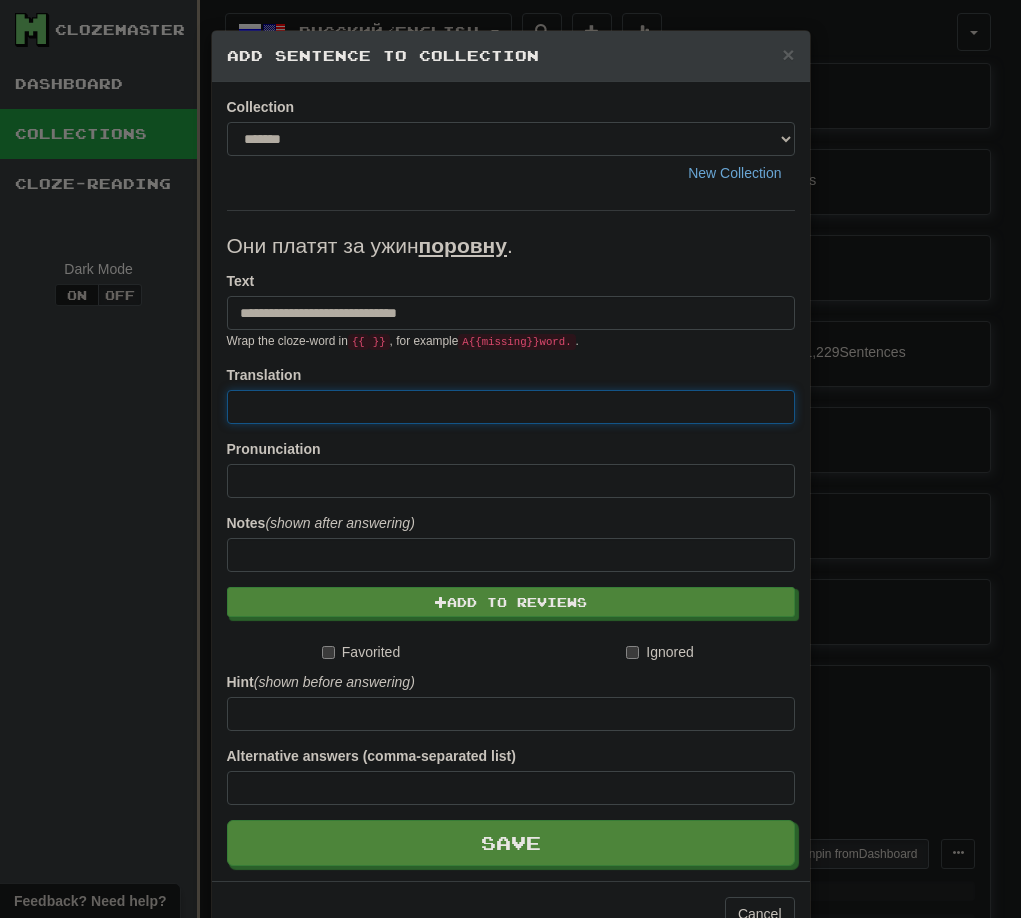 paste on "**********" 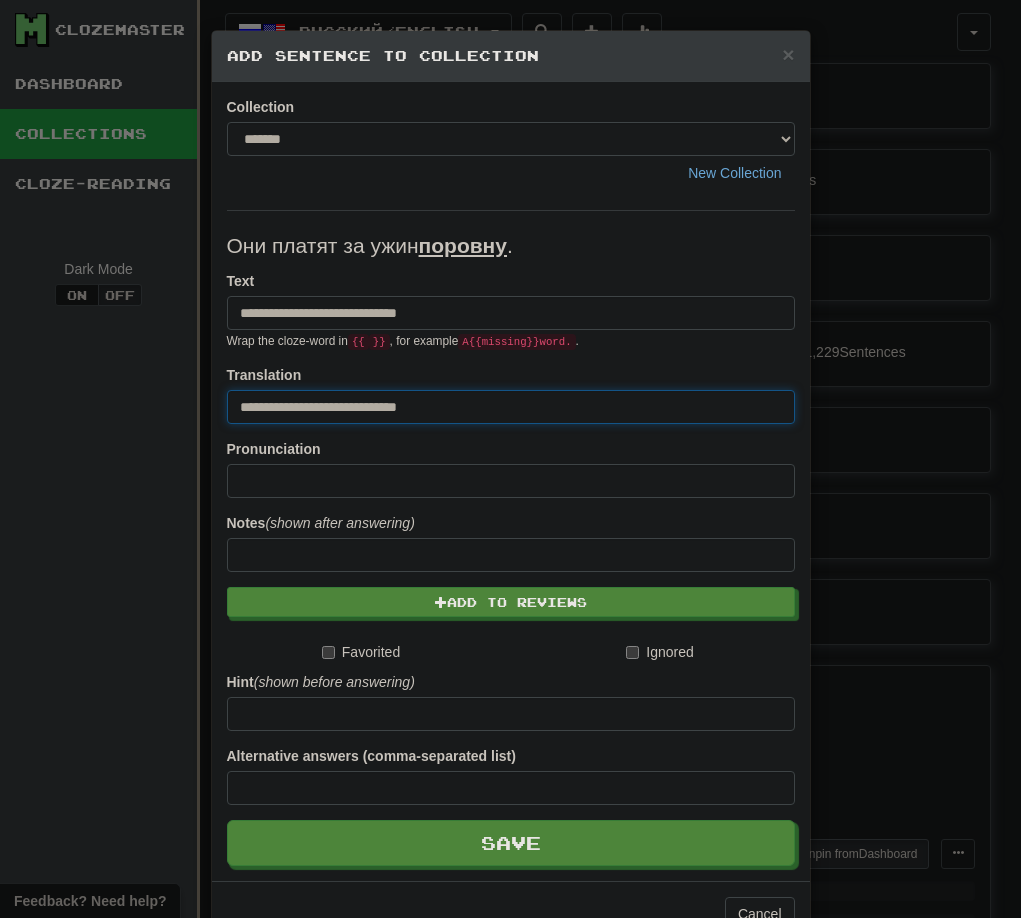 drag, startPoint x: 257, startPoint y: 408, endPoint x: 177, endPoint y: 402, distance: 80.224686 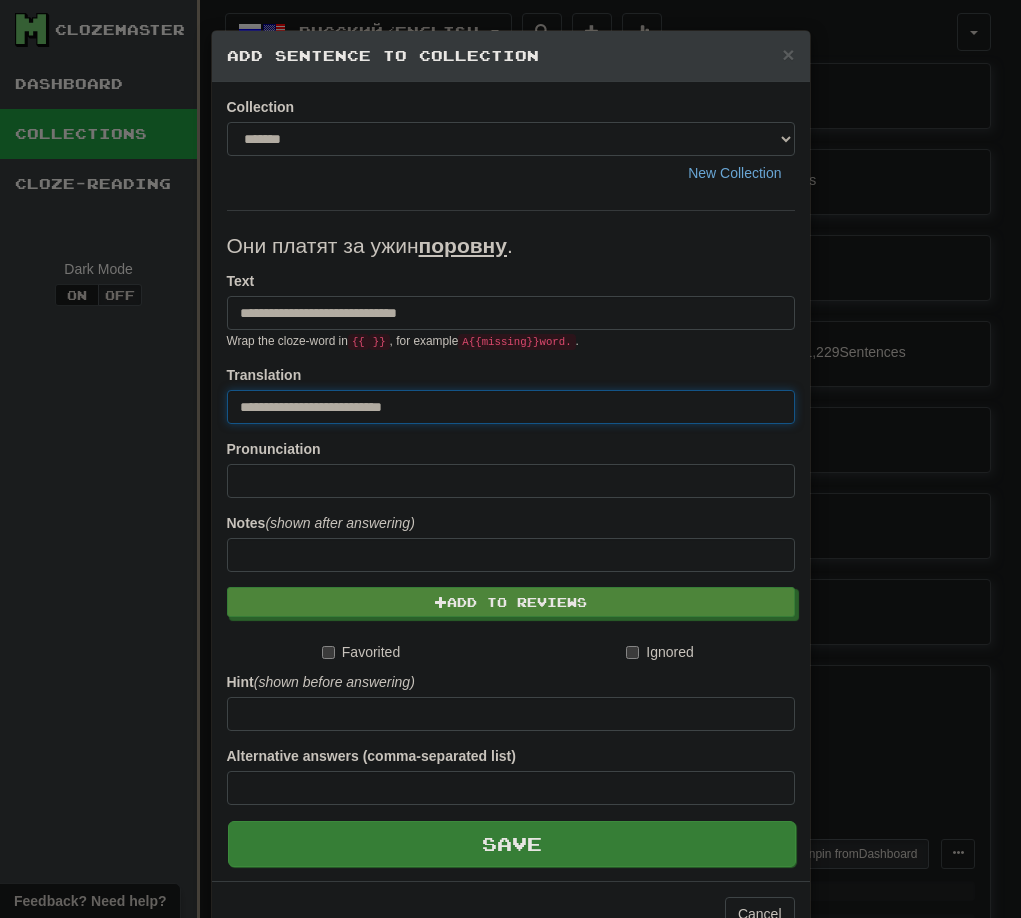 type on "**********" 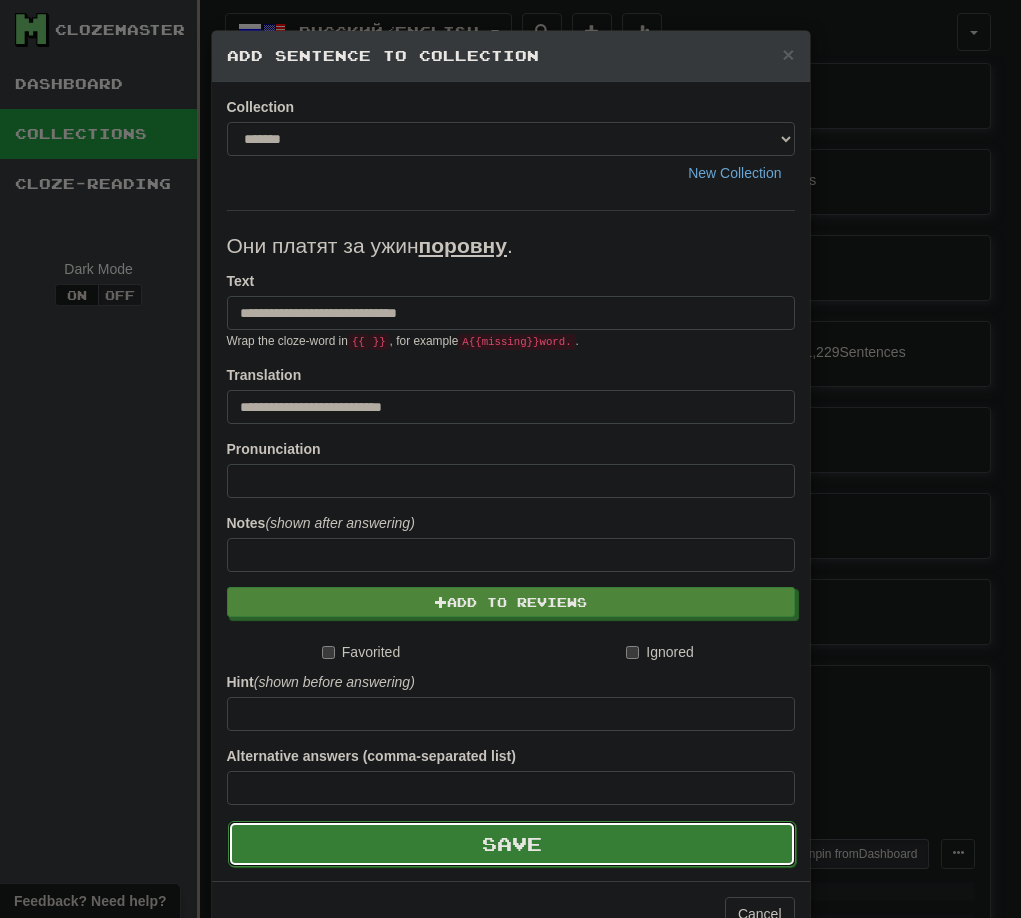 click on "Save" at bounding box center (512, 844) 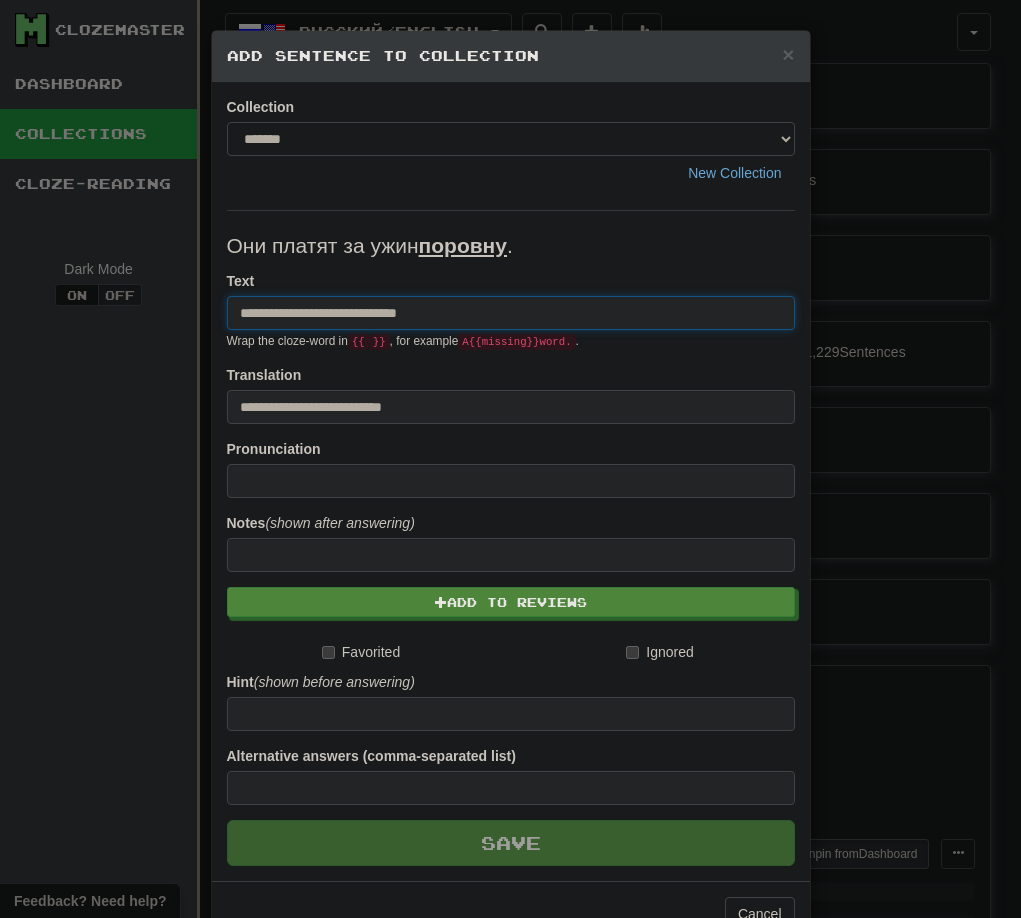 type 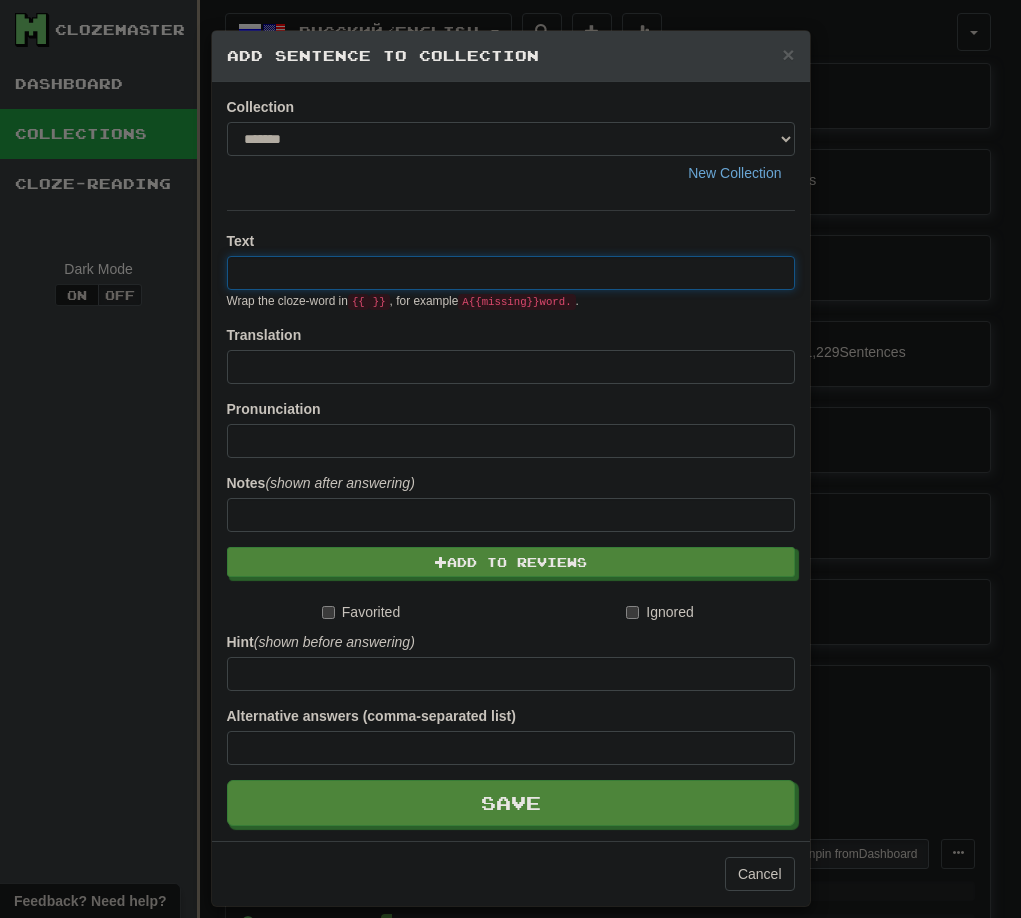 paste on "**********" 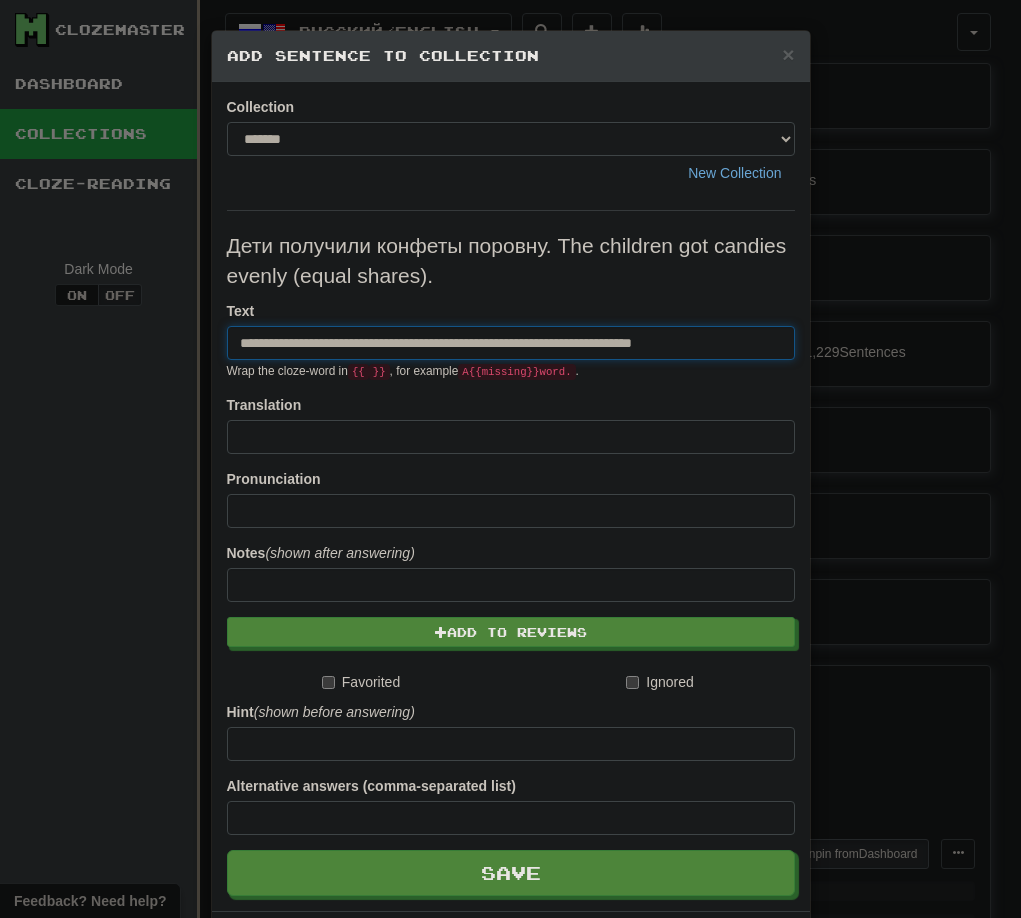 drag, startPoint x: 450, startPoint y: 345, endPoint x: 966, endPoint y: 345, distance: 516 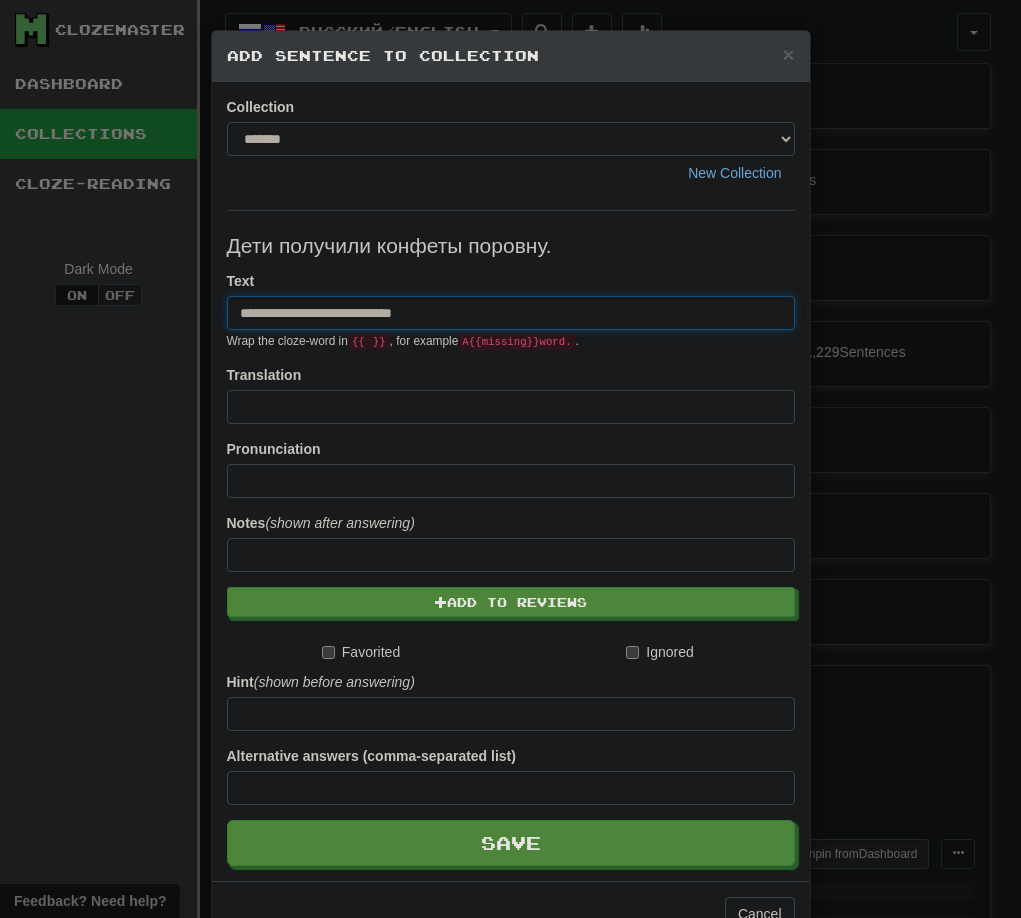 type on "**********" 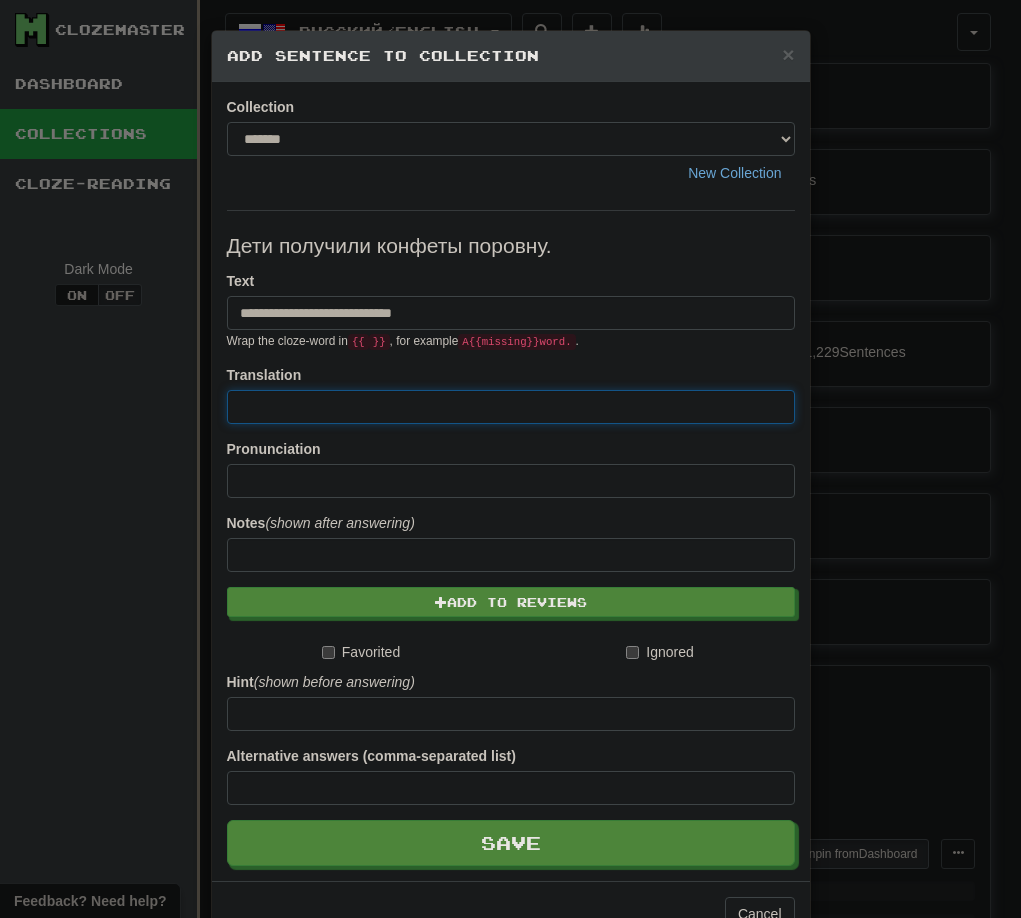 paste on "**********" 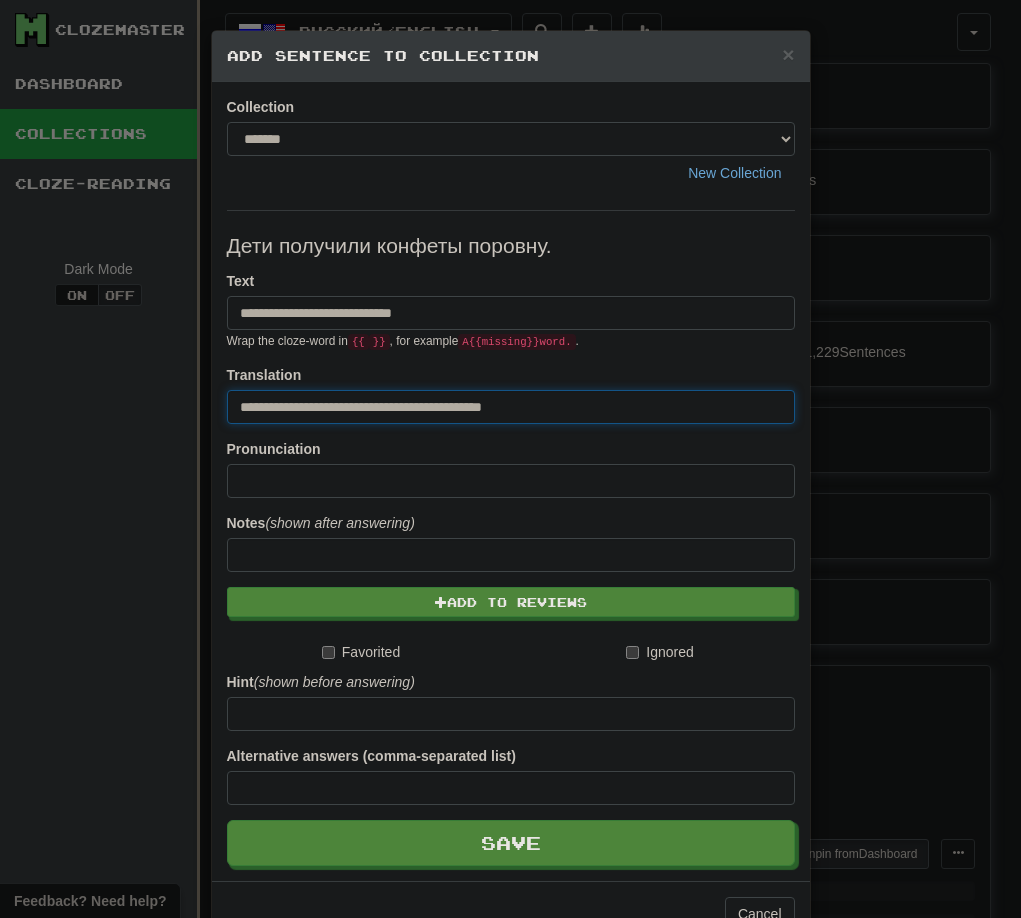 type on "**********" 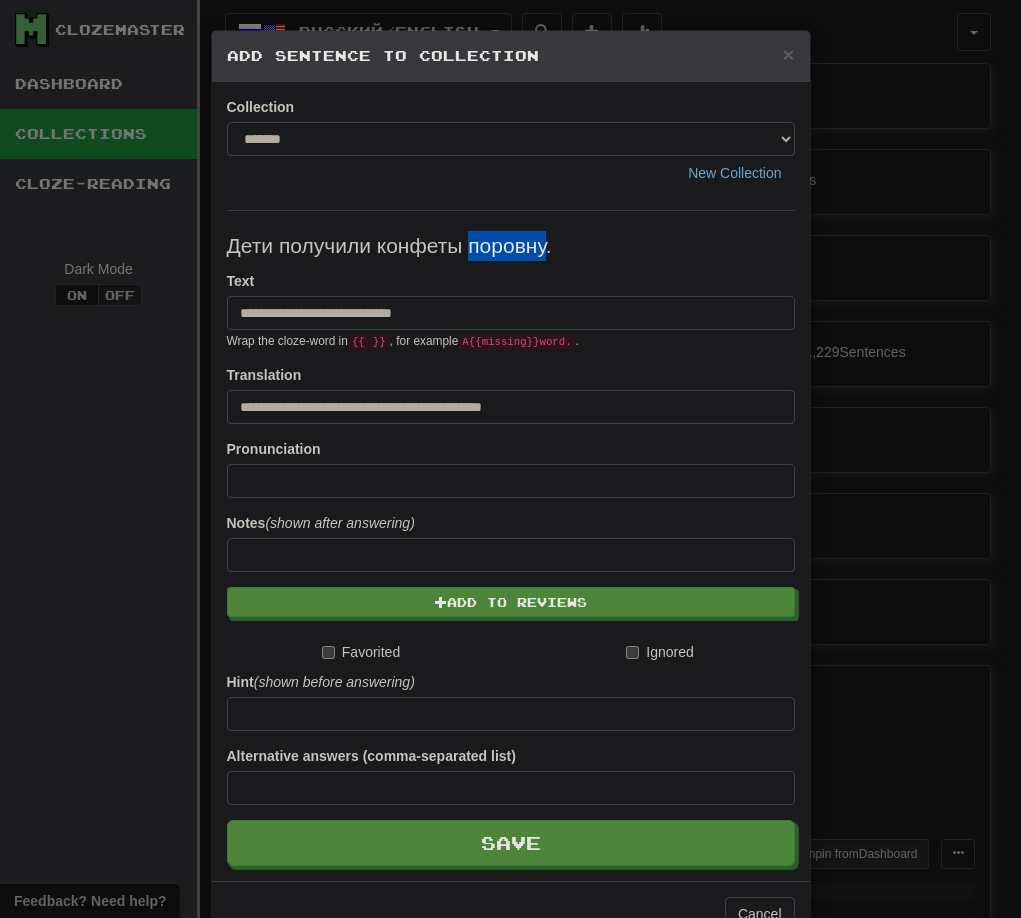 drag, startPoint x: 459, startPoint y: 247, endPoint x: 538, endPoint y: 246, distance: 79.00633 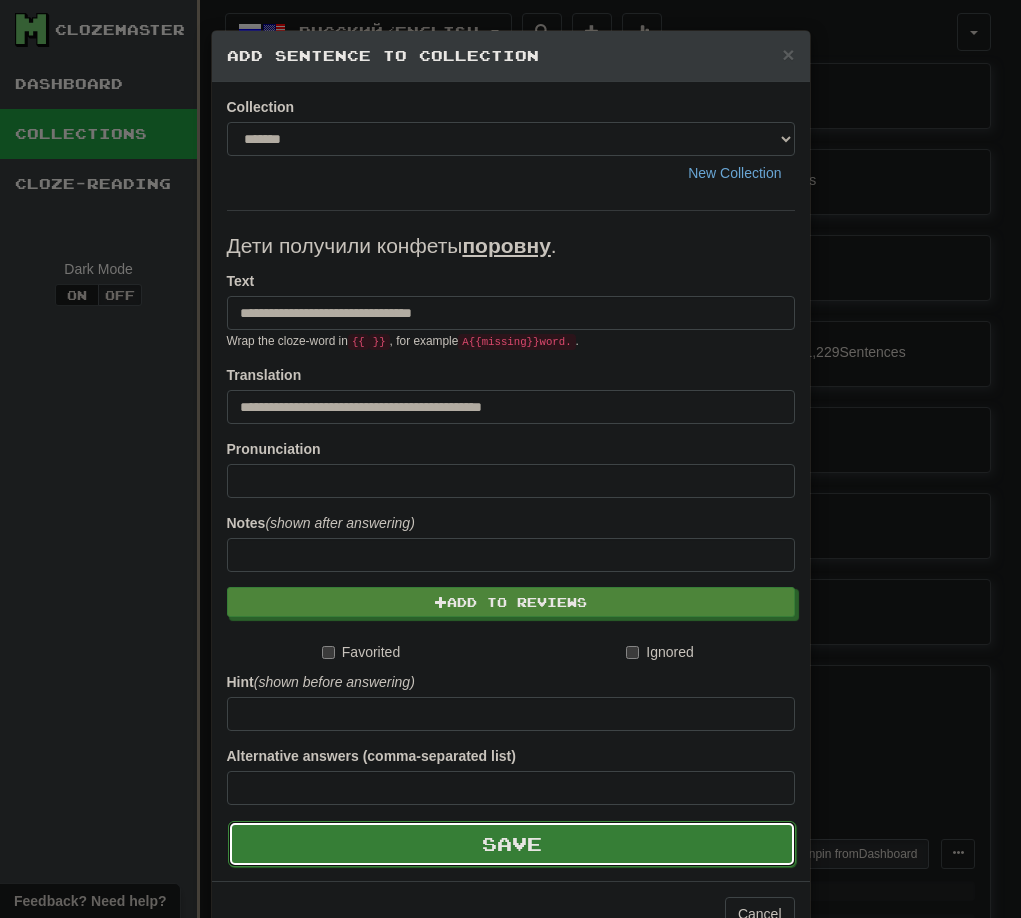 click on "Save" at bounding box center [512, 844] 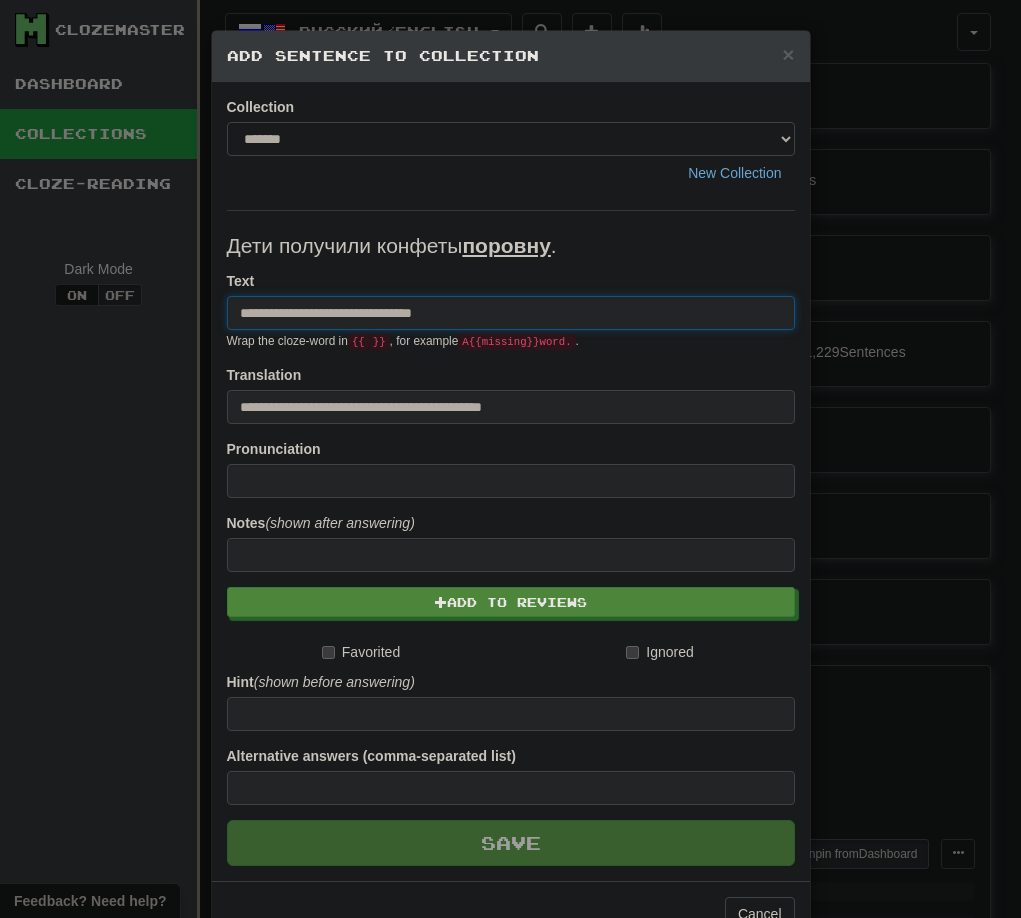 type 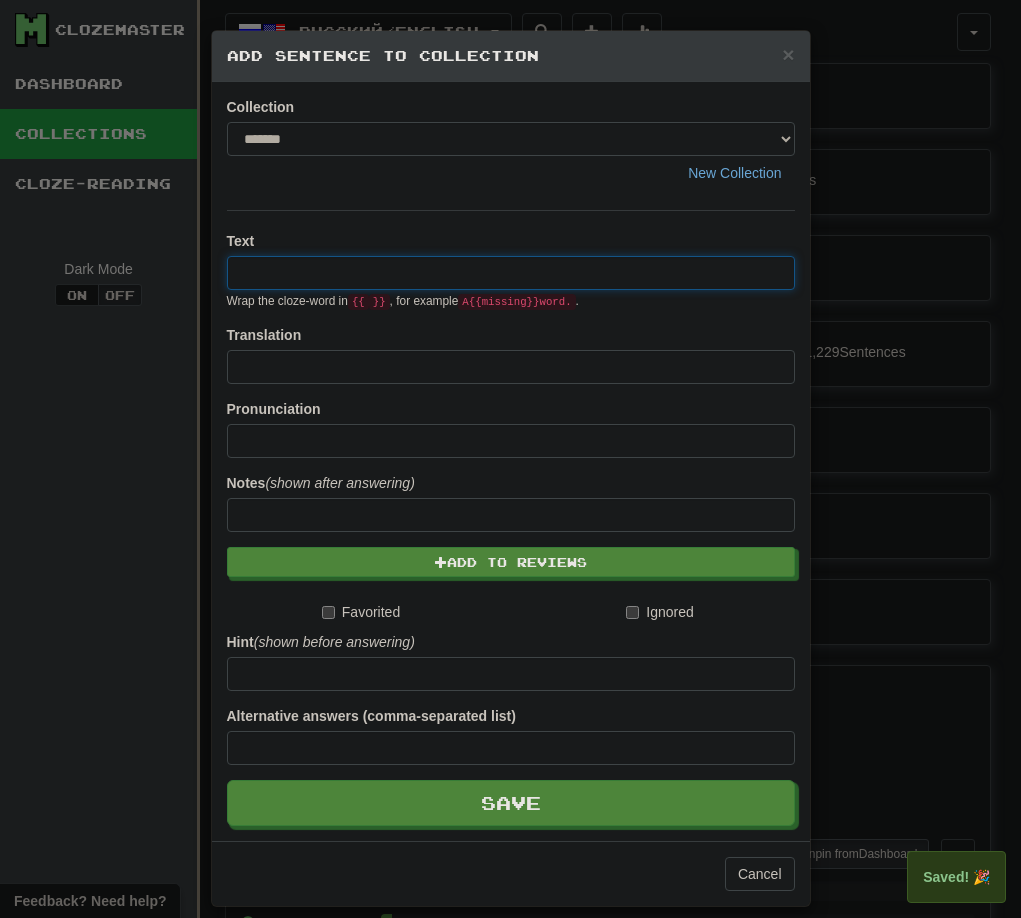 click on "× Add Sentence to Collection Collection ******* ******** New Collection Text Wrap the cloze-word in  {{ }} , for example  A  {{ missing }}  word. . Translation Pronunciation Notes  (shown after answering)  Add to Reviews  Favorited  Ignored Hint  (shown before answering) Alternative answers (comma-separated list) Save Cancel" at bounding box center [510, 459] 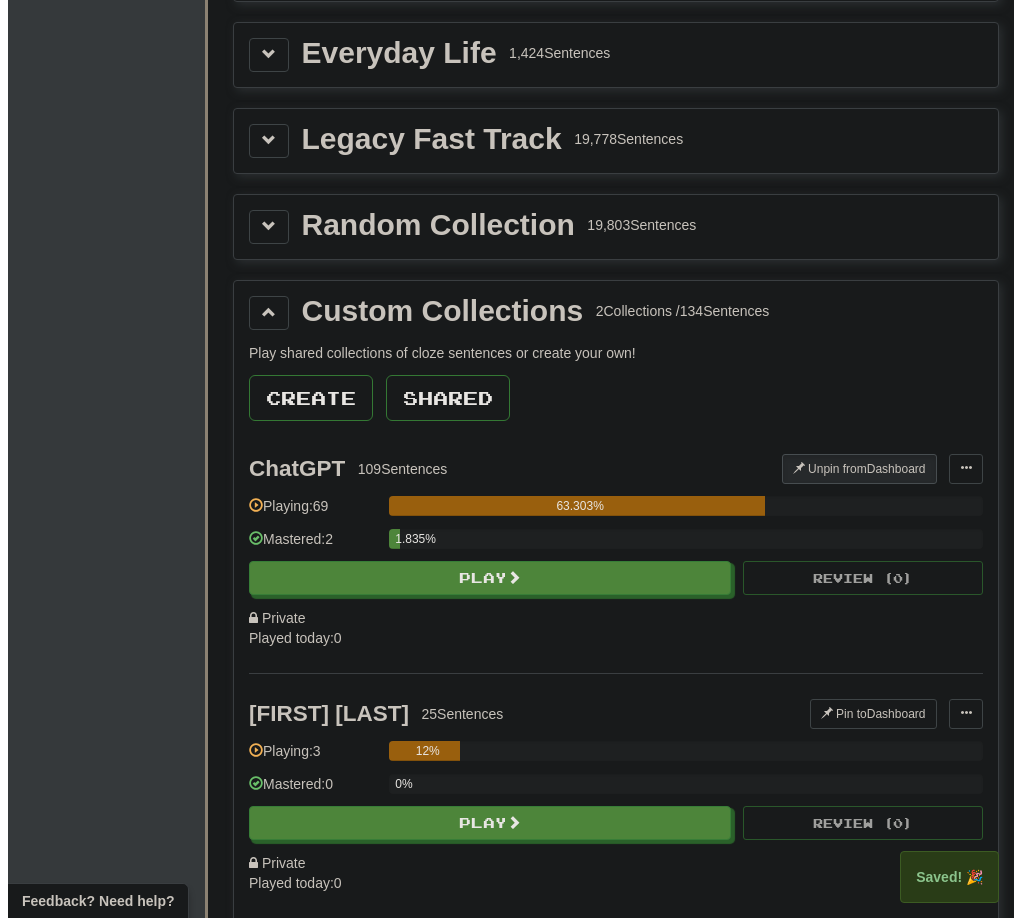 scroll, scrollTop: 400, scrollLeft: 0, axis: vertical 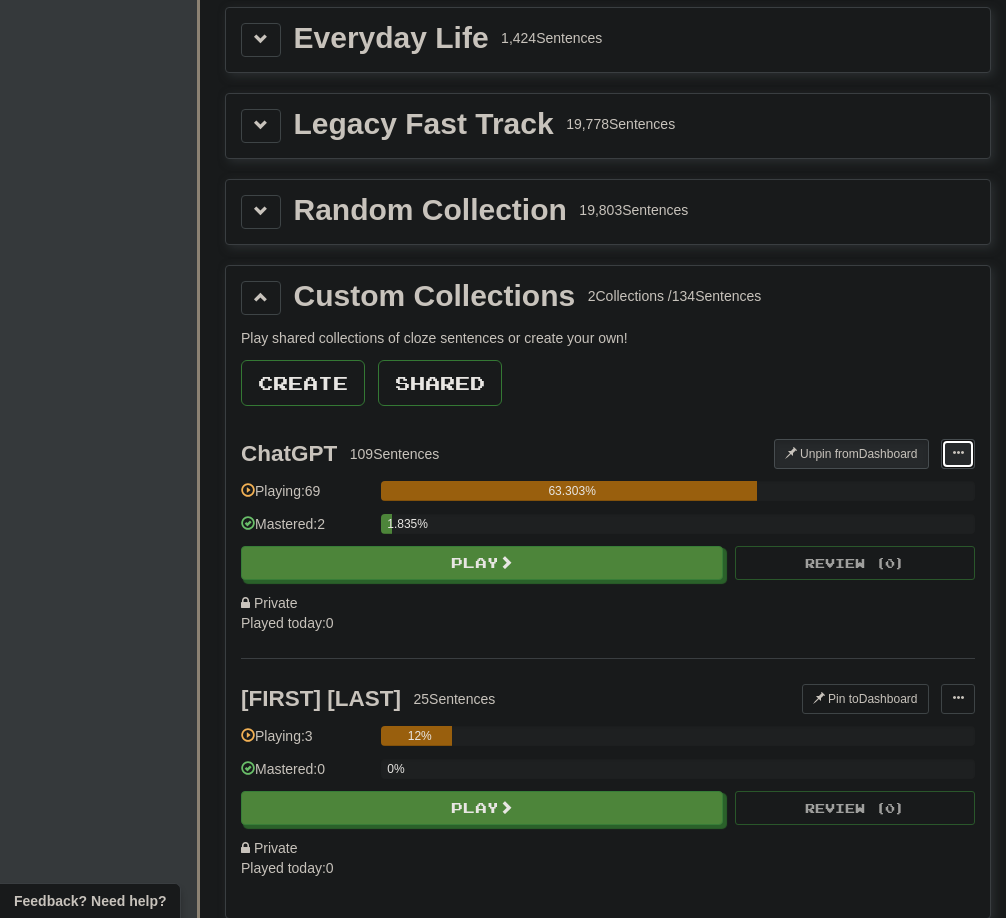 click at bounding box center (958, 454) 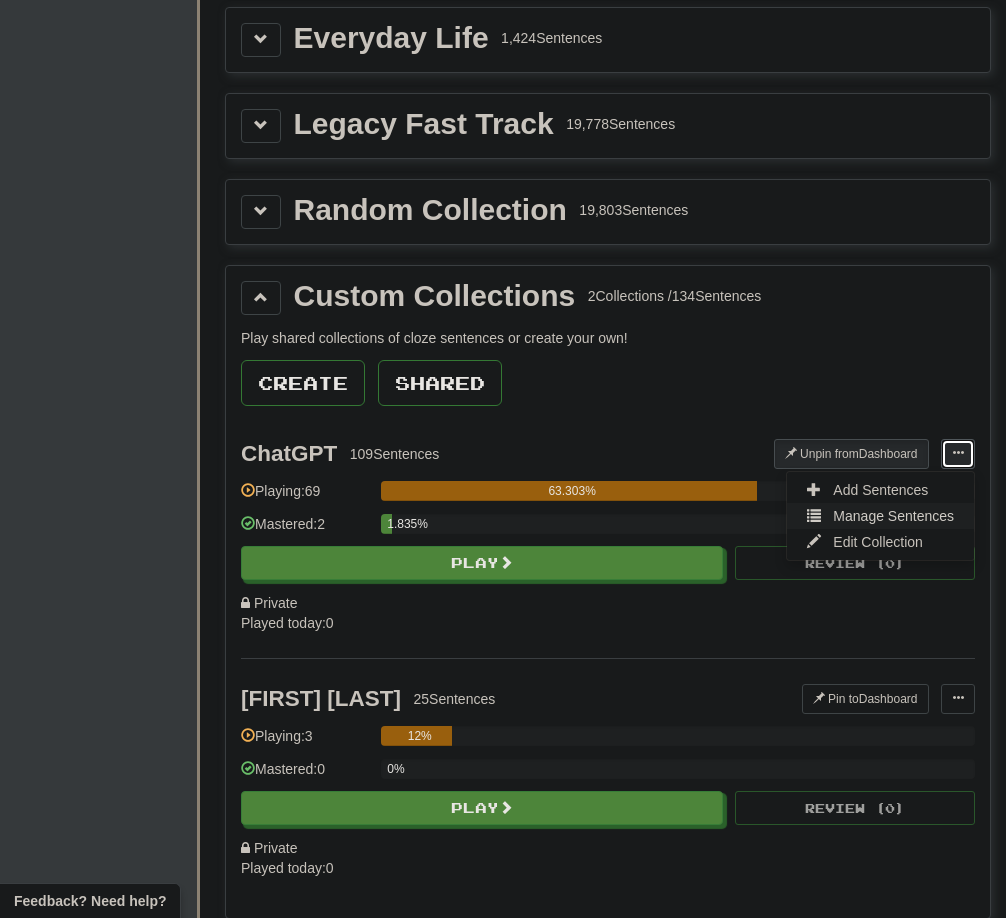 click on "Manage Sentences" at bounding box center (880, 516) 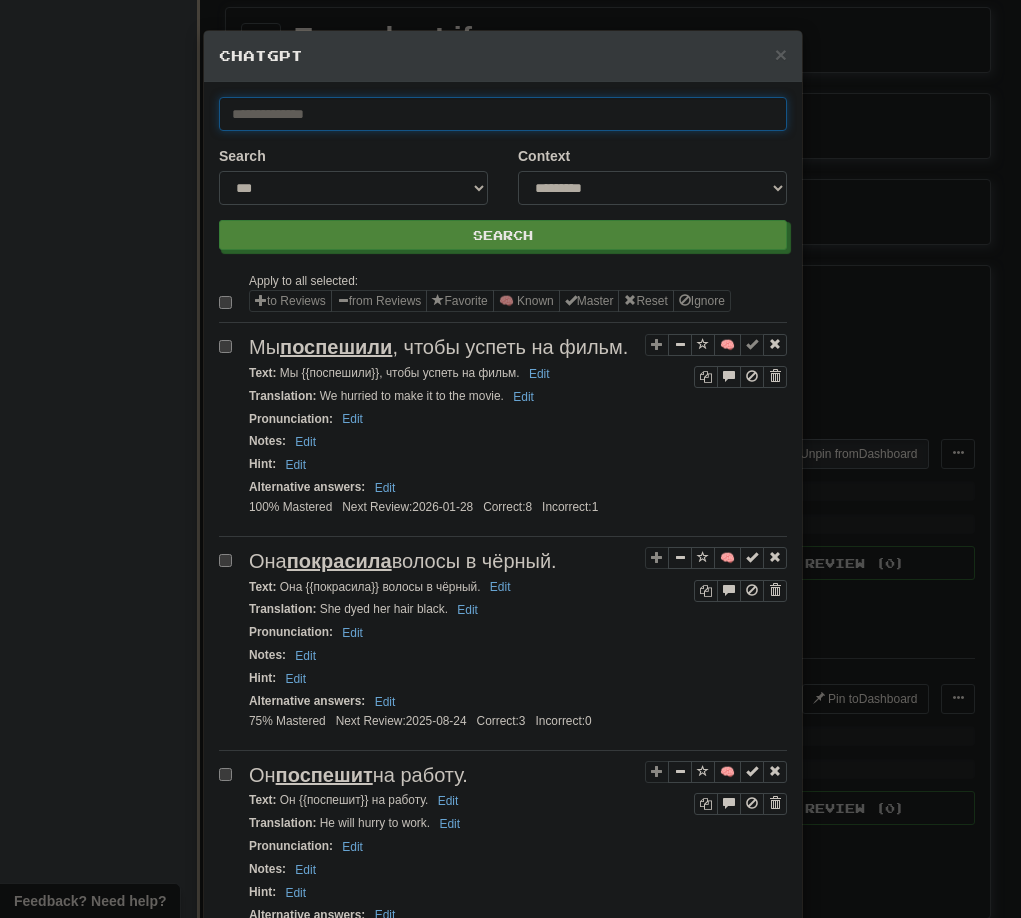 paste on "**********" 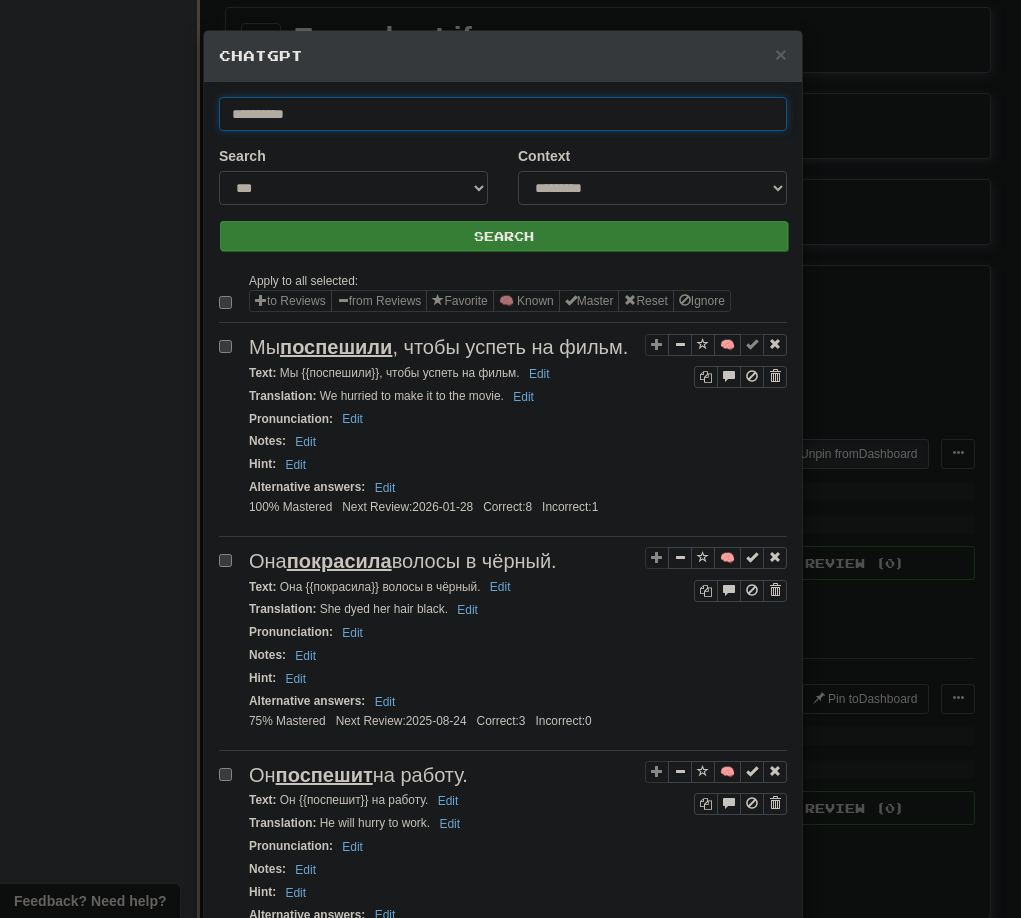 type on "**********" 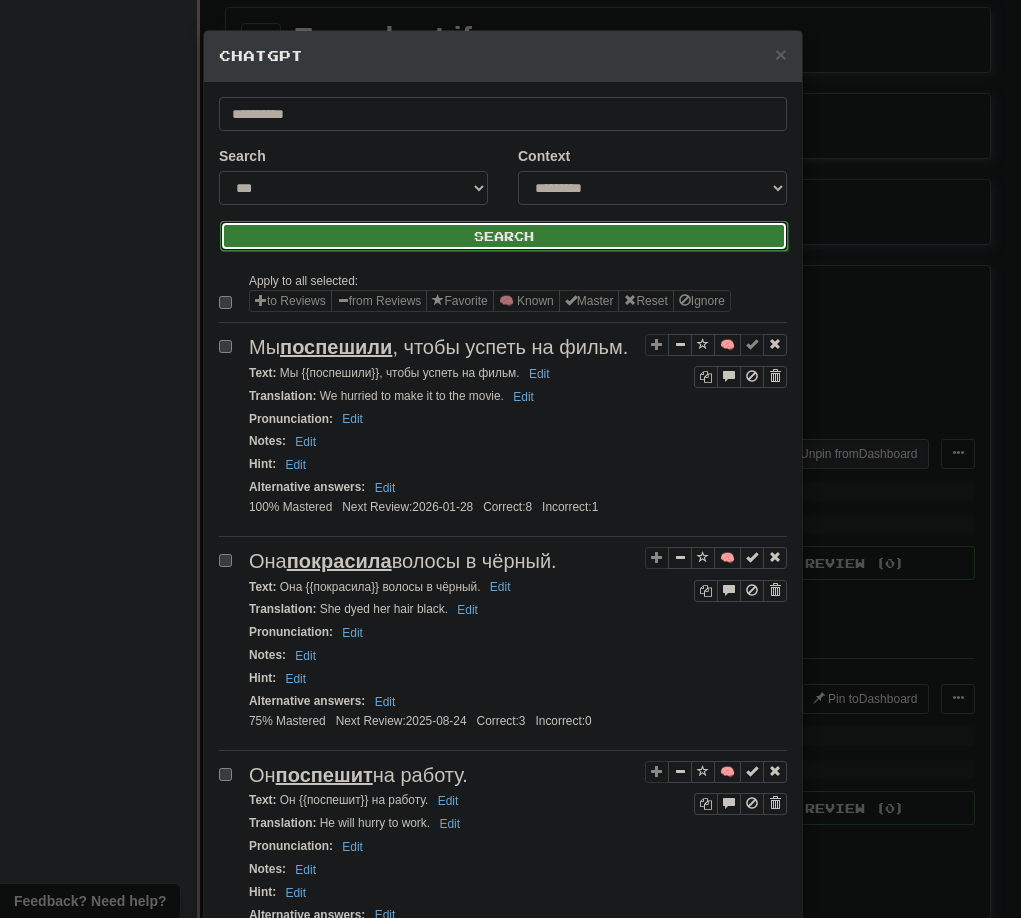 click on "Search" at bounding box center [504, 236] 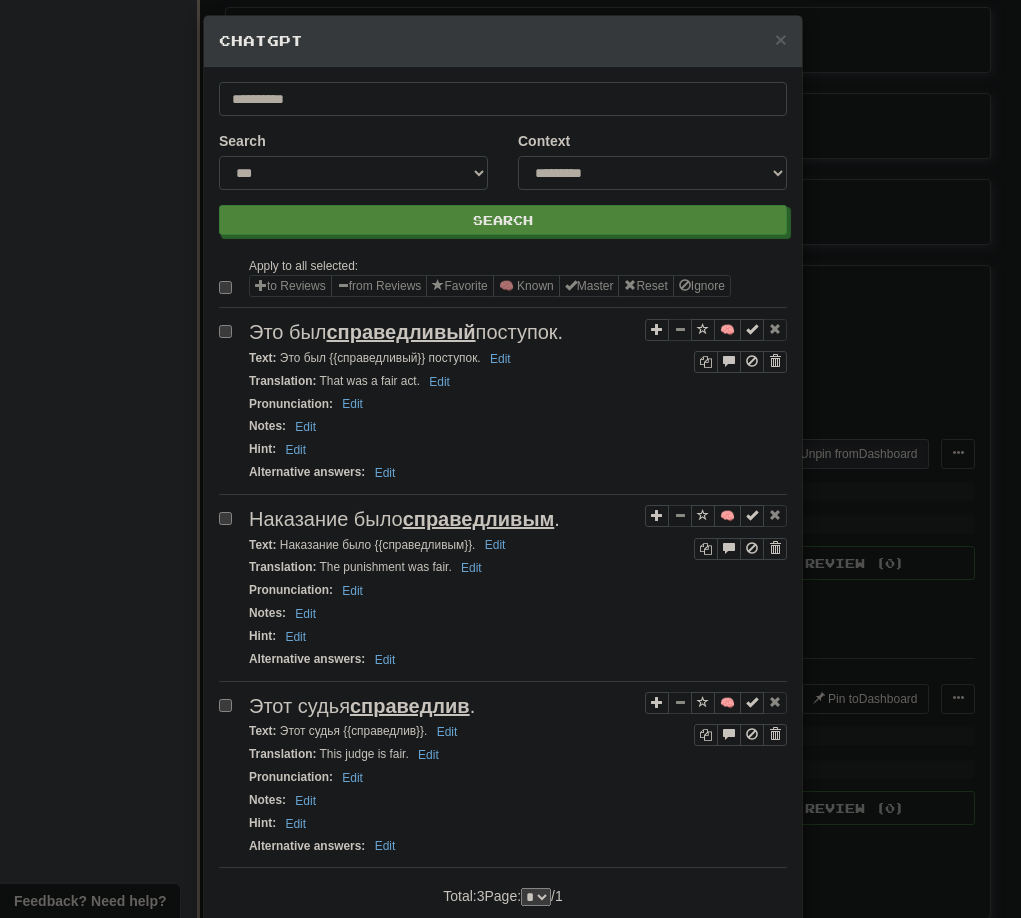 scroll, scrollTop: 0, scrollLeft: 0, axis: both 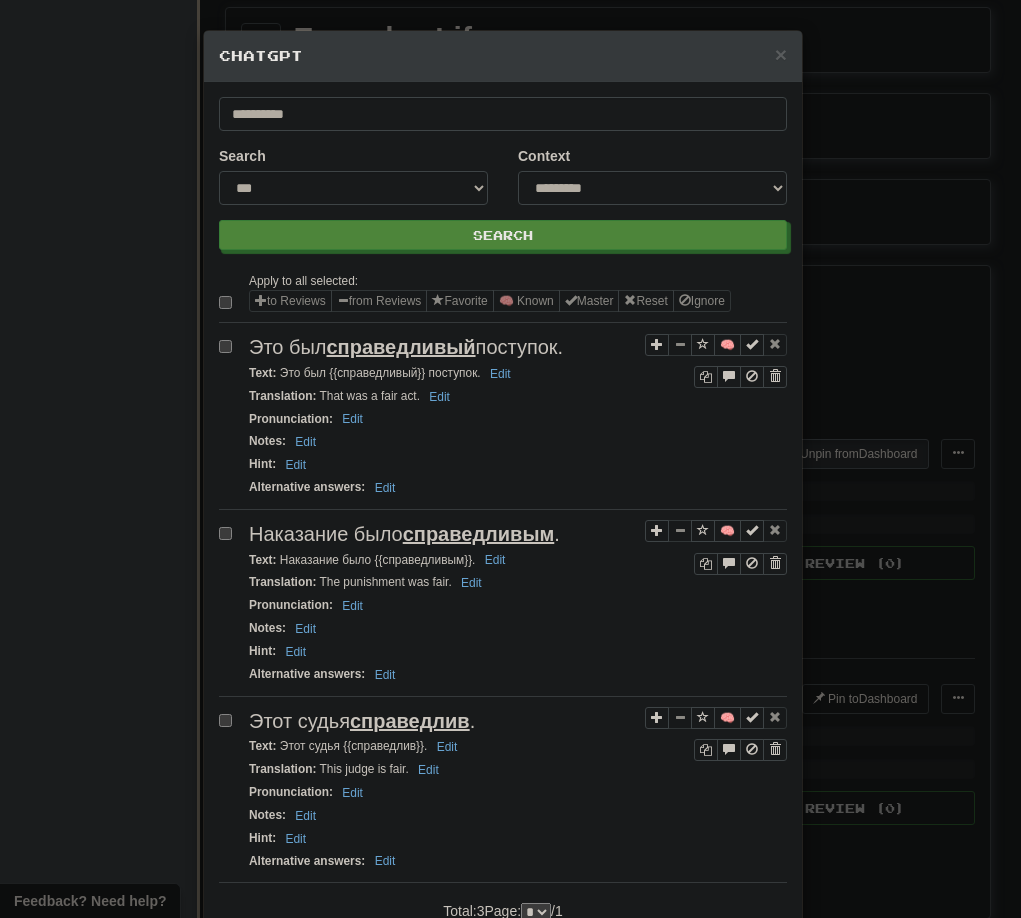 click on "**********" at bounding box center [510, 459] 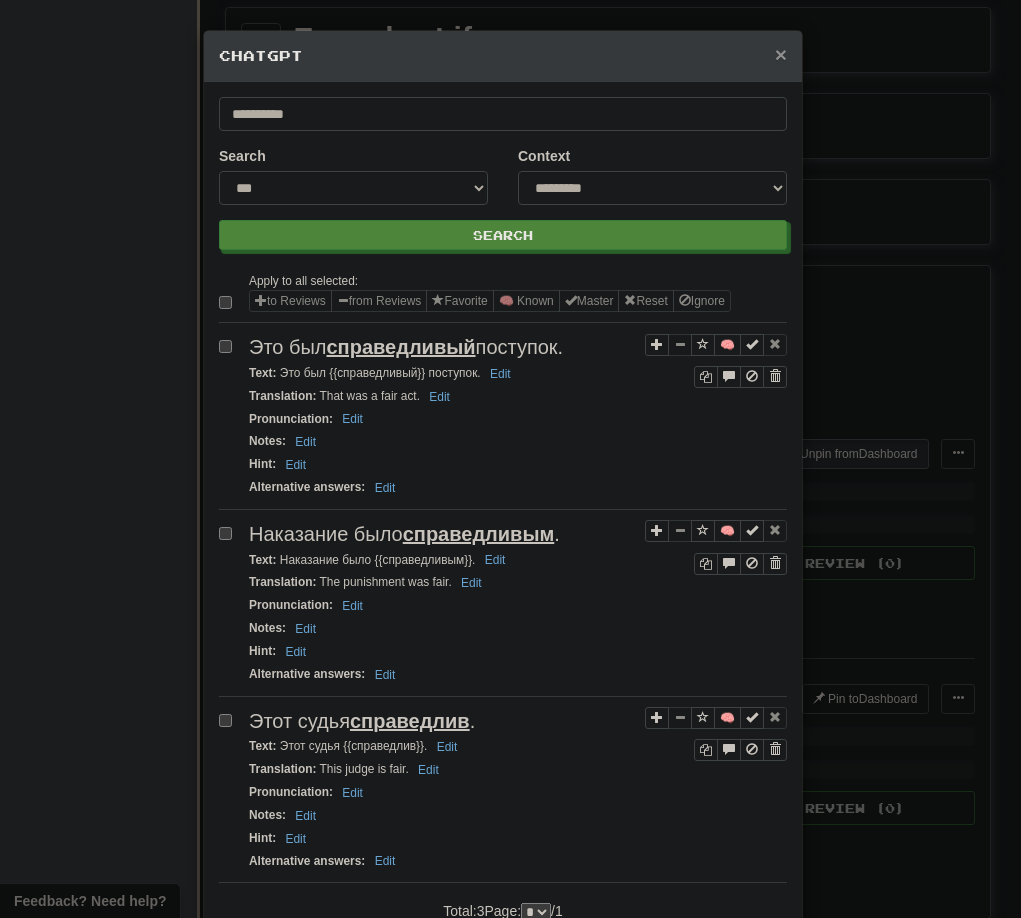 click on "×" at bounding box center [781, 54] 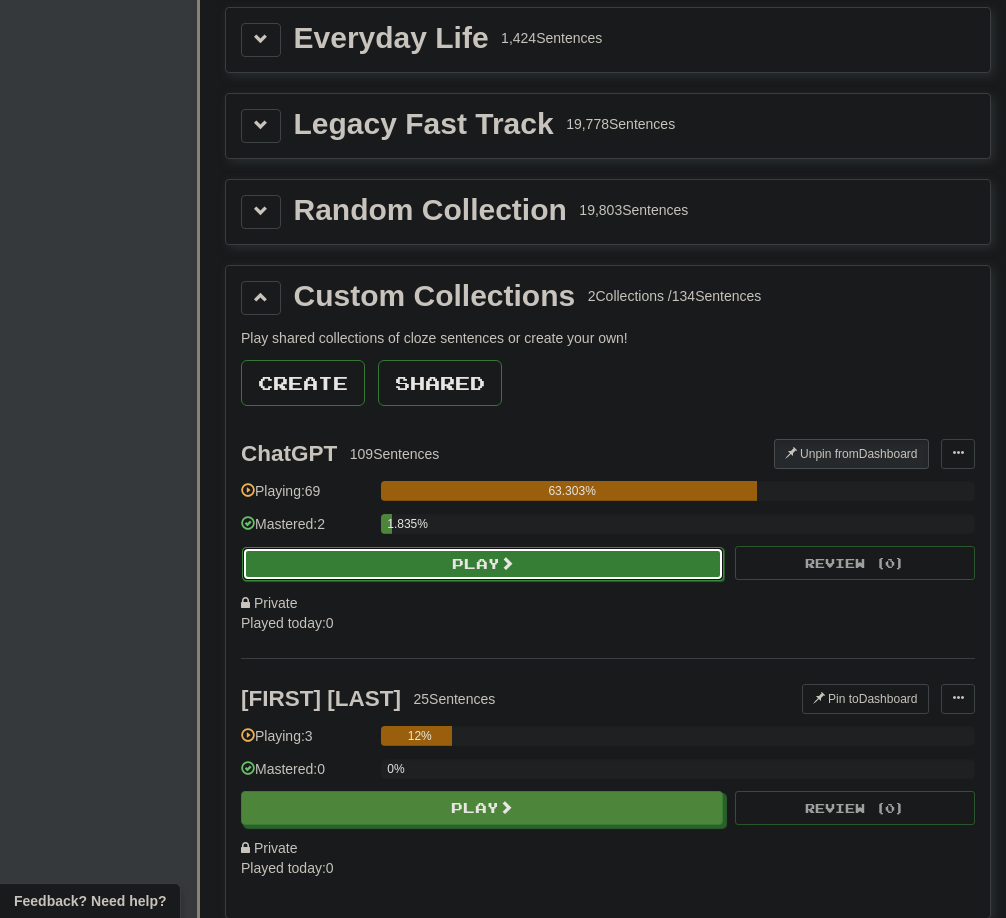click on "Play" at bounding box center [483, 564] 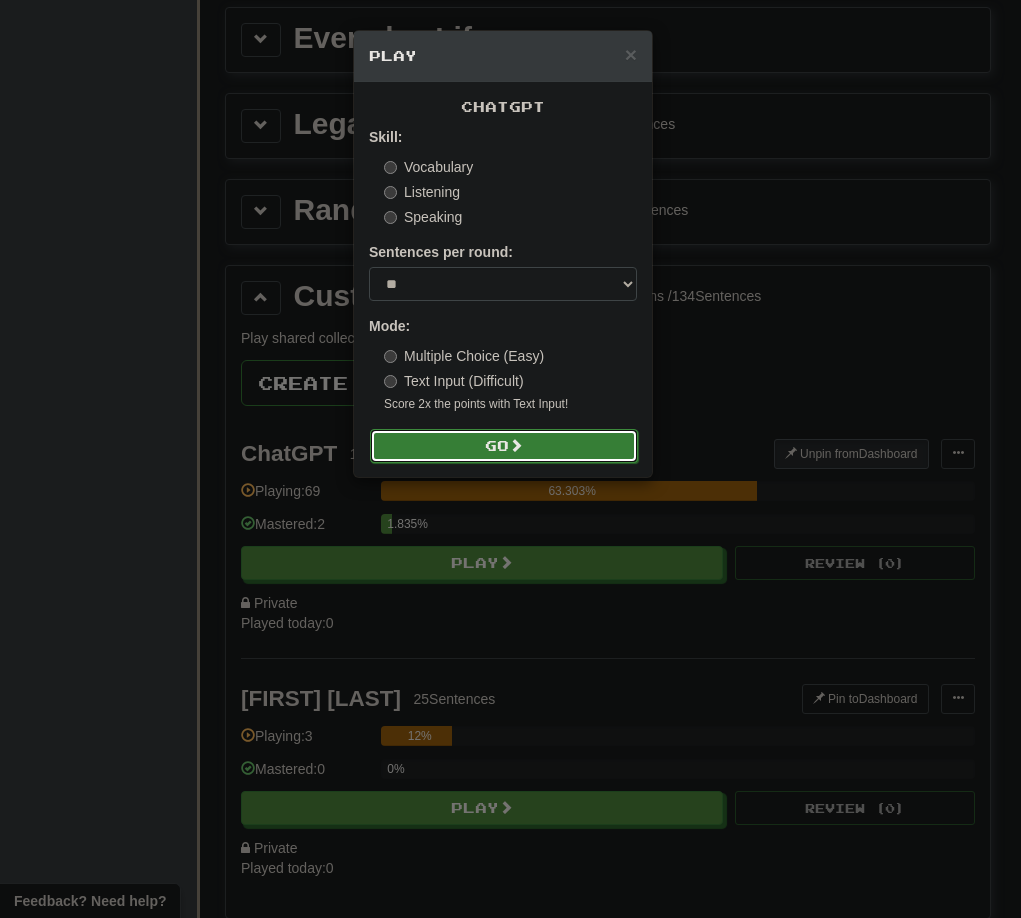 click on "Go" at bounding box center (504, 446) 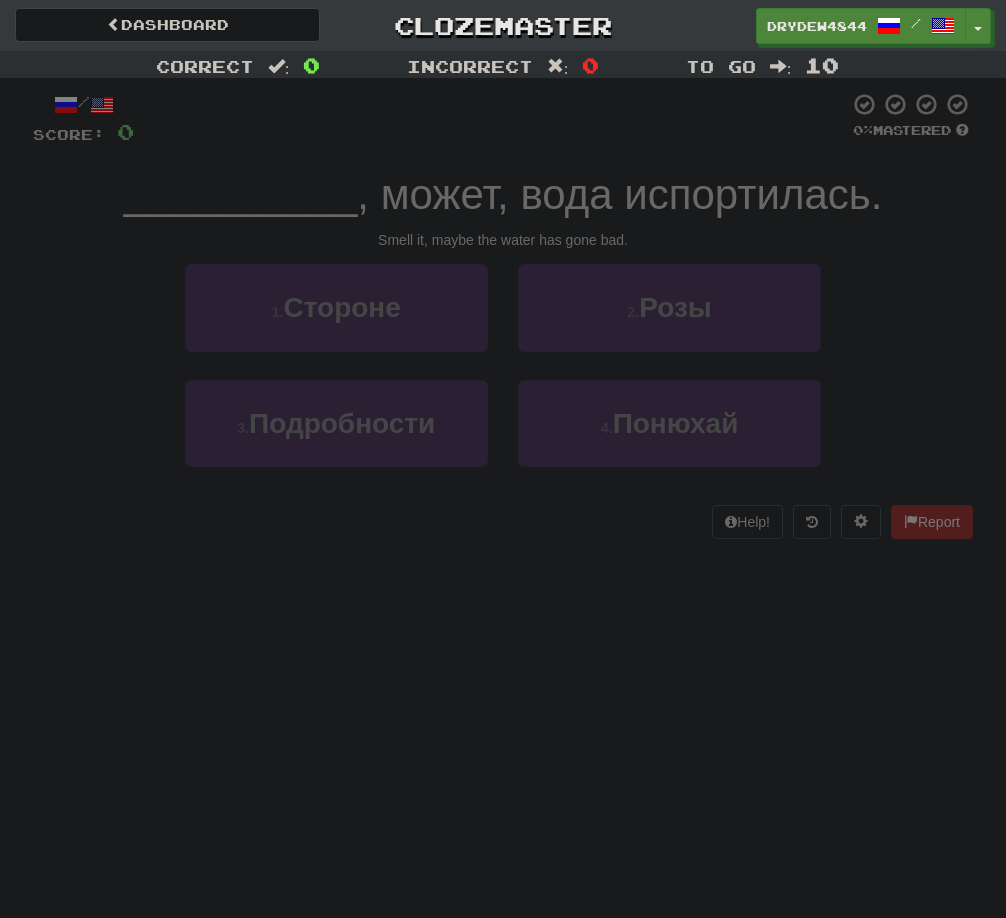 scroll, scrollTop: 0, scrollLeft: 0, axis: both 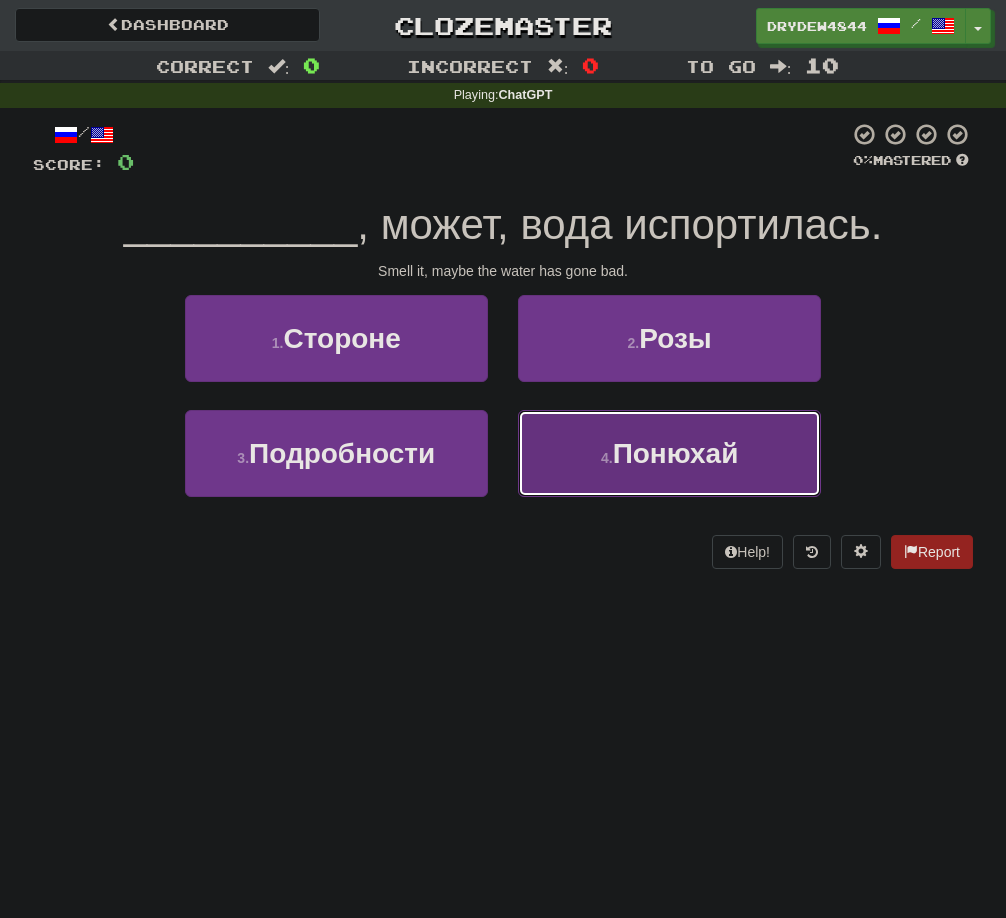 click on "Понюхай" at bounding box center (676, 453) 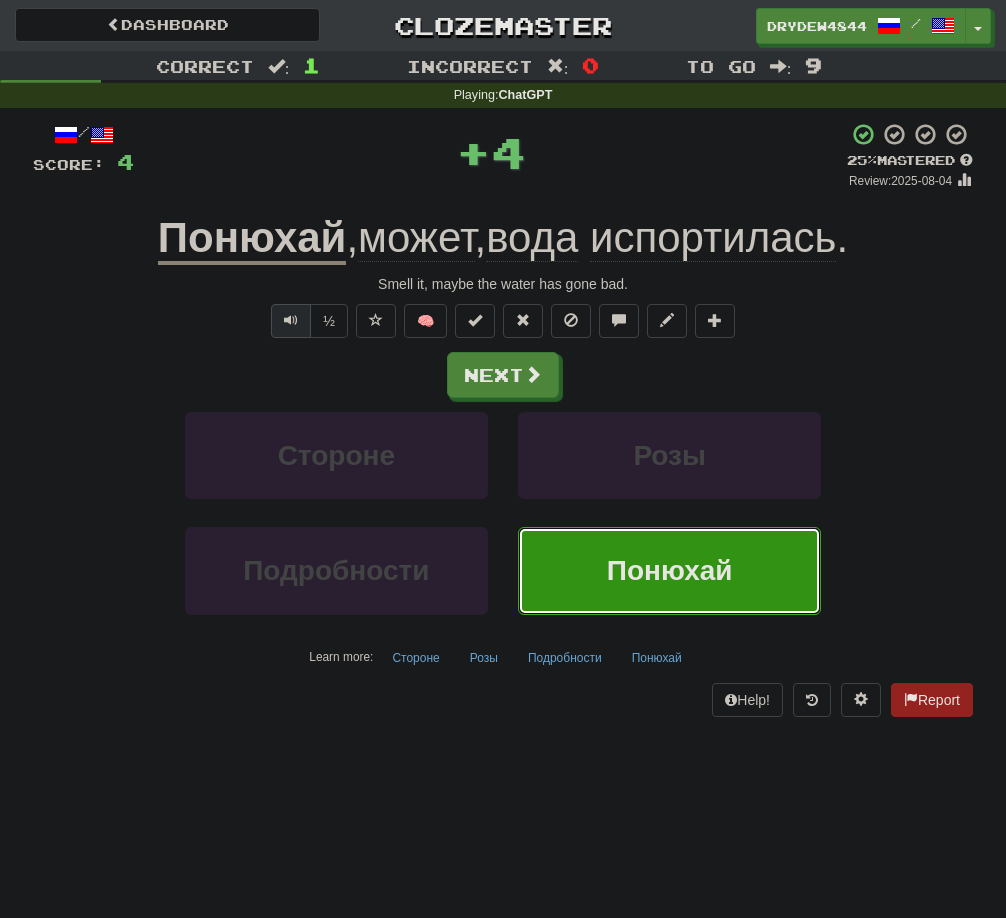 click at bounding box center (291, 320) 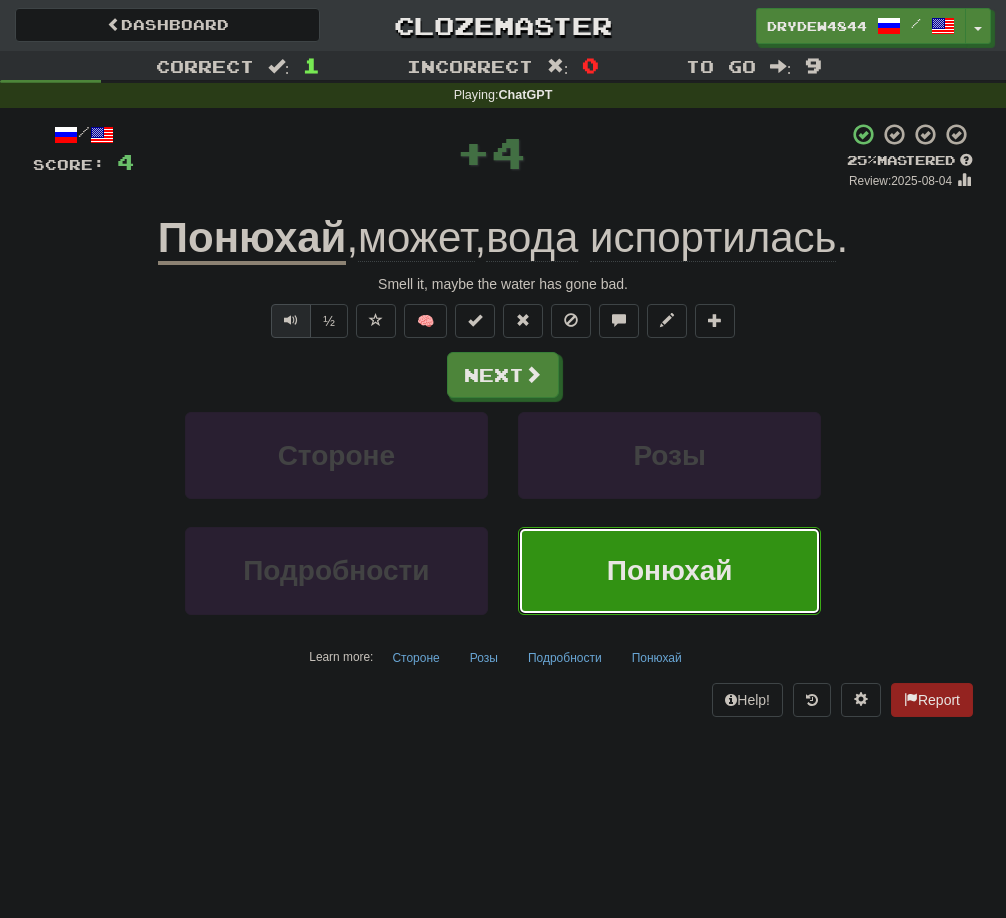 click at bounding box center (291, 320) 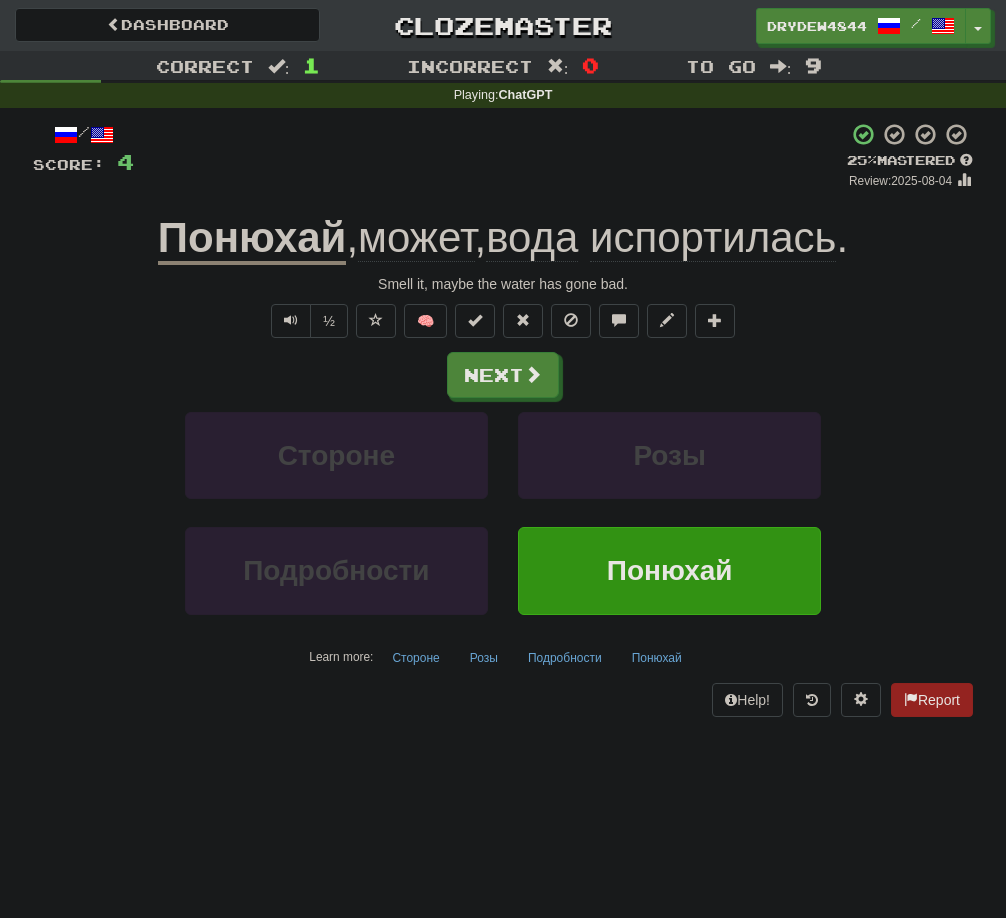 click on "испортилась" at bounding box center (713, 238) 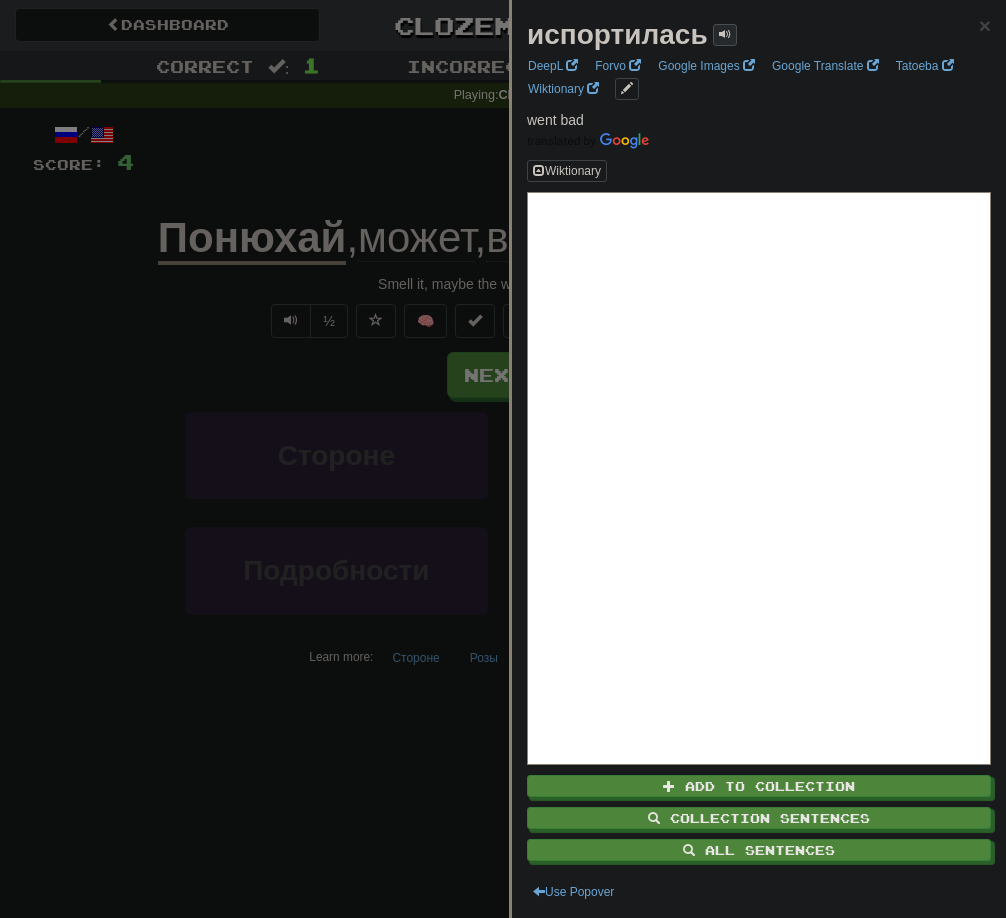 click at bounding box center (725, 34) 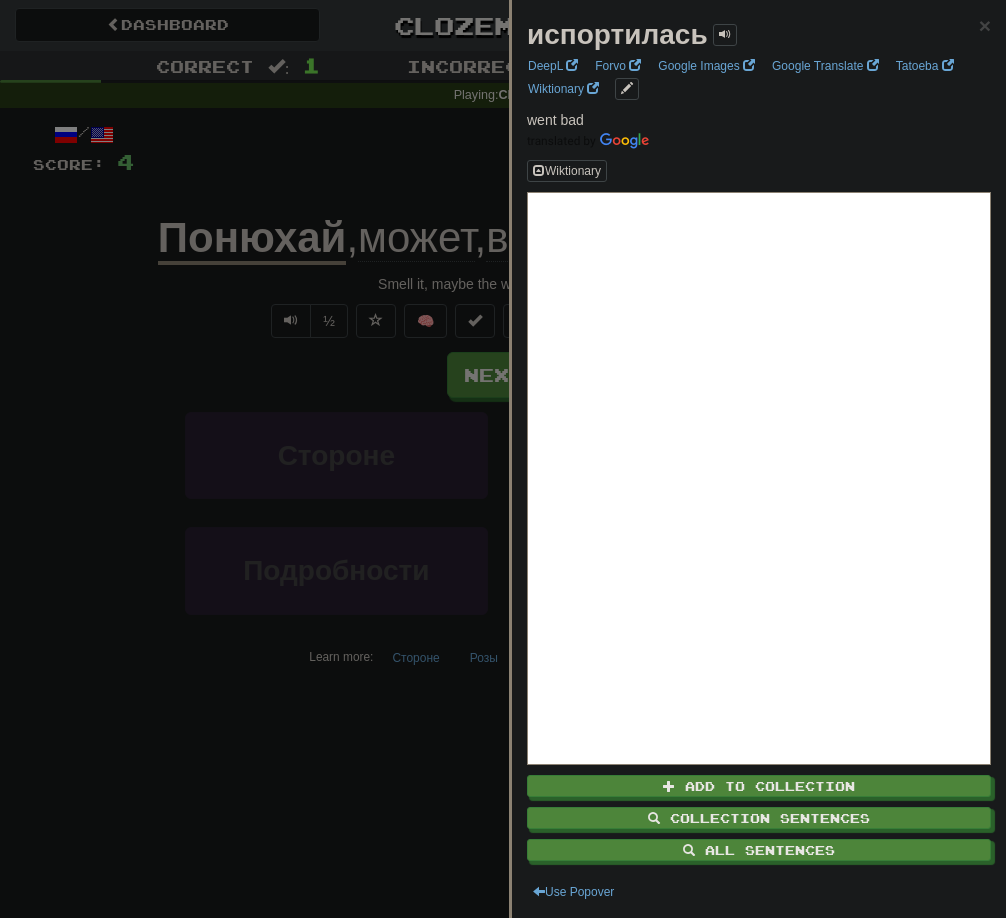 click at bounding box center (503, 459) 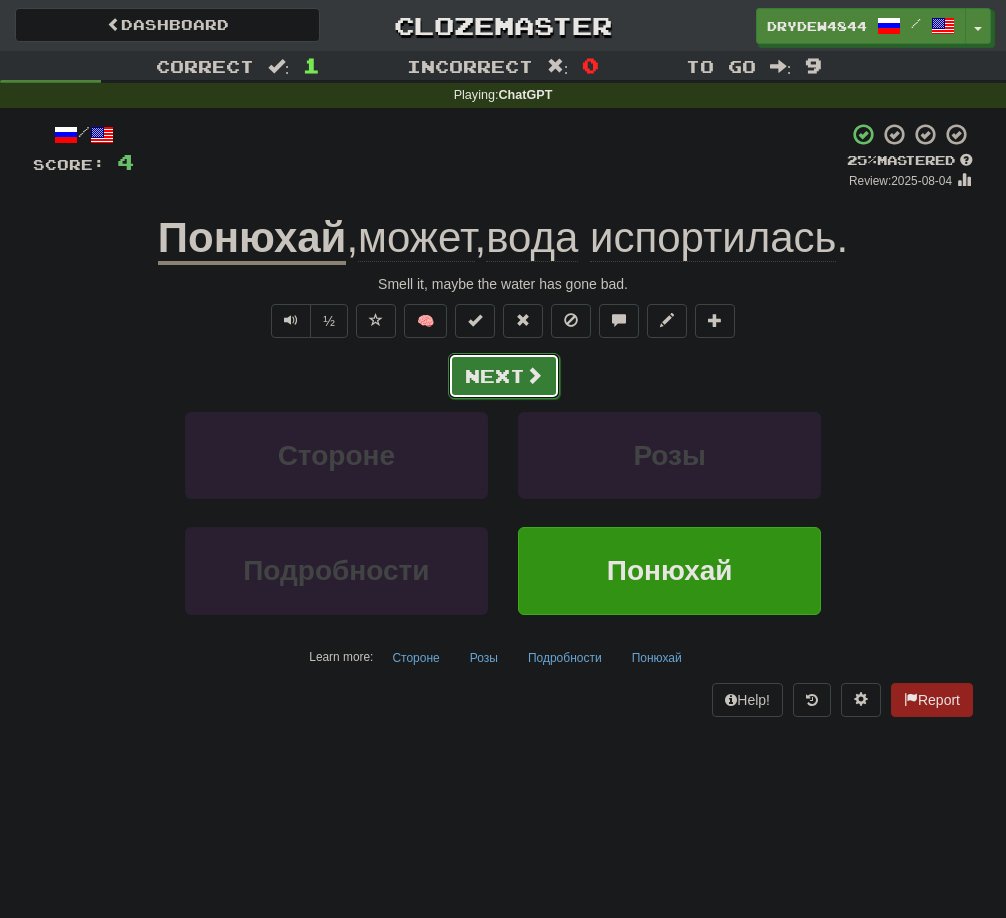 click on "Next" at bounding box center (504, 376) 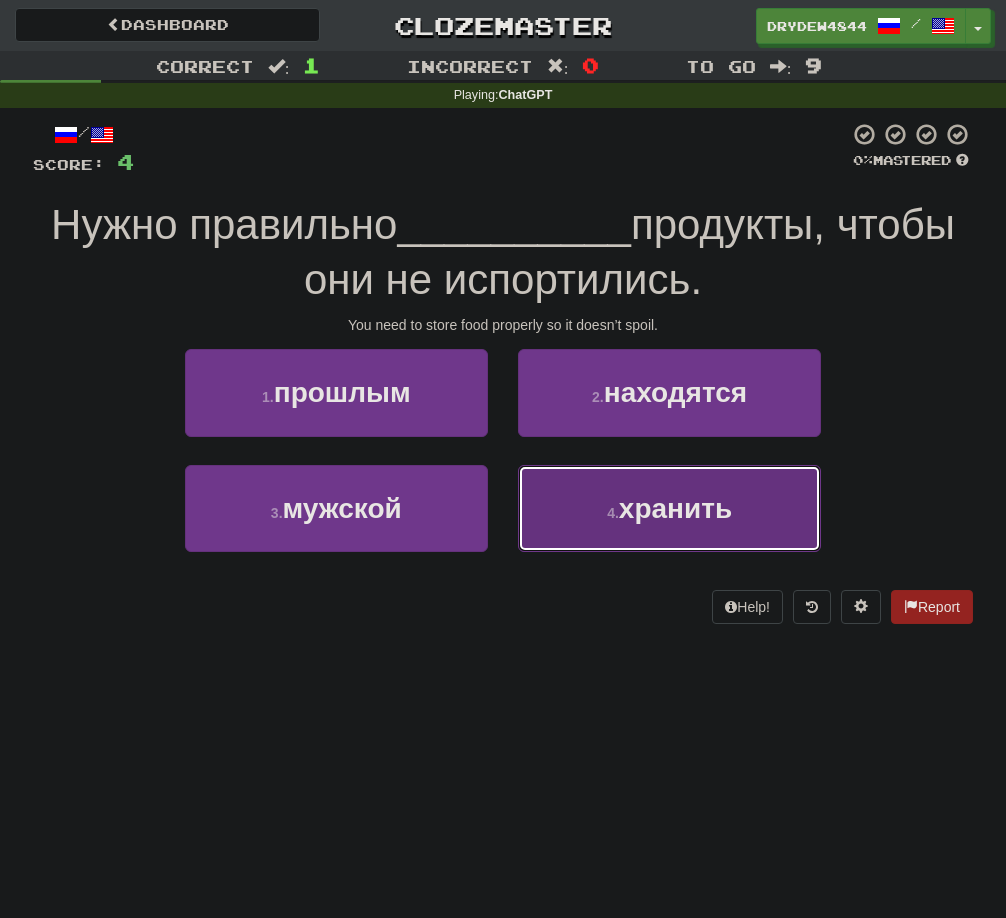 click on "4 .  хранить" at bounding box center [669, 508] 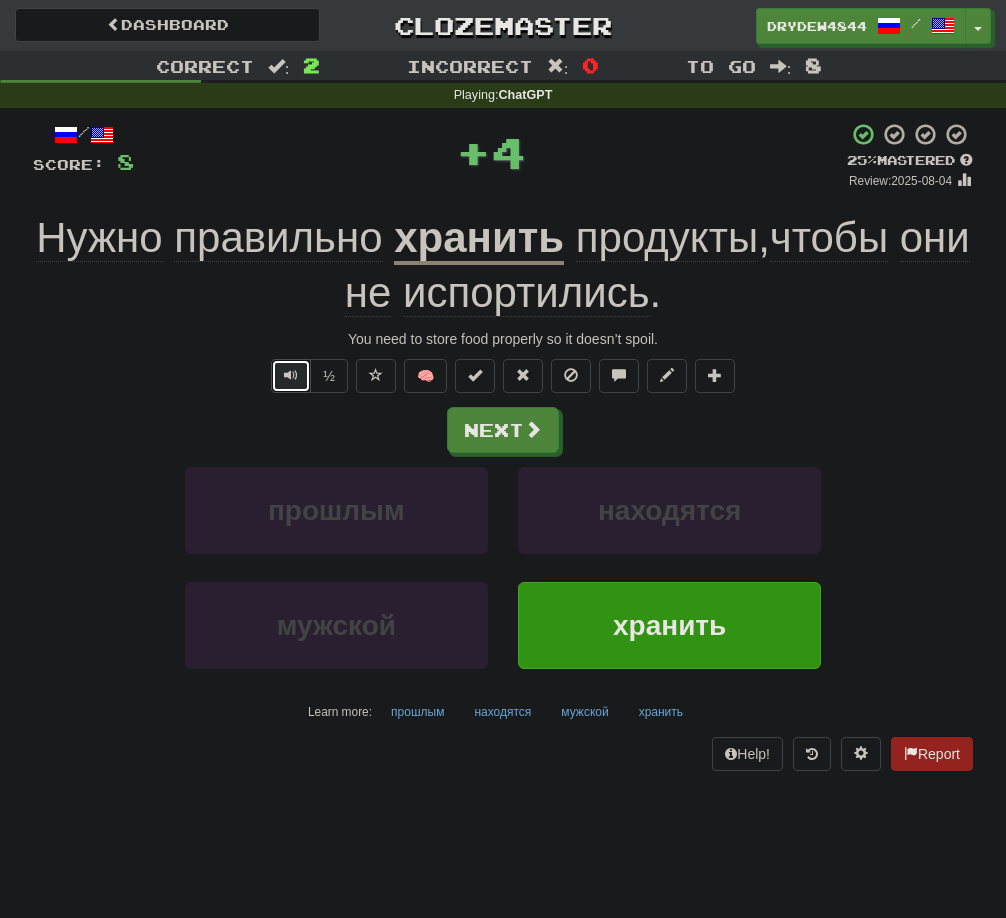 click at bounding box center [291, 376] 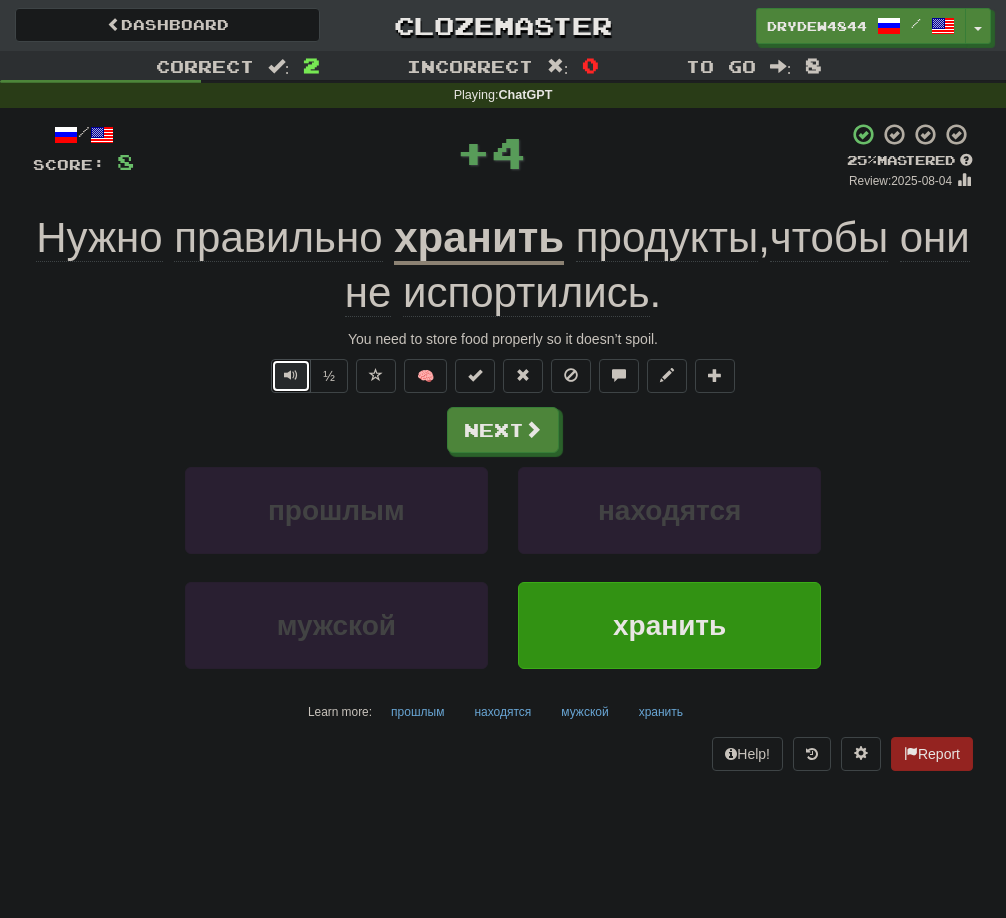 click at bounding box center (291, 376) 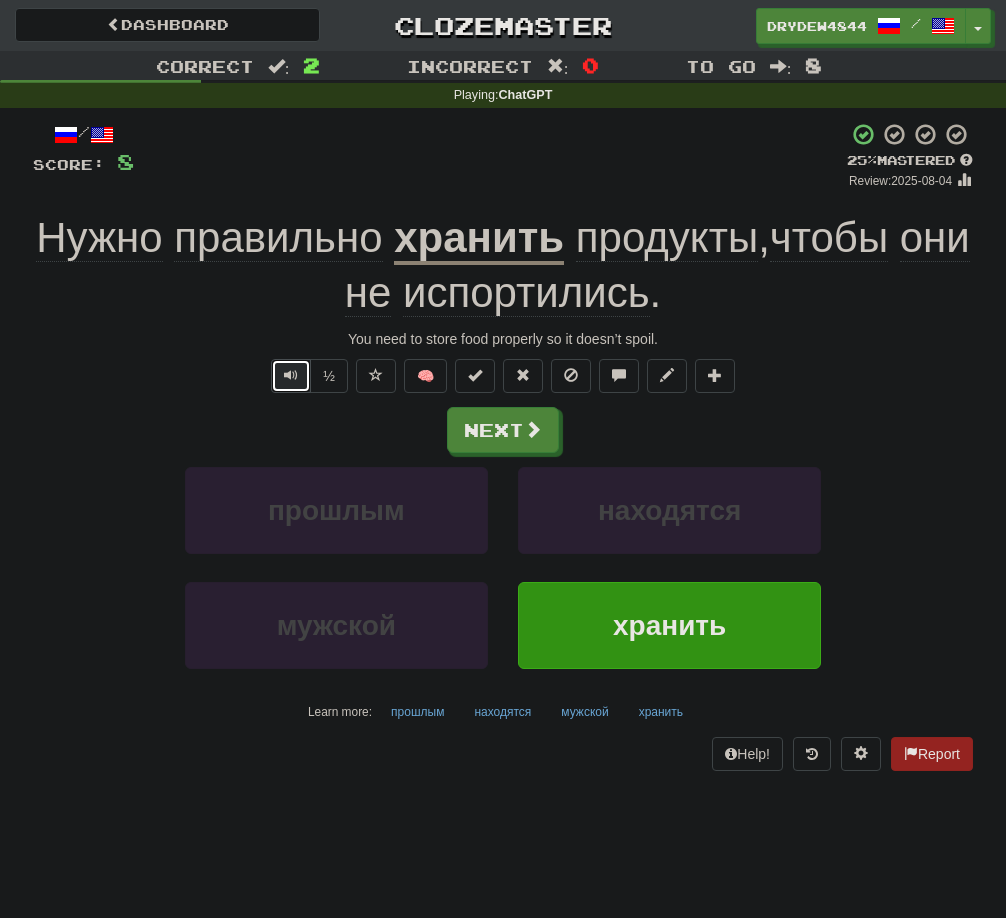 click at bounding box center (291, 376) 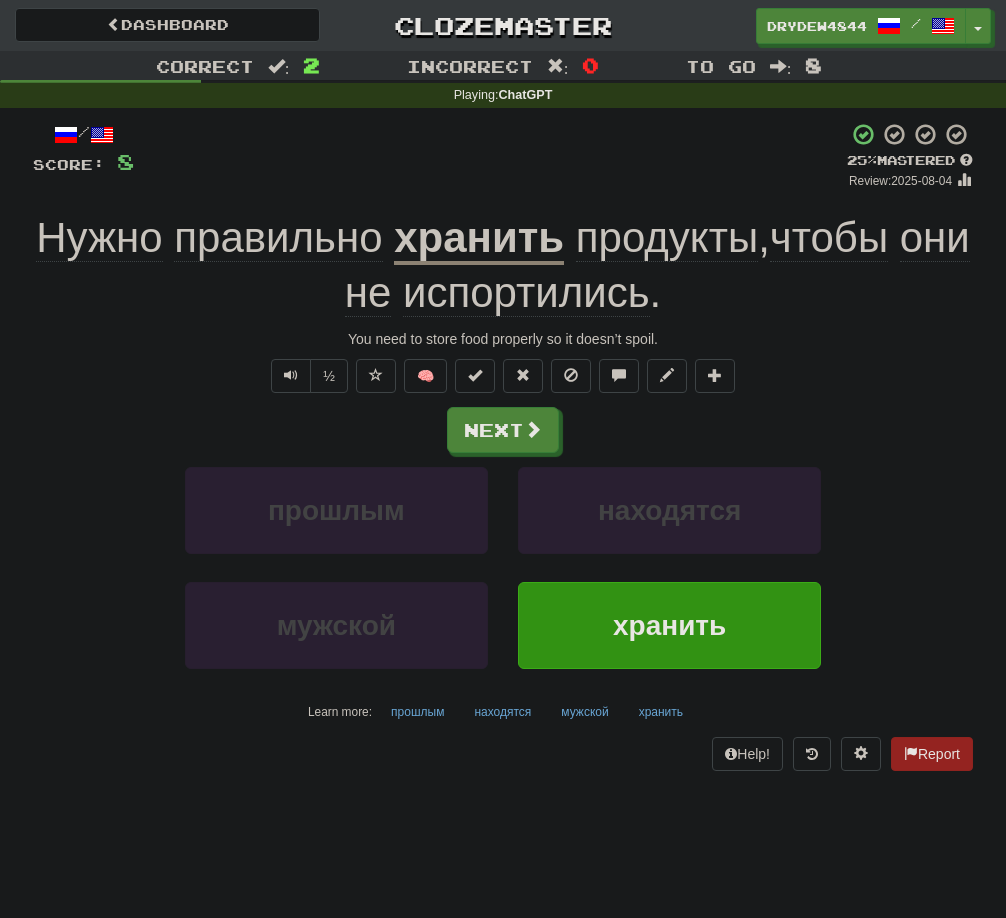 click on "правильно" 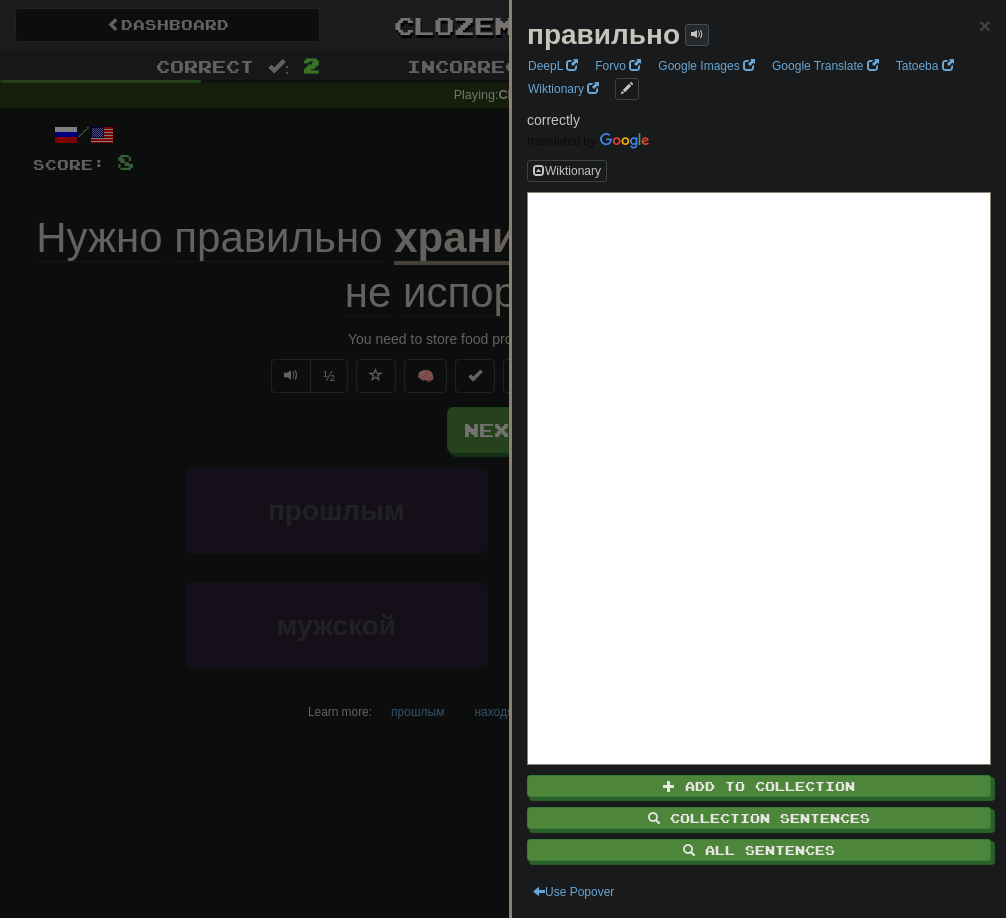 click at bounding box center (697, 34) 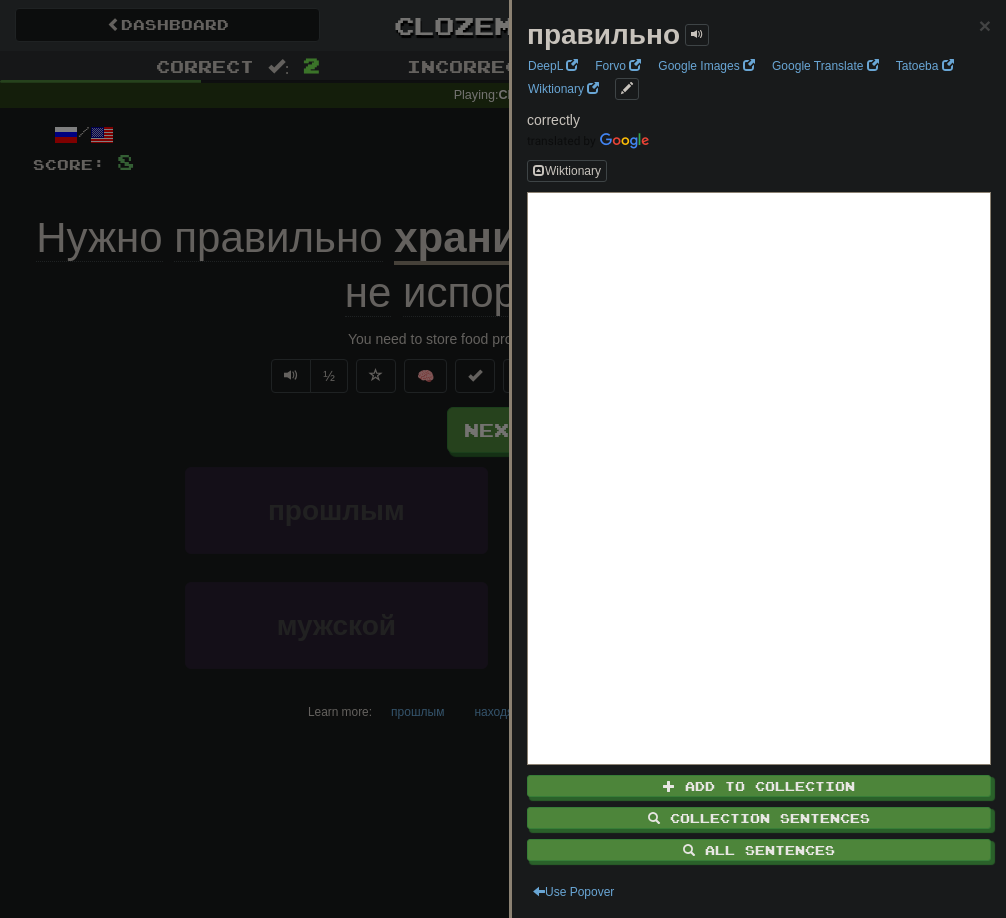 click at bounding box center (503, 459) 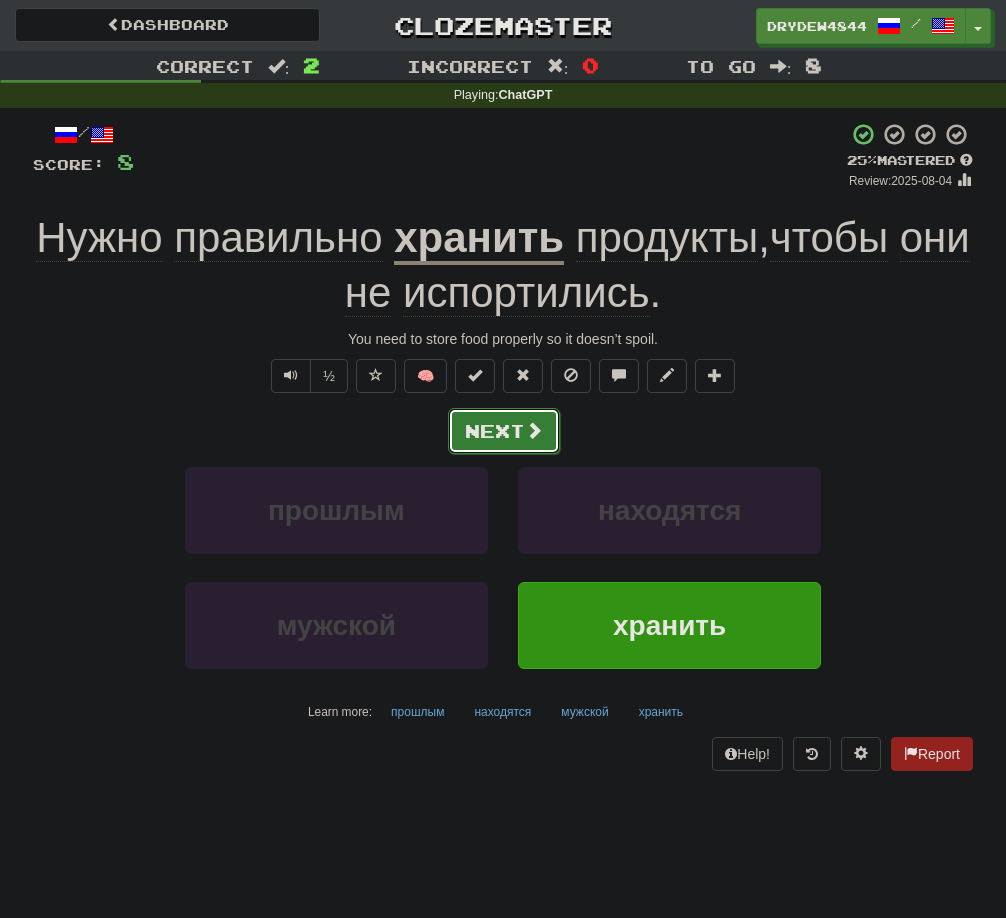 click on "Next" at bounding box center [504, 431] 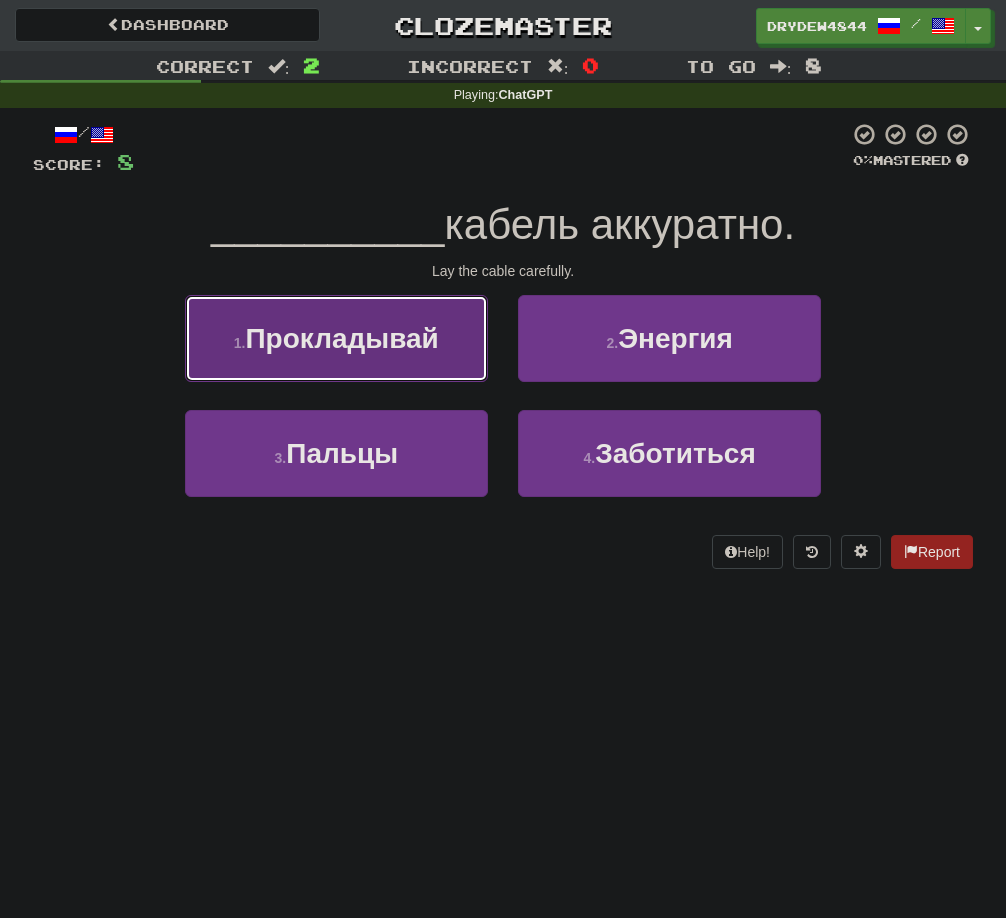 click on "1 .  Прокладывай" at bounding box center [336, 338] 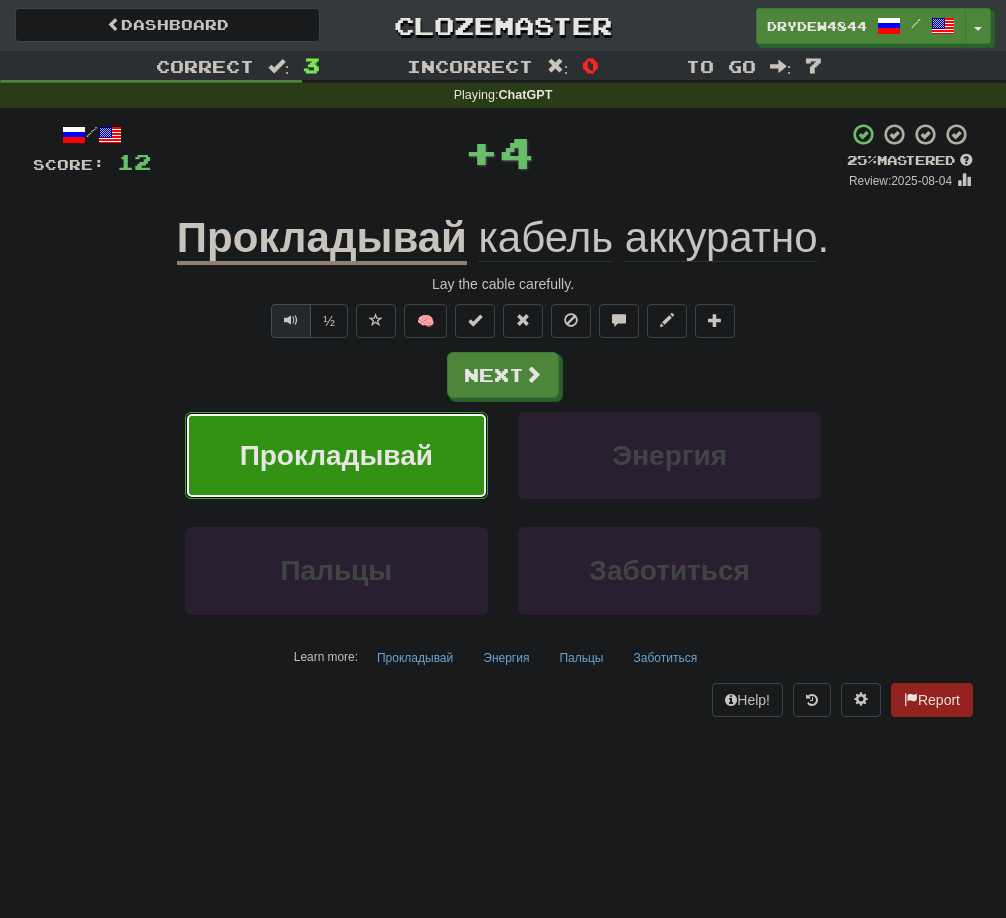 click at bounding box center [291, 320] 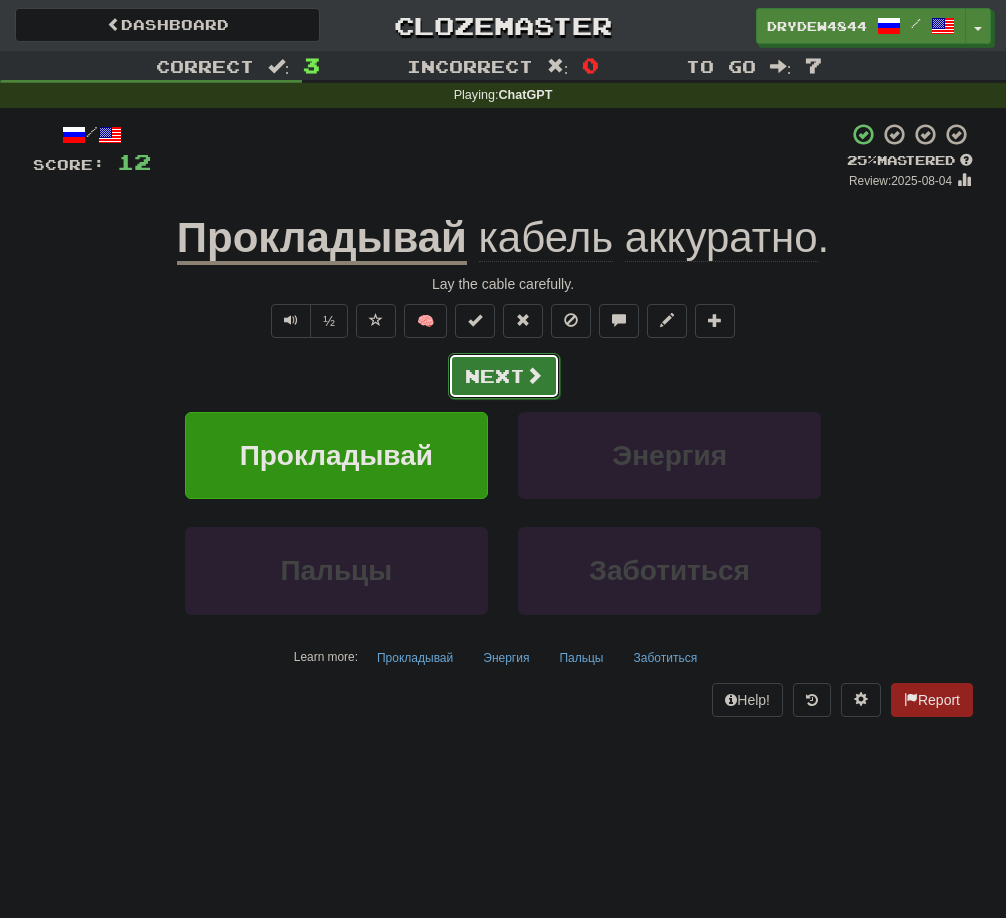 click on "Next" at bounding box center [504, 376] 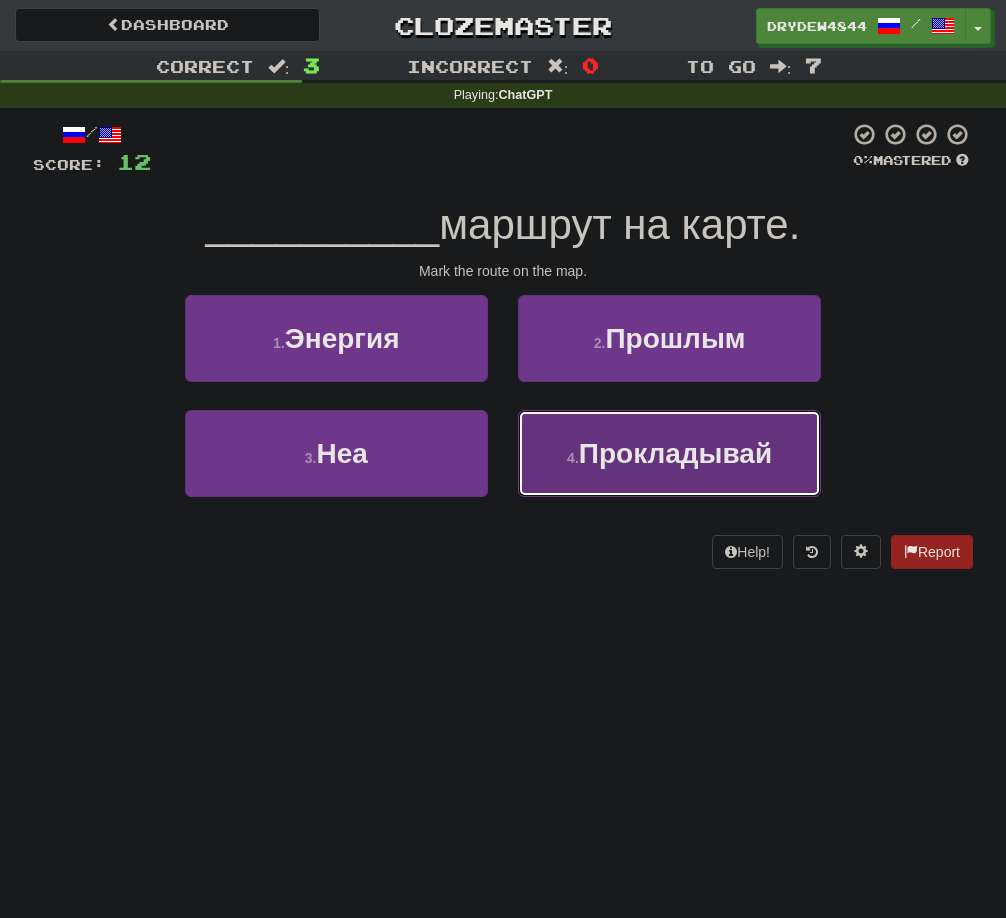 click on "4 .  Прокладывай" at bounding box center [669, 453] 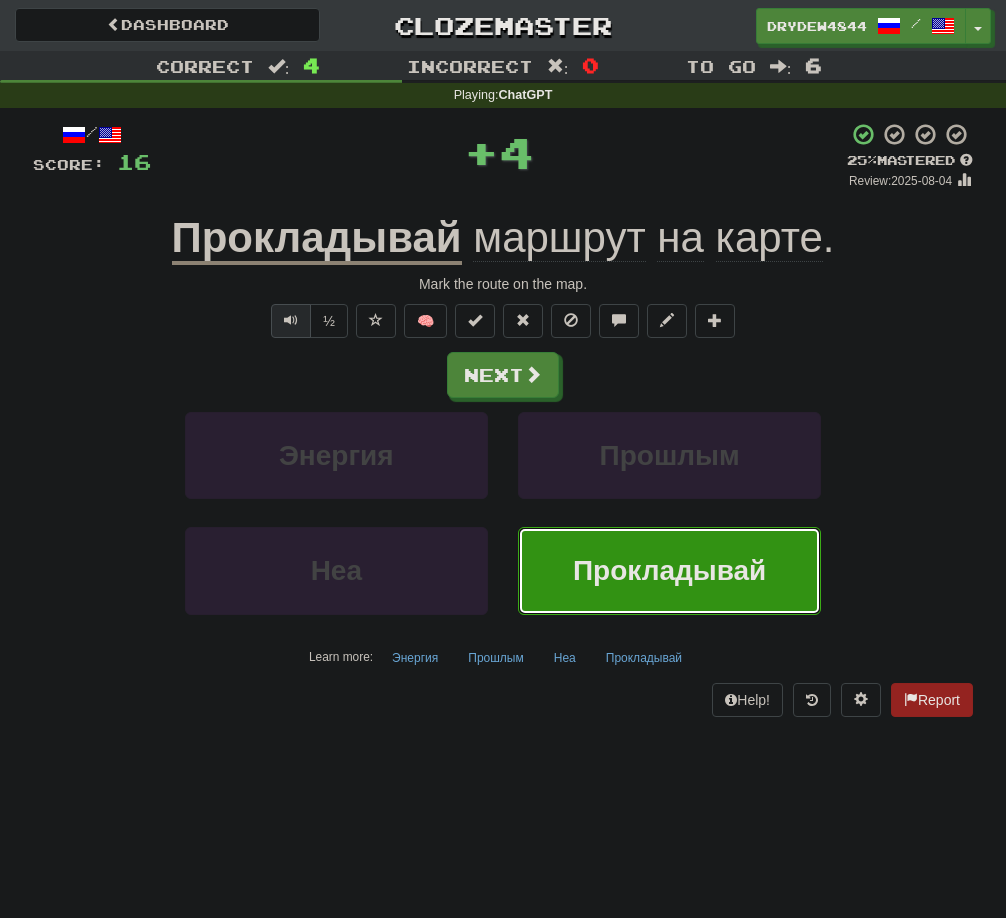 click at bounding box center (291, 320) 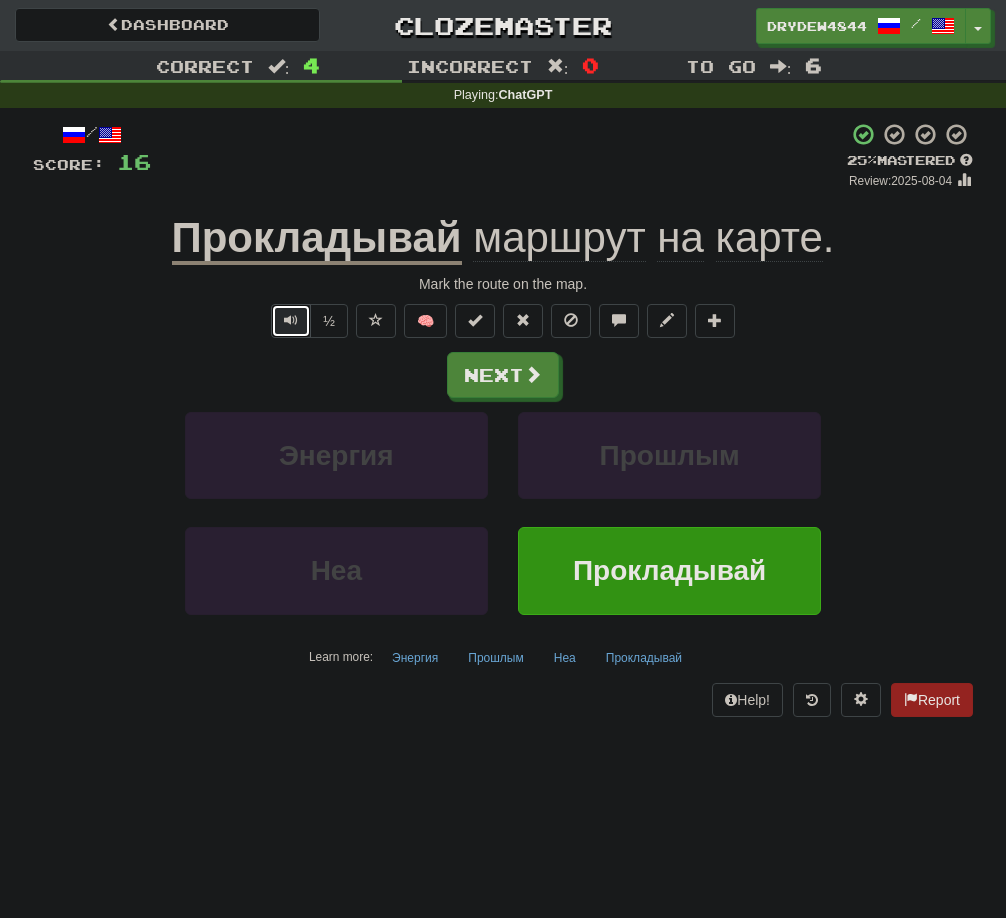 drag, startPoint x: 272, startPoint y: 307, endPoint x: 283, endPoint y: 319, distance: 16.27882 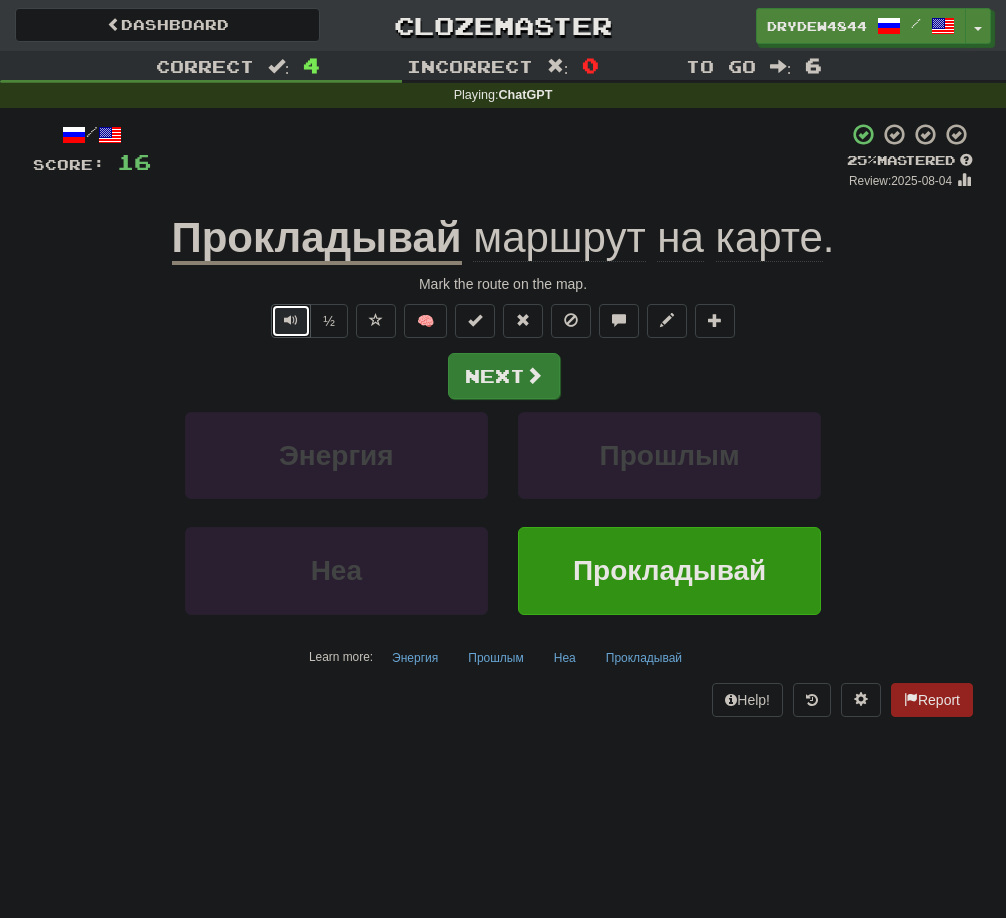 click at bounding box center (534, 375) 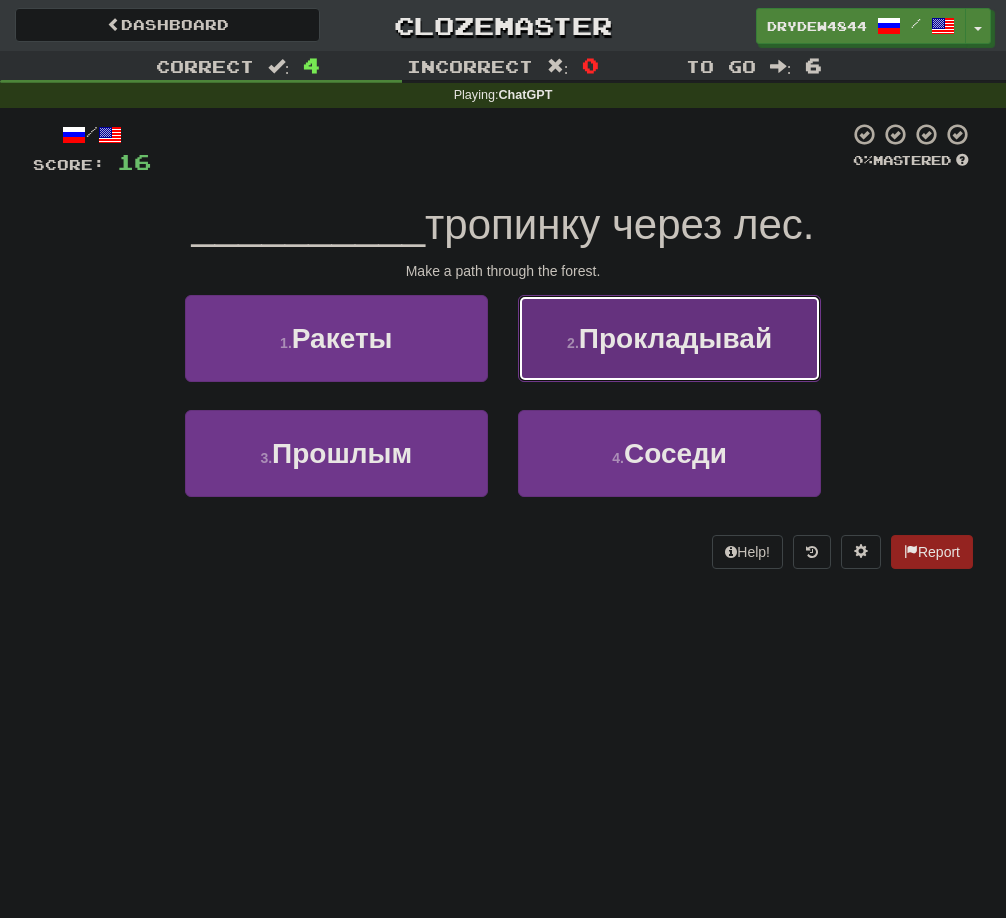 click on "2 .  Прокладывай" at bounding box center (669, 338) 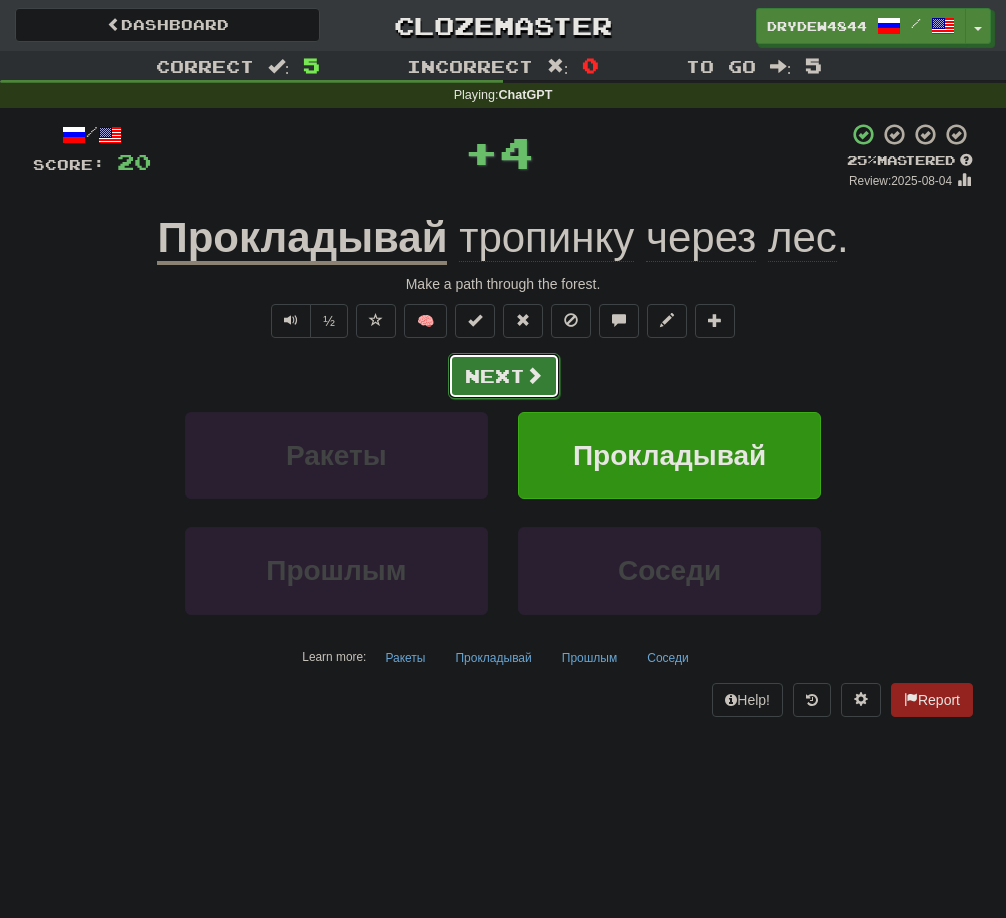 click on "Next" at bounding box center [504, 376] 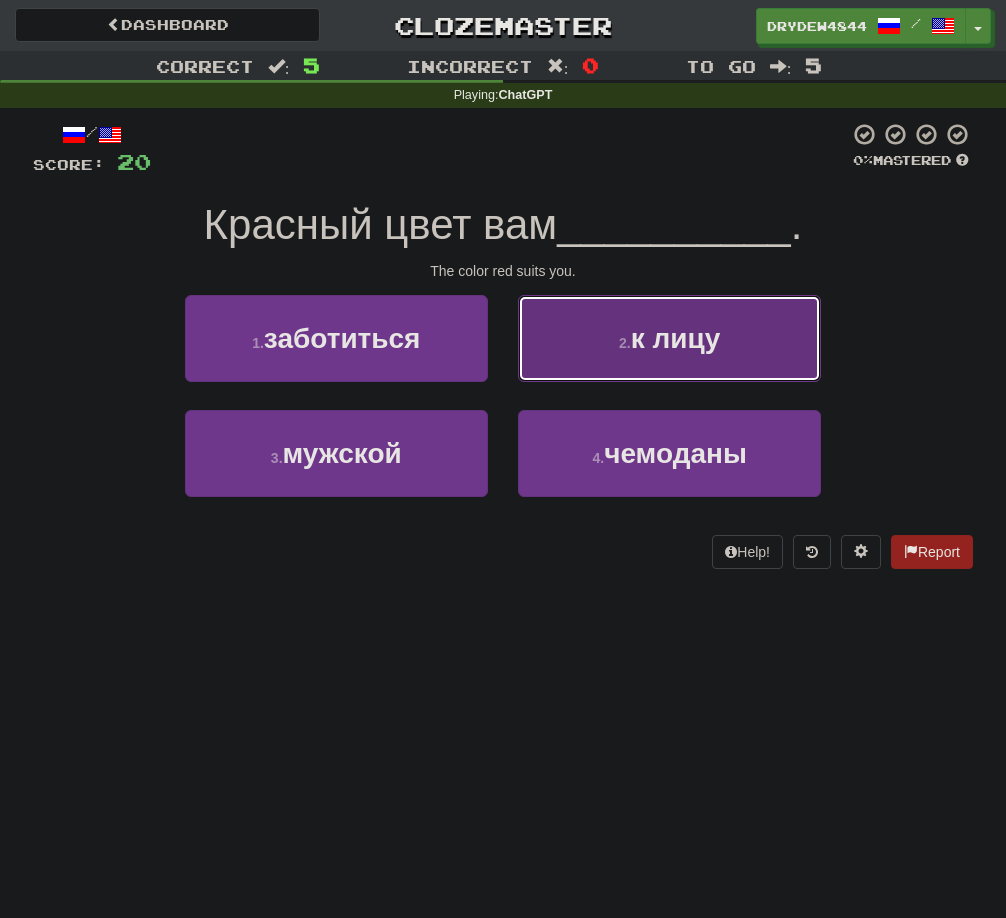 click on "2 ." at bounding box center [625, 343] 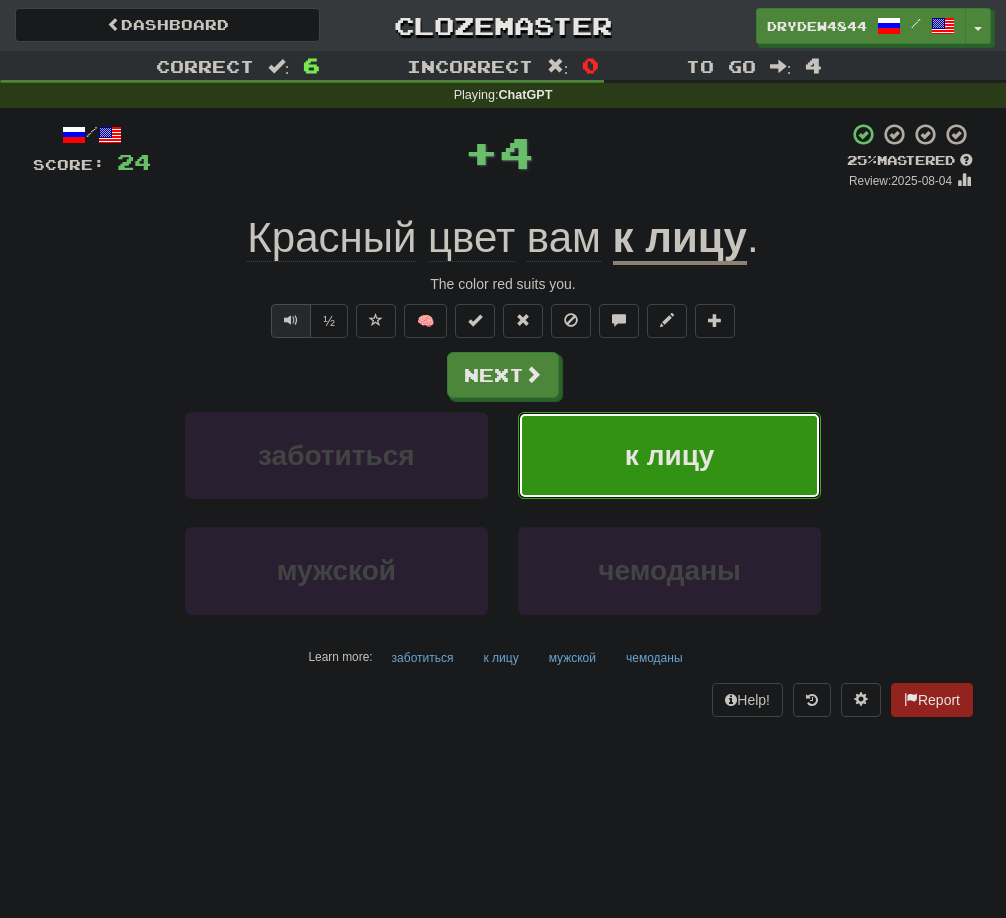 click at bounding box center [291, 320] 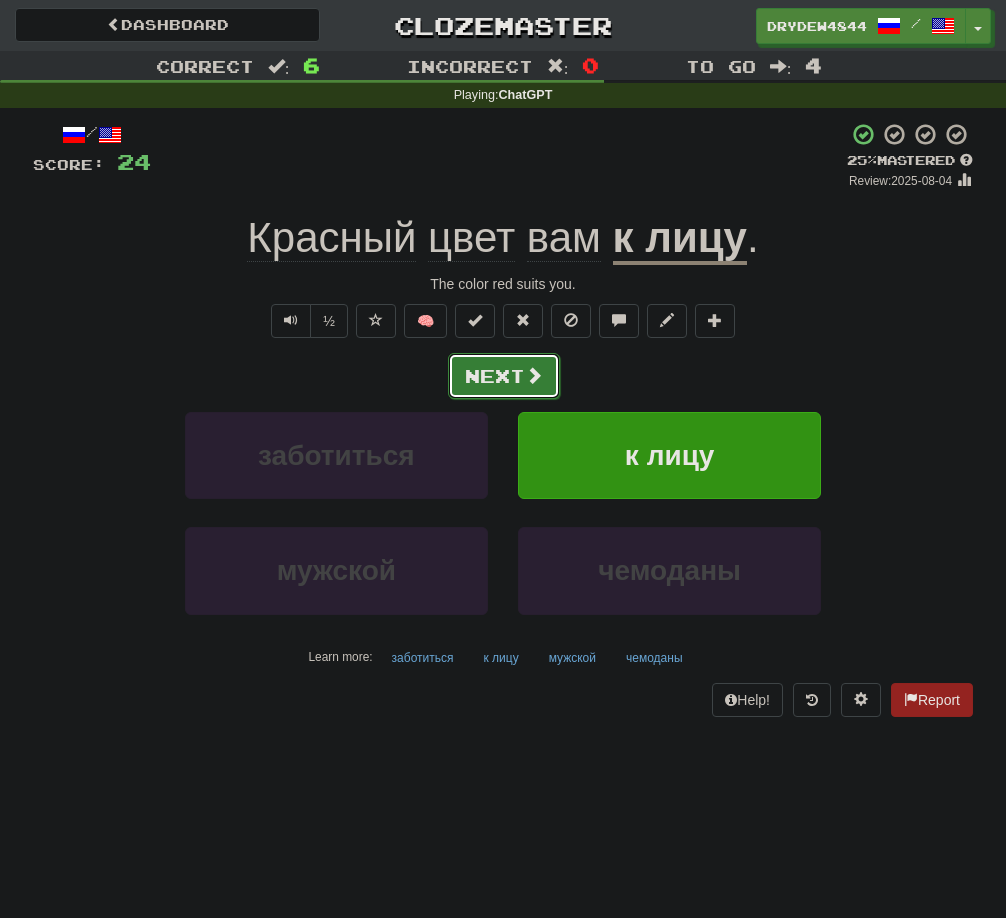 click on "Next" at bounding box center [504, 376] 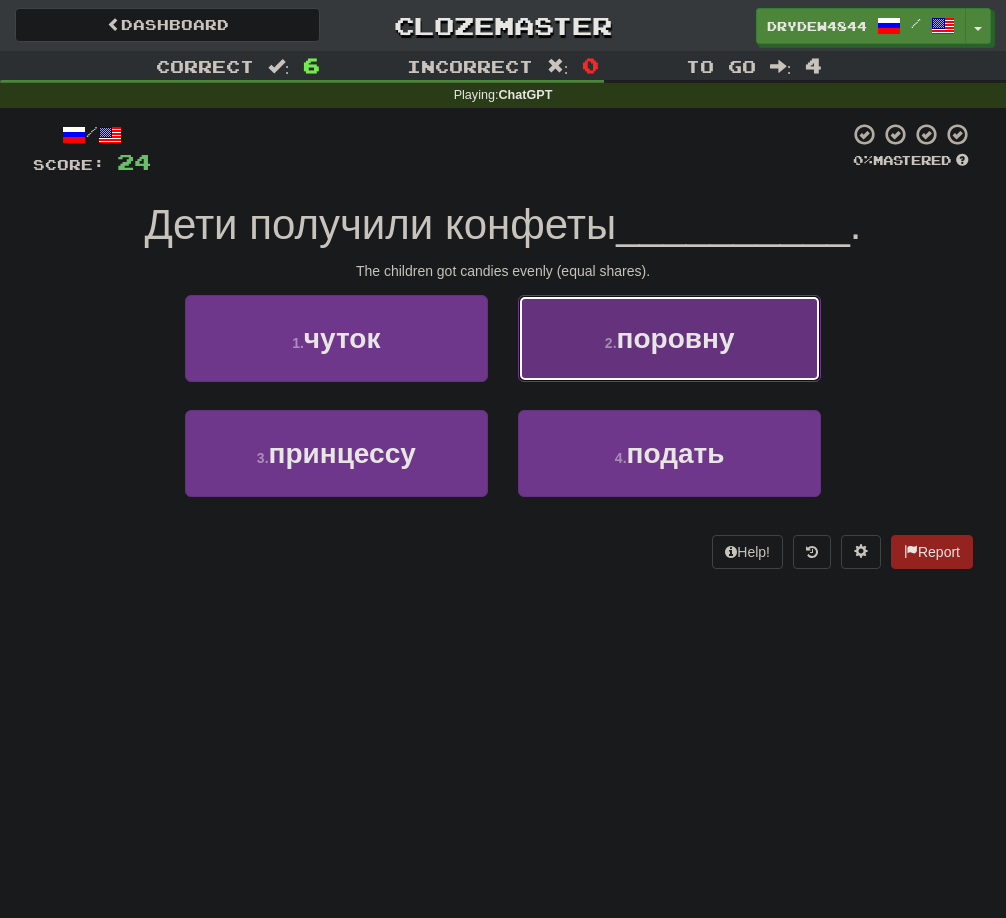 click on "поровну" at bounding box center (676, 338) 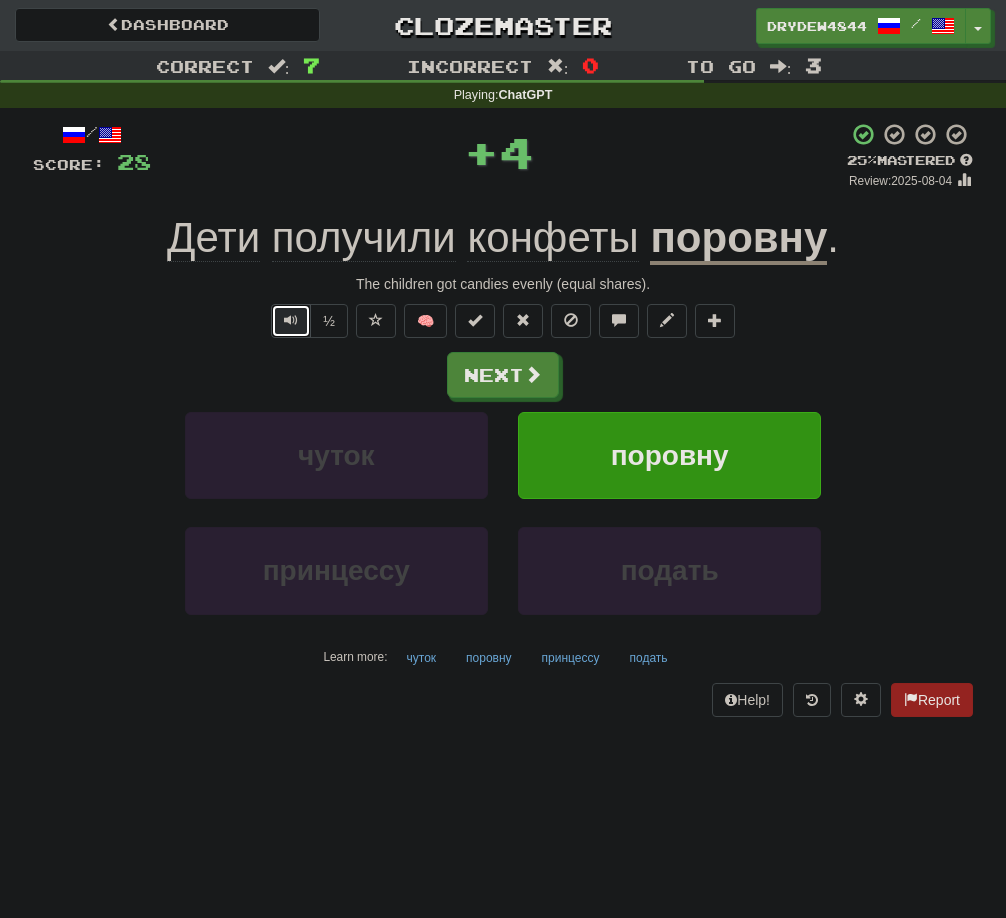 click at bounding box center (291, 321) 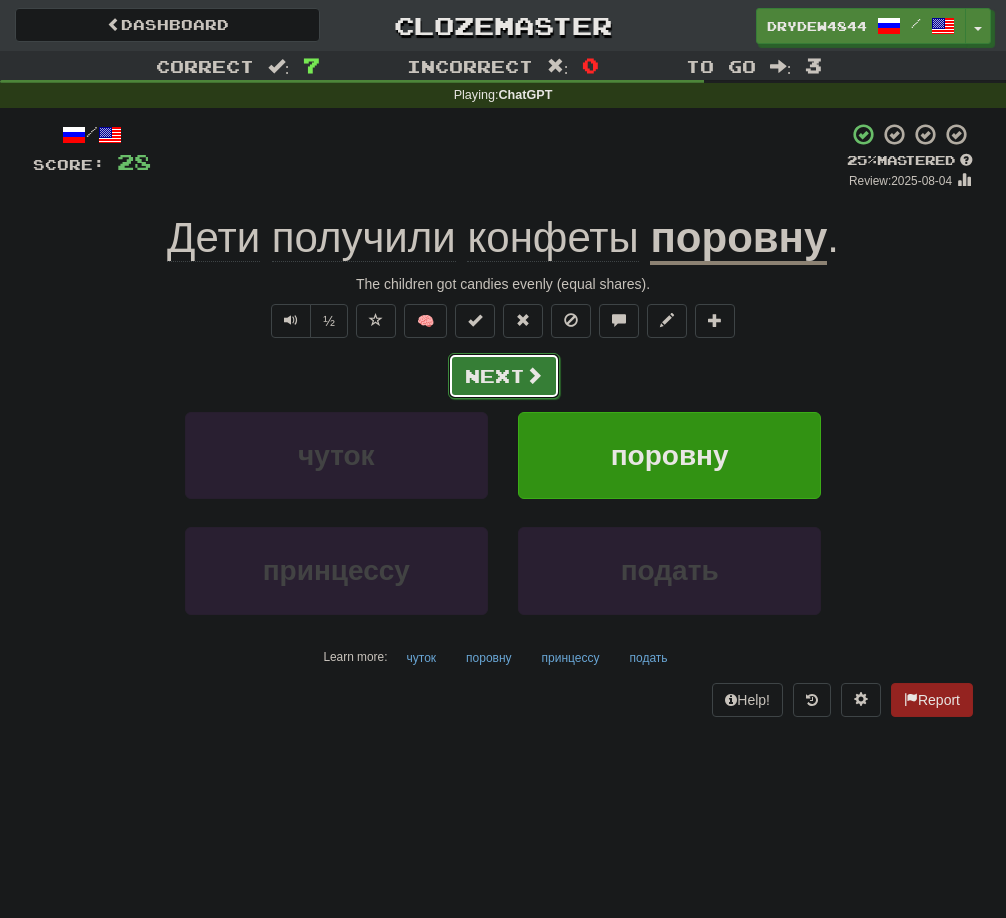 click on "Next" at bounding box center (504, 376) 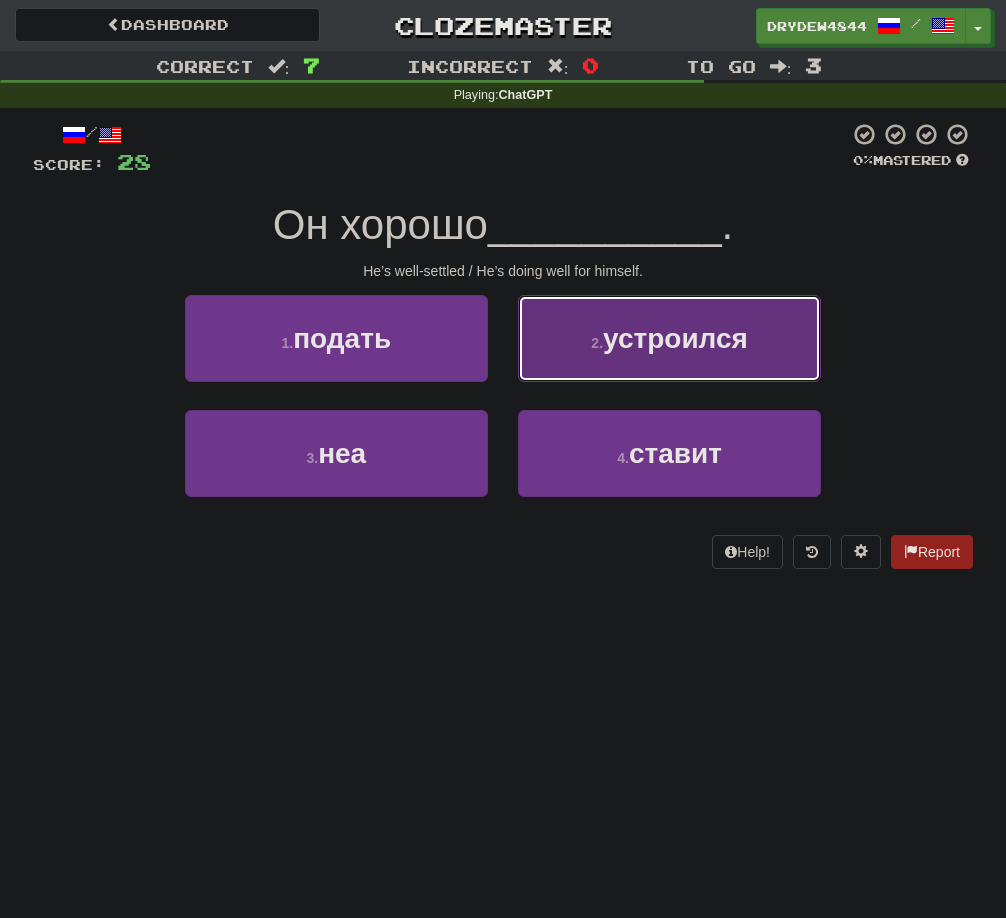 click on "2 .  устроился" at bounding box center [669, 338] 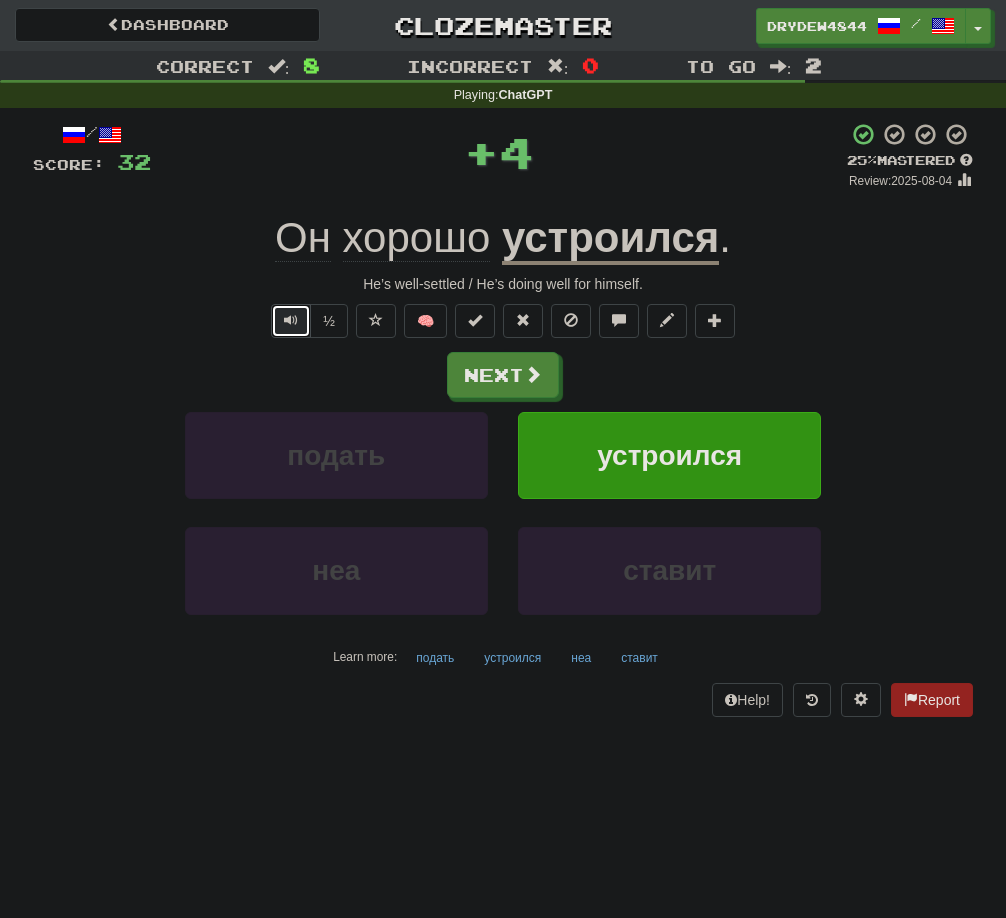 click at bounding box center [291, 321] 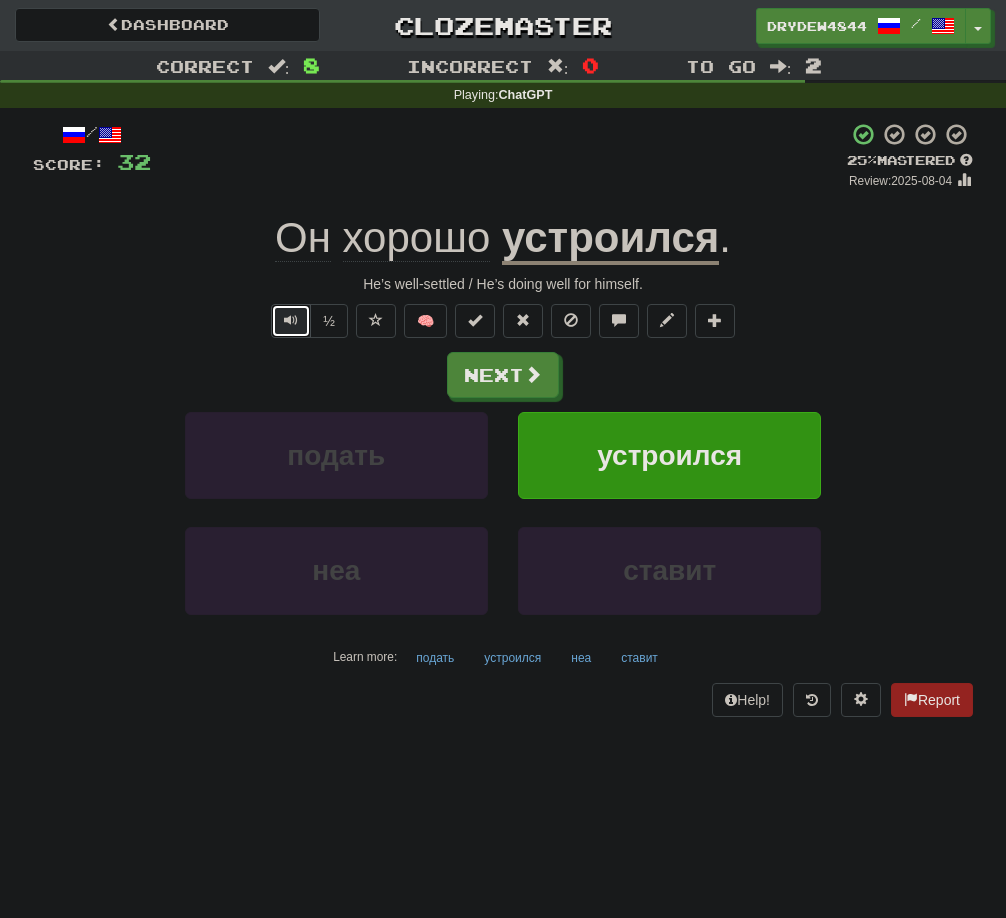 click at bounding box center (291, 320) 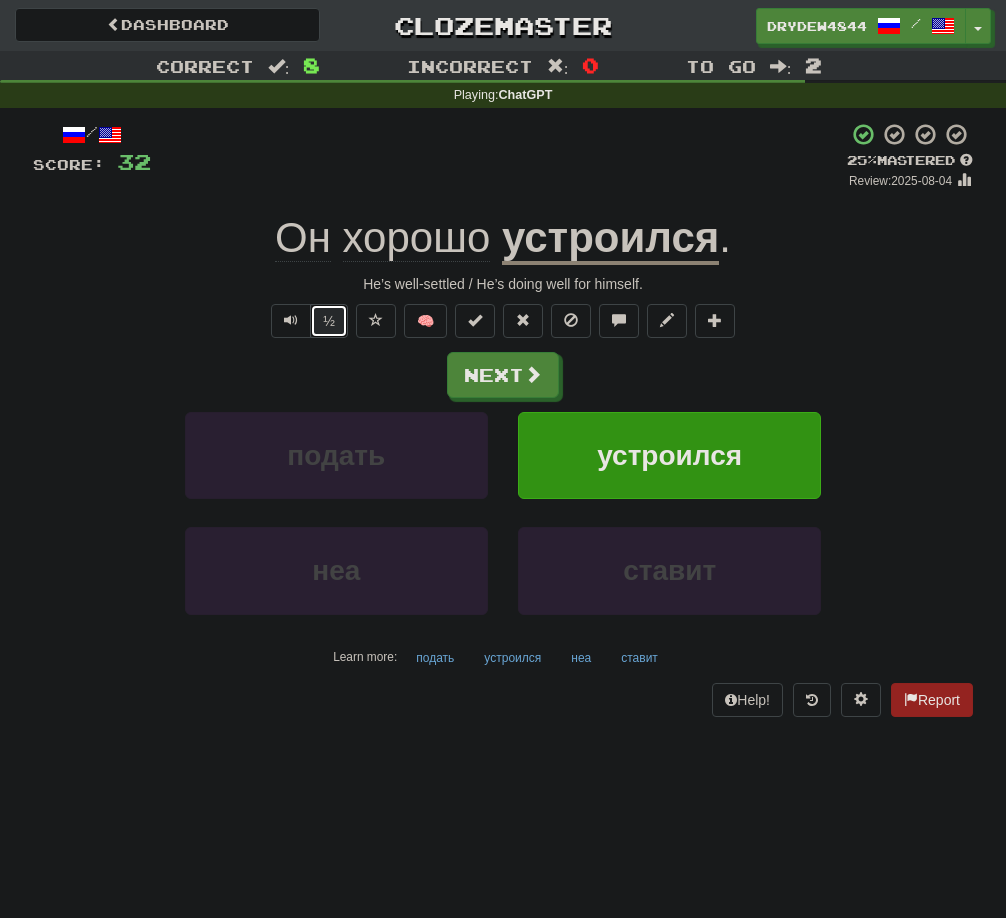 click on "½" at bounding box center (329, 321) 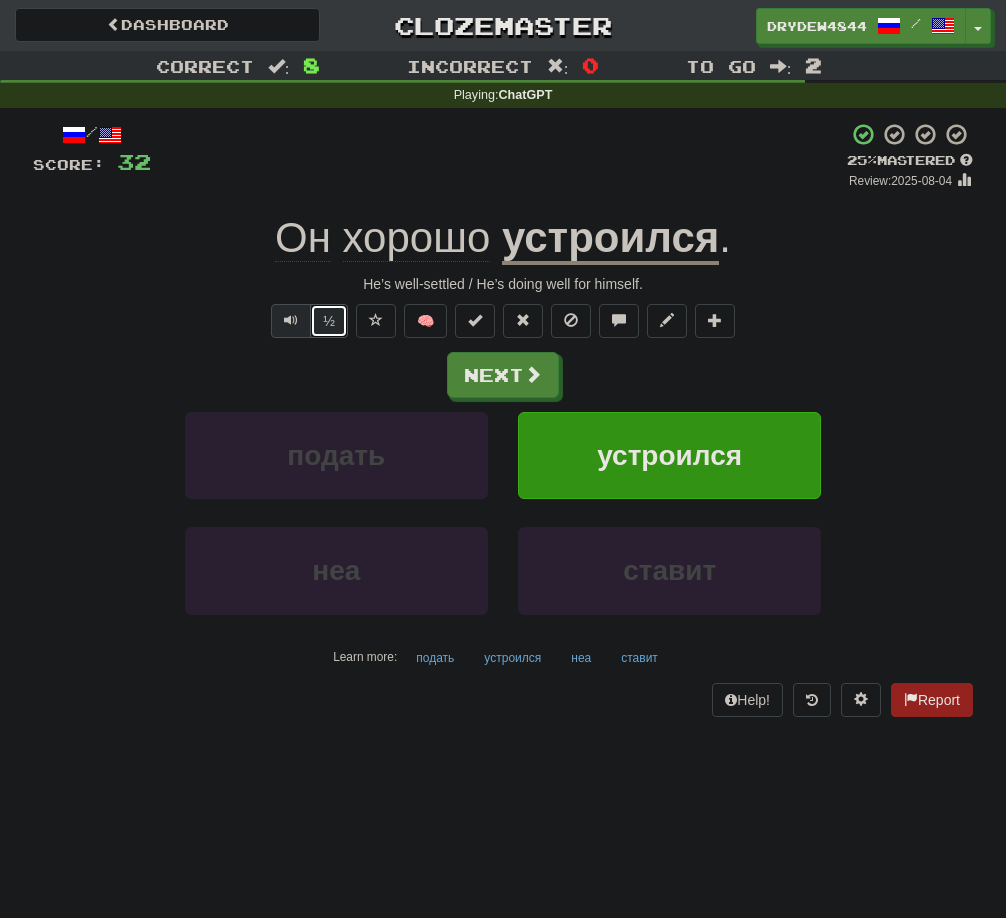 click at bounding box center (291, 320) 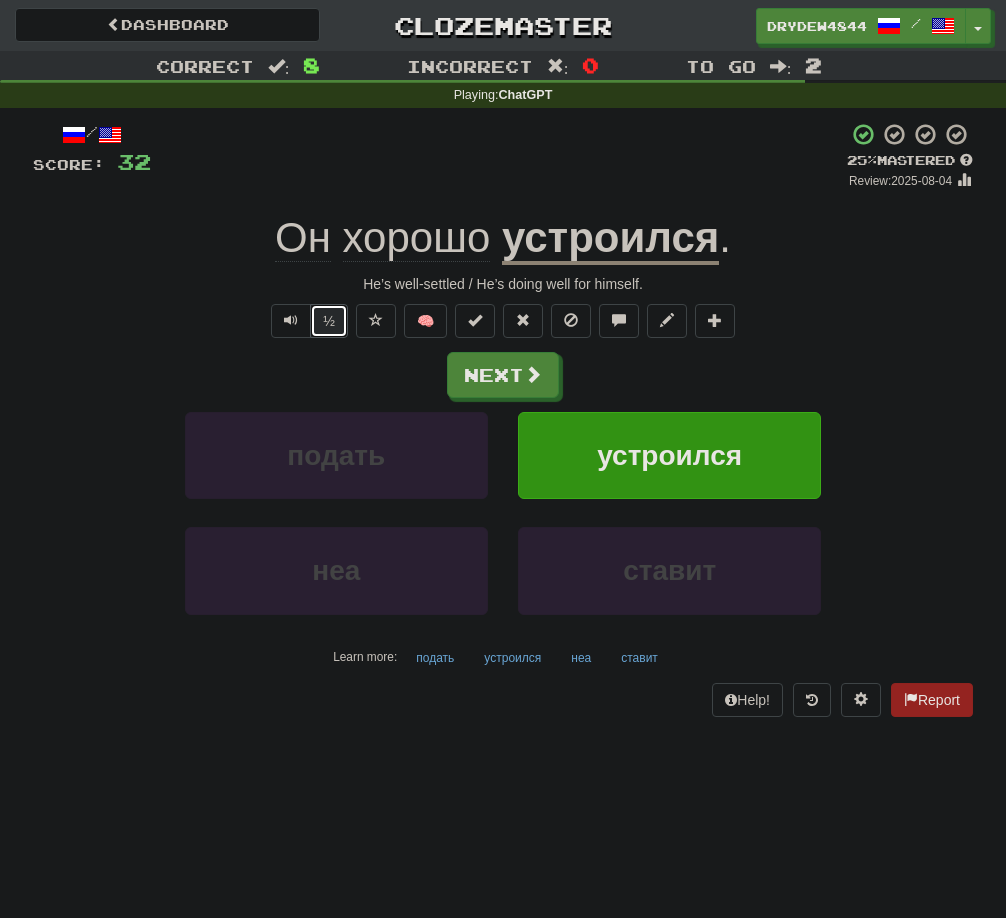 click on "/  Score:   32 + 4 25 %  Mastered Review:  2025-08-04 Он   хорошо   устроился . He’s well-settled / He’s doing well for himself. ½ 🧠 Next подать устроился неа ставит Learn more: подать устроился неа ставит  Help!  Report" at bounding box center [503, 419] 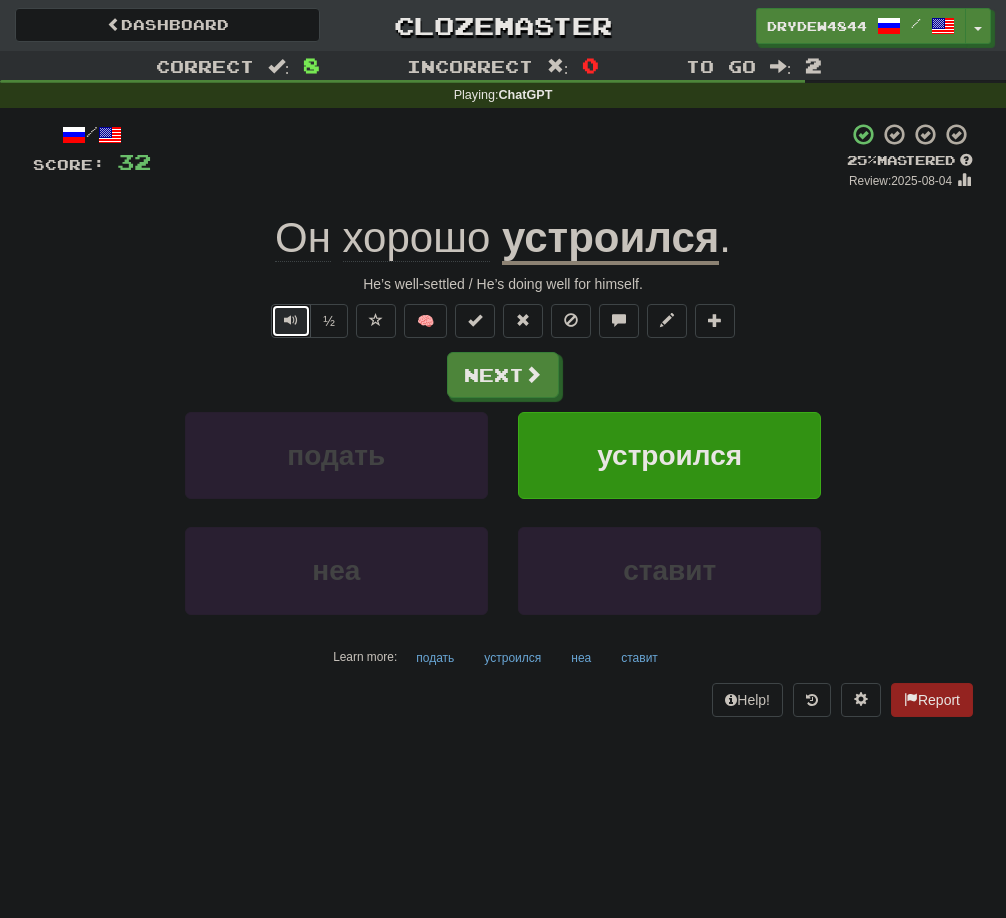 click at bounding box center [291, 321] 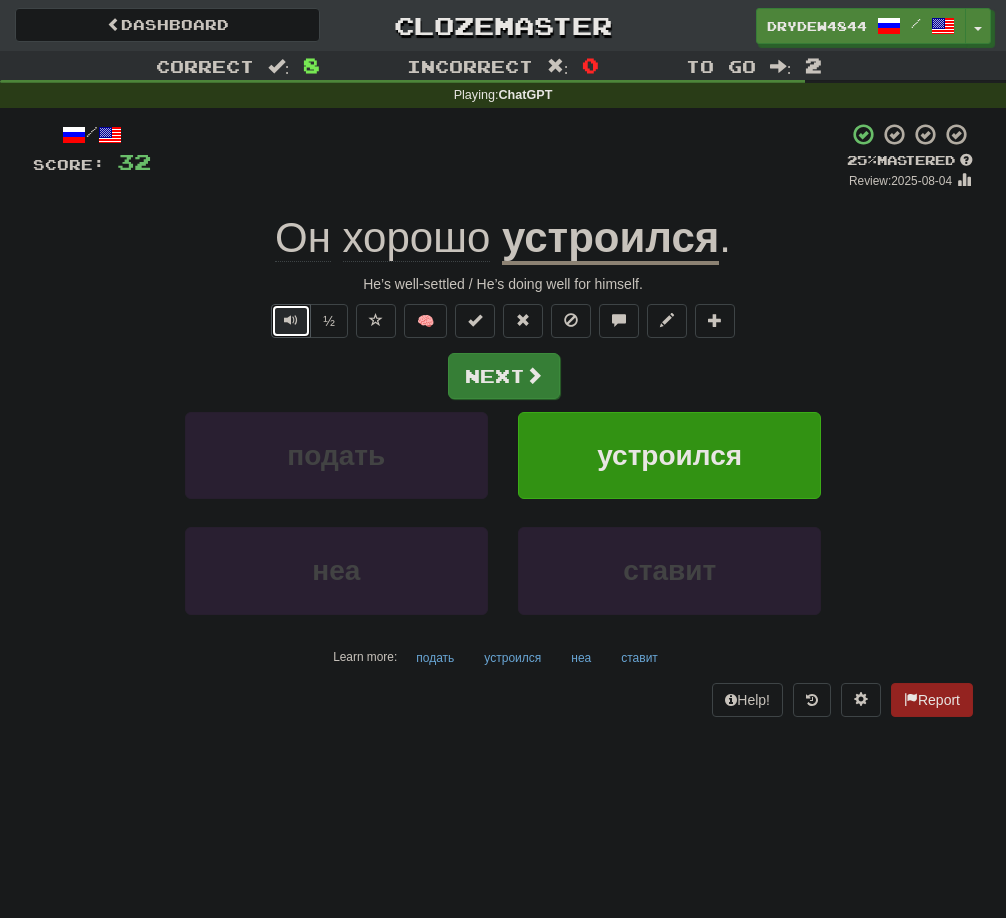 click at bounding box center [534, 375] 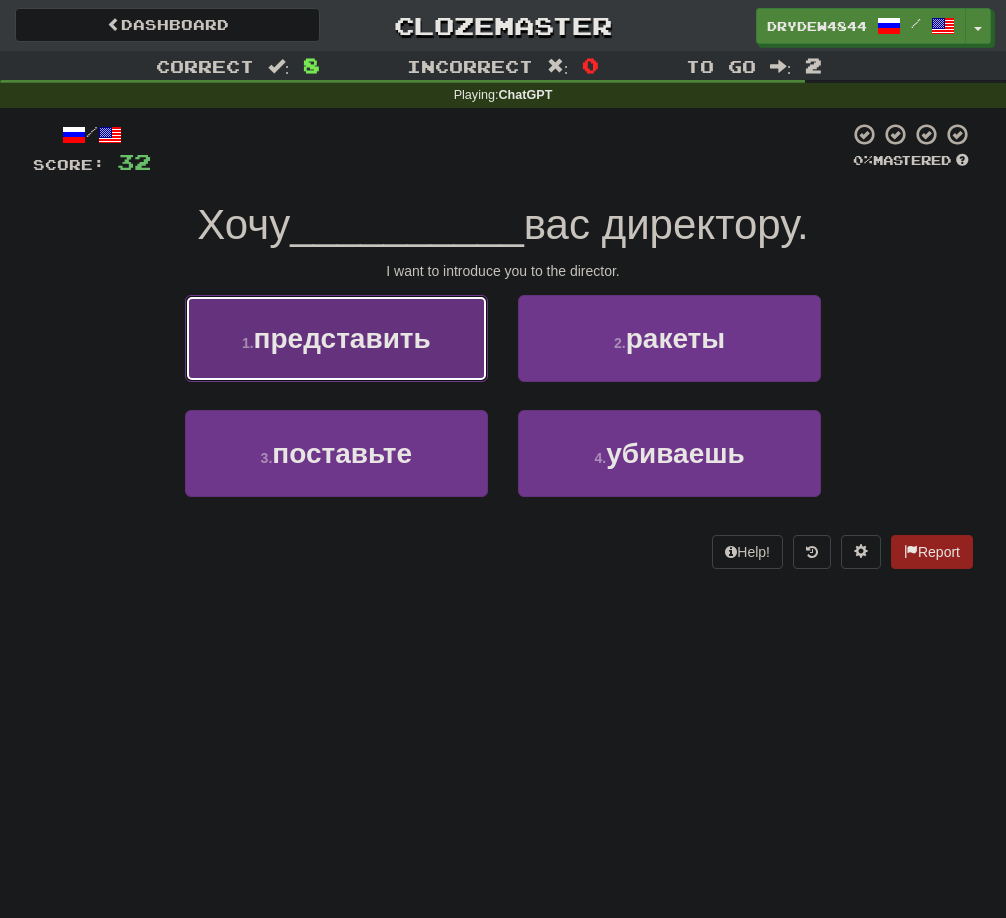 click on "представить" at bounding box center (342, 338) 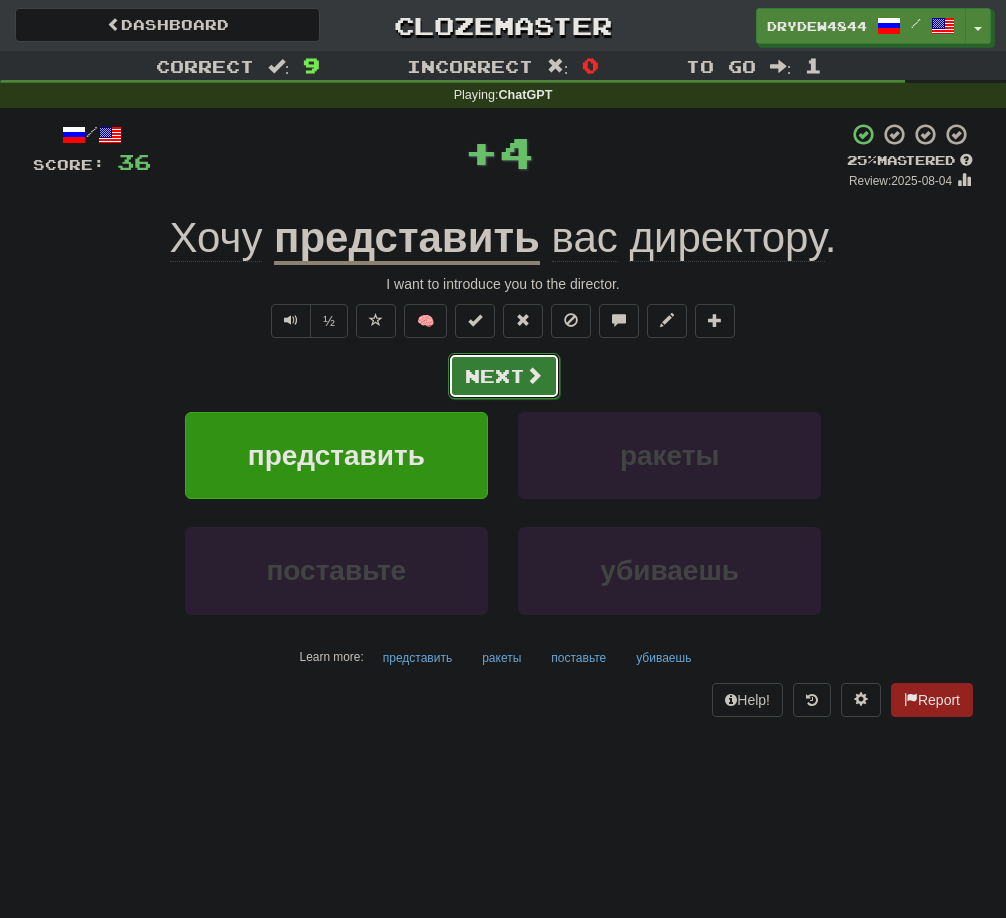 click on "Next" at bounding box center (504, 376) 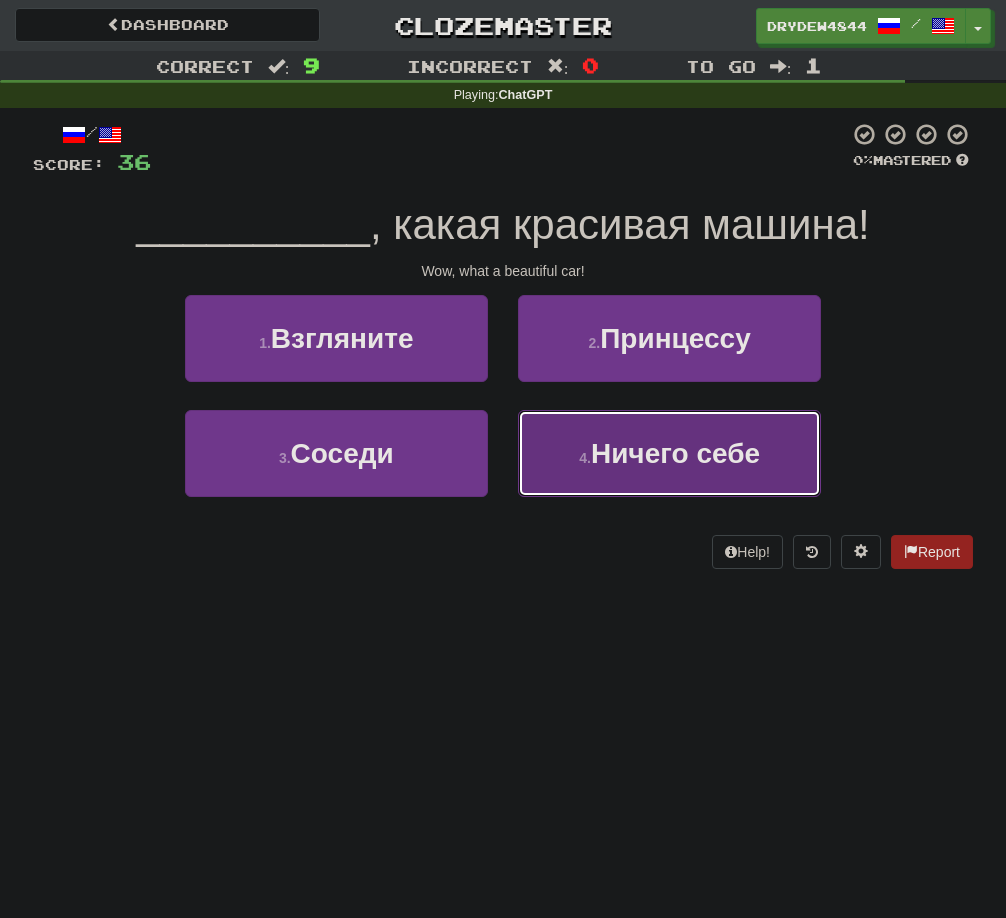 click on "Ничего себе" at bounding box center [675, 453] 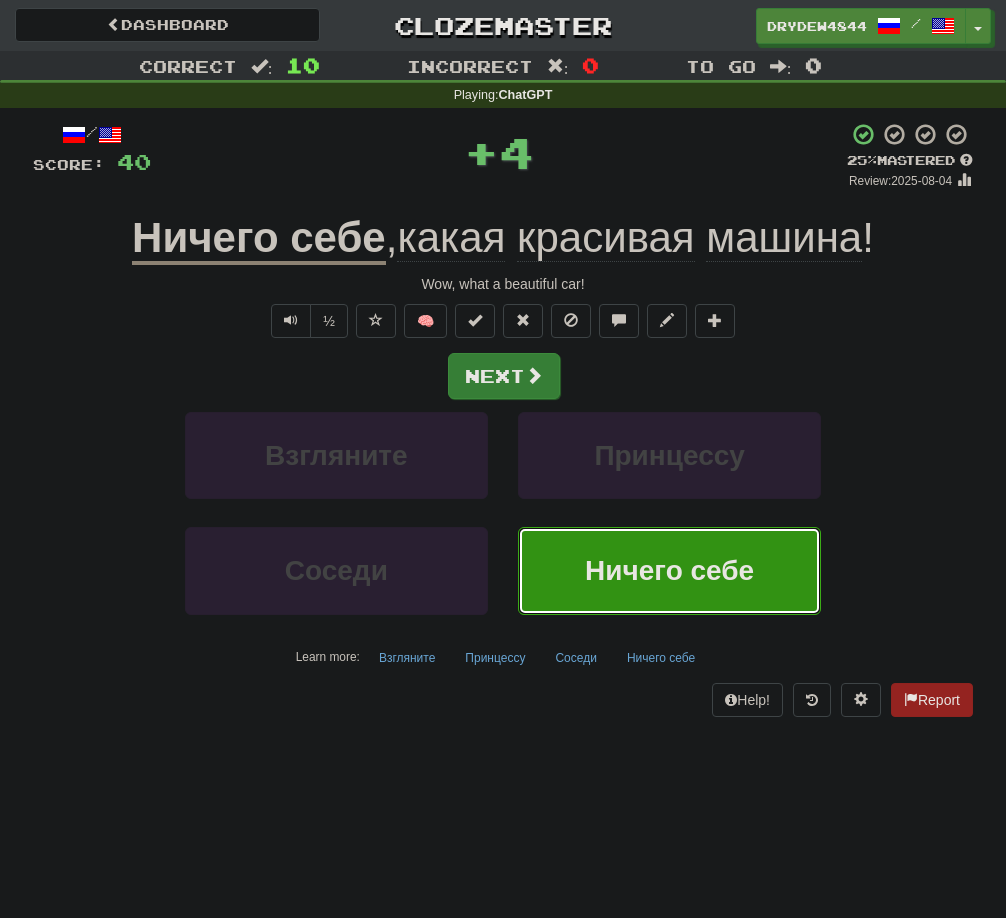 click at bounding box center (534, 375) 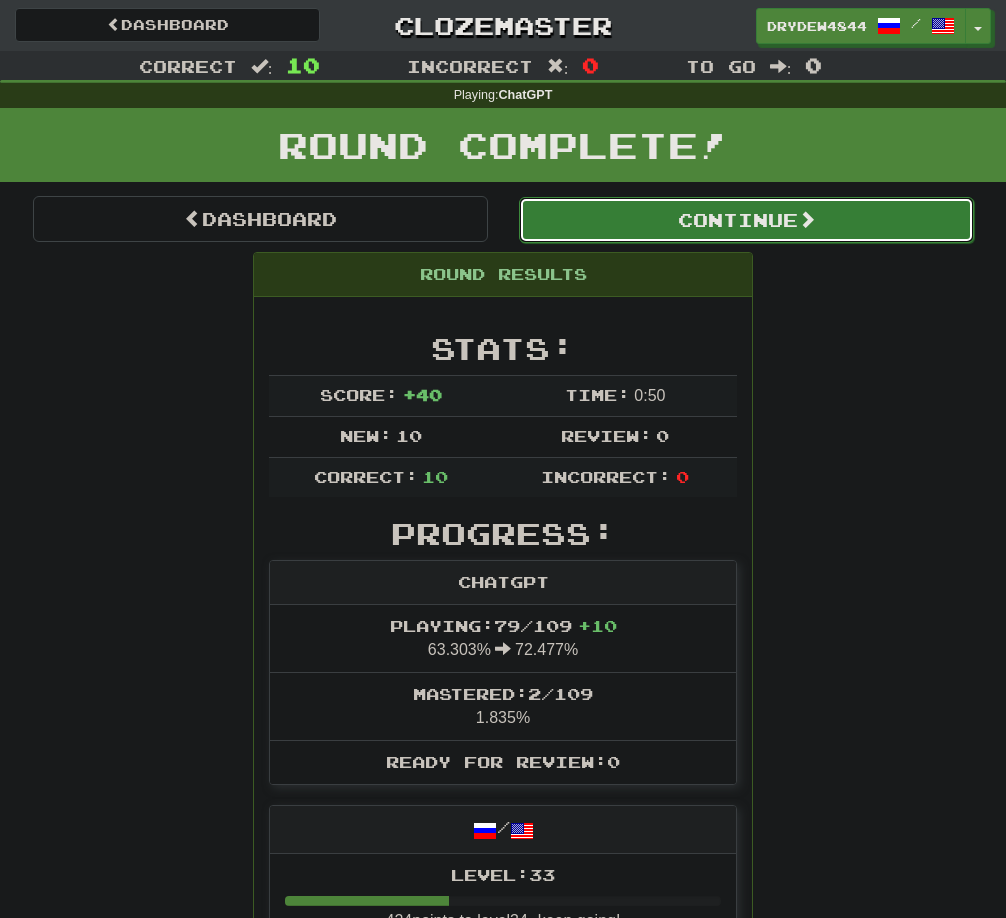 click on "Continue" at bounding box center [746, 220] 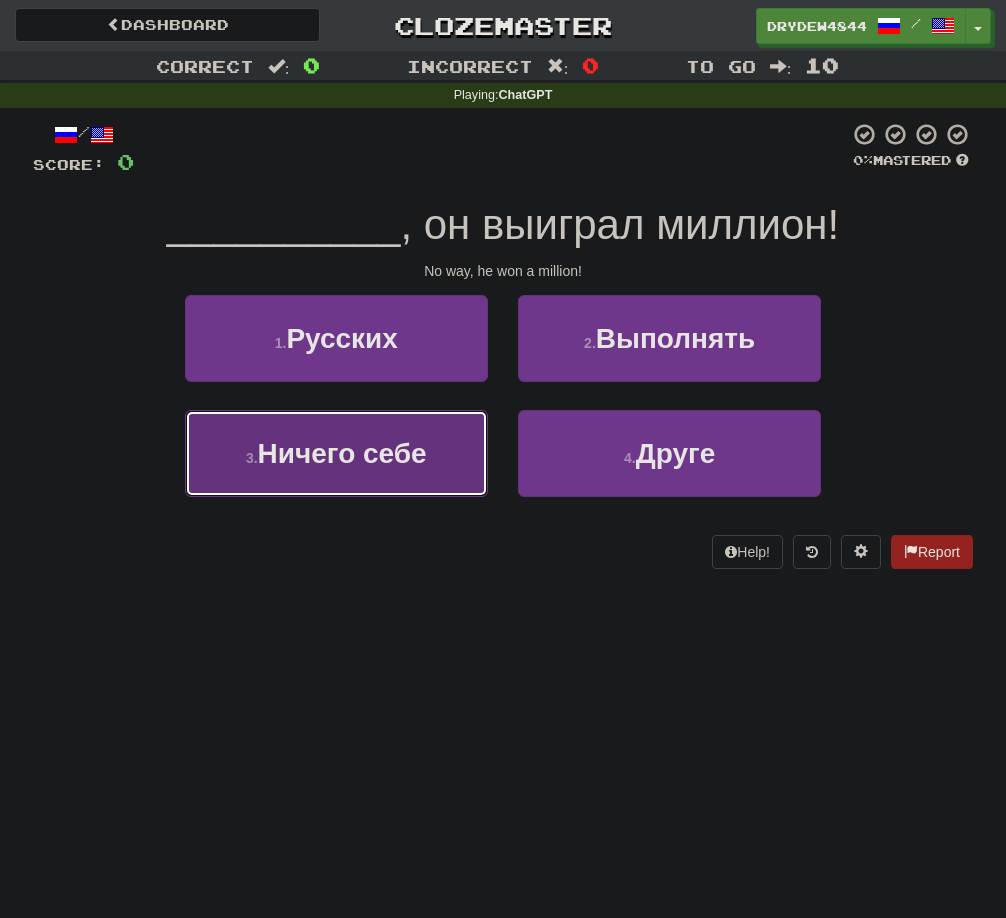 click on "Ничего себе" at bounding box center (342, 453) 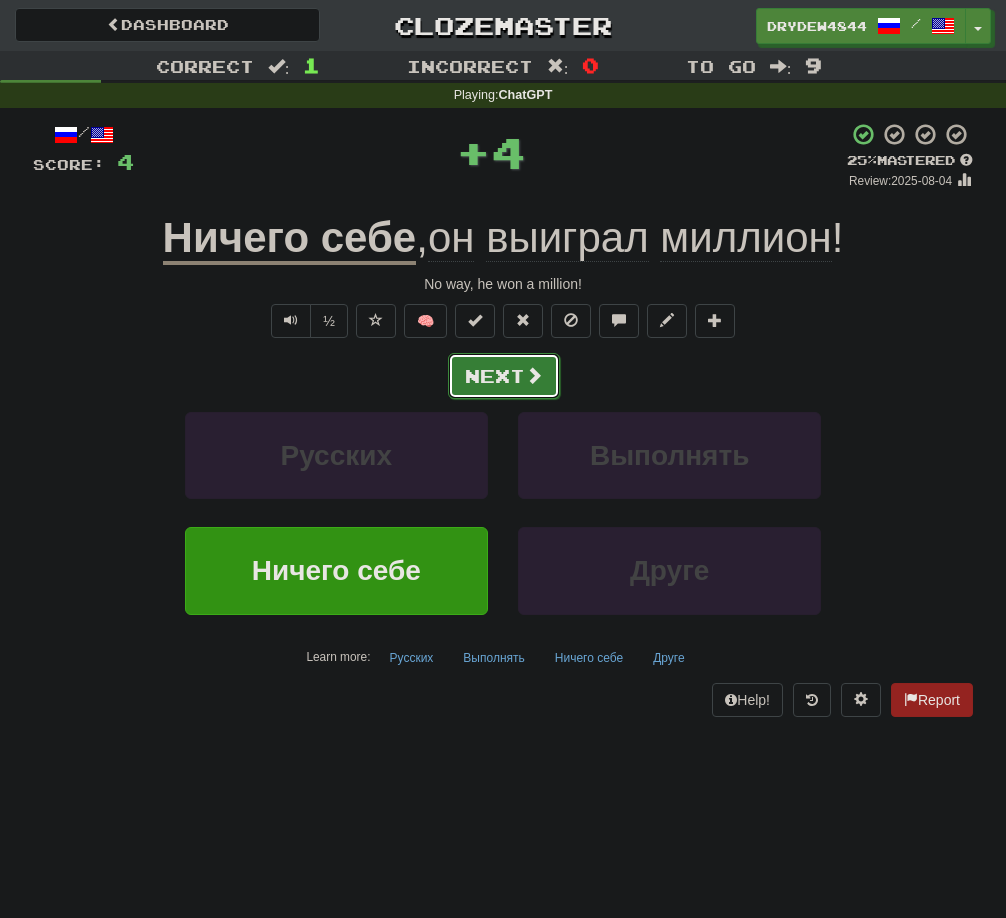 click on "Next" at bounding box center [504, 376] 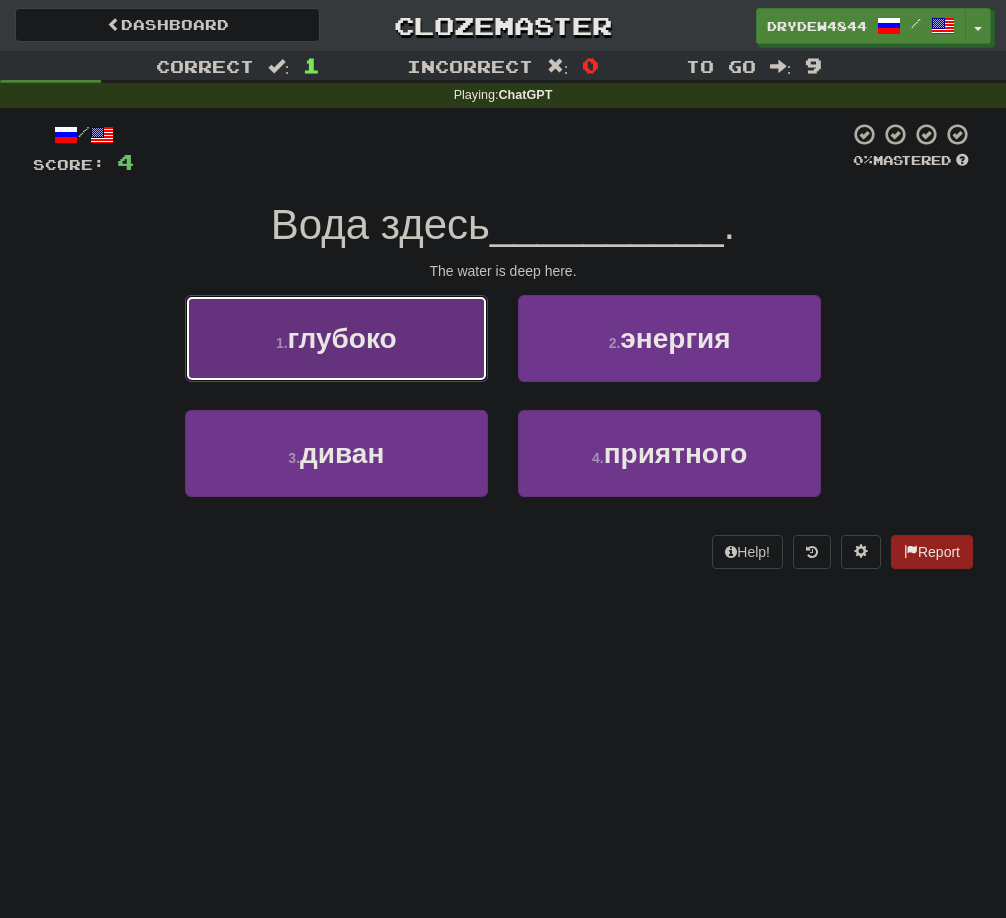 click on "1 .  глубоко" at bounding box center [336, 338] 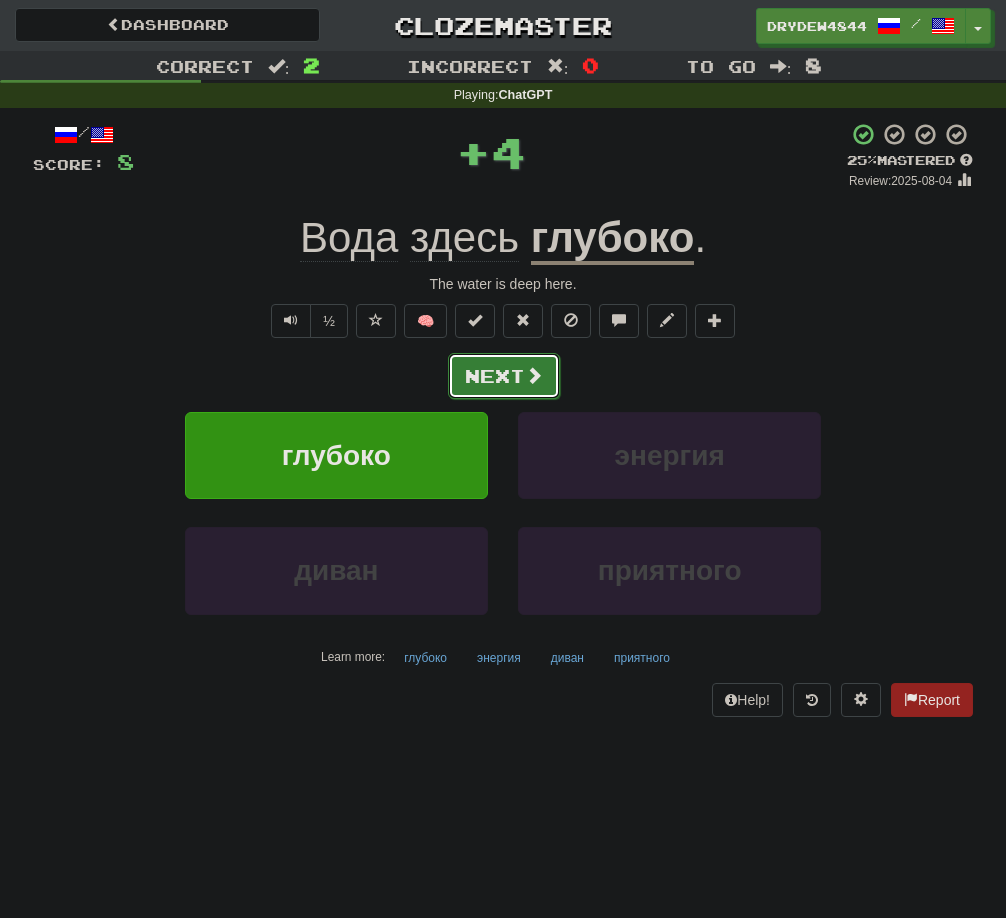 click on "Next" at bounding box center [504, 376] 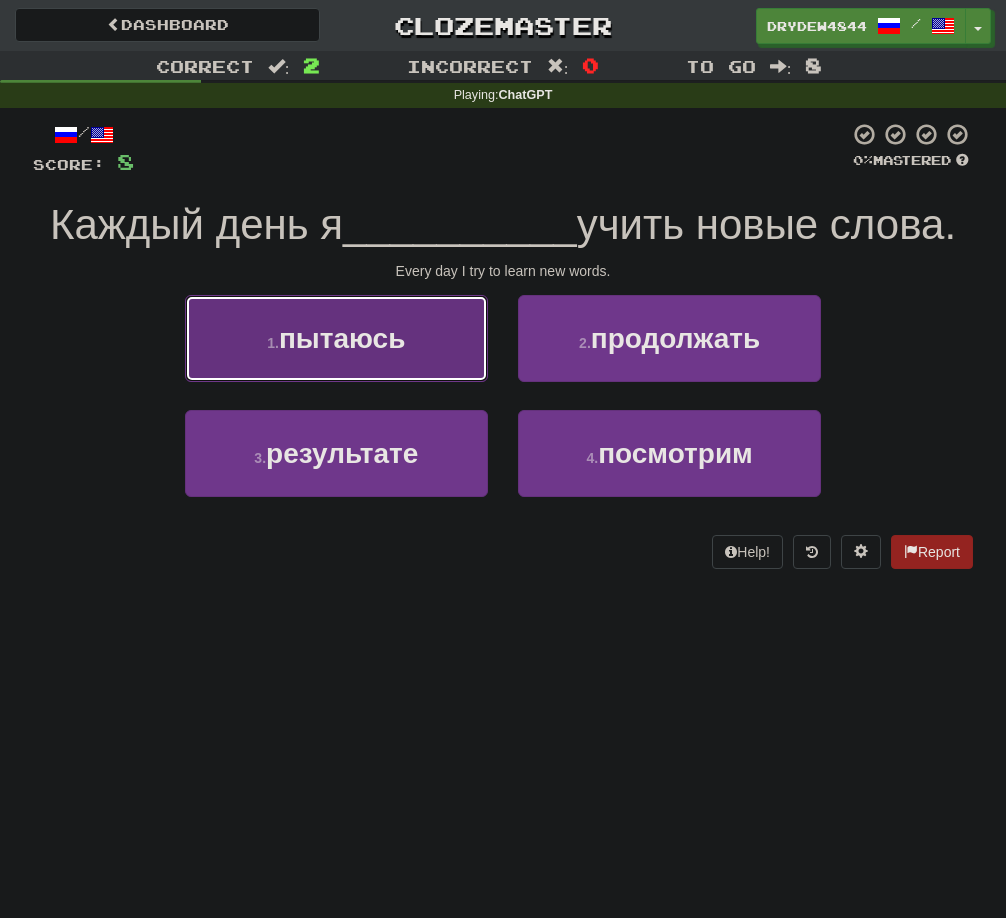 click on "1 .  пытаюсь" at bounding box center (336, 338) 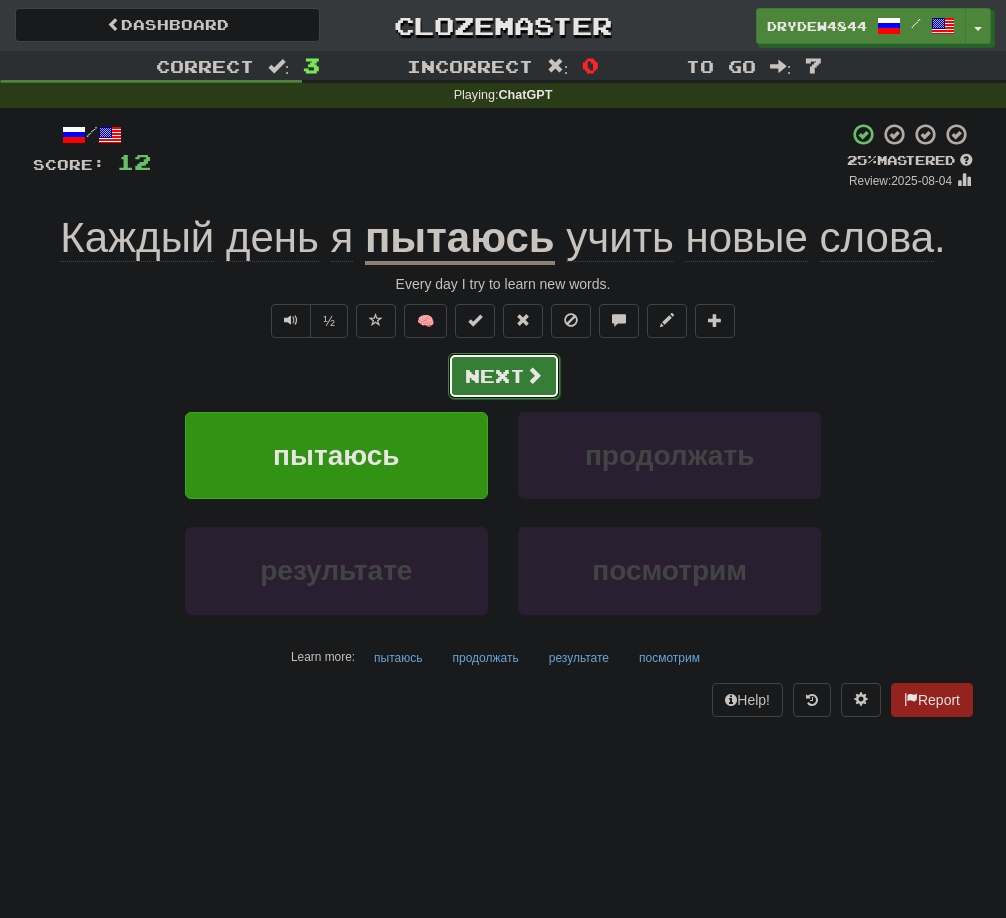 click on "Next" at bounding box center [504, 376] 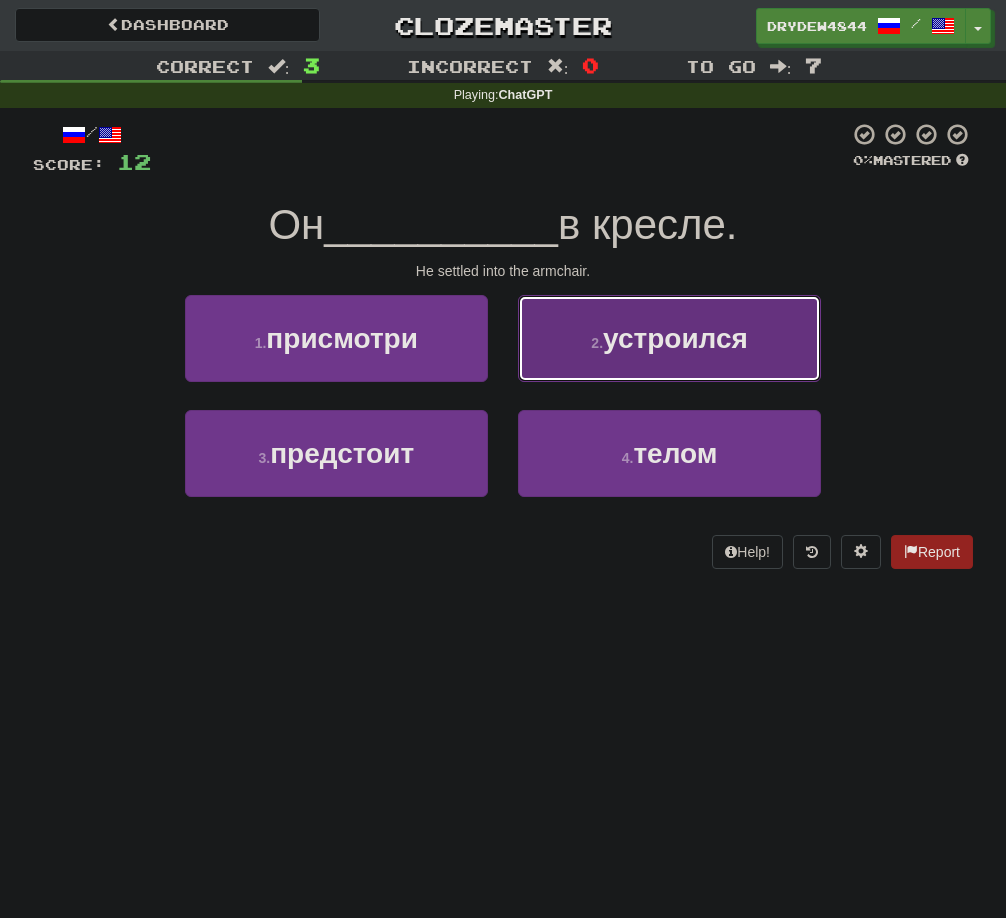 click on "устроился" at bounding box center [675, 338] 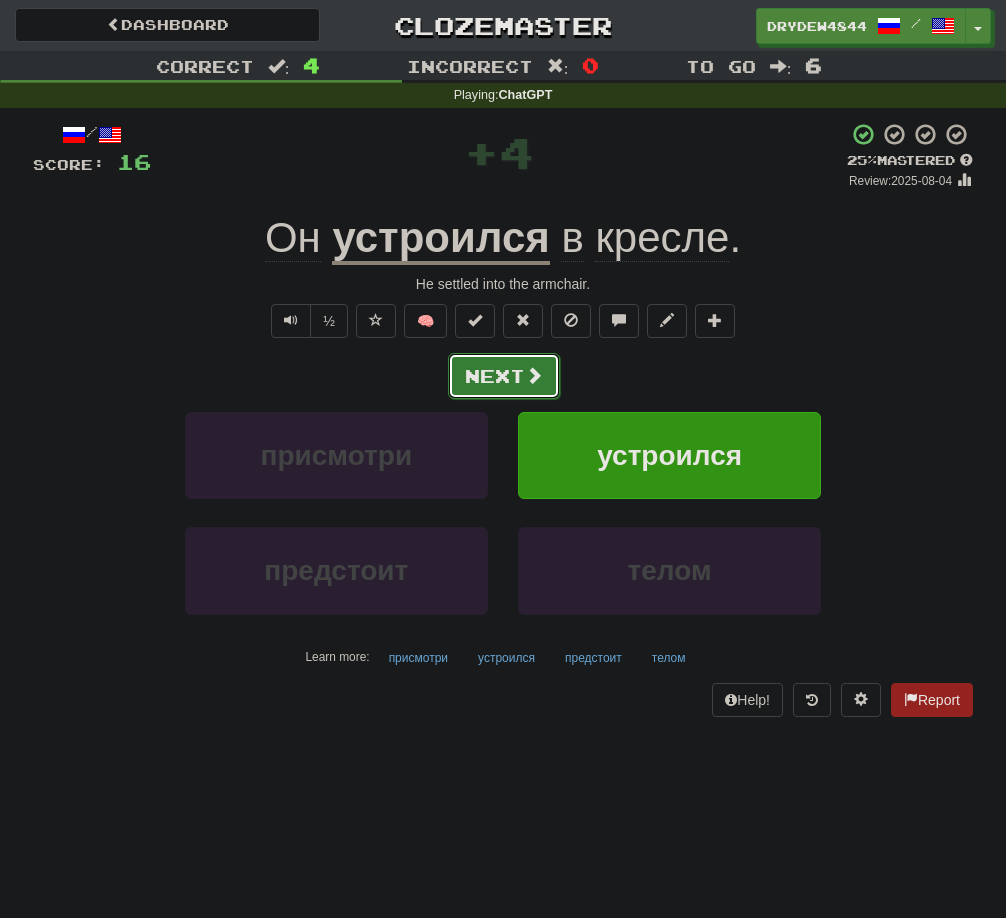 click on "Next" at bounding box center [504, 376] 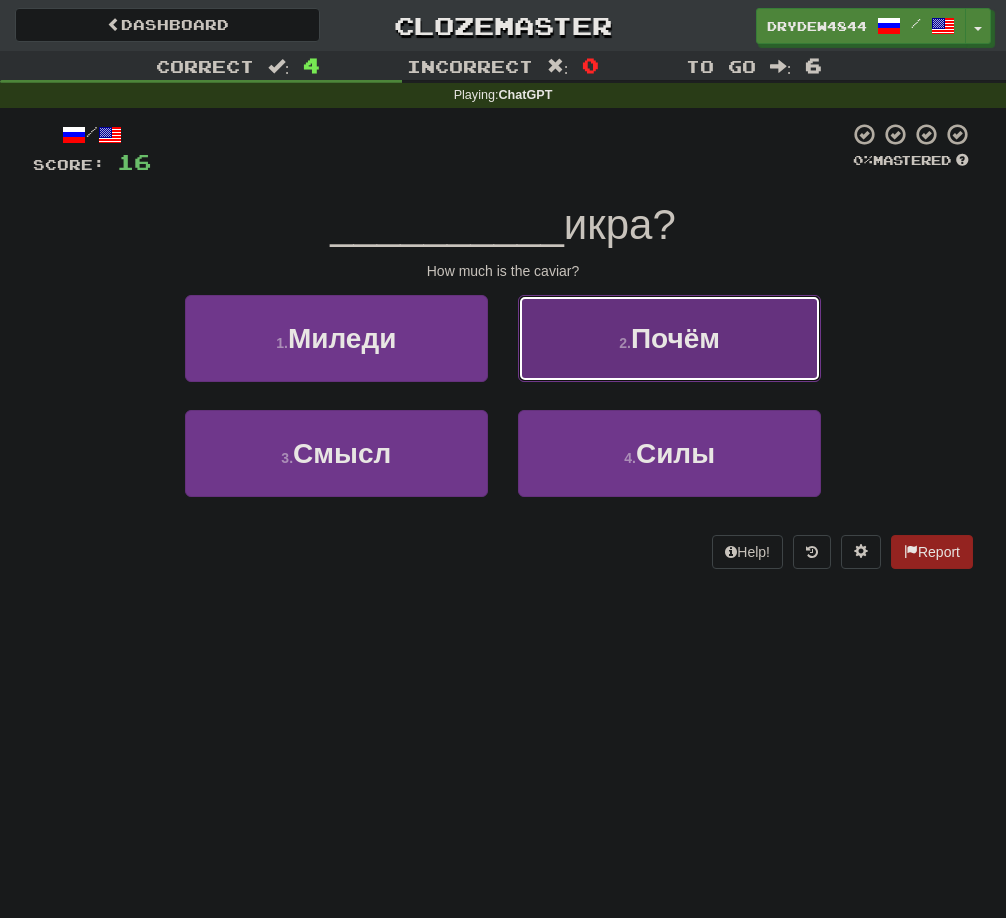 click on "2 .  Почём" at bounding box center (669, 338) 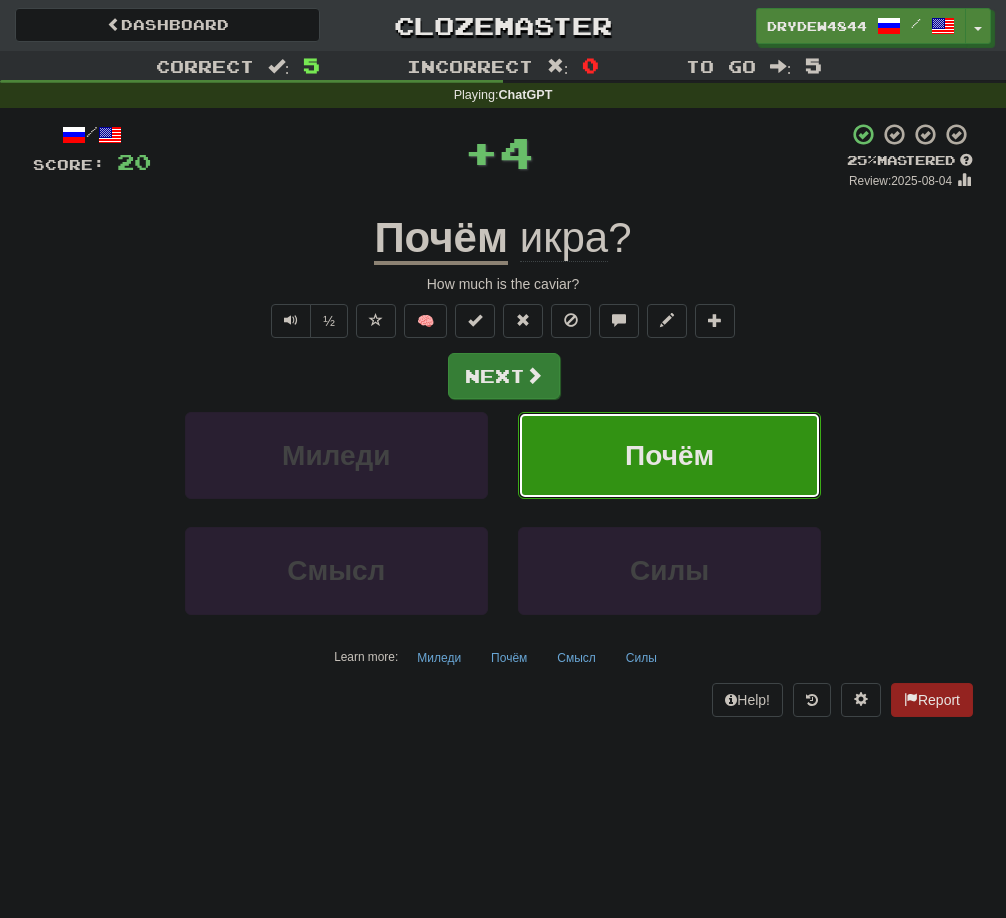 click at bounding box center (534, 375) 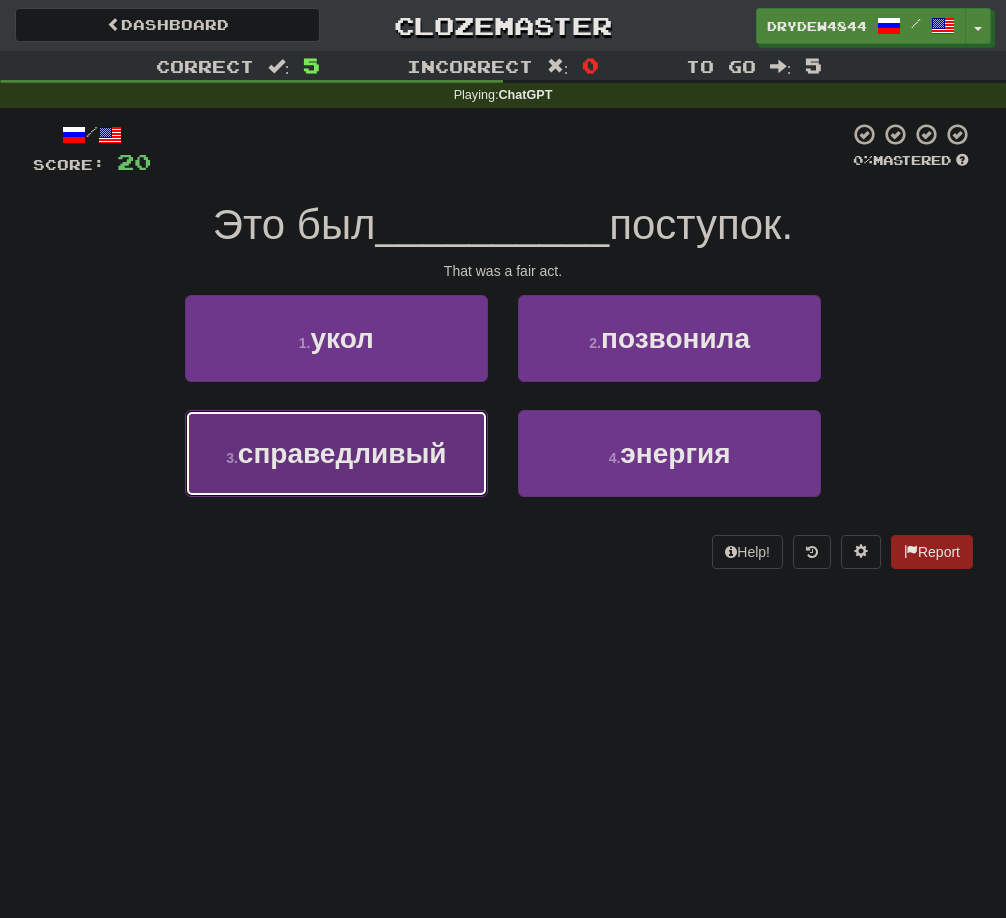click on "справедливый" at bounding box center [342, 453] 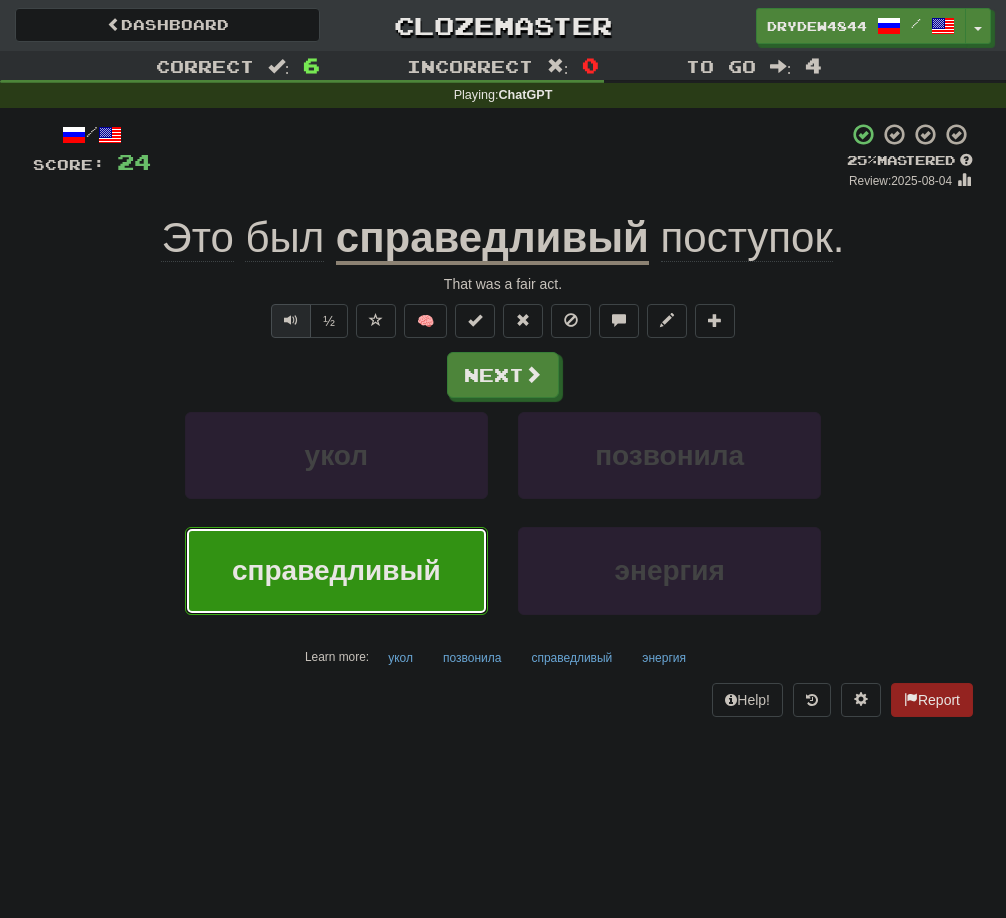 click at bounding box center (291, 320) 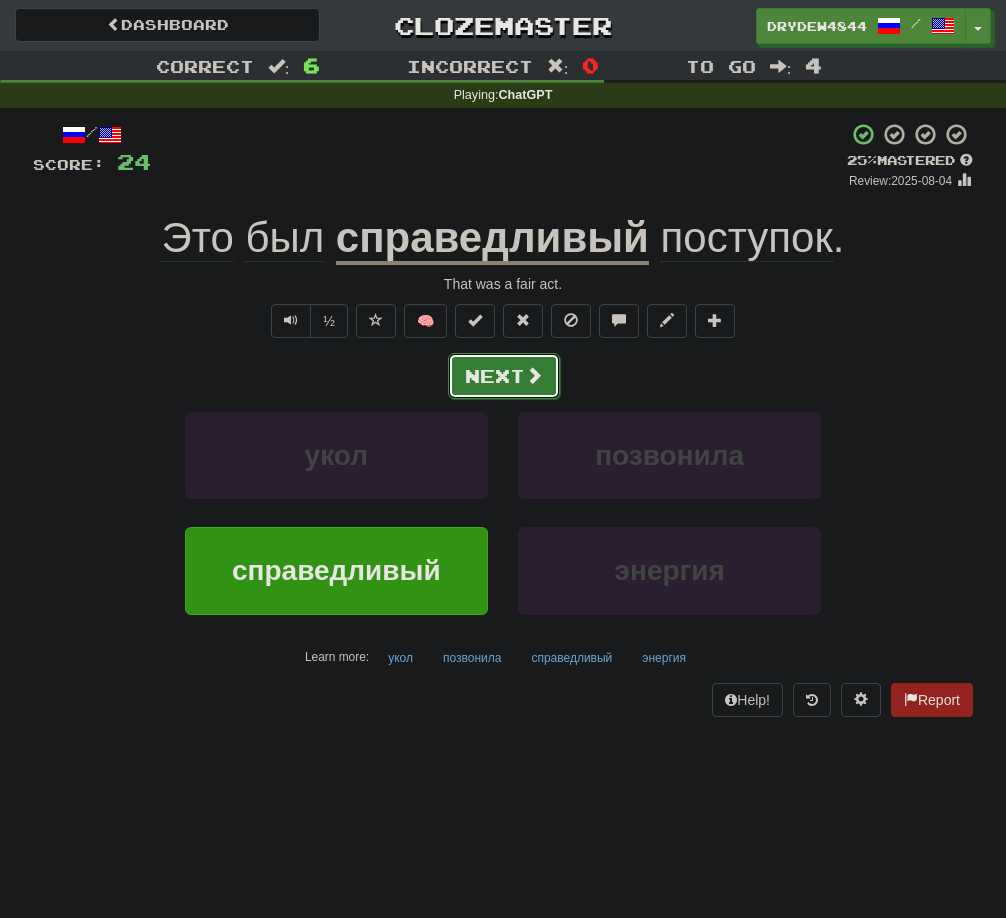 click on "Next" at bounding box center [504, 376] 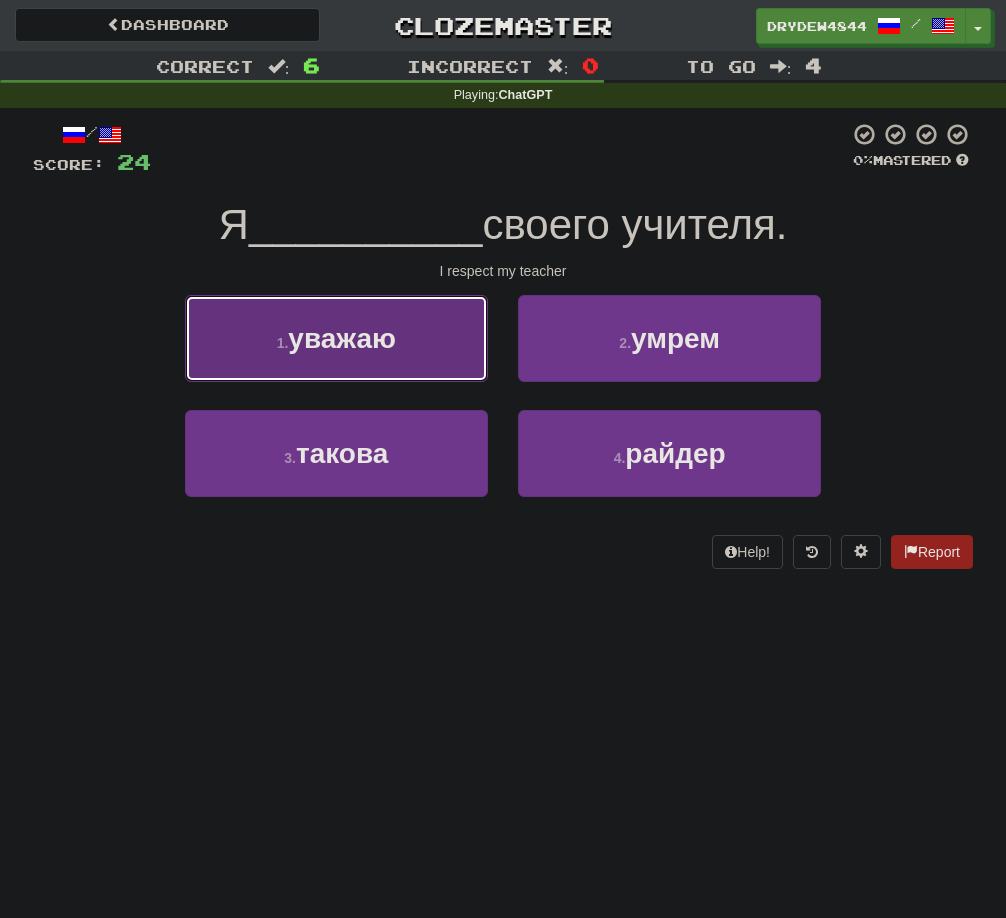 click on "1 .  уважаю" at bounding box center (336, 338) 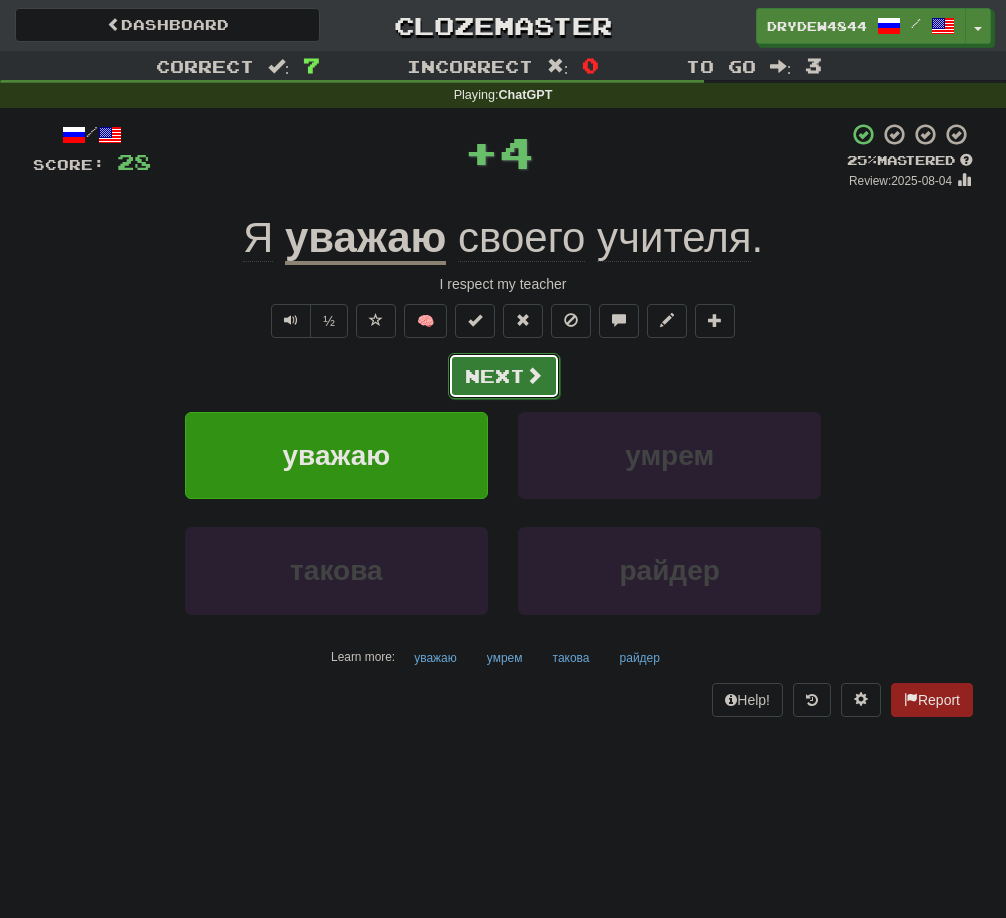 click on "Next" at bounding box center (504, 376) 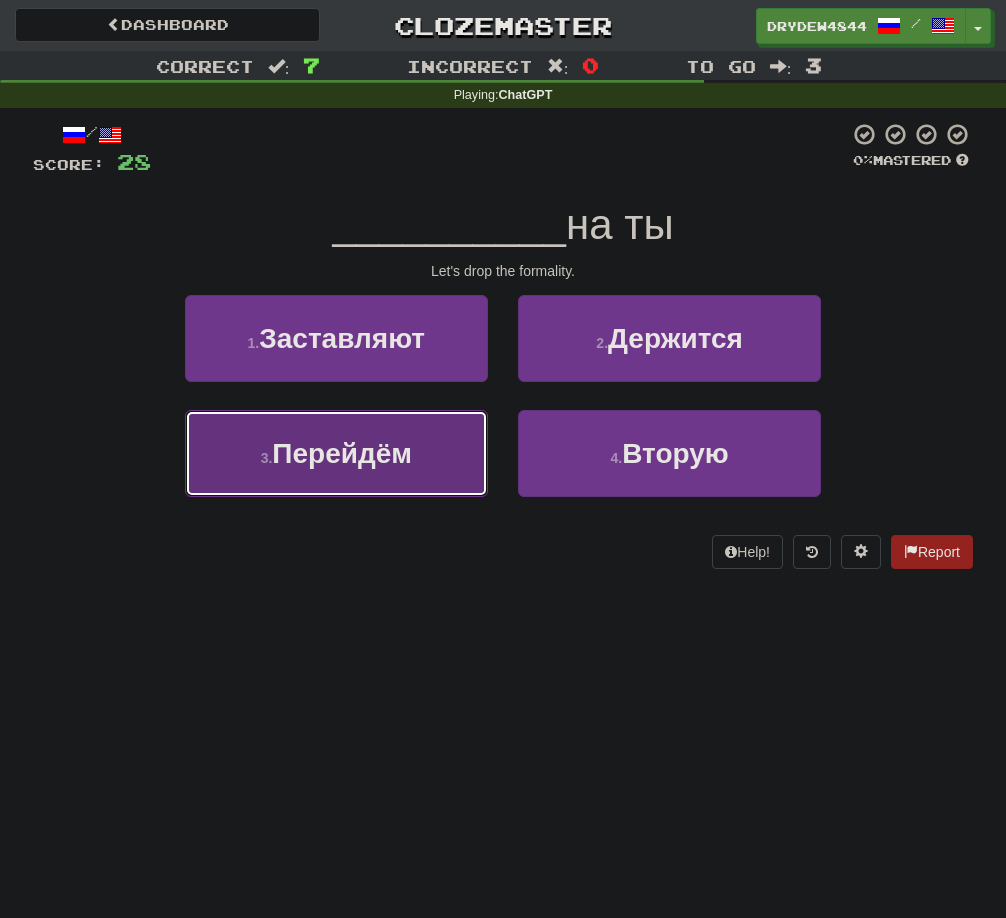 click on "3 .  Перейдём" at bounding box center [336, 453] 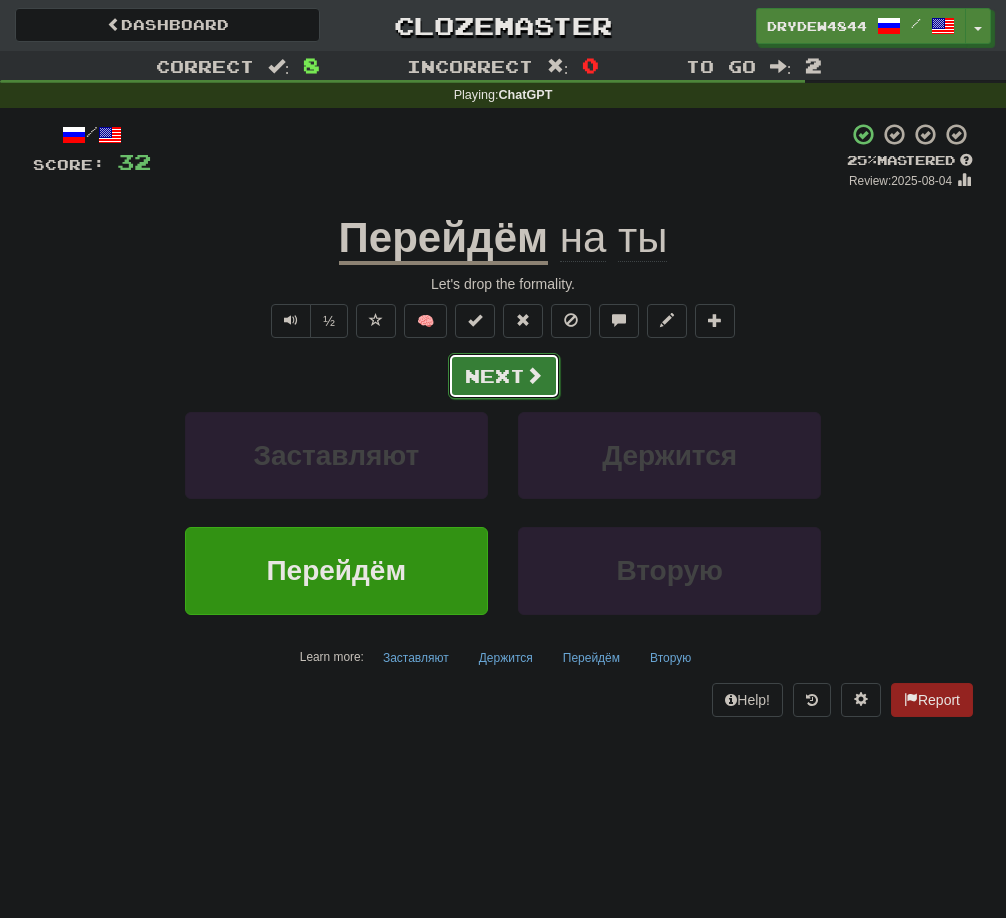 click on "Next" at bounding box center (504, 376) 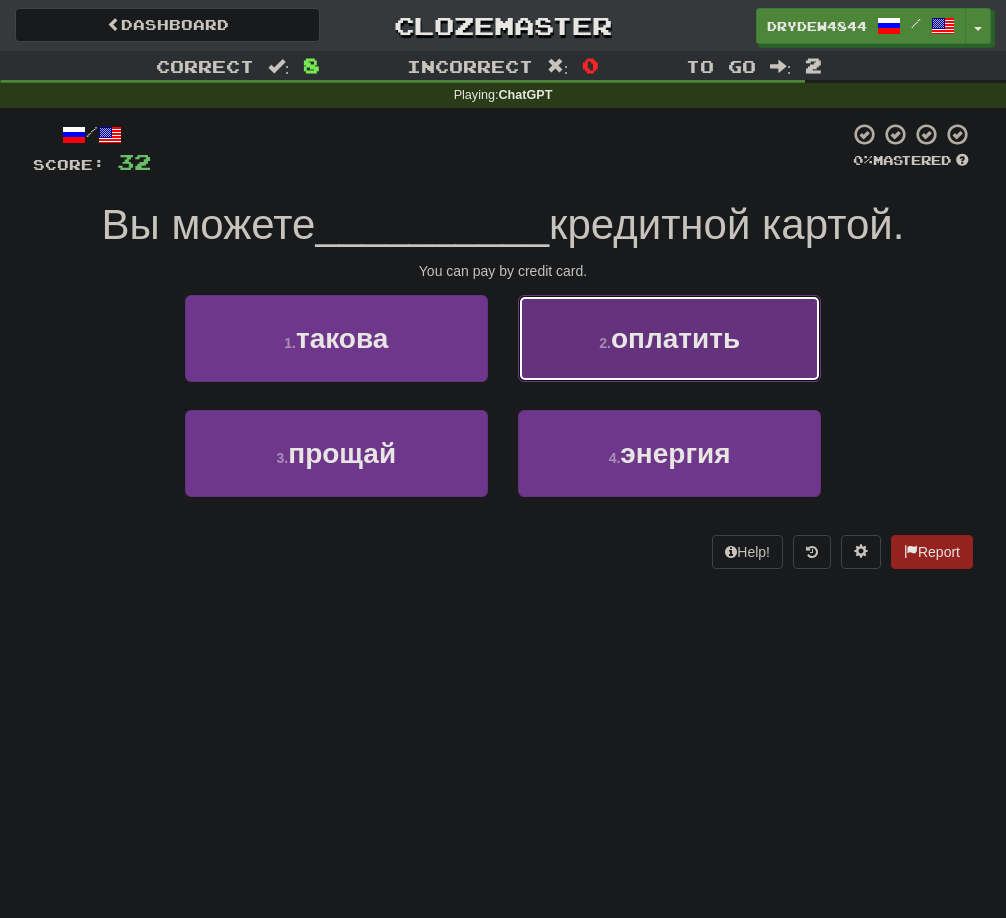 click on "оплатить" at bounding box center (675, 338) 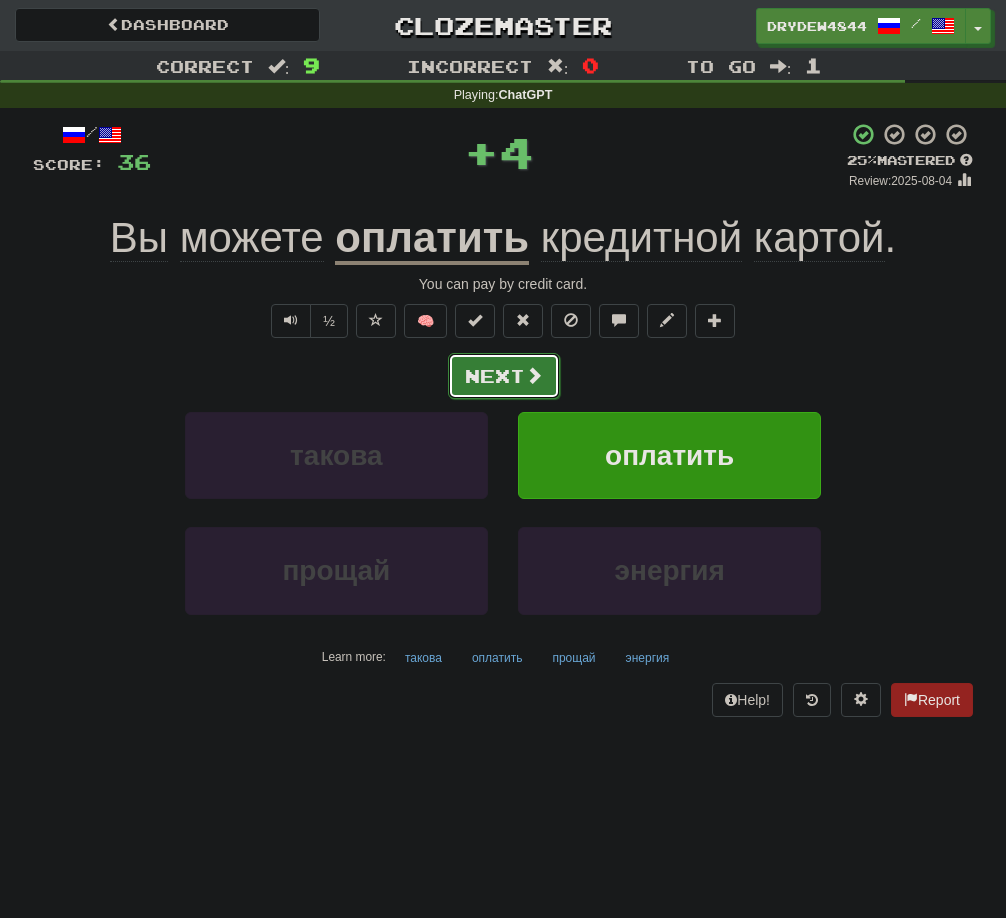 click on "Next" at bounding box center [504, 376] 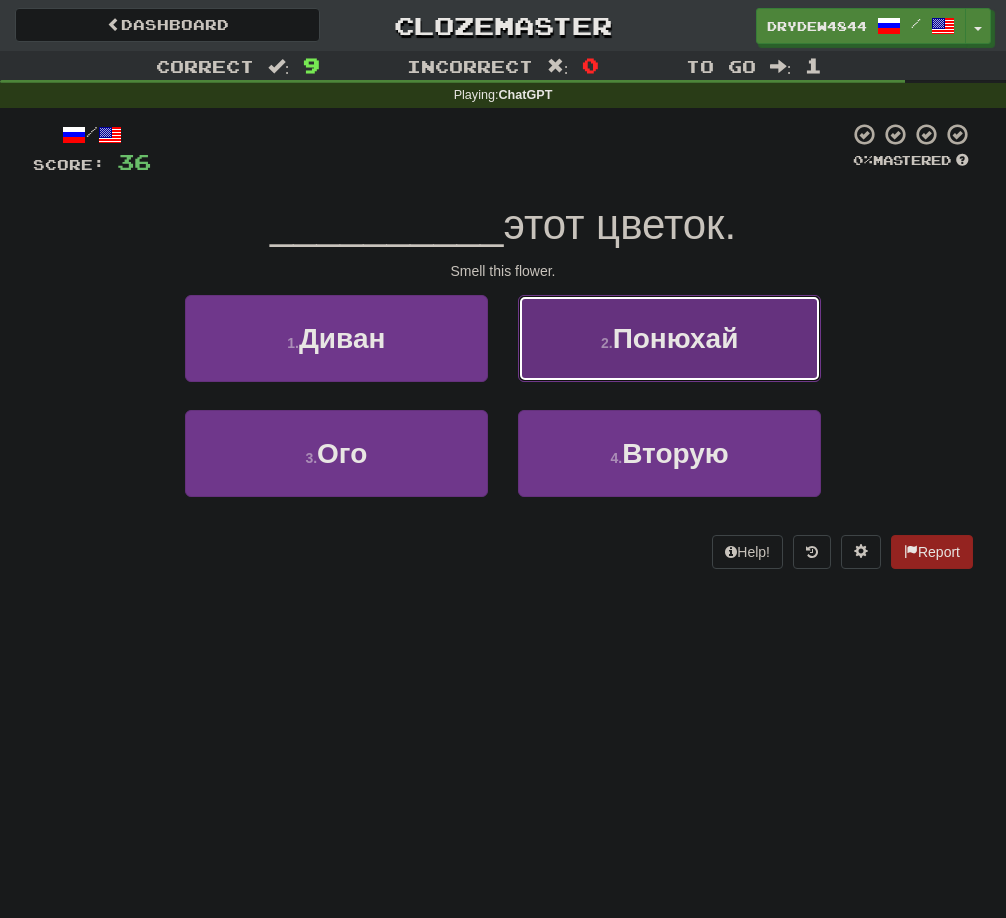 click on "2 .  Понюхай" at bounding box center (669, 338) 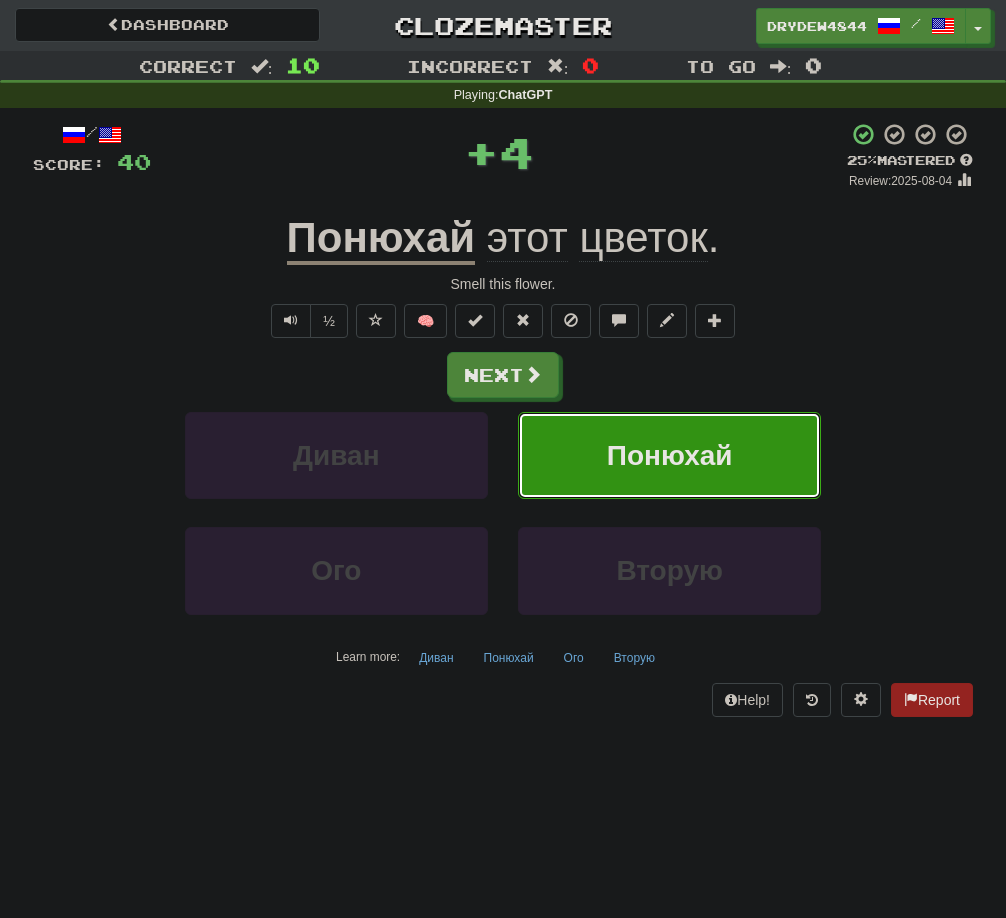 click at bounding box center (533, 374) 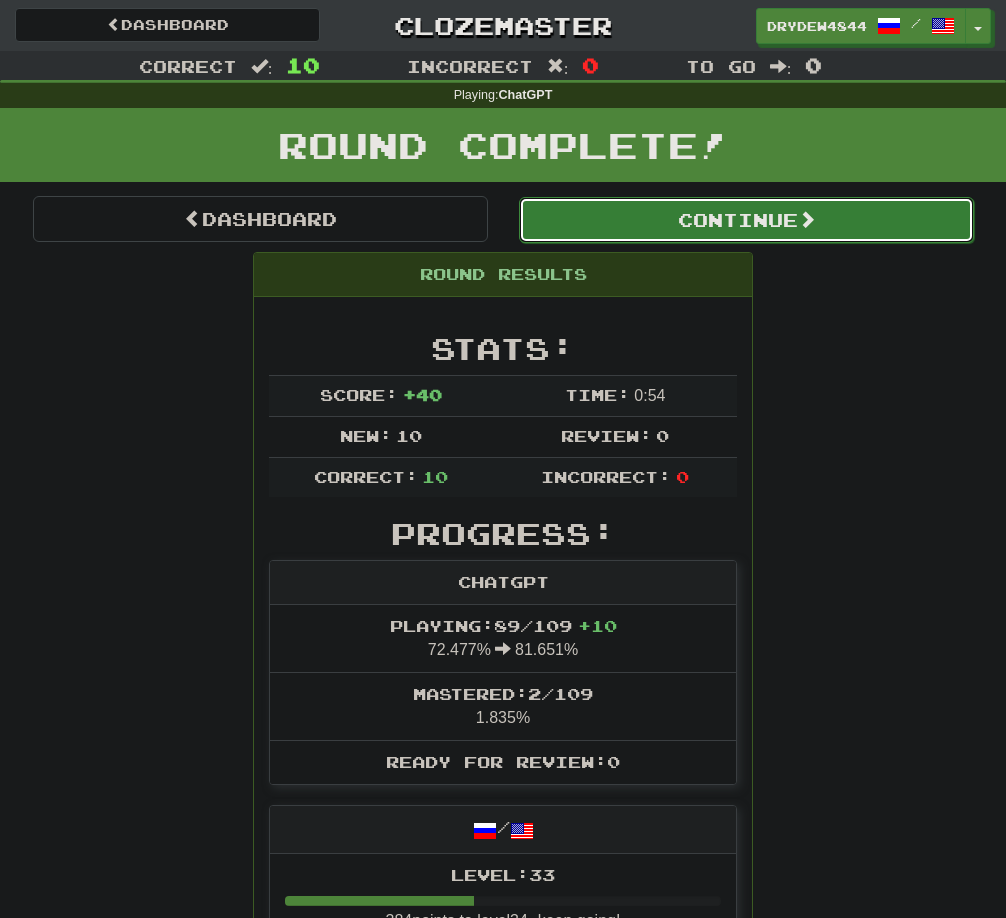 click on "Continue" at bounding box center (746, 220) 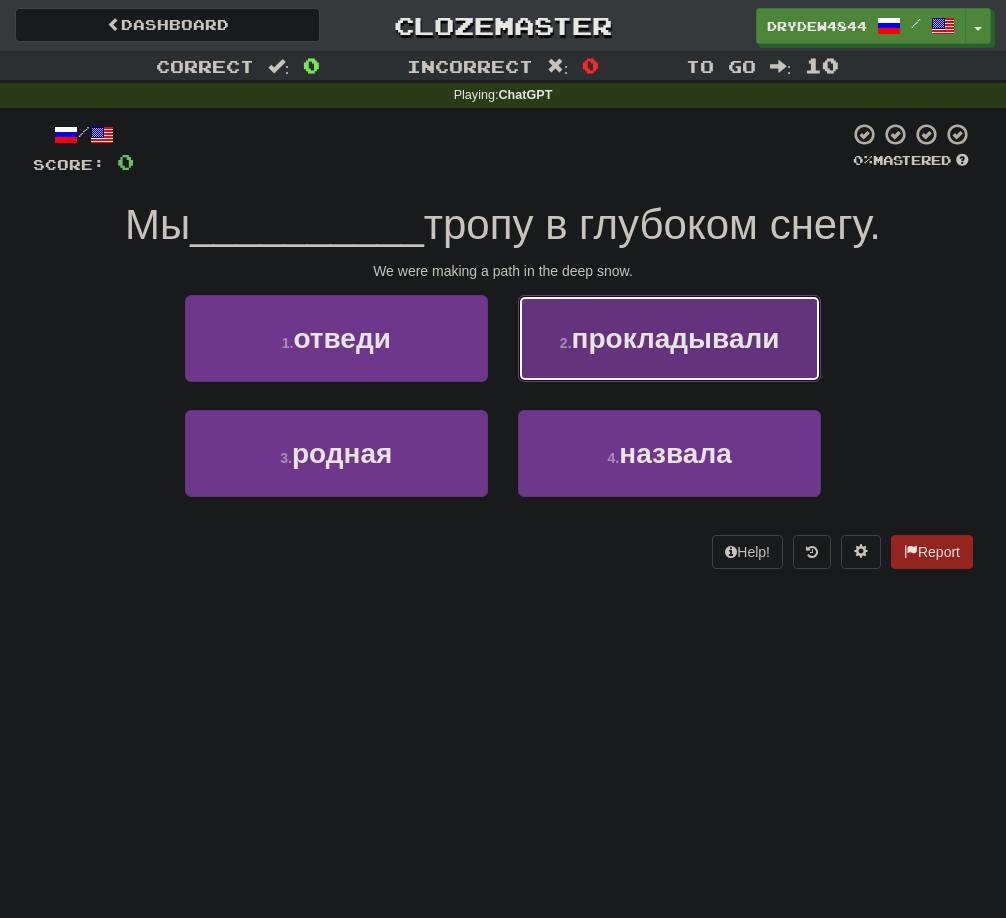 click on "прокладывали" at bounding box center (676, 338) 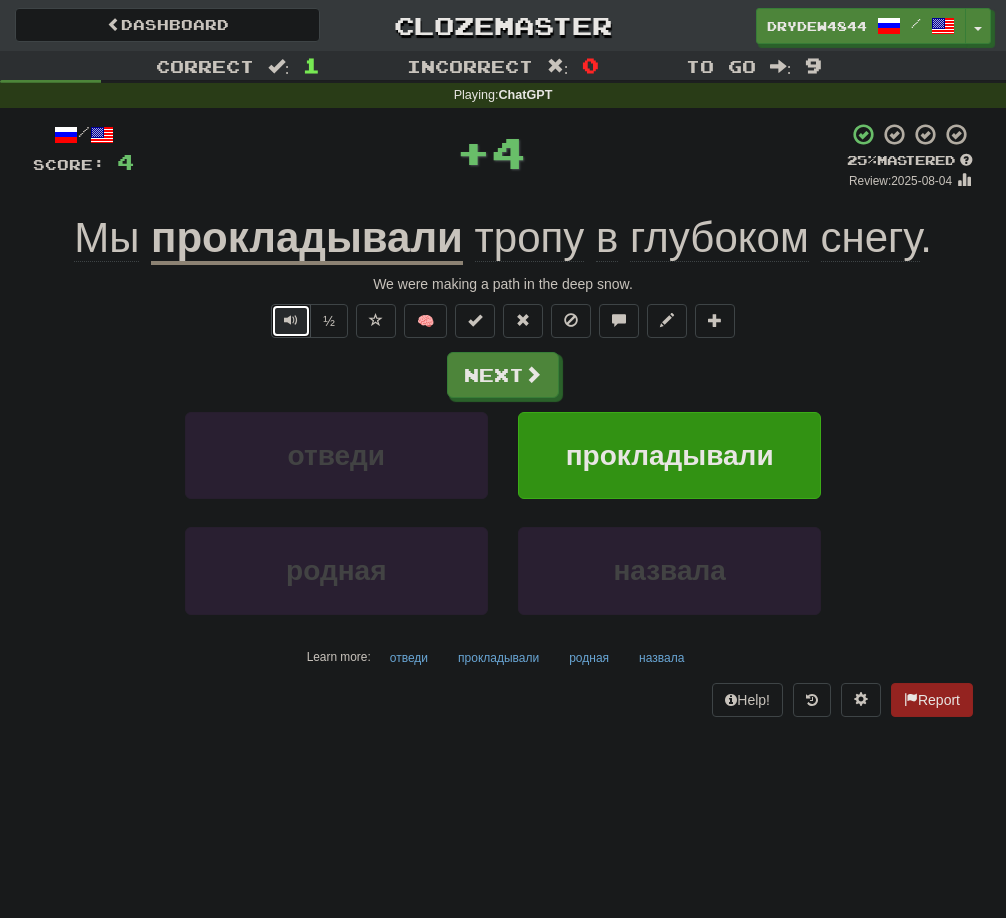 click at bounding box center (291, 321) 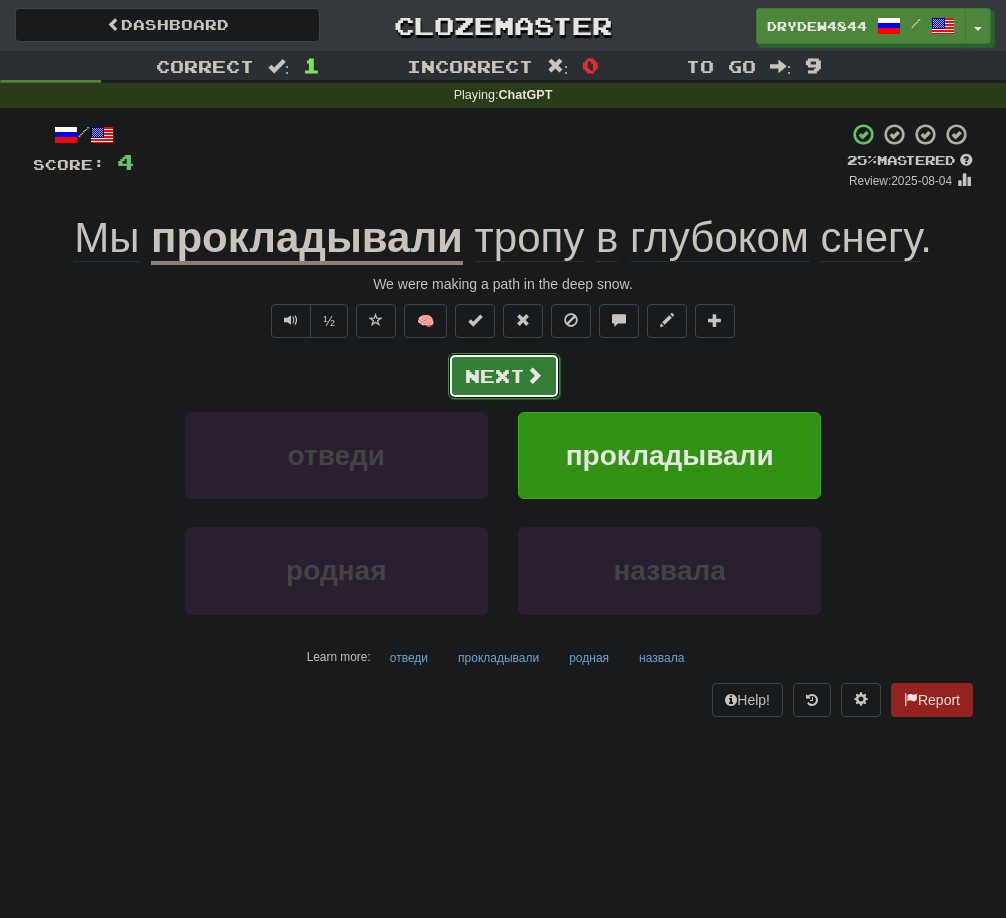 click on "Next" at bounding box center (504, 376) 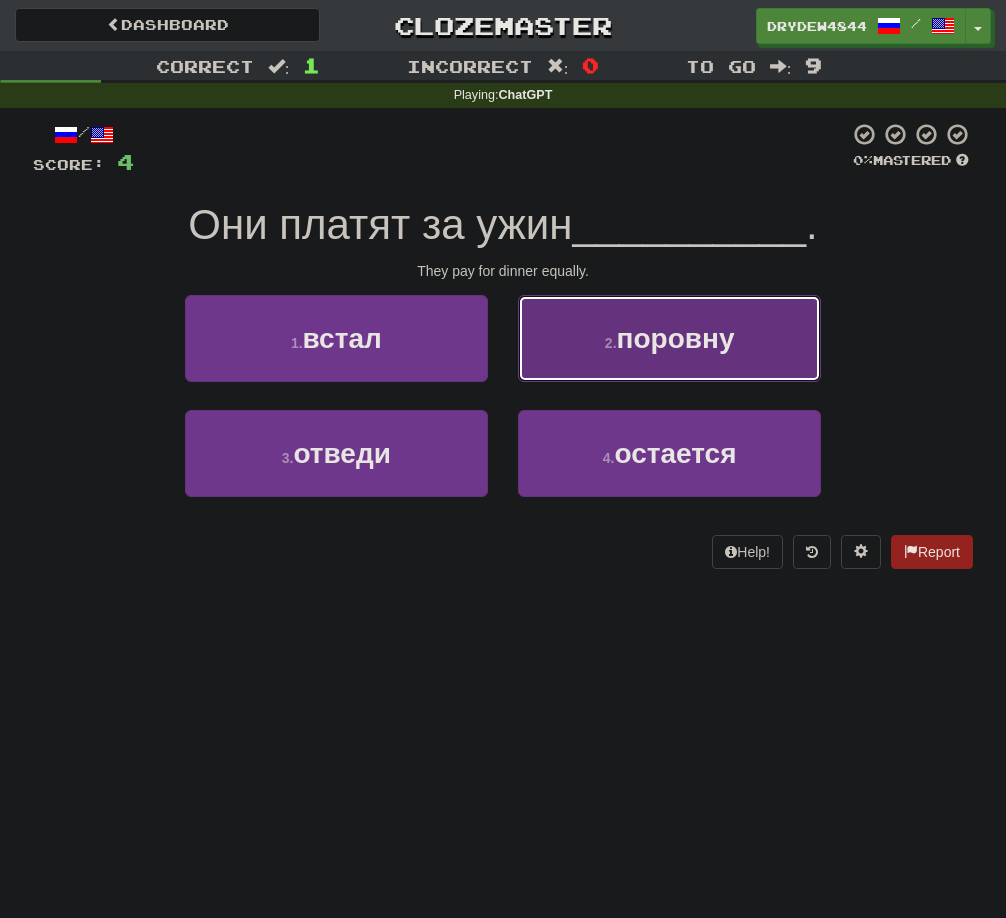 click on "2 .  поровну" at bounding box center [669, 338] 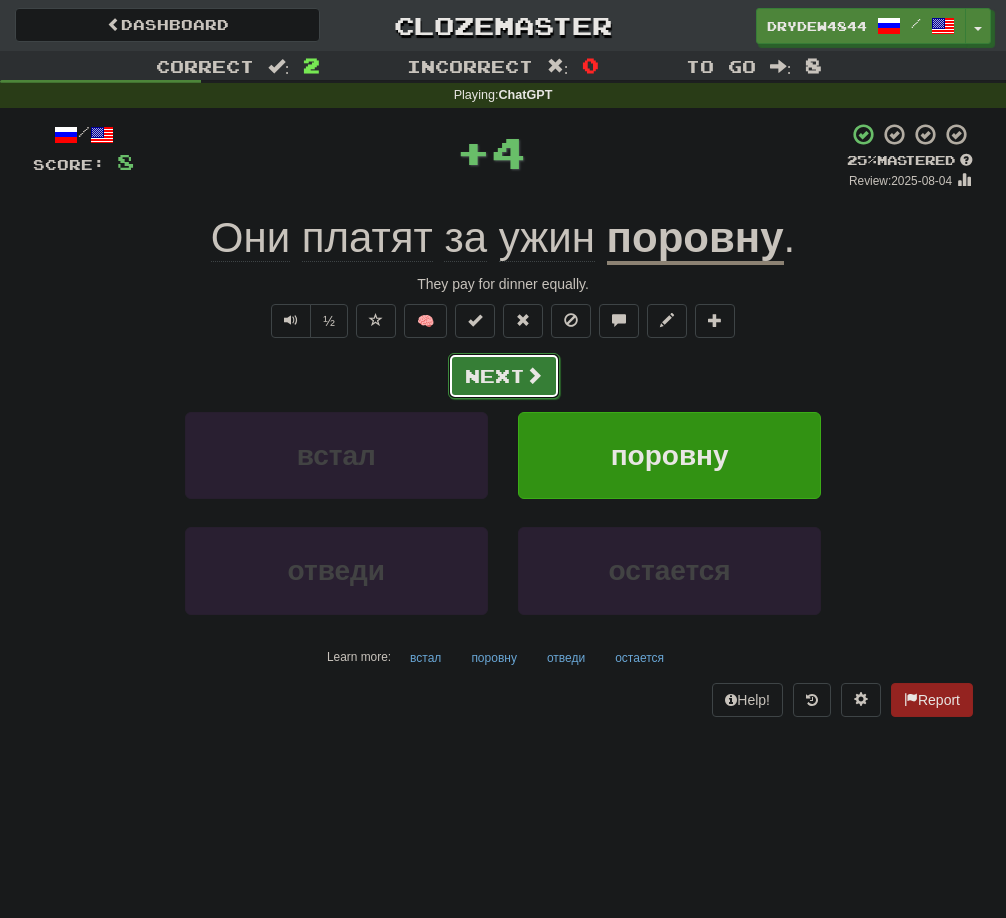 click on "Next" at bounding box center [504, 376] 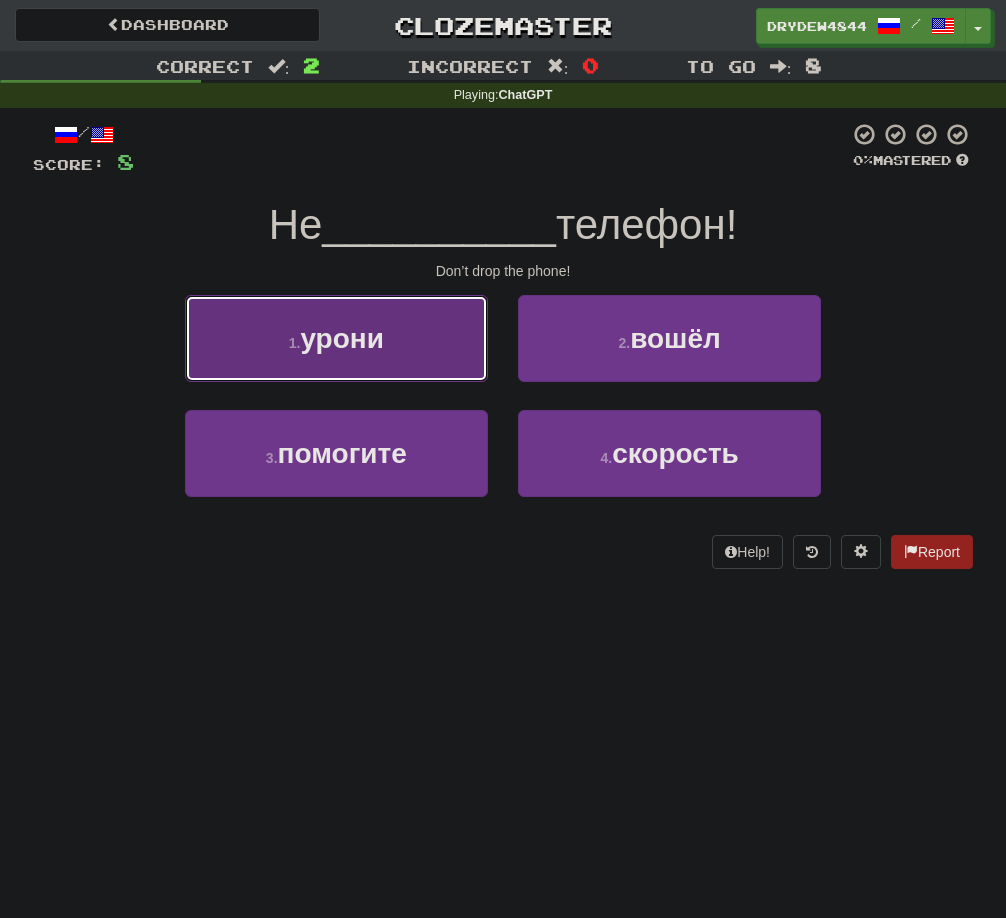 click on "1 .  урони" at bounding box center [336, 338] 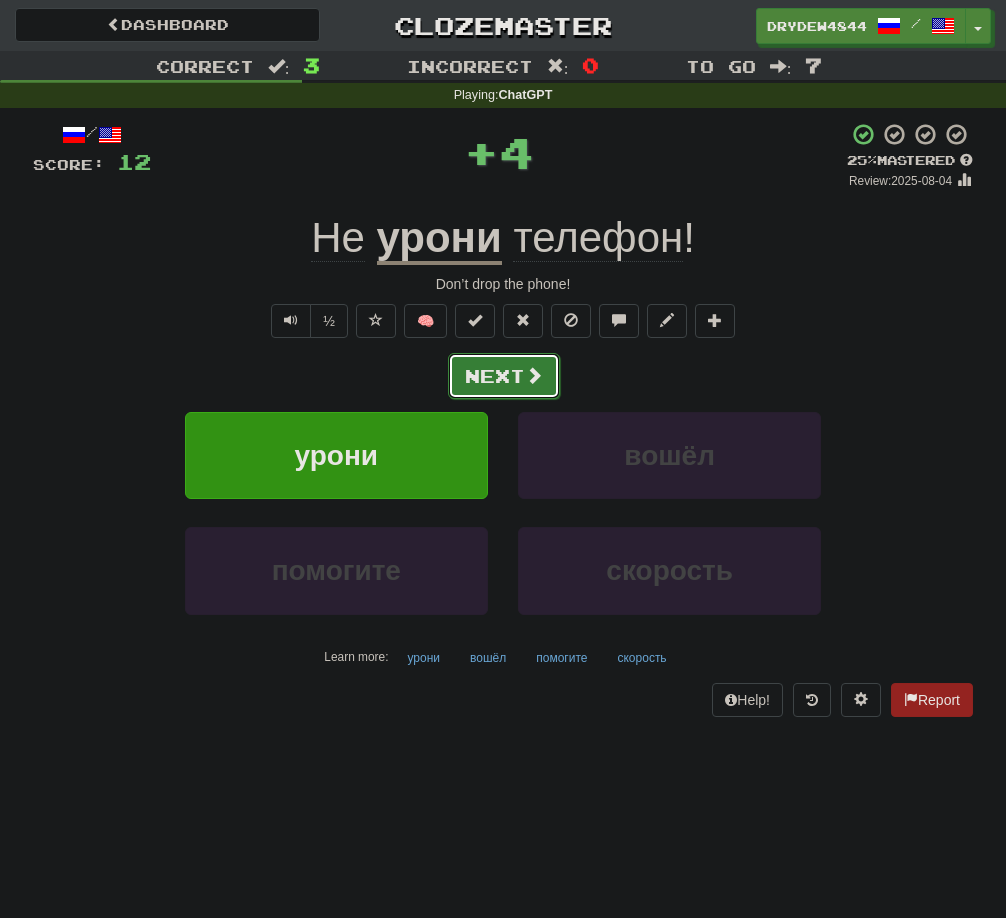 click on "Next" at bounding box center [504, 376] 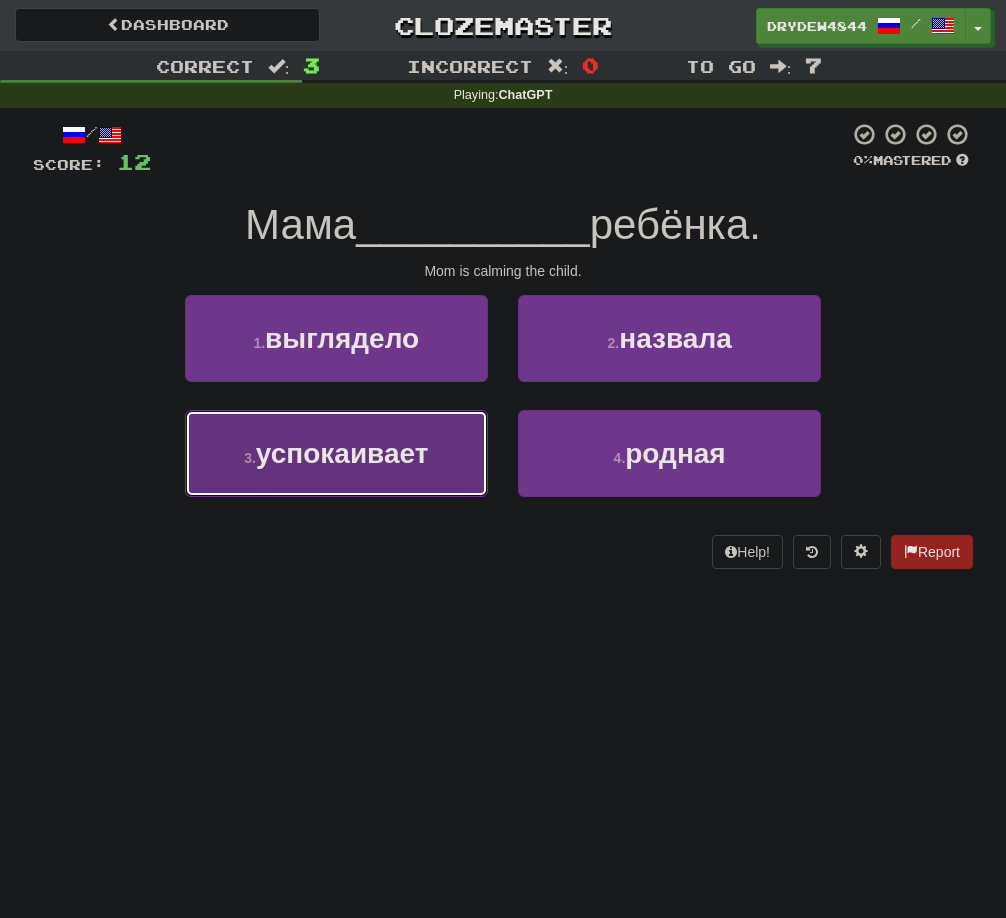 click on "3 .  успокаивает" at bounding box center (336, 453) 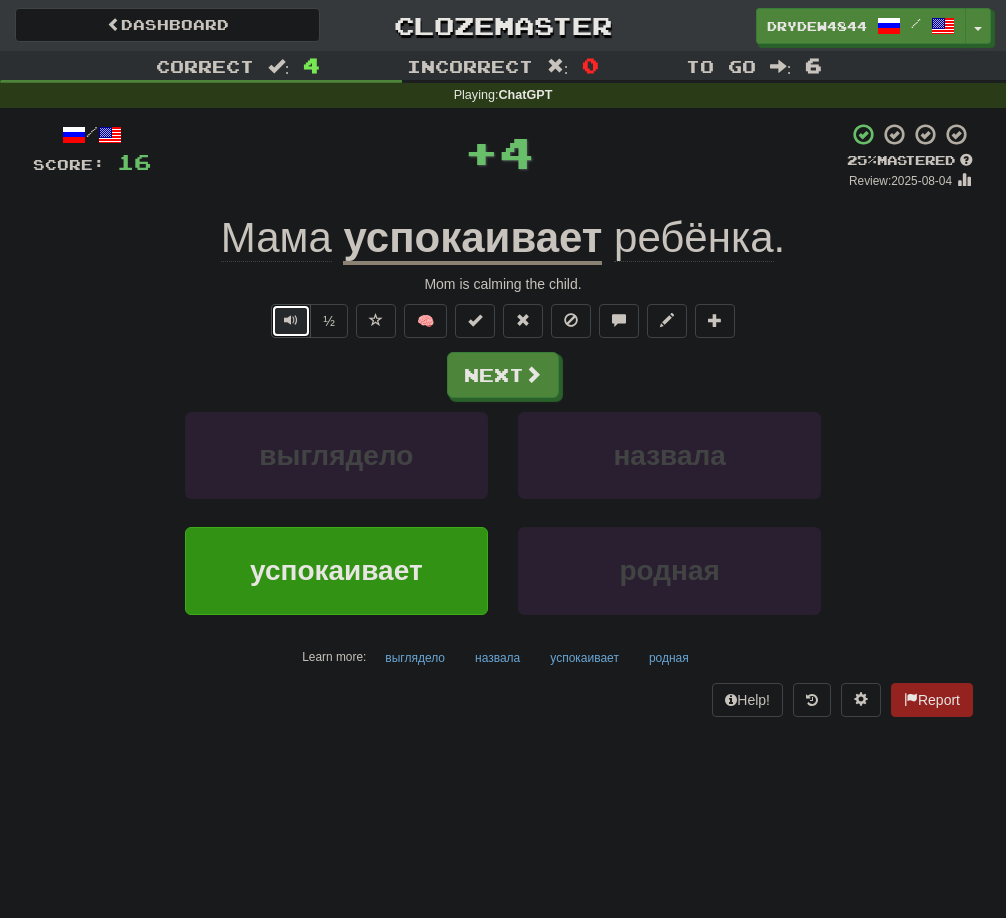 click at bounding box center (291, 321) 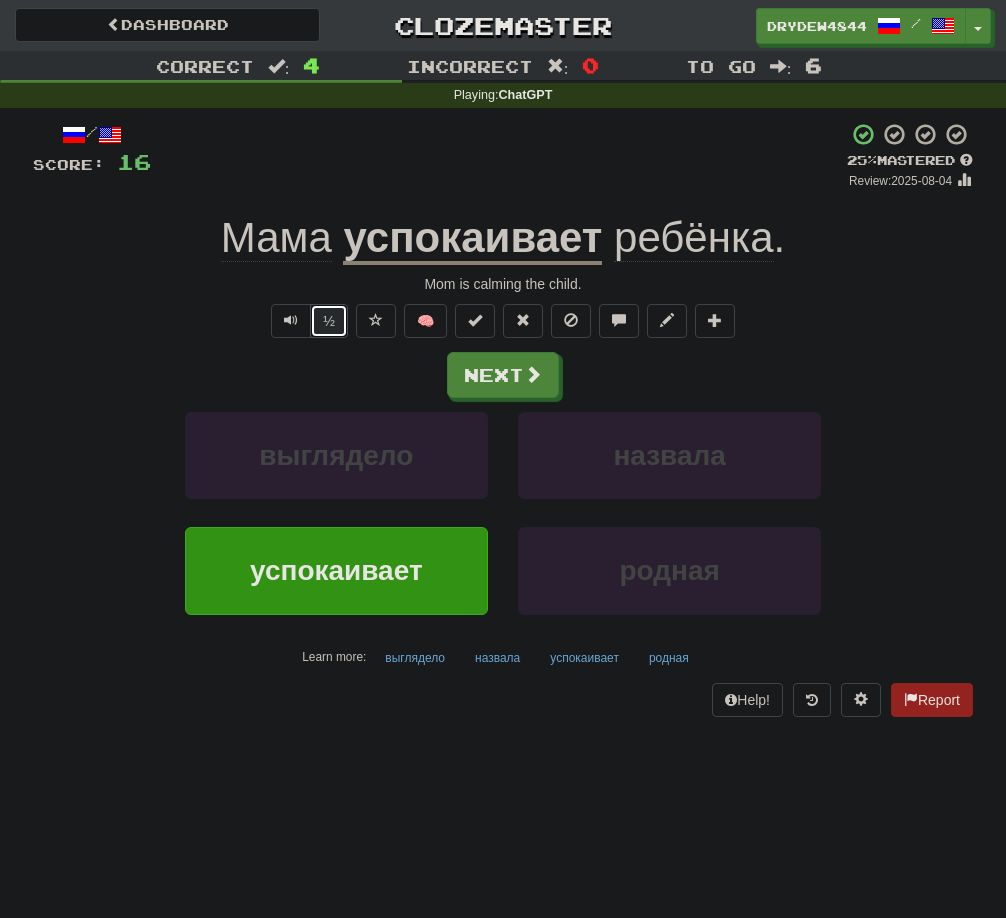 click on "½" at bounding box center (329, 321) 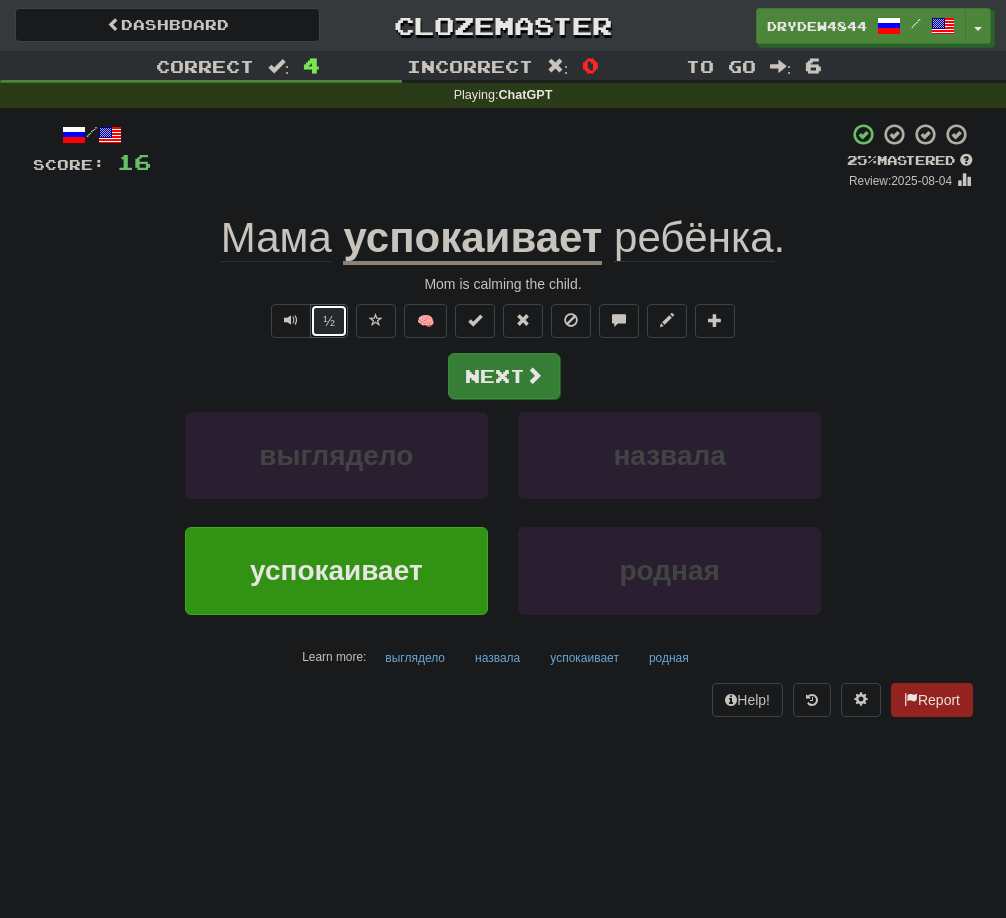 click at bounding box center [534, 375] 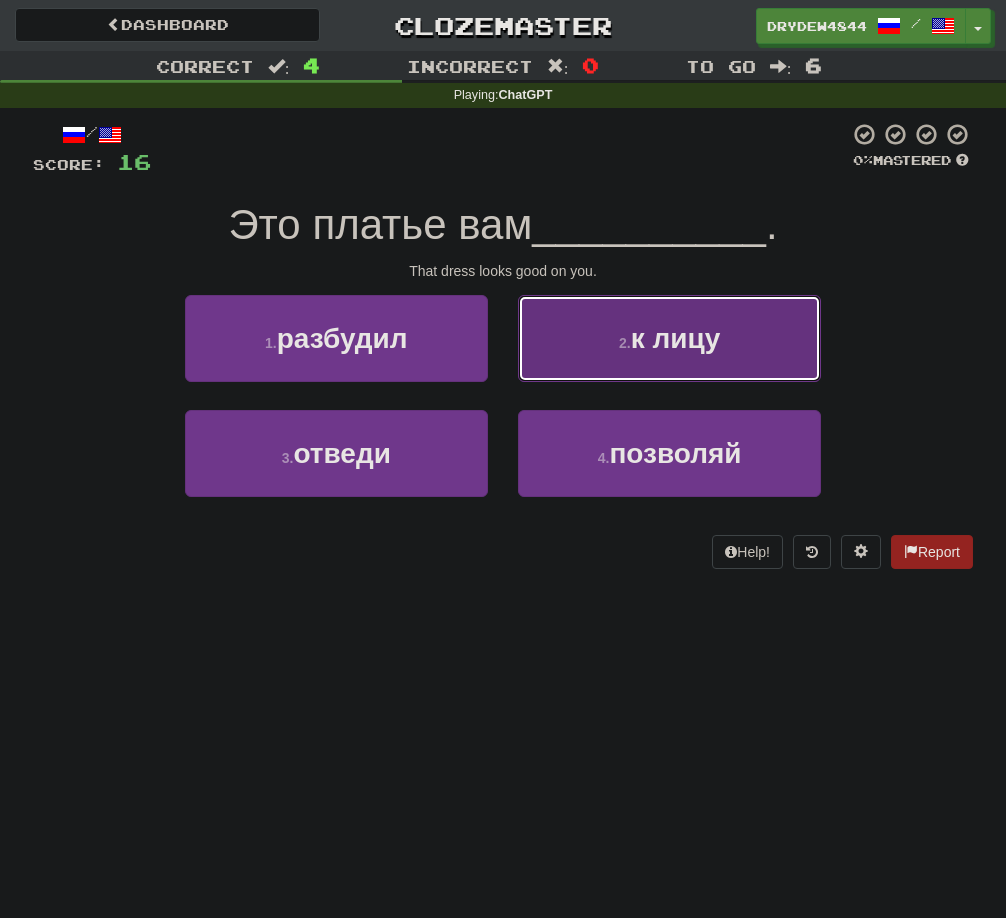 click on "2 ." at bounding box center (625, 343) 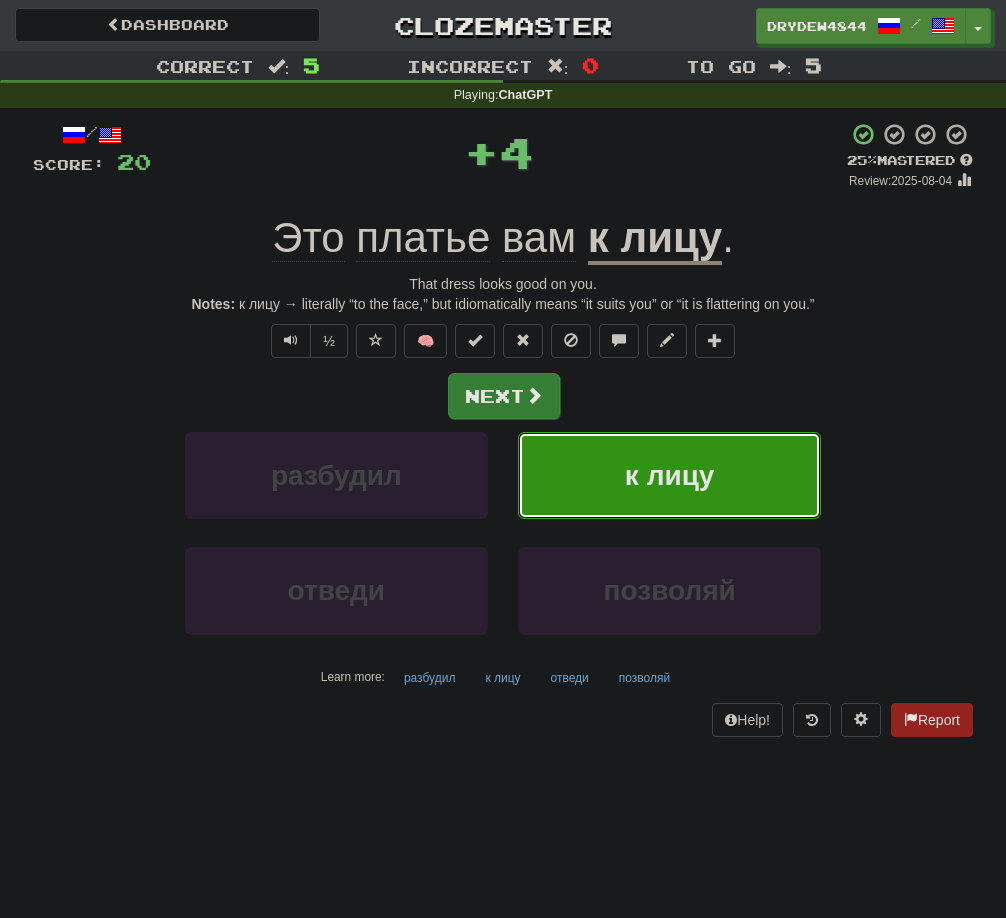 click at bounding box center [534, 395] 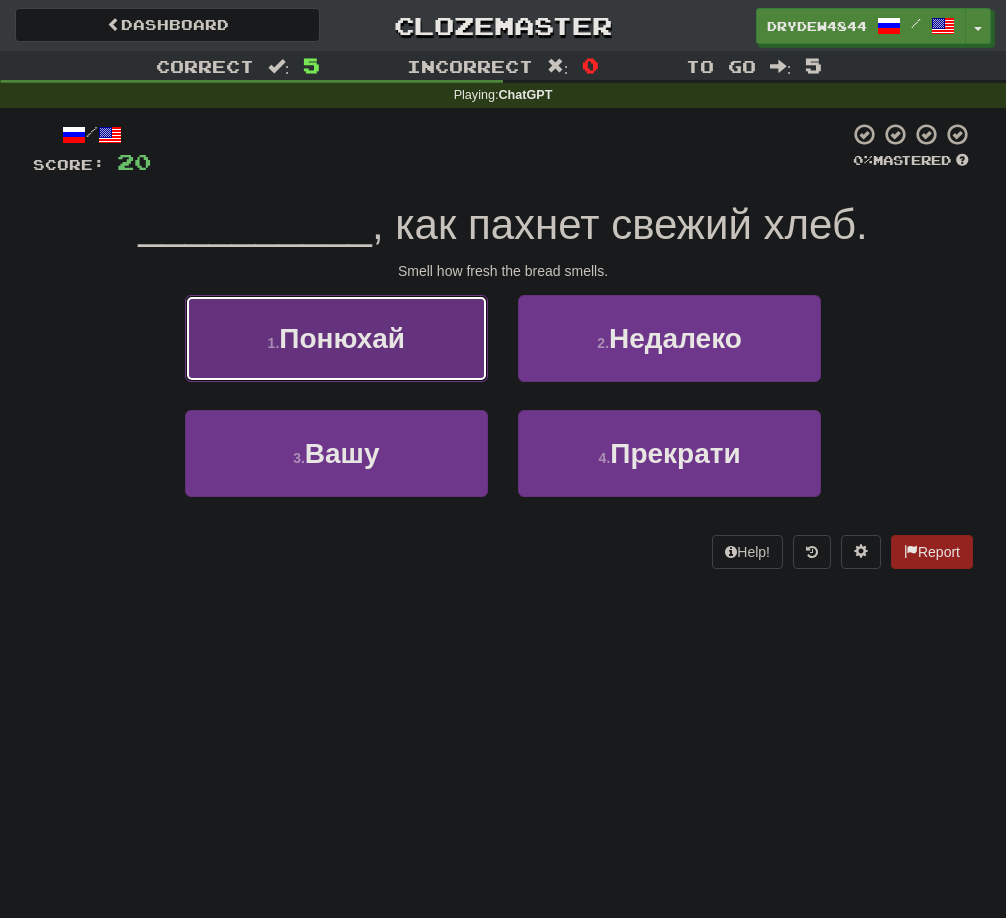 click on "1 .  Понюхай" at bounding box center (336, 338) 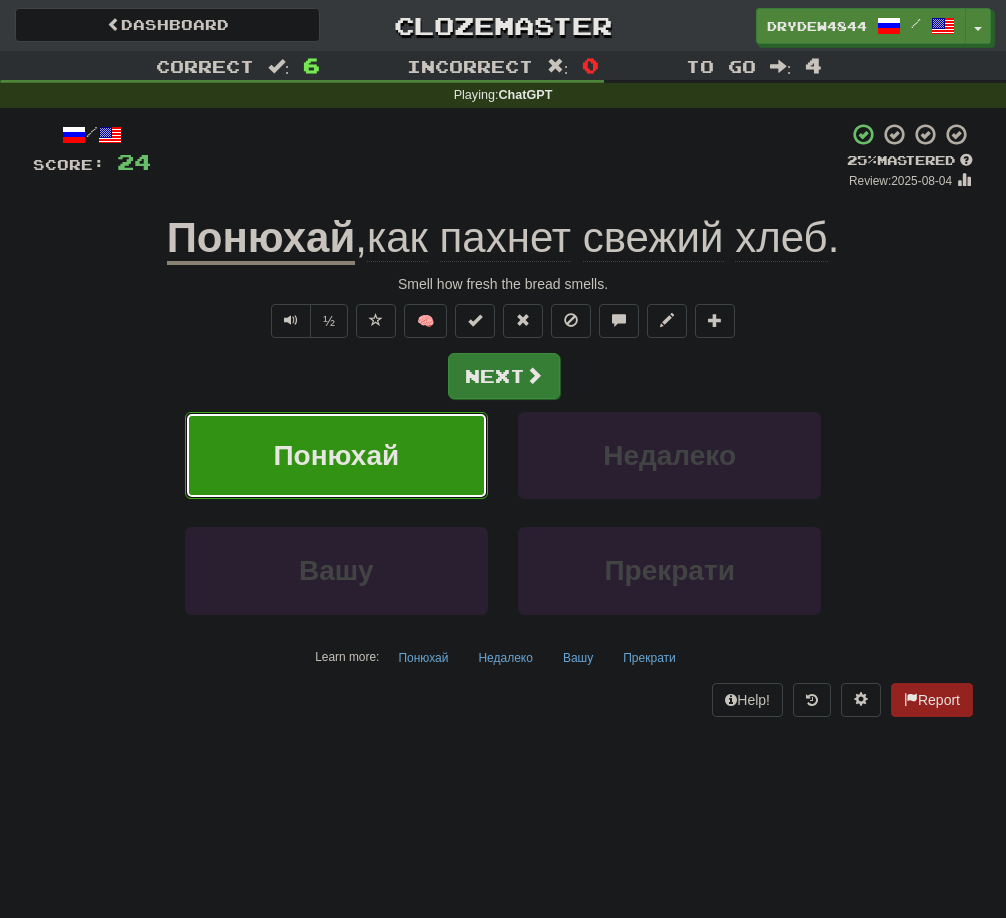 click at bounding box center [534, 375] 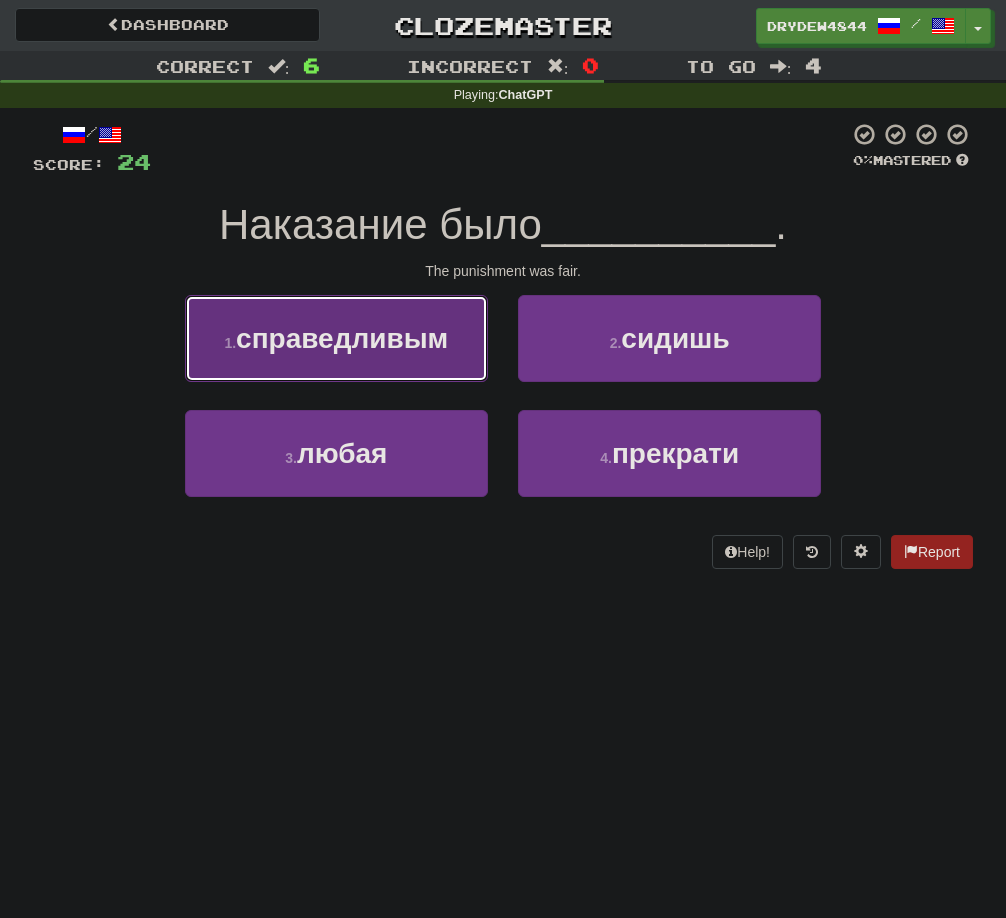 click on "справедливым" at bounding box center [342, 338] 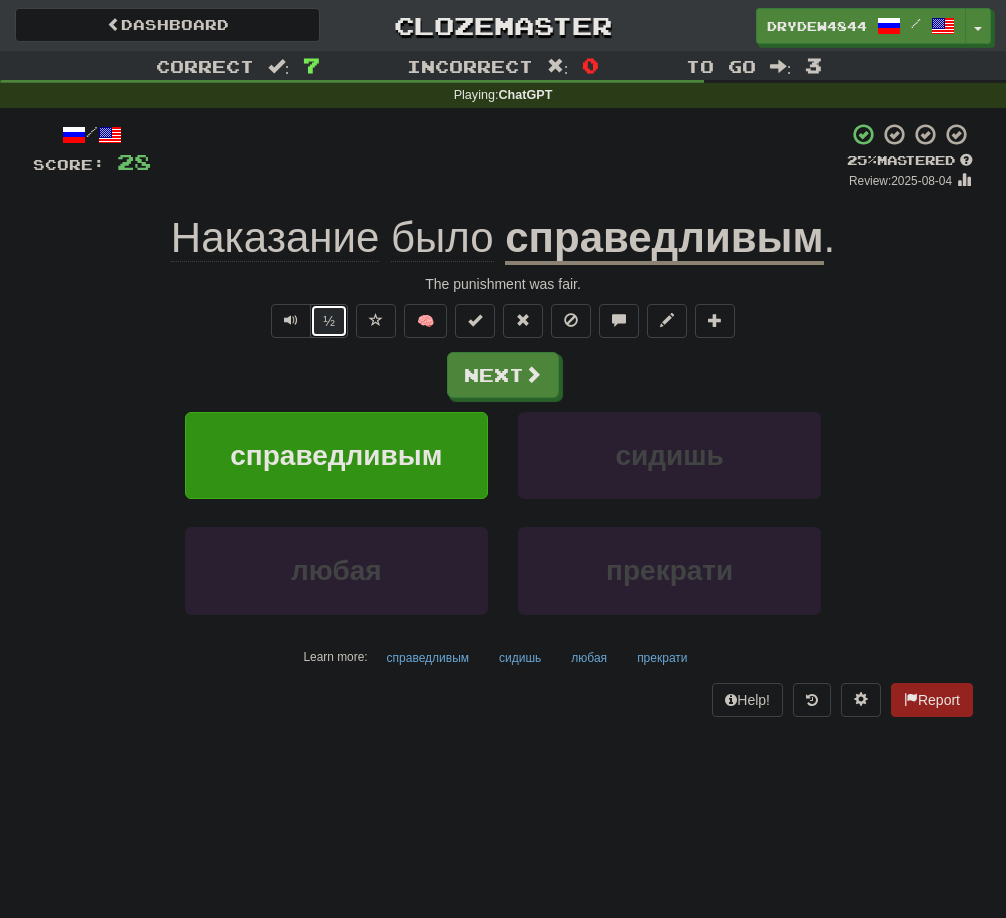 click on "½" at bounding box center (329, 321) 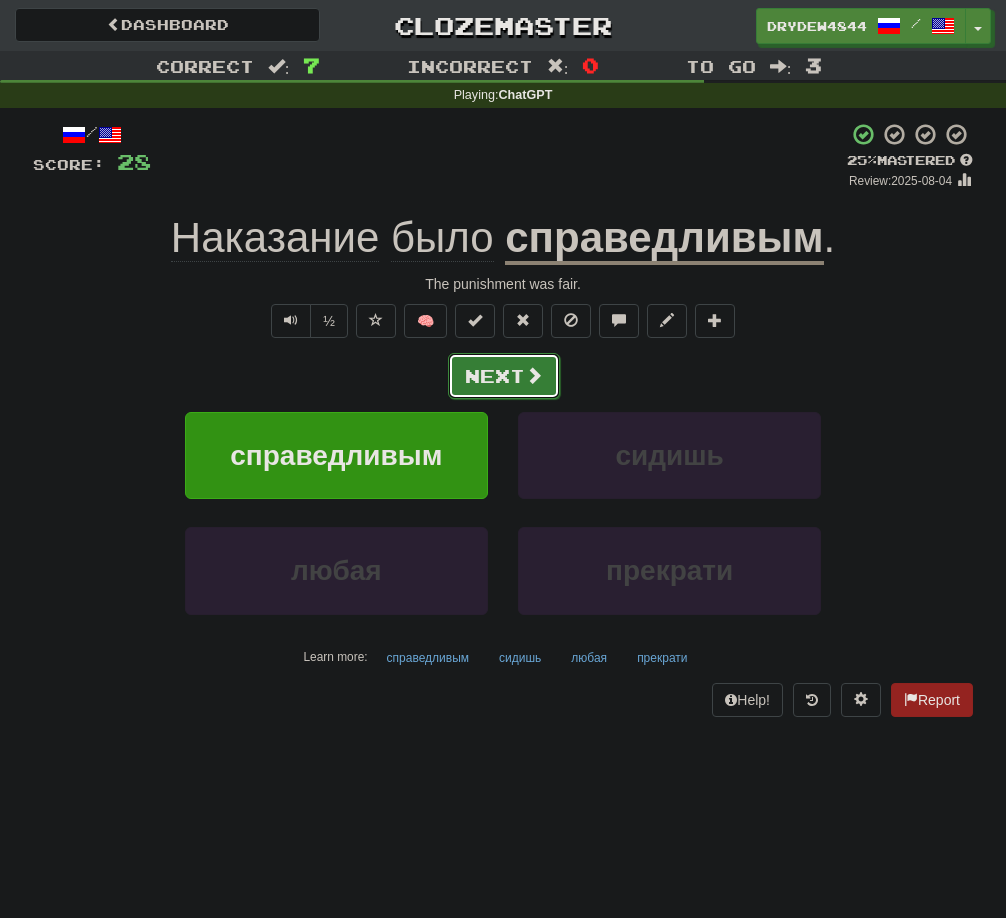 click on "Next" at bounding box center [504, 376] 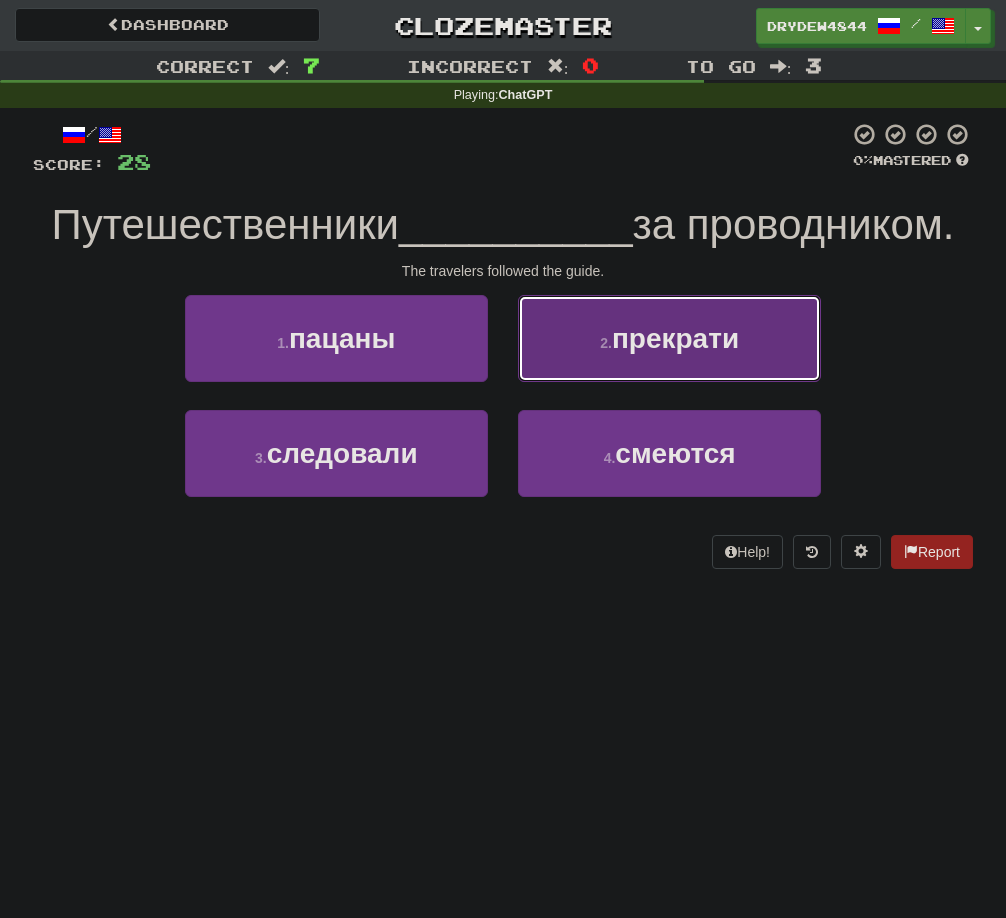 click on "2 .  прекрати" at bounding box center (669, 338) 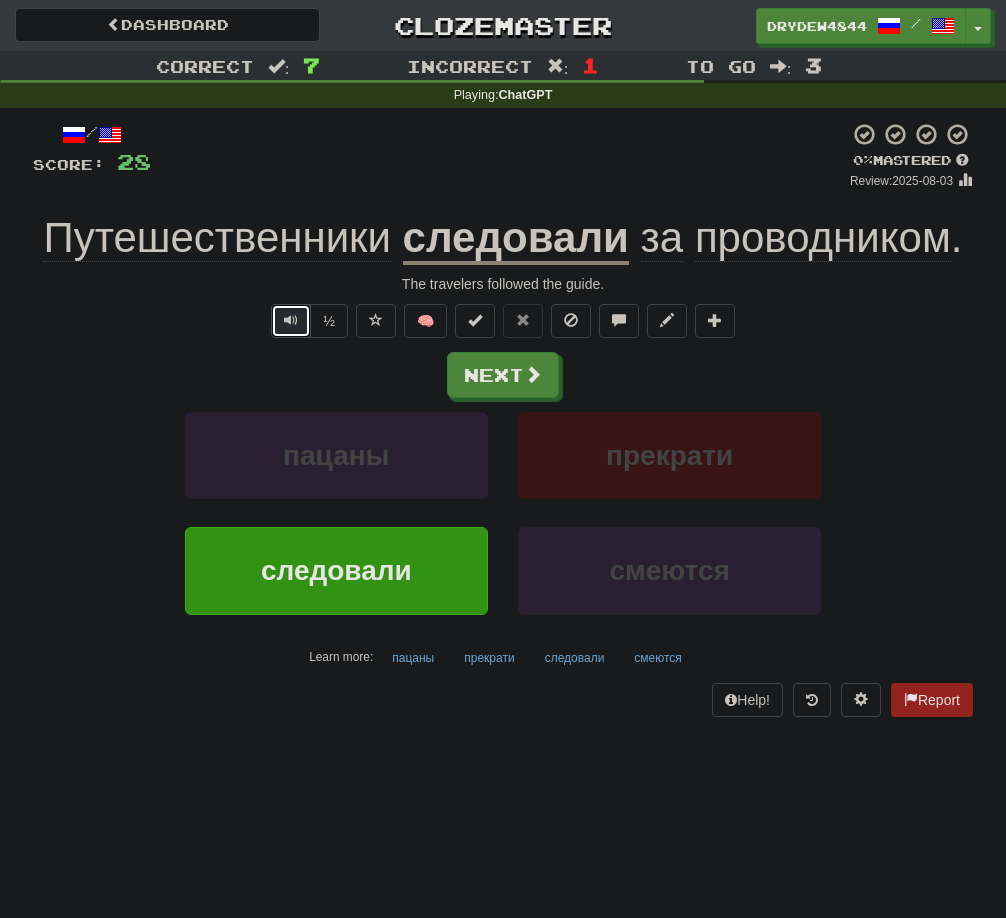 click at bounding box center [291, 321] 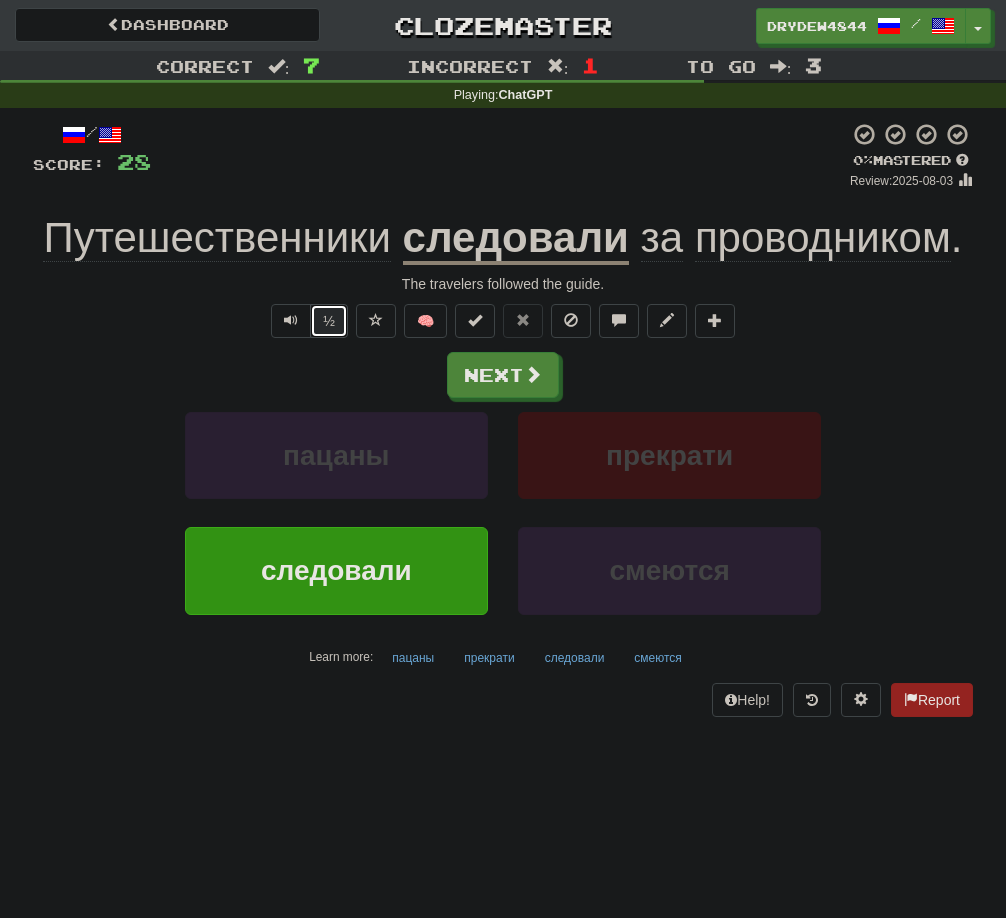 click on "½" at bounding box center [329, 321] 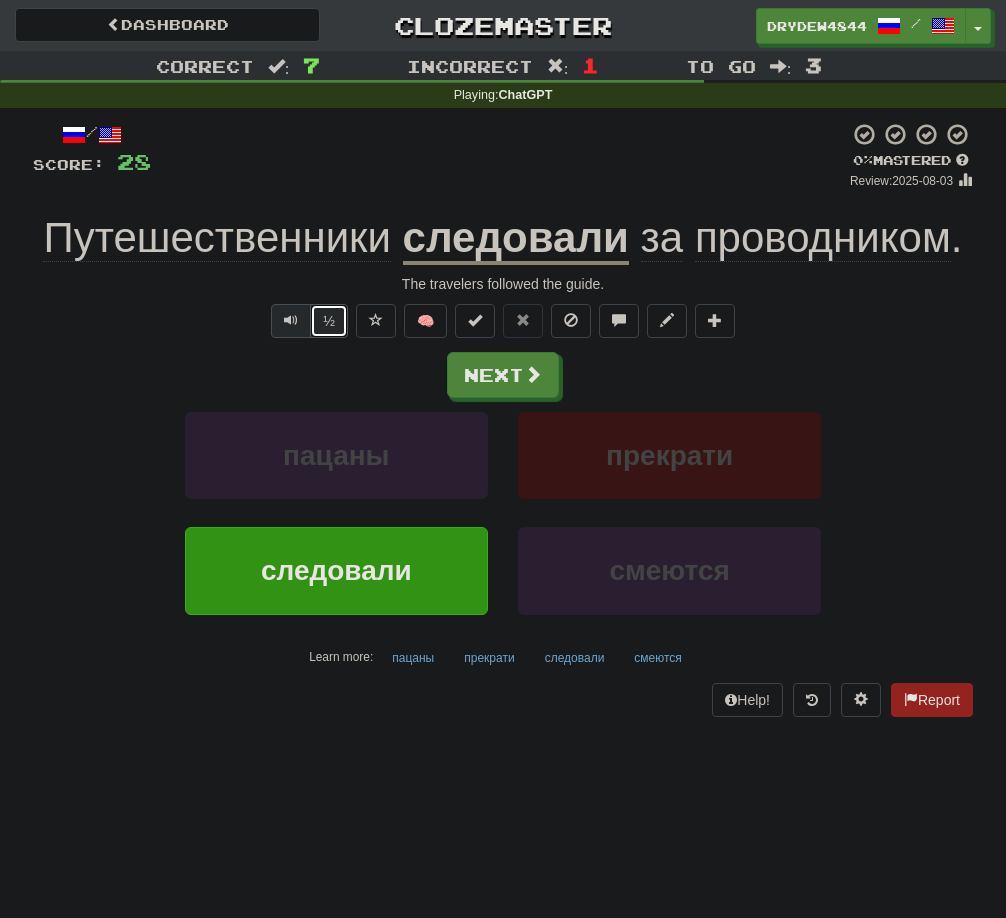 click at bounding box center (291, 320) 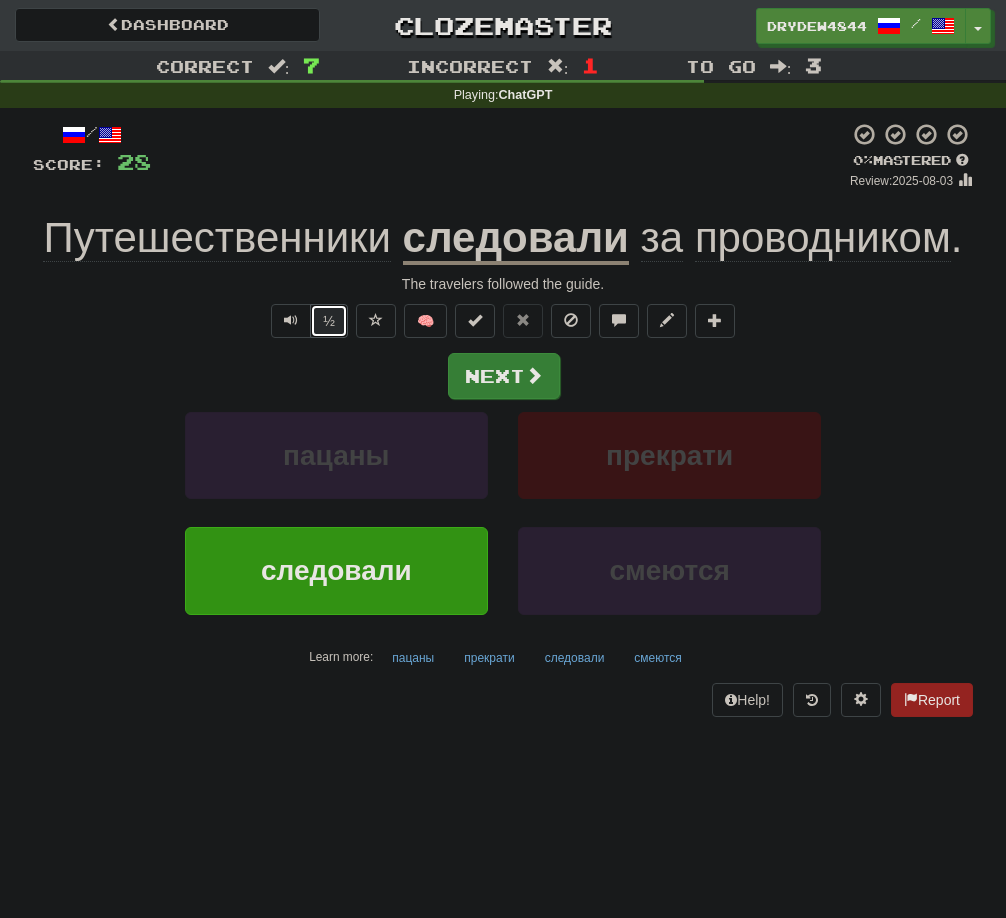 click at bounding box center (534, 375) 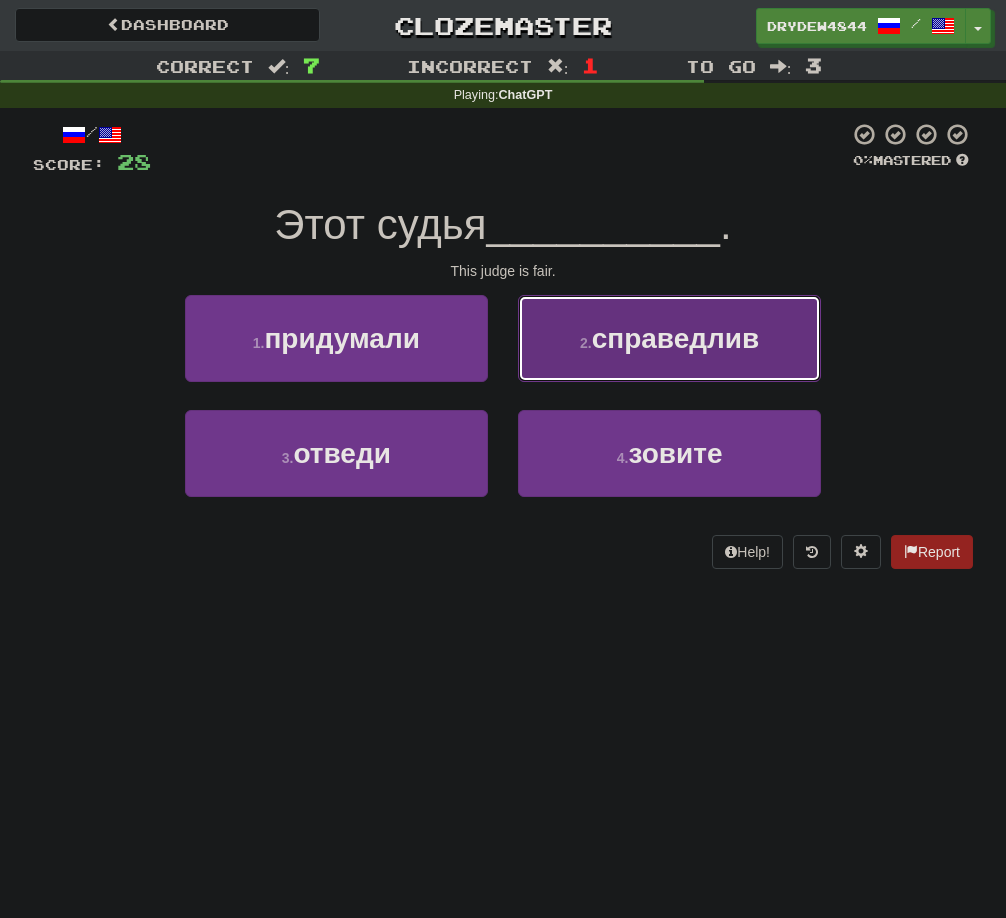 click on "справедлив" at bounding box center (676, 338) 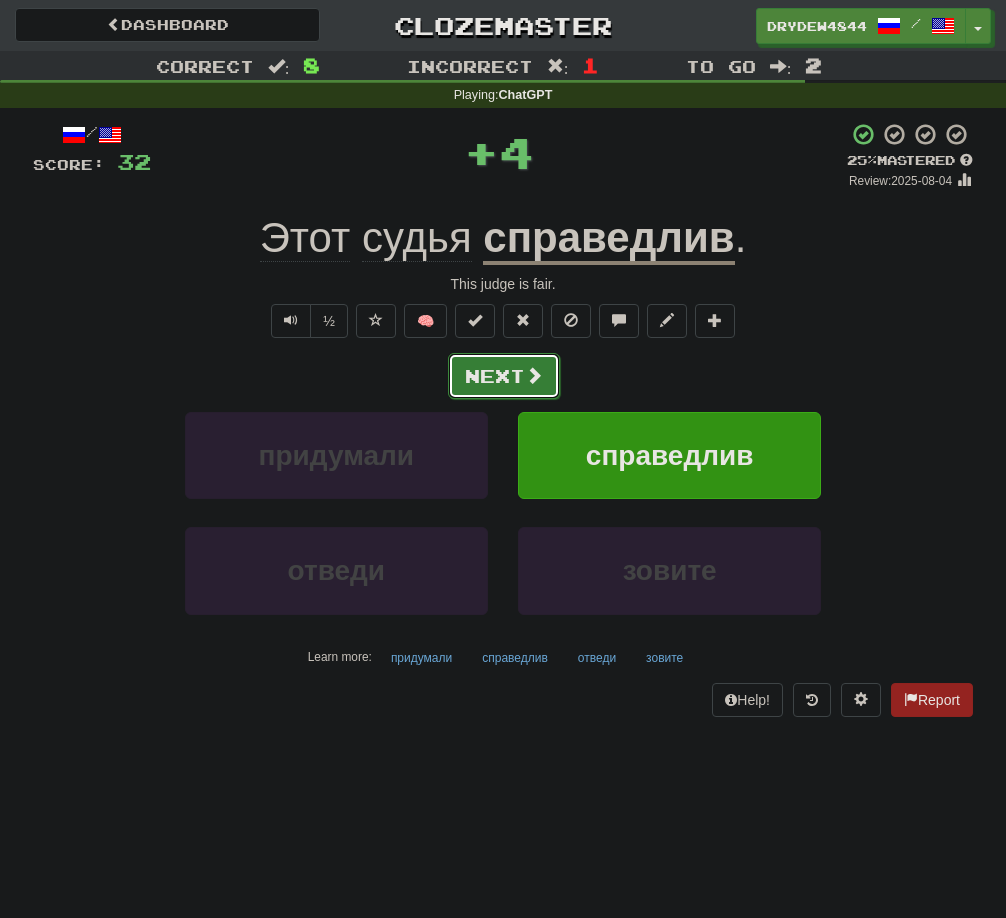 click on "Next" at bounding box center (504, 376) 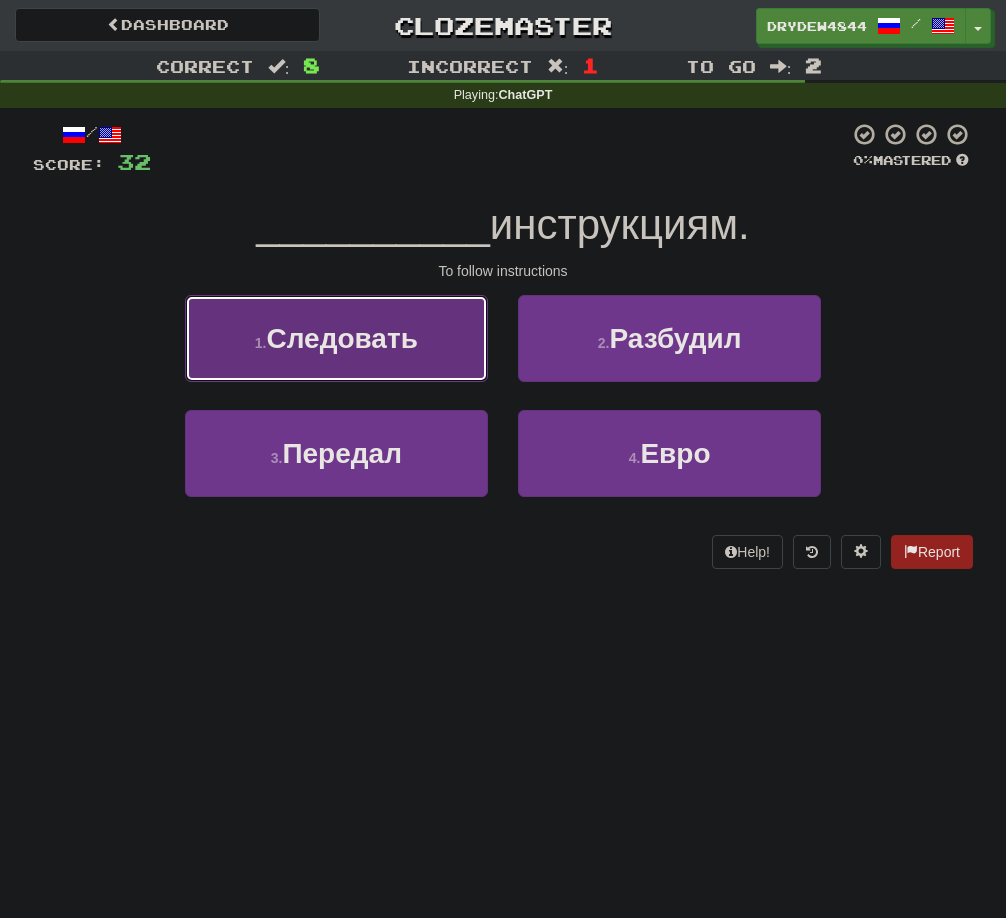 click on "1 .  Следовать" at bounding box center (336, 338) 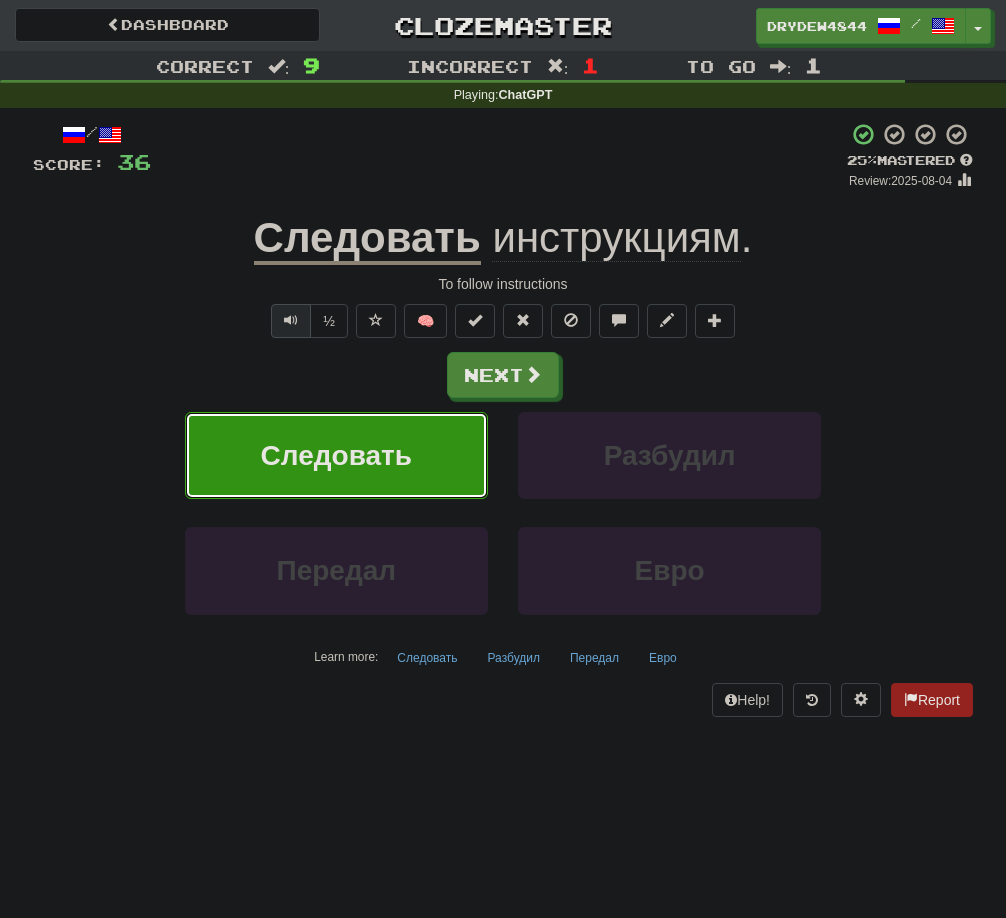 click at bounding box center [291, 320] 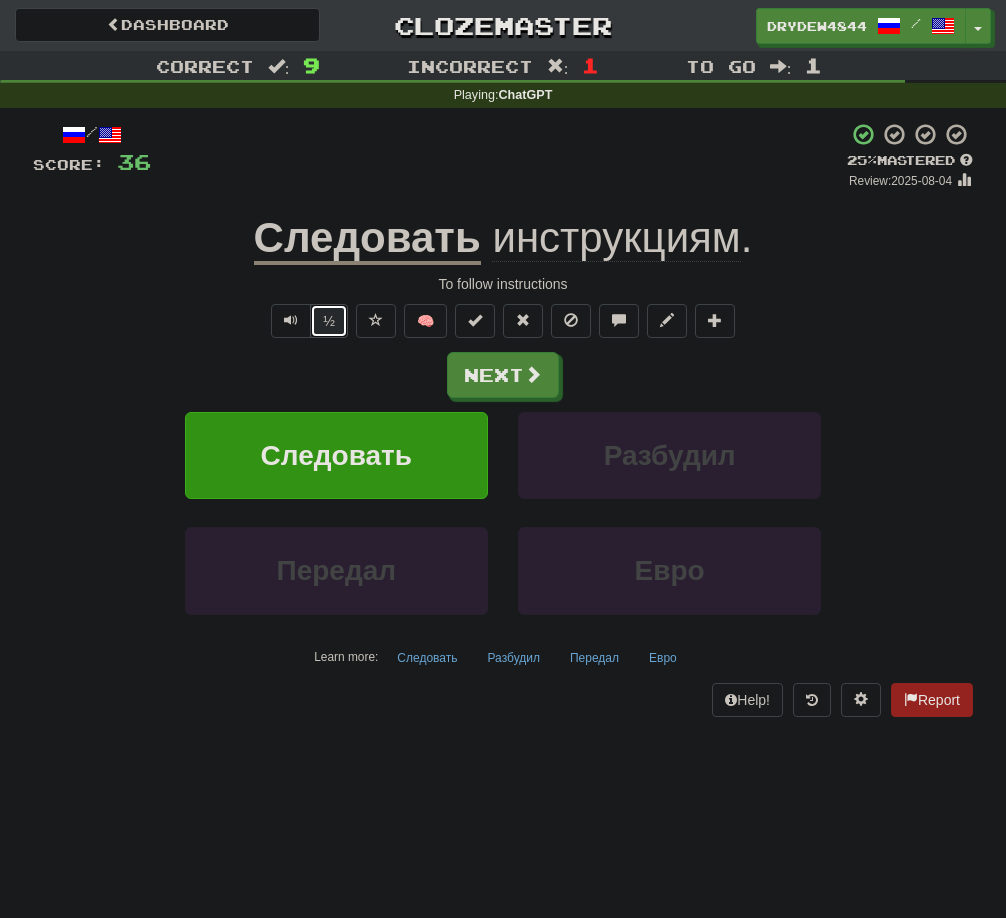 click on "½" at bounding box center [329, 321] 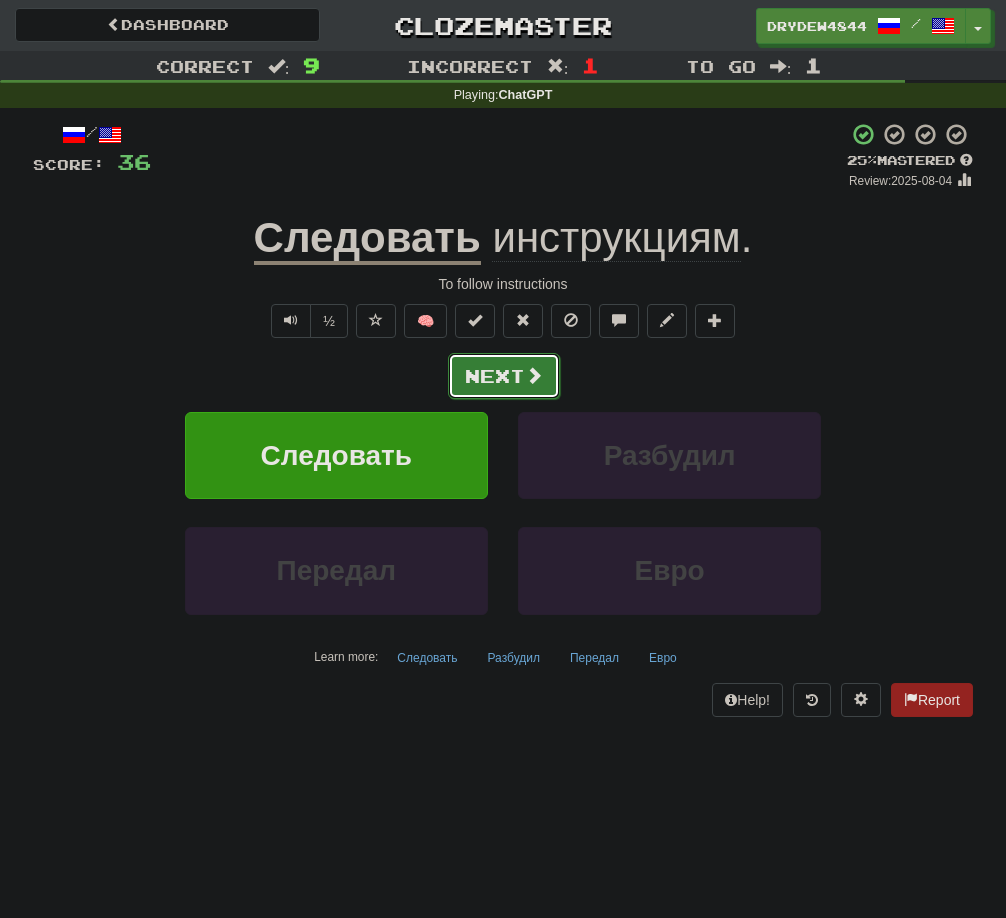 click on "Next" at bounding box center [504, 376] 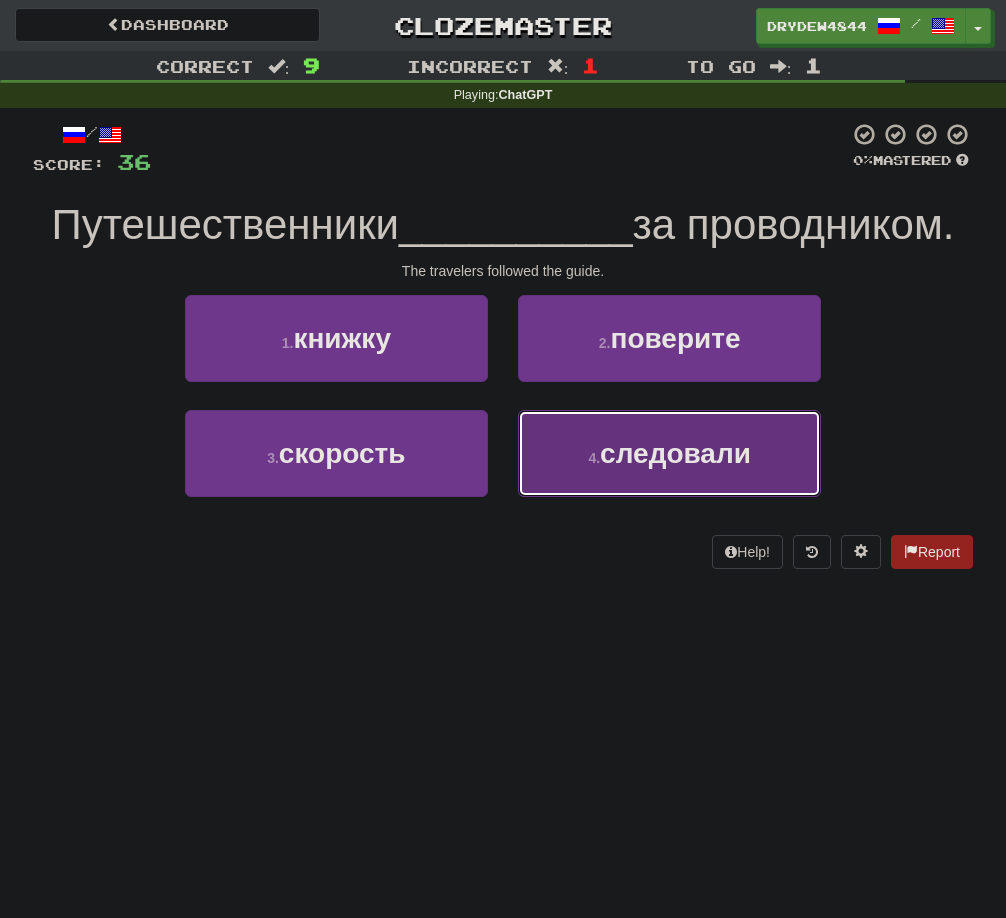 click on "4 .  следовали" at bounding box center (669, 453) 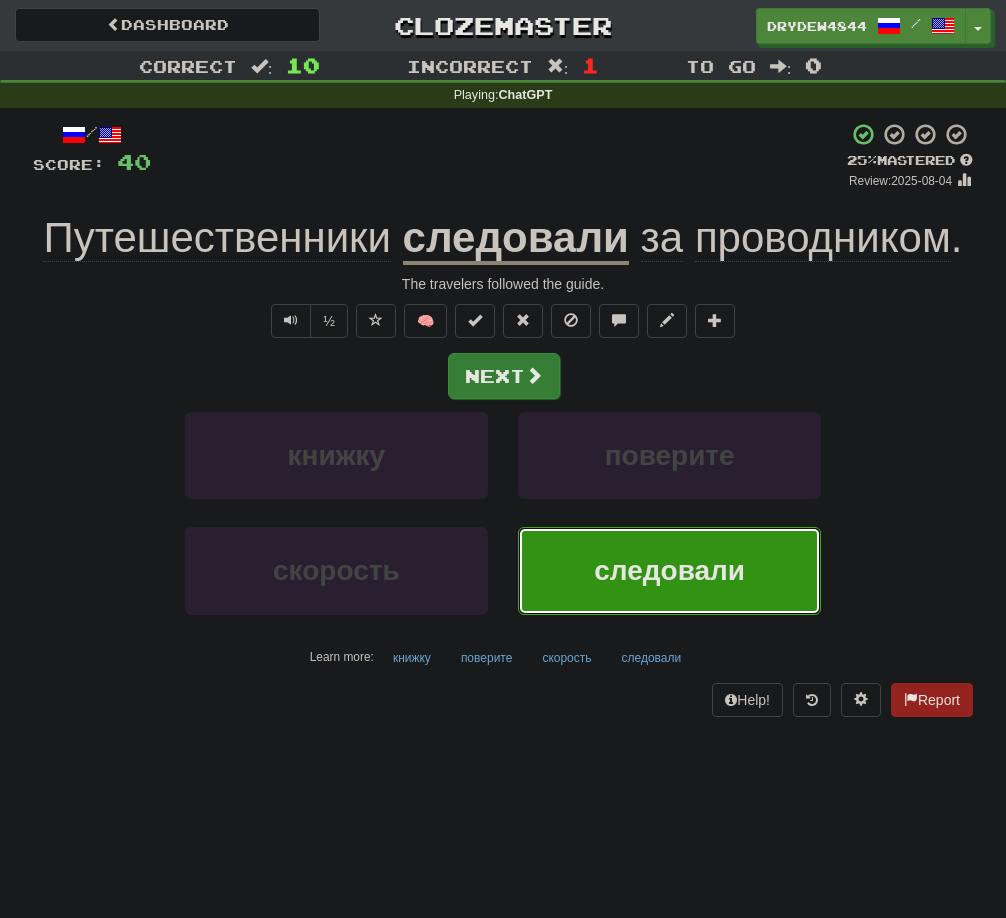 click at bounding box center (534, 375) 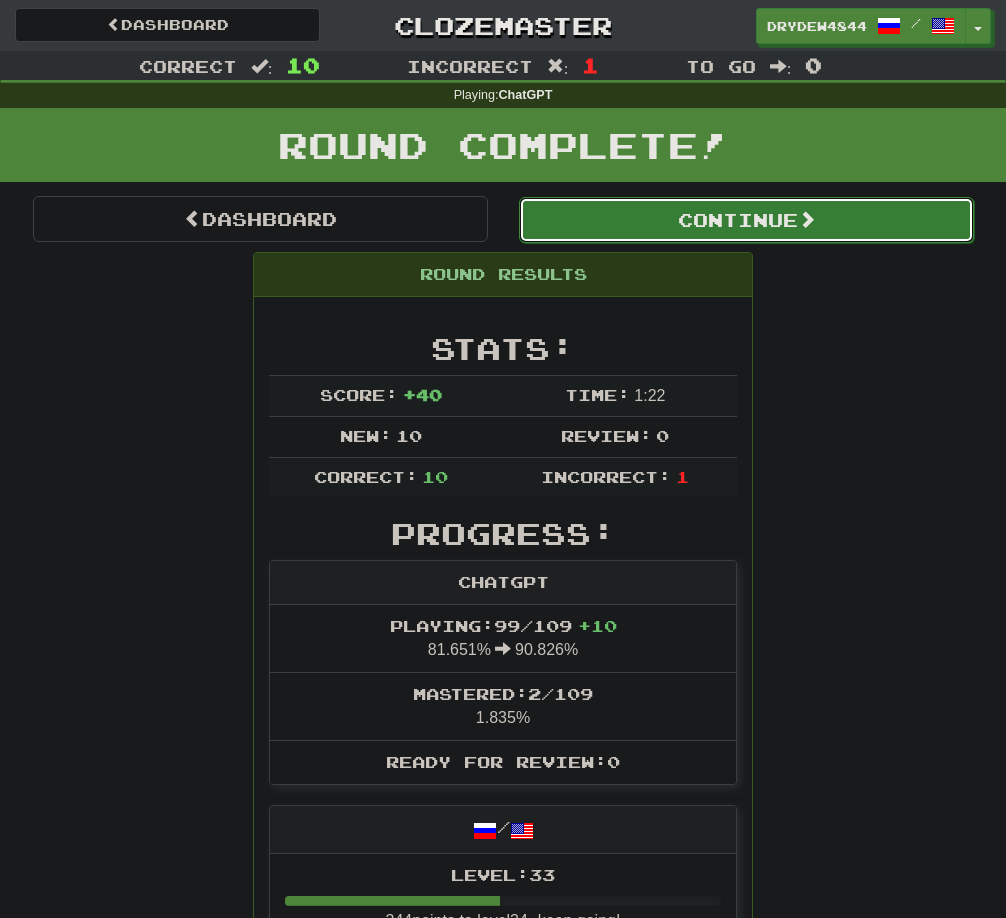 click on "Continue" at bounding box center (746, 220) 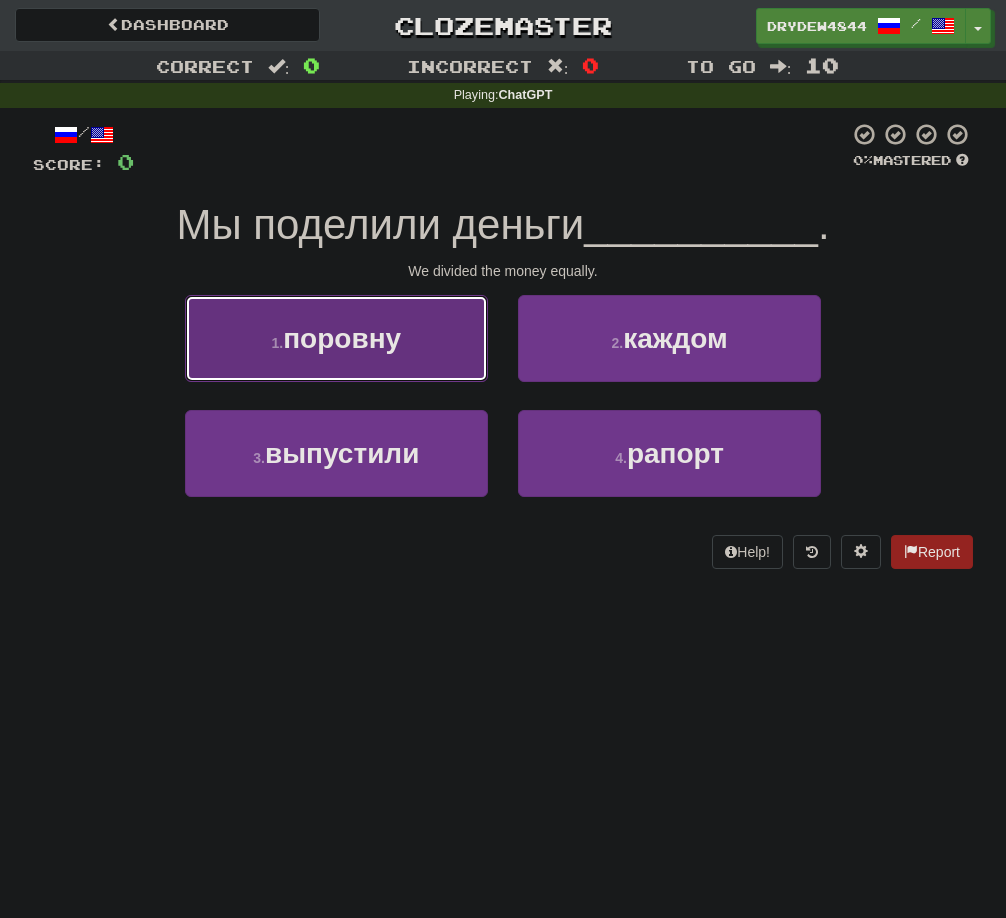 click on "1 .  поровну" at bounding box center [336, 338] 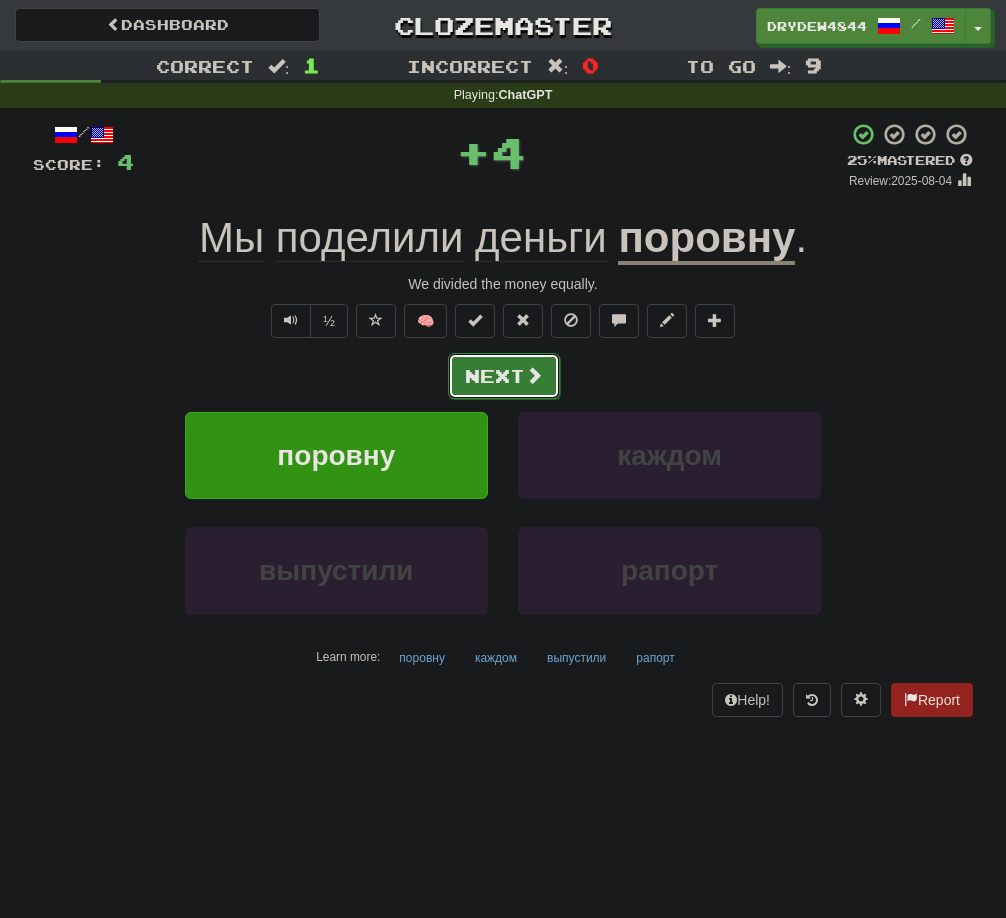 click on "Next" at bounding box center [504, 376] 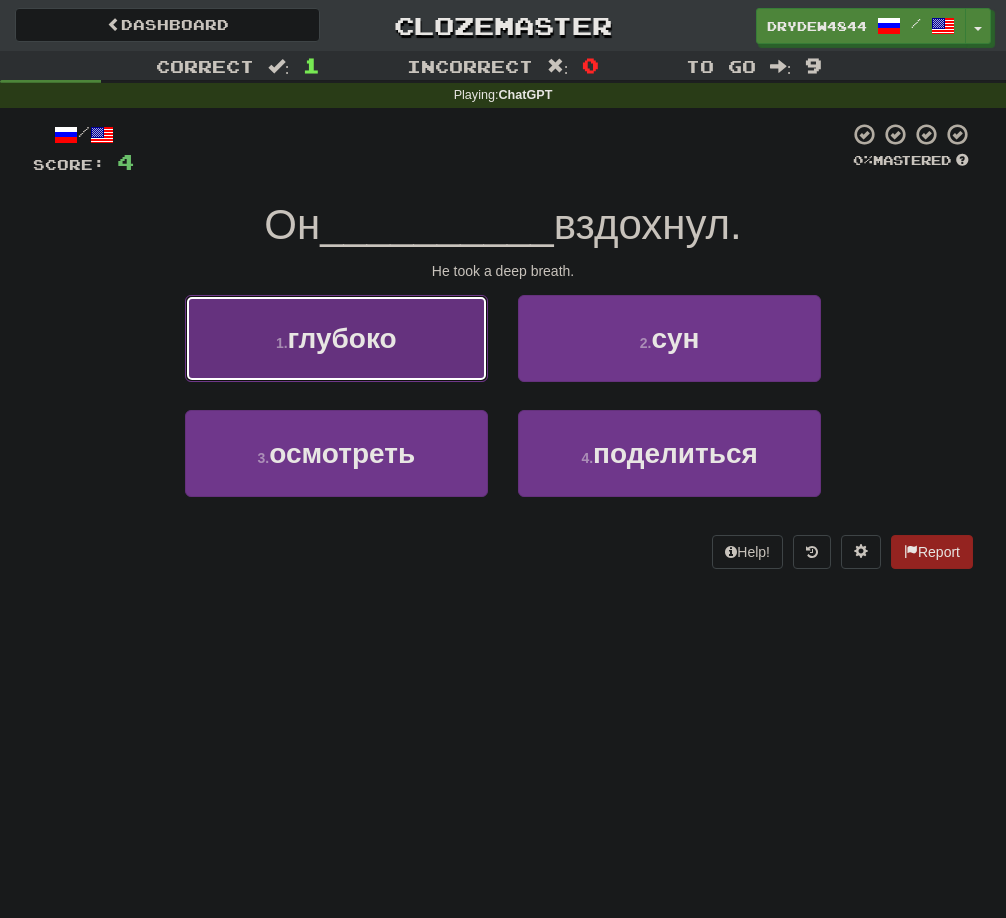 click on "1 .  глубоко" at bounding box center [336, 338] 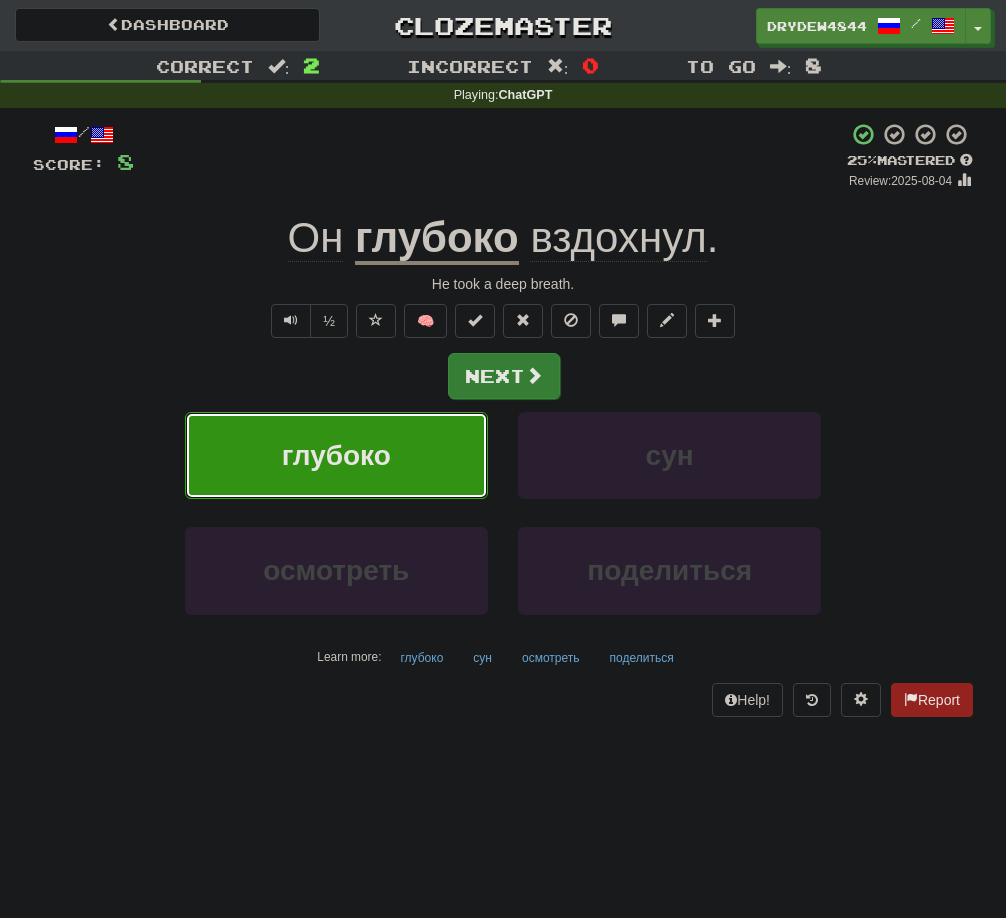 click at bounding box center [534, 375] 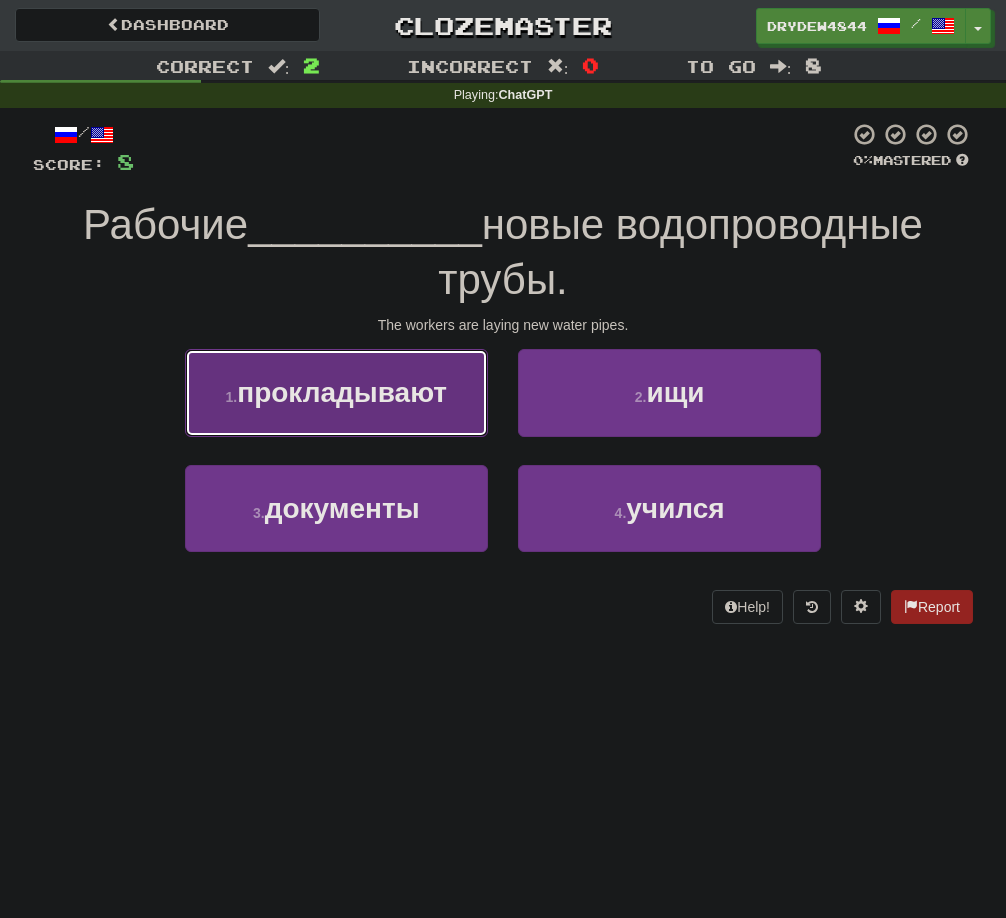click on "1 .  прокладывают" at bounding box center (336, 392) 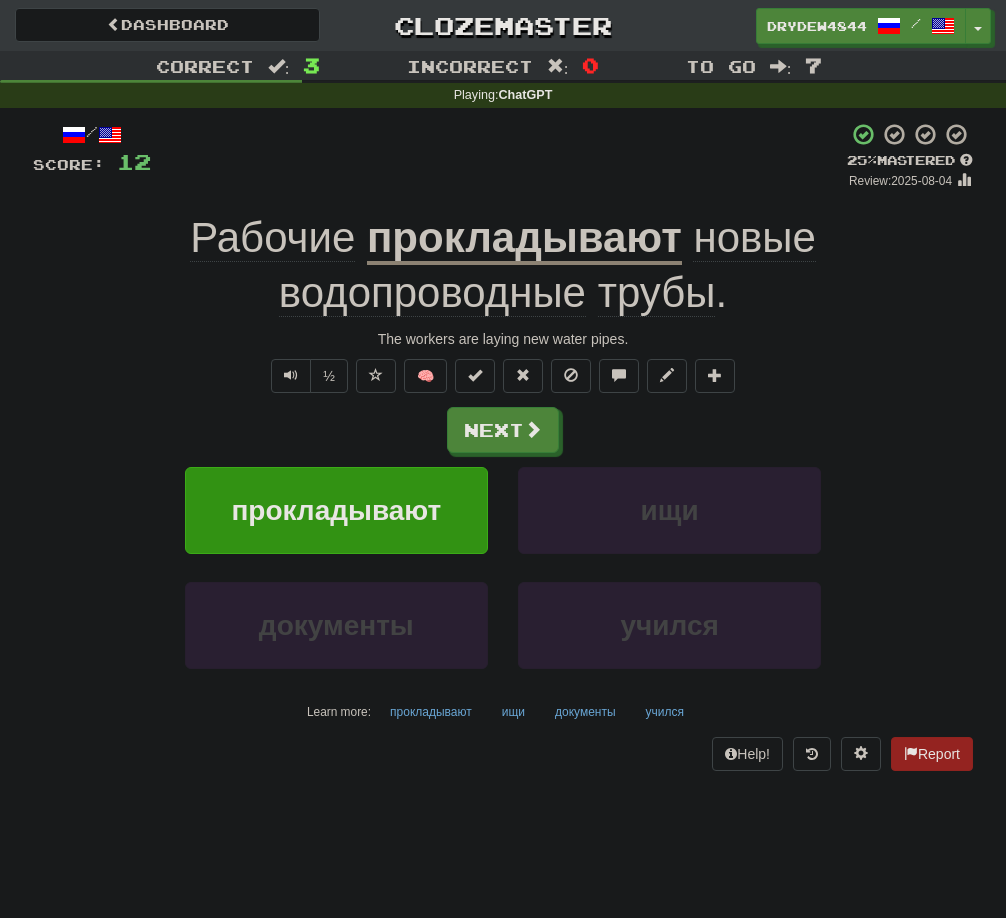 click on "трубы" at bounding box center (657, 293) 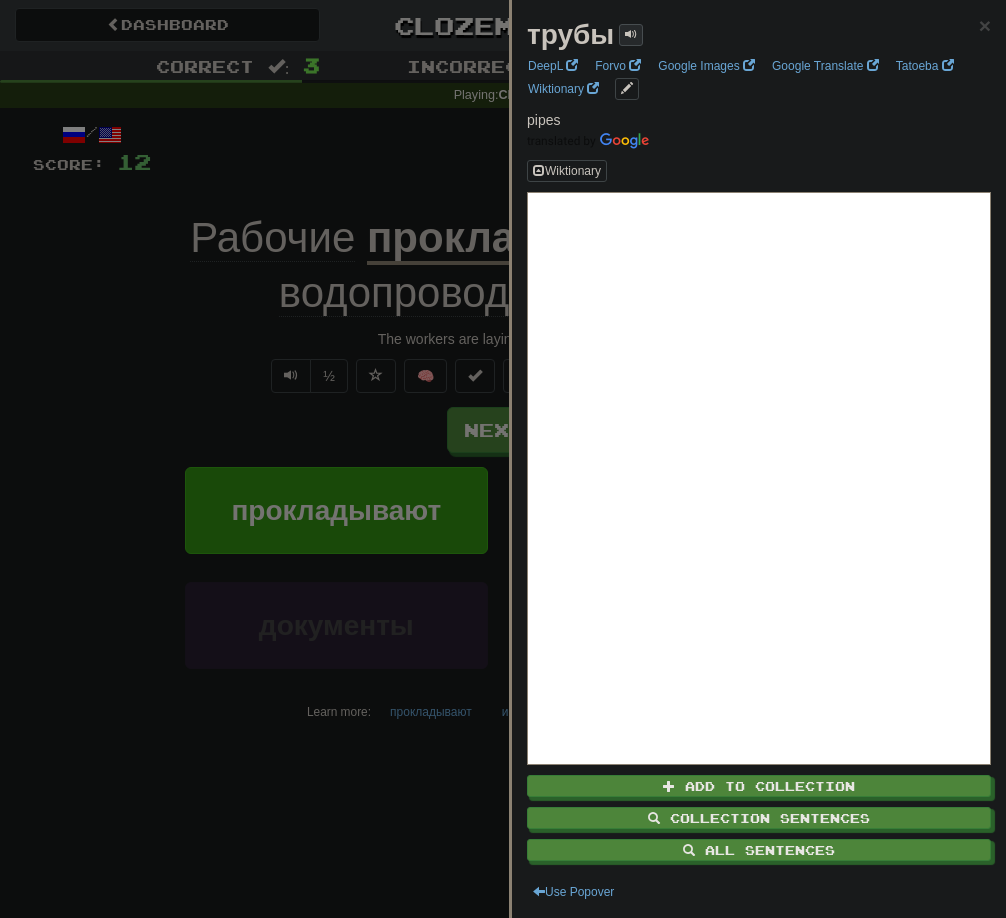 click at bounding box center (631, 34) 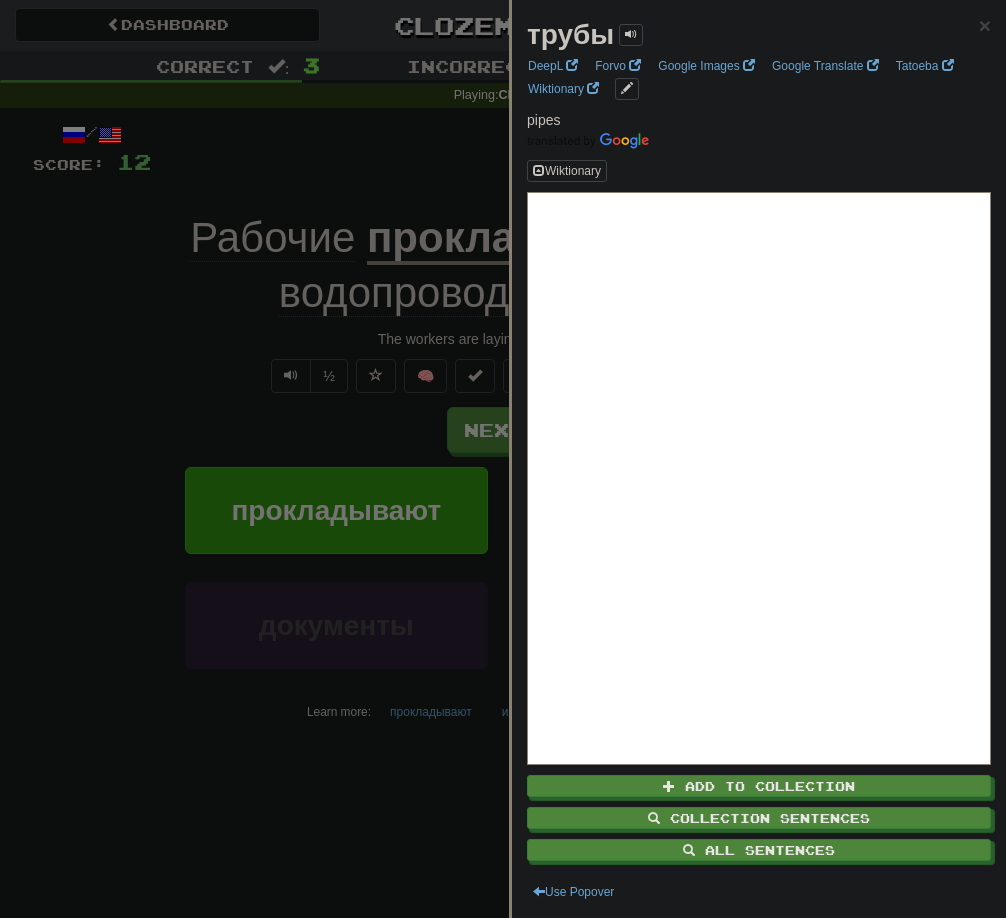click at bounding box center (503, 459) 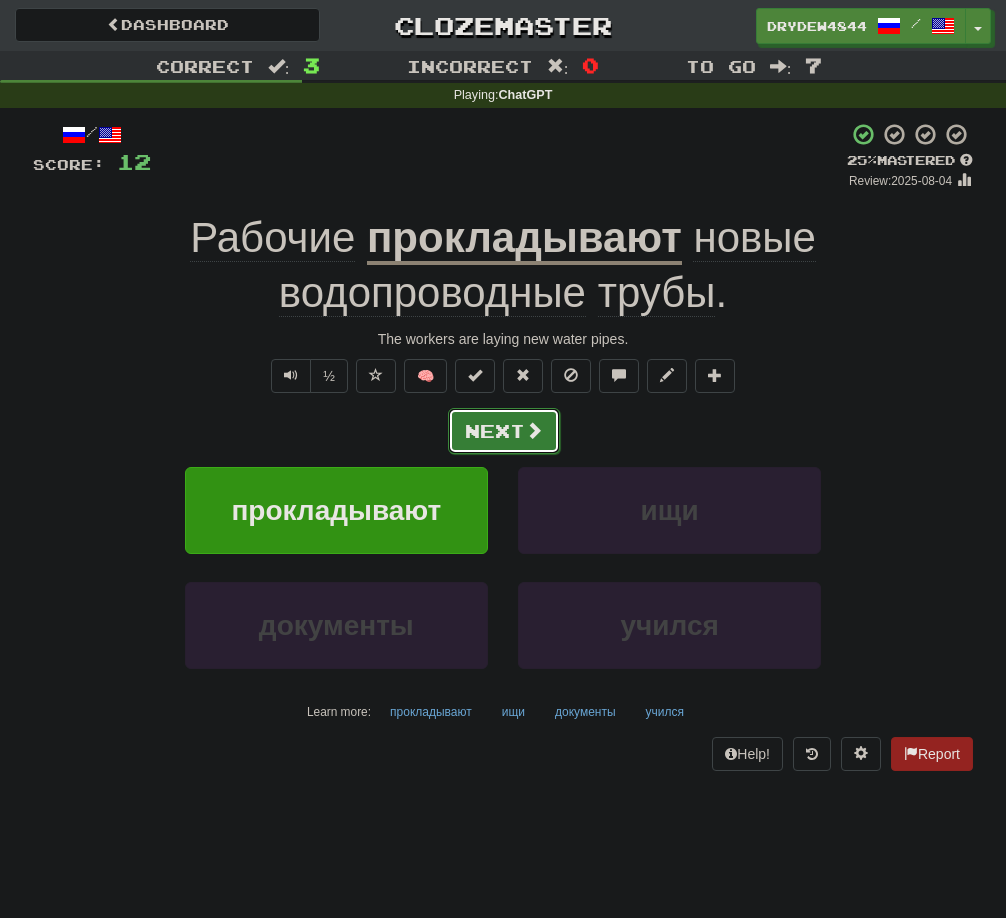 click on "Next" at bounding box center (504, 431) 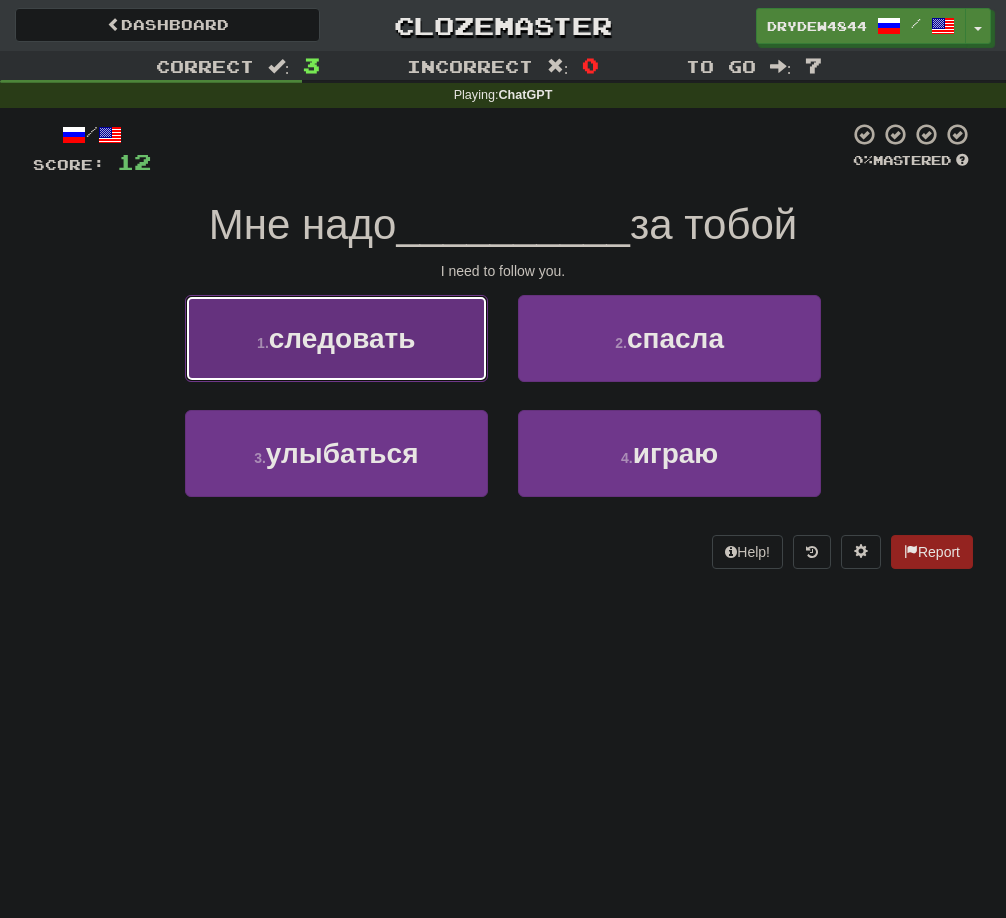click on "следовать" at bounding box center (342, 338) 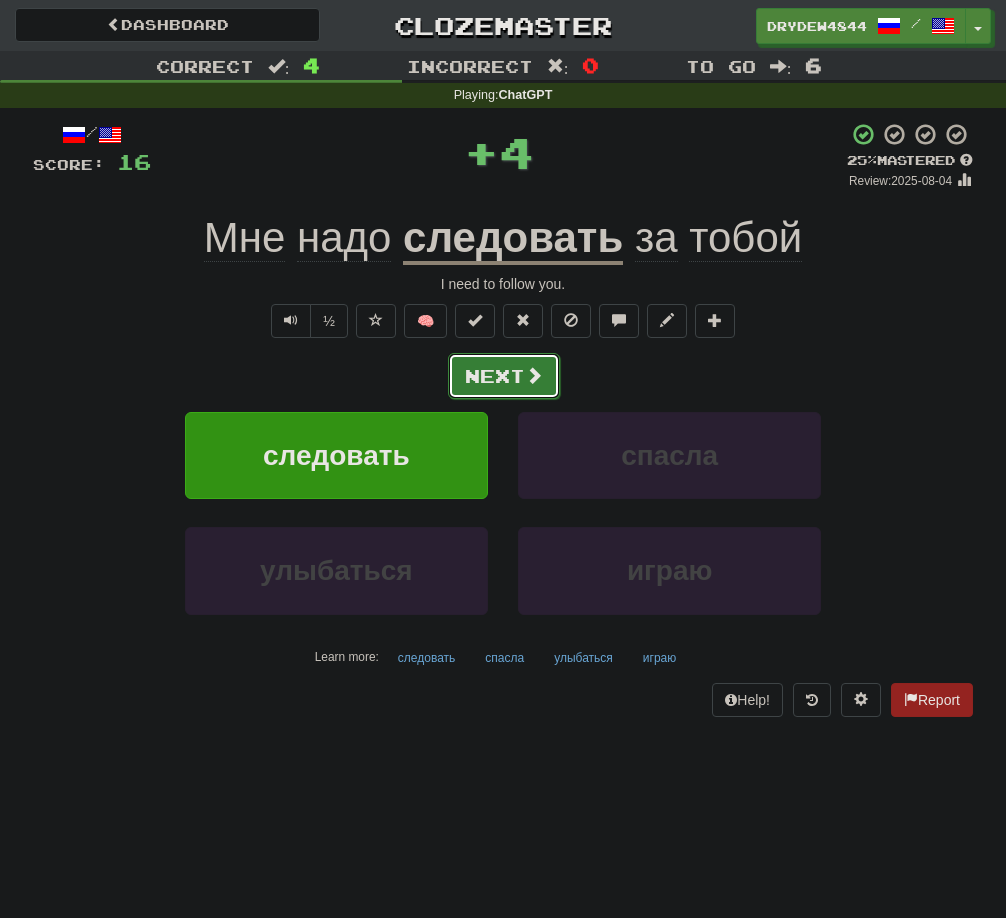 click on "Next" at bounding box center [504, 376] 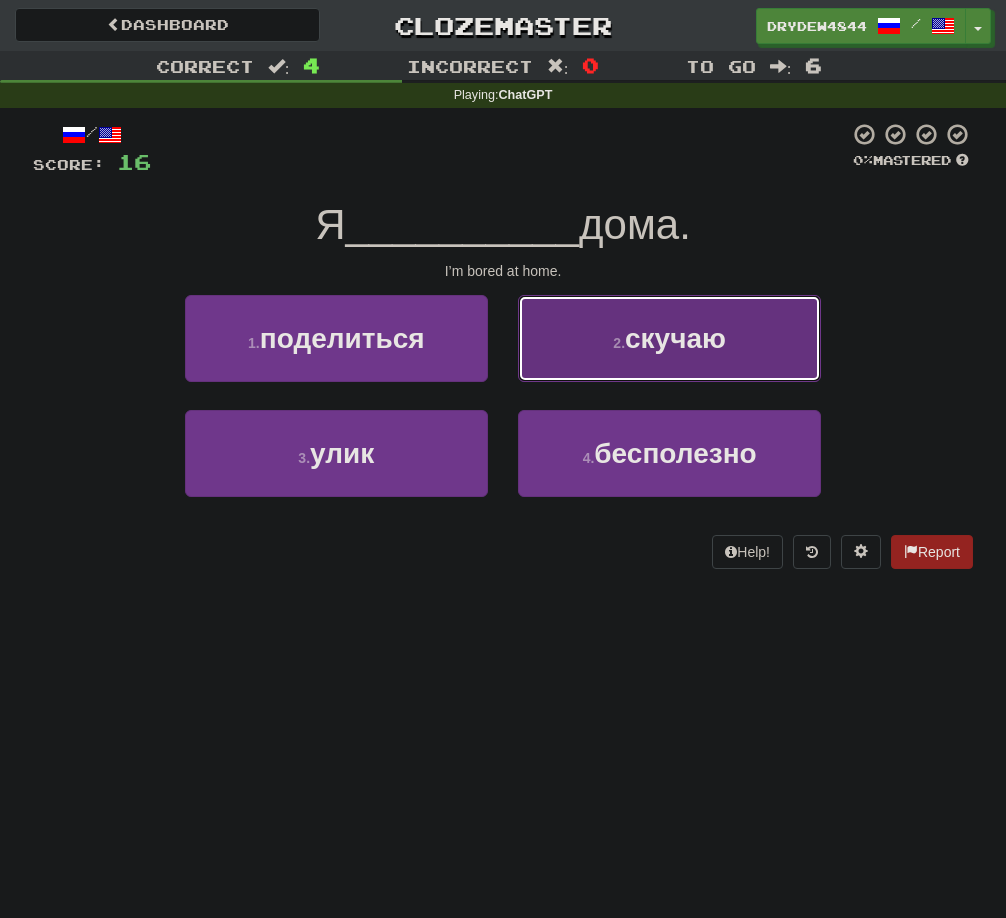 click on "скучаю" at bounding box center [675, 338] 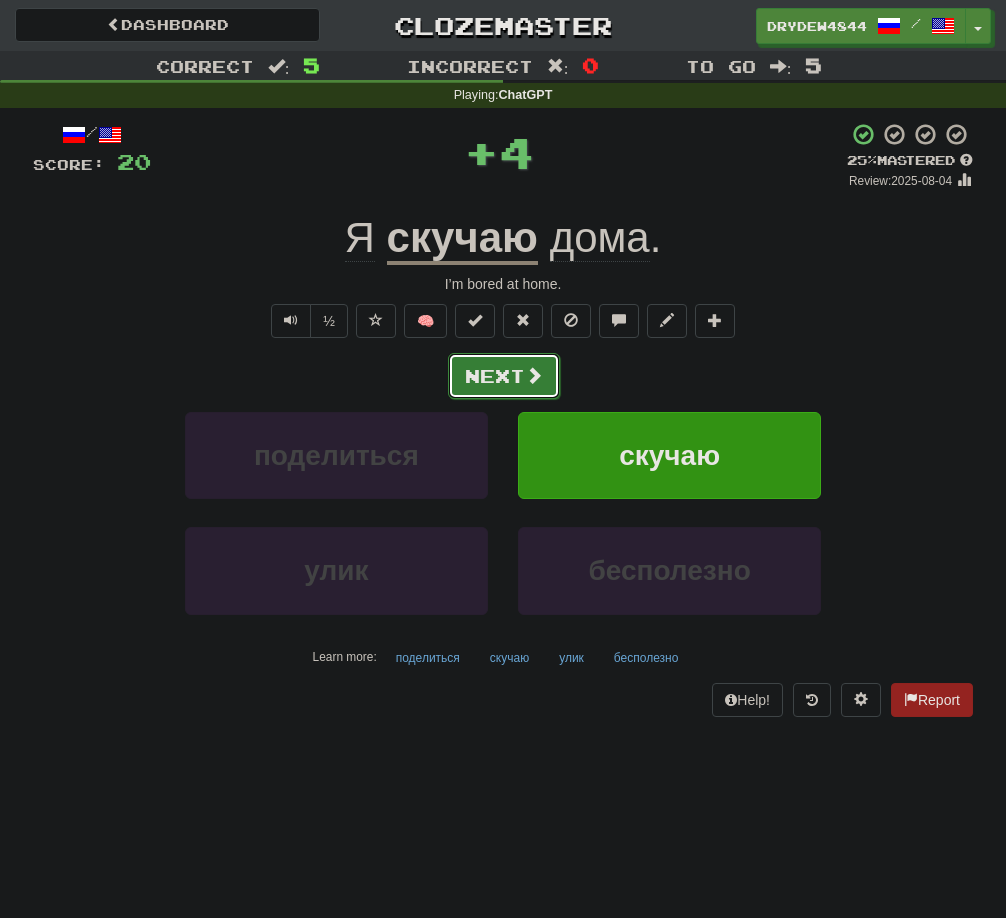 click on "Next" at bounding box center (504, 376) 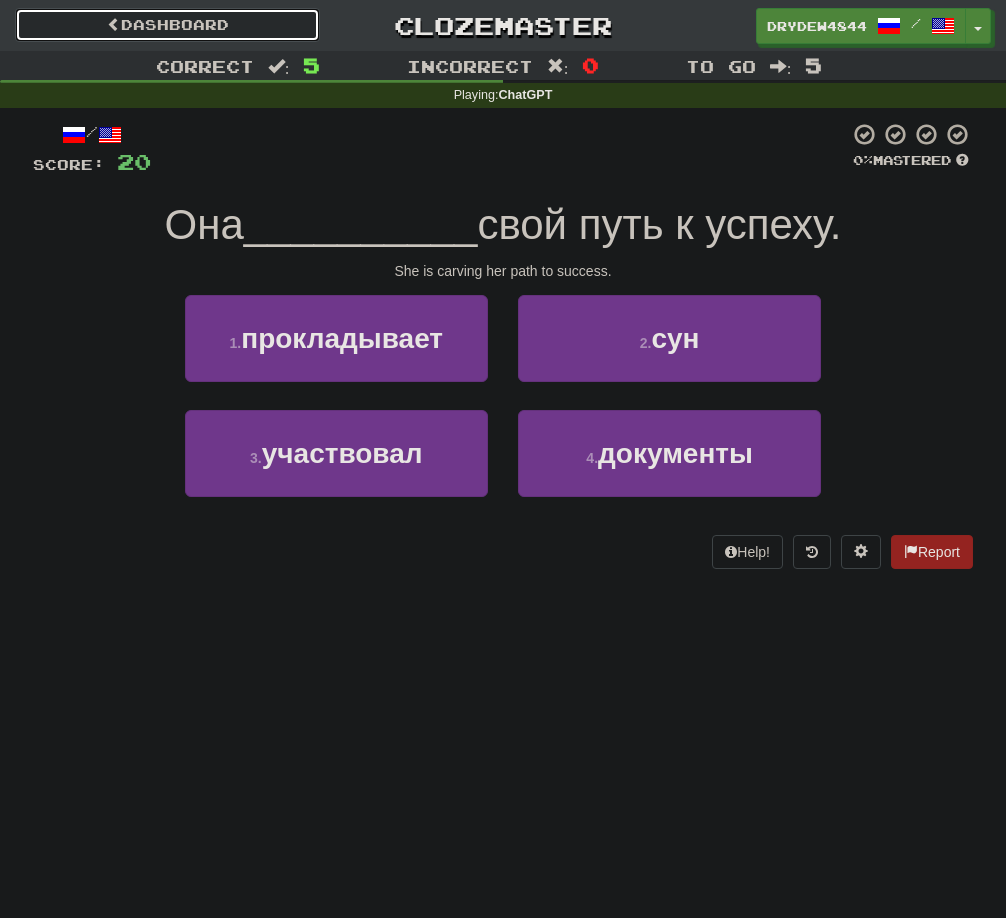 drag, startPoint x: 191, startPoint y: 25, endPoint x: 236, endPoint y: 30, distance: 45.276924 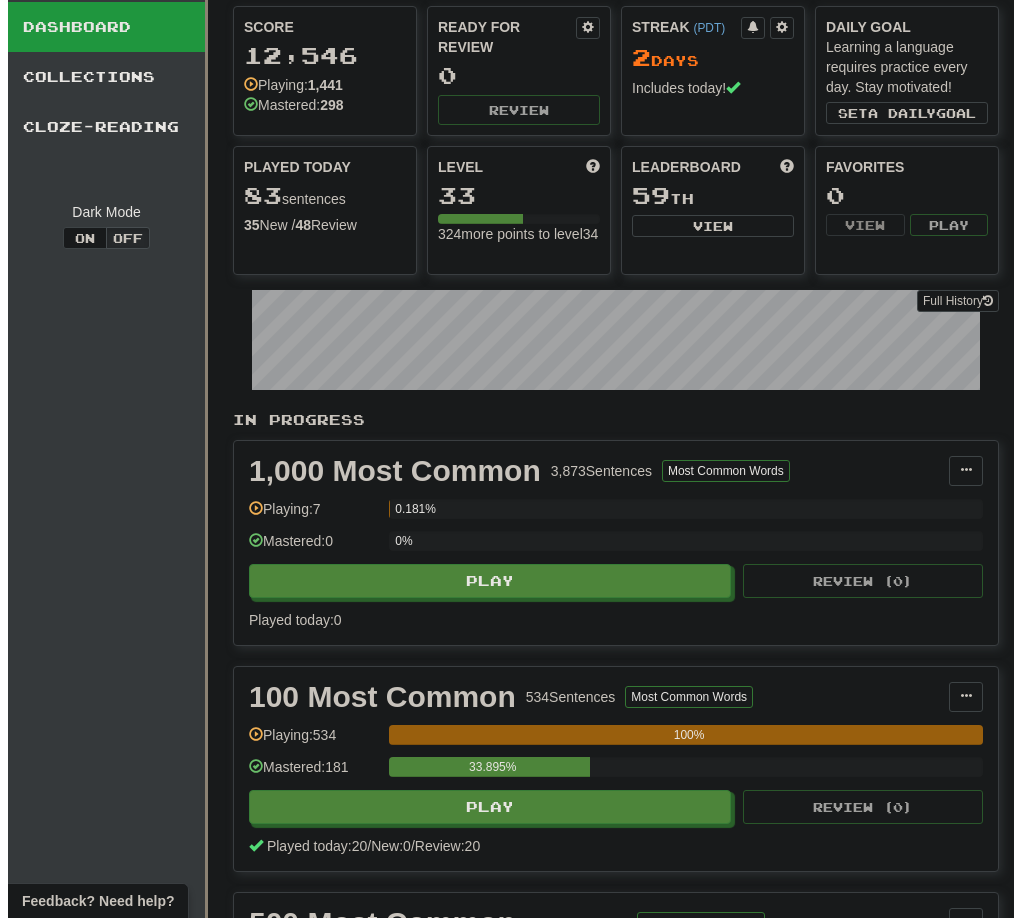 scroll, scrollTop: 0, scrollLeft: 0, axis: both 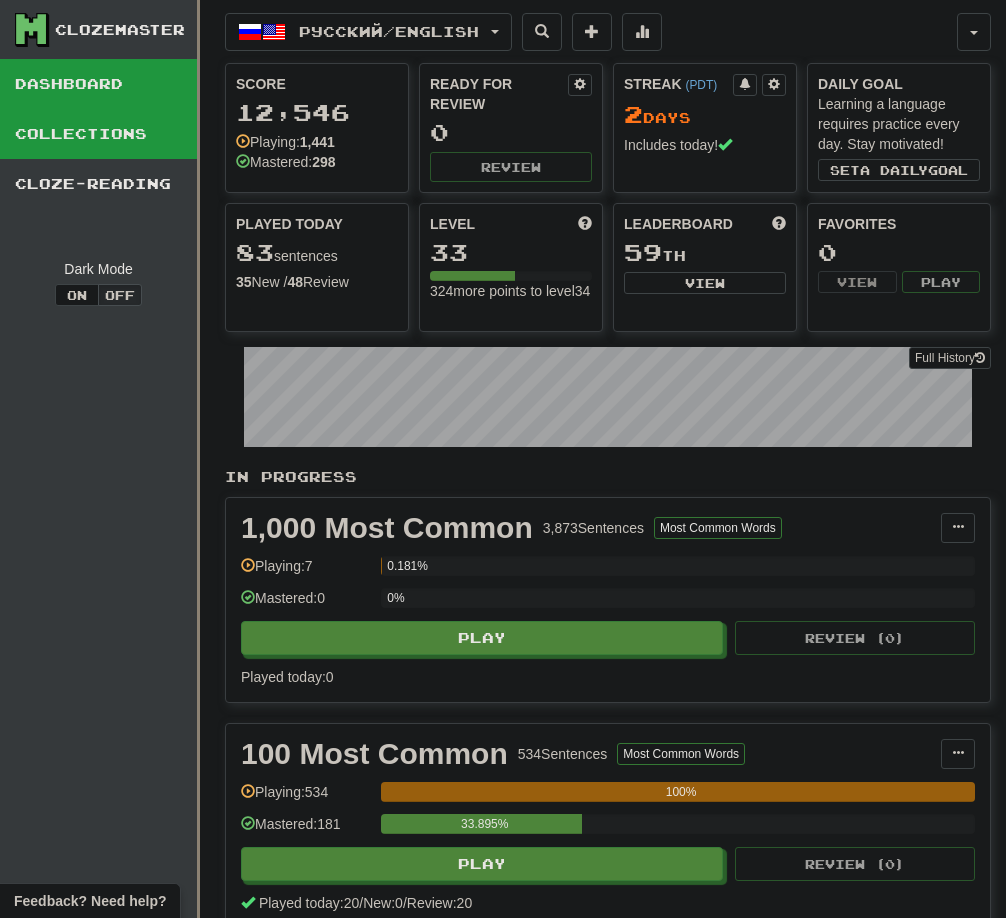 click on "Collections" at bounding box center [98, 134] 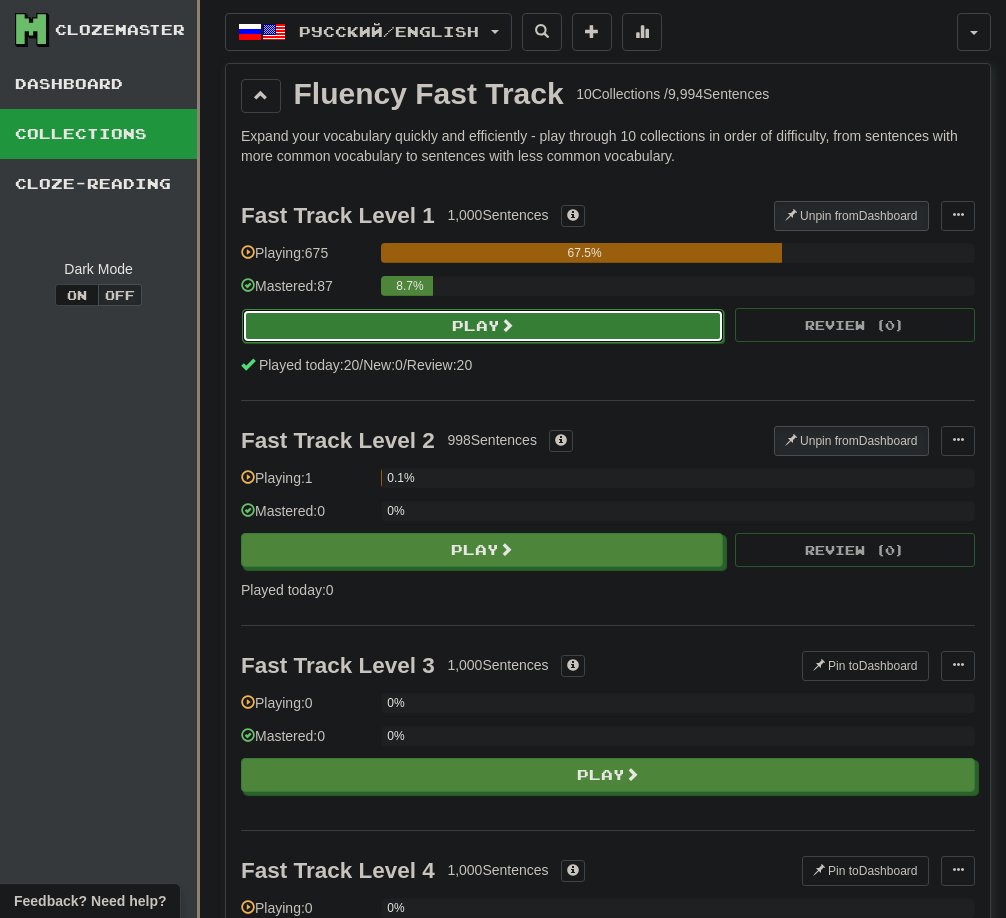 click on "Play" at bounding box center [483, 326] 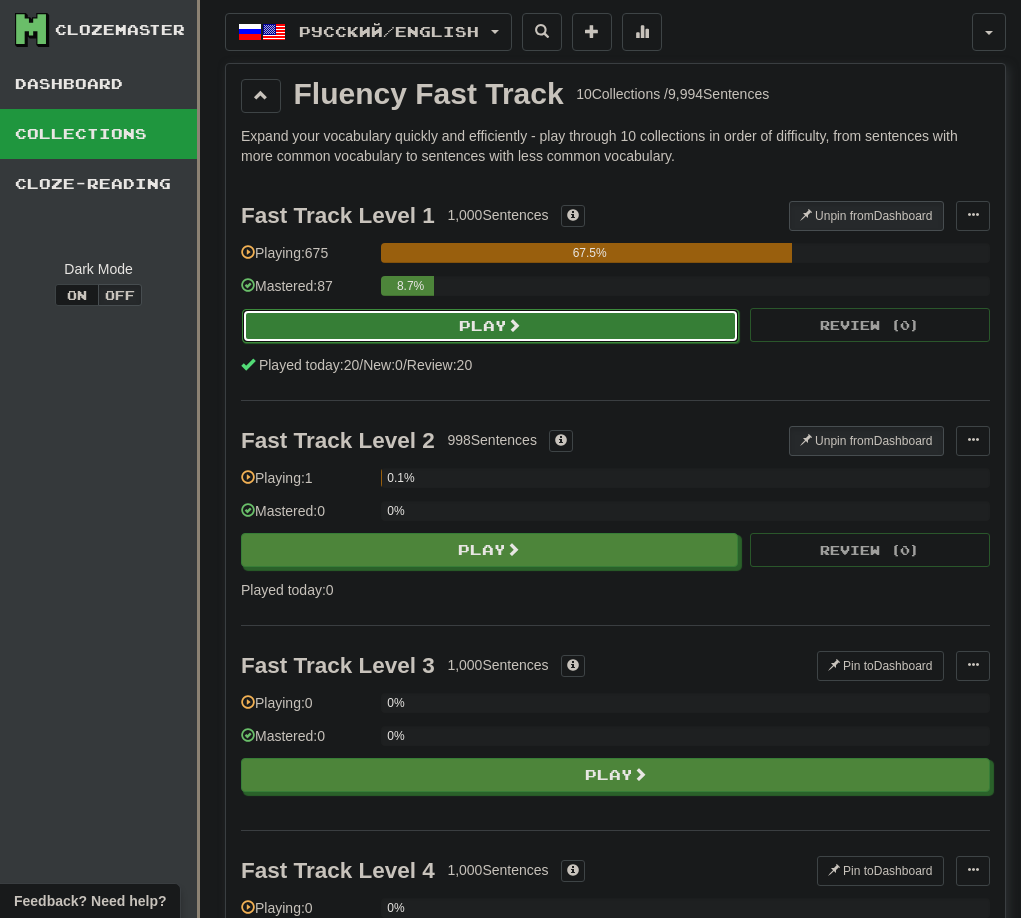 select on "**" 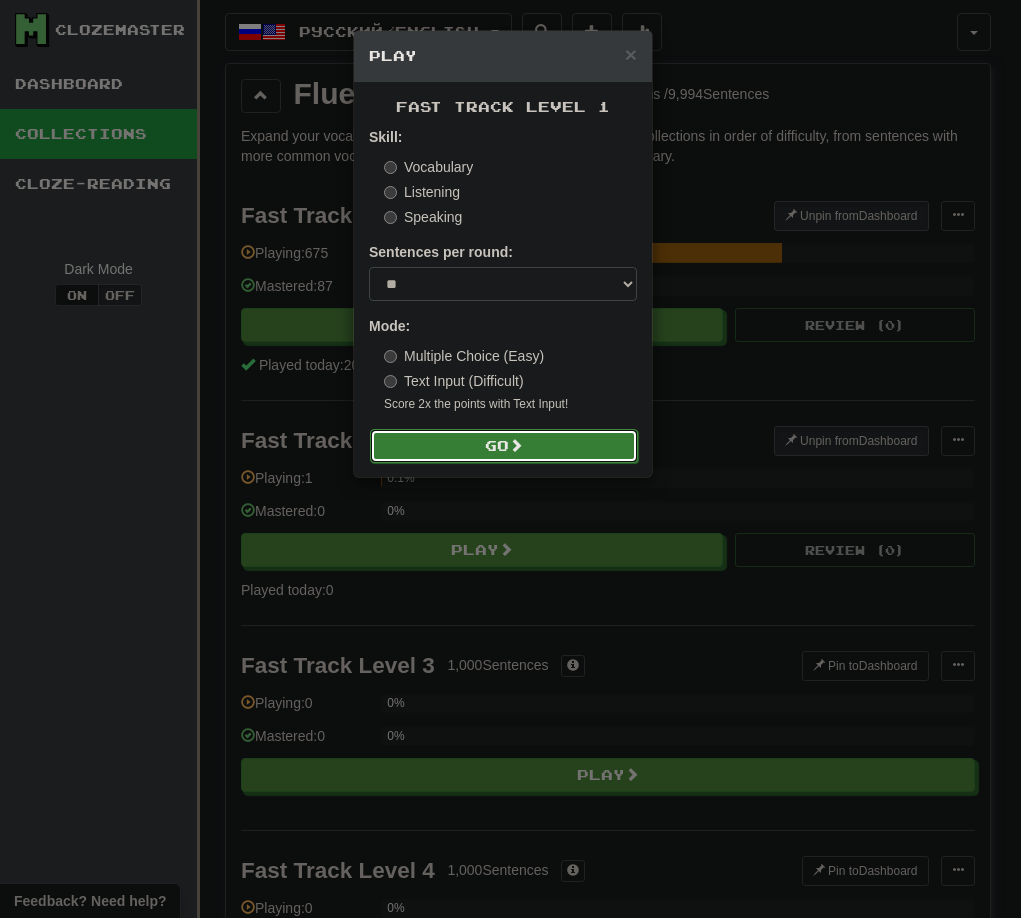 click on "Go" at bounding box center (504, 446) 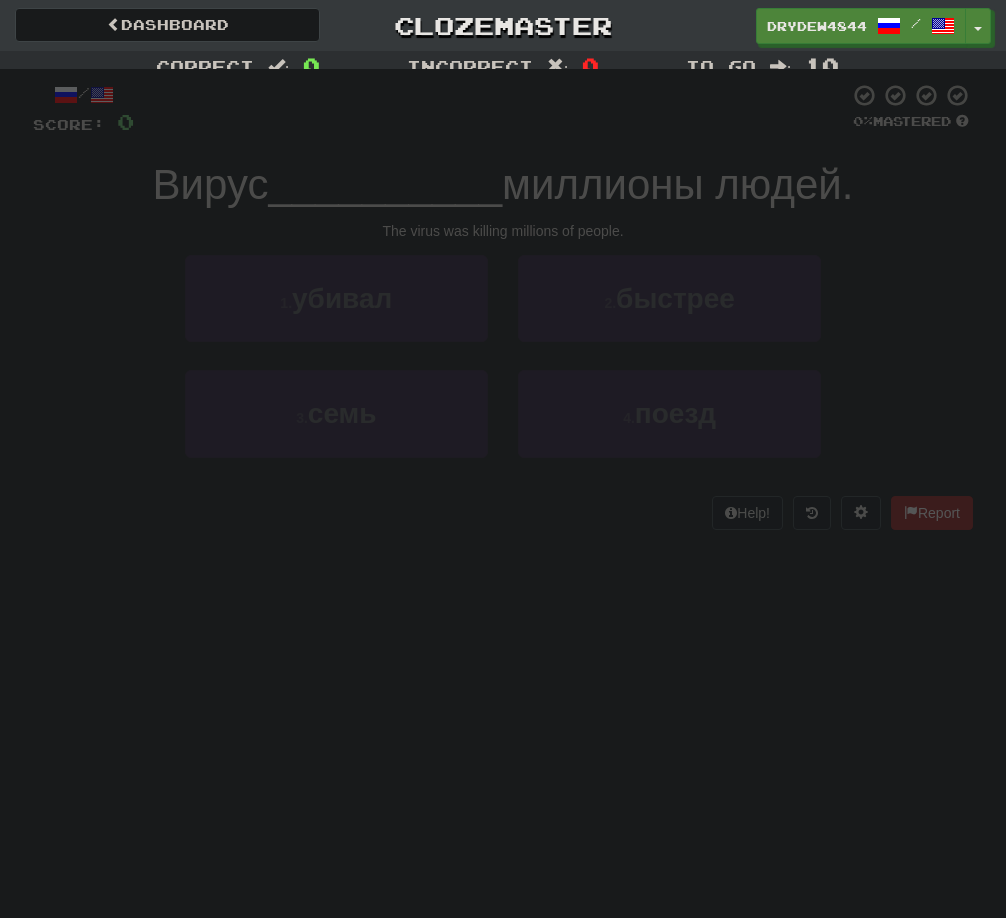 scroll, scrollTop: 0, scrollLeft: 0, axis: both 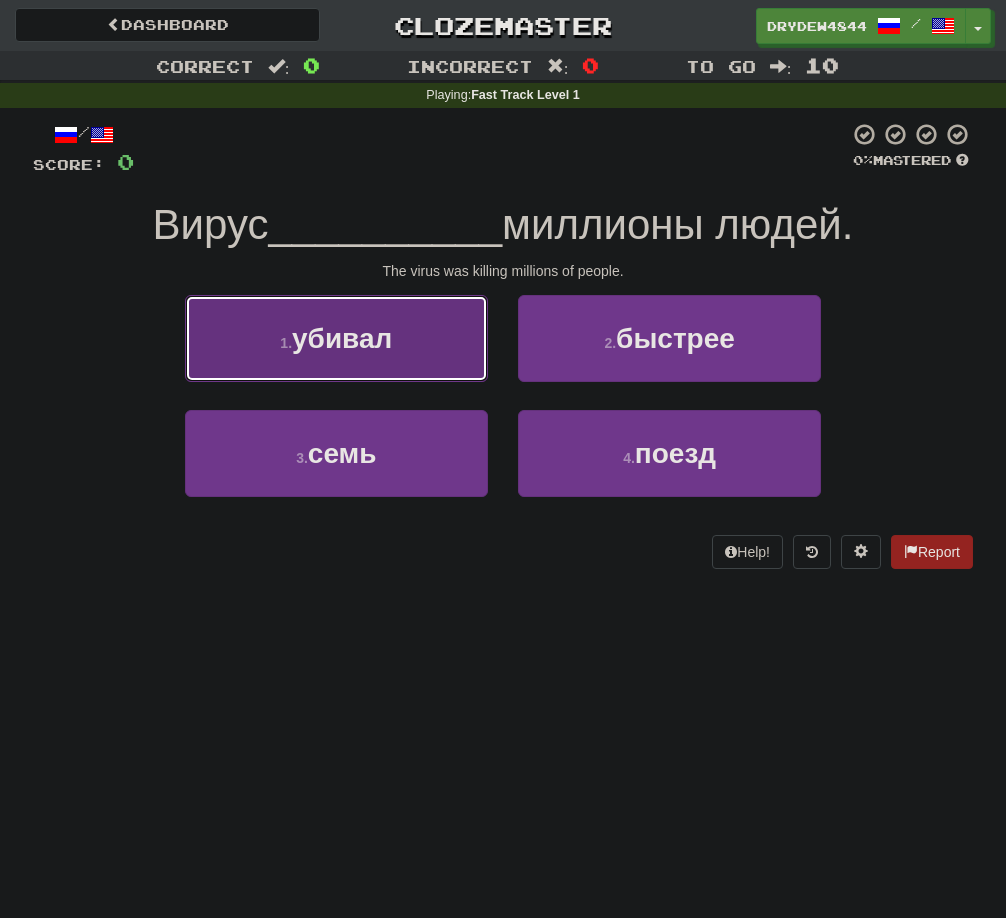 click on "1 .  убивал" at bounding box center [336, 338] 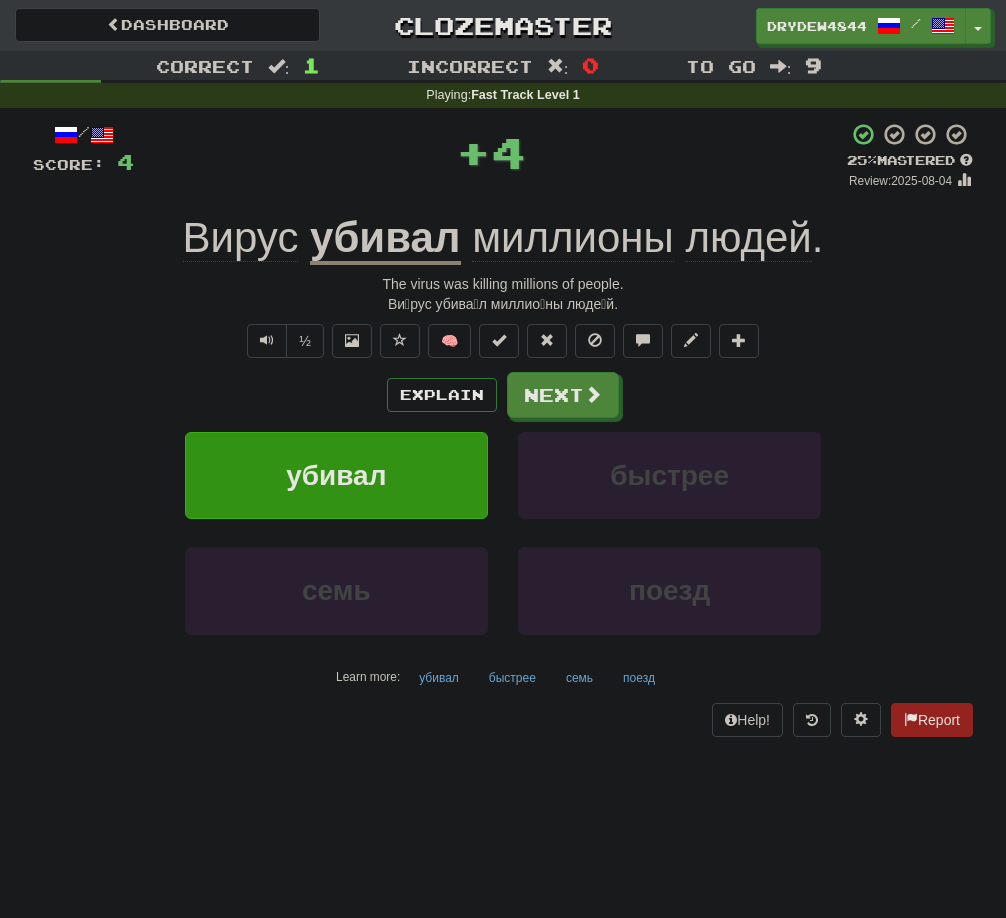 click on "Вирус" 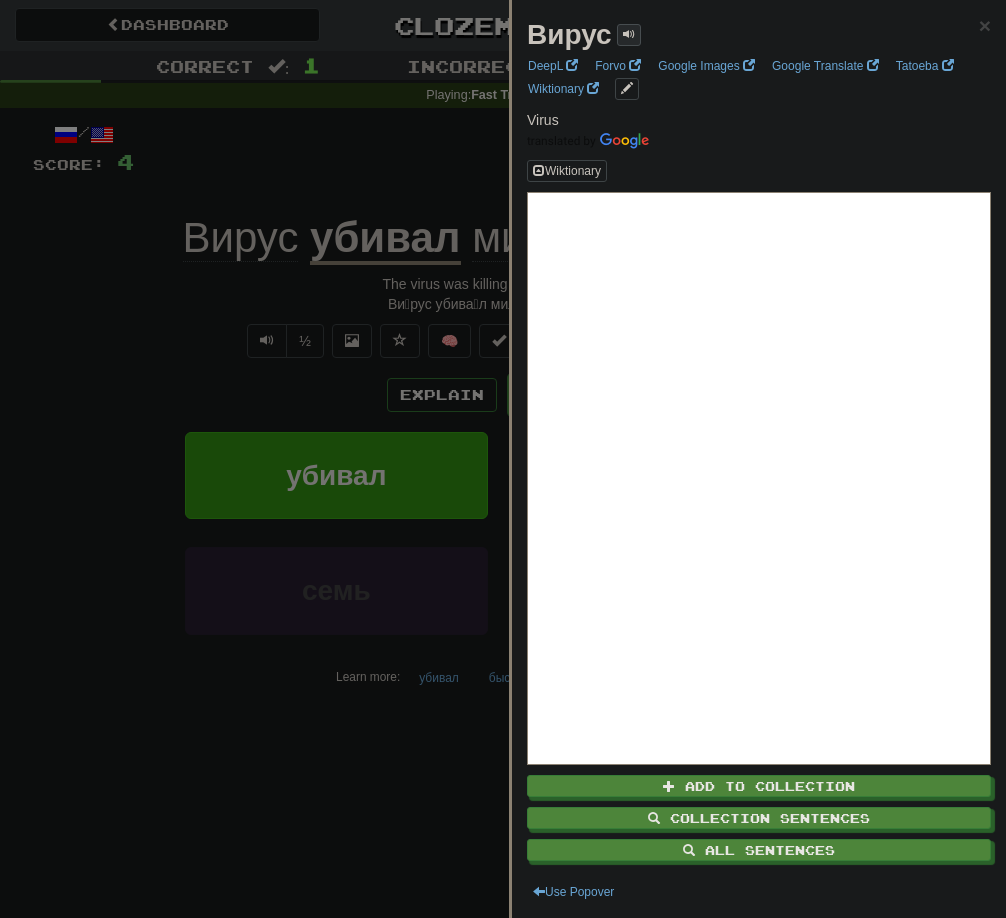 click at bounding box center [629, 34] 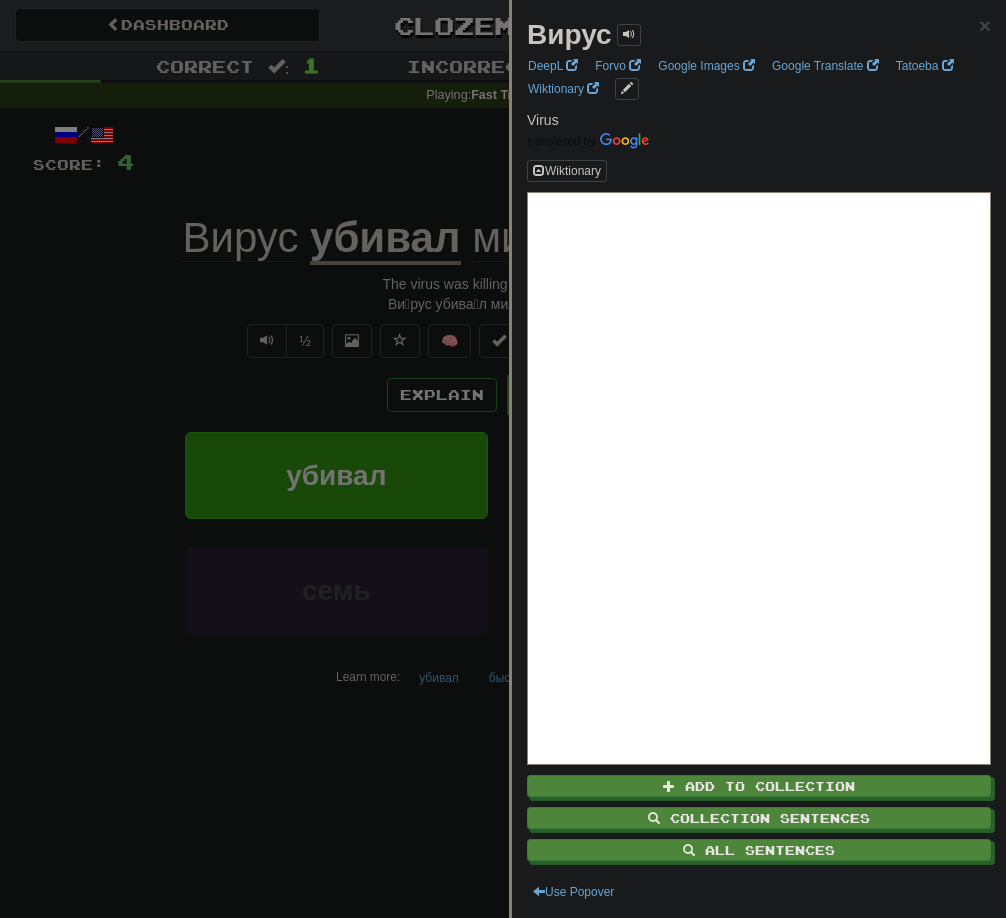 click at bounding box center [503, 459] 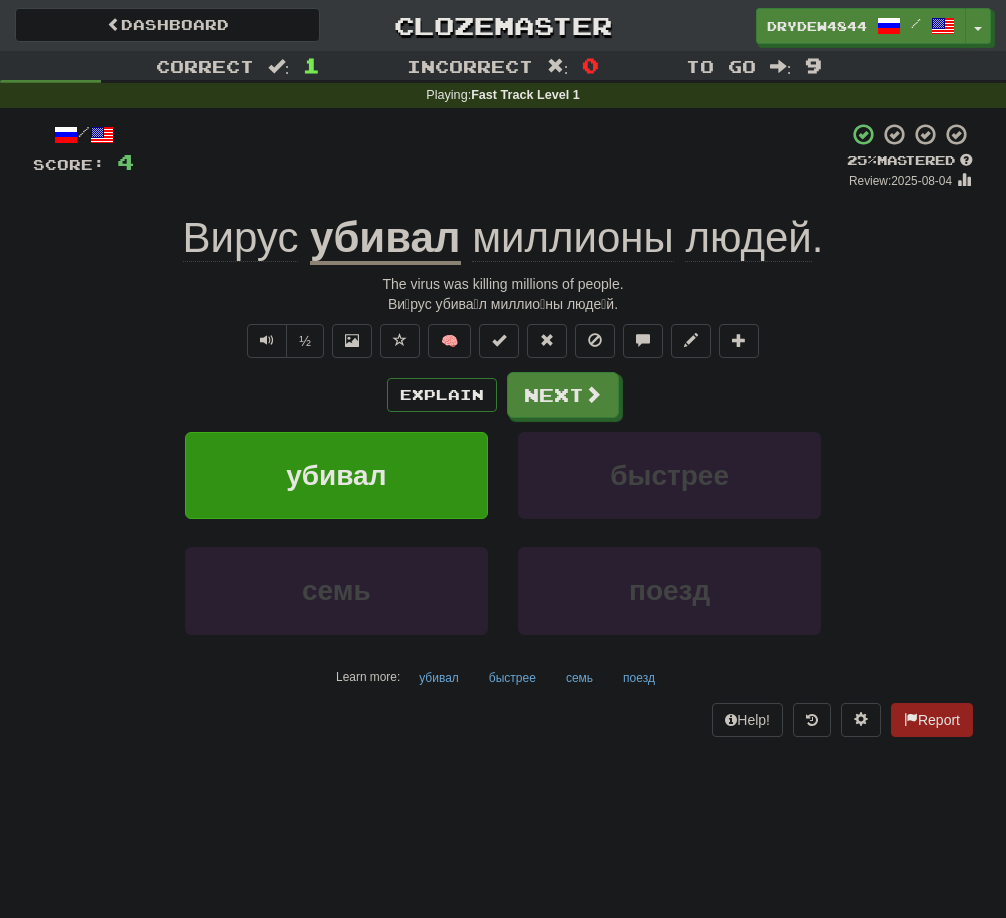 click on "убивал" at bounding box center [385, 239] 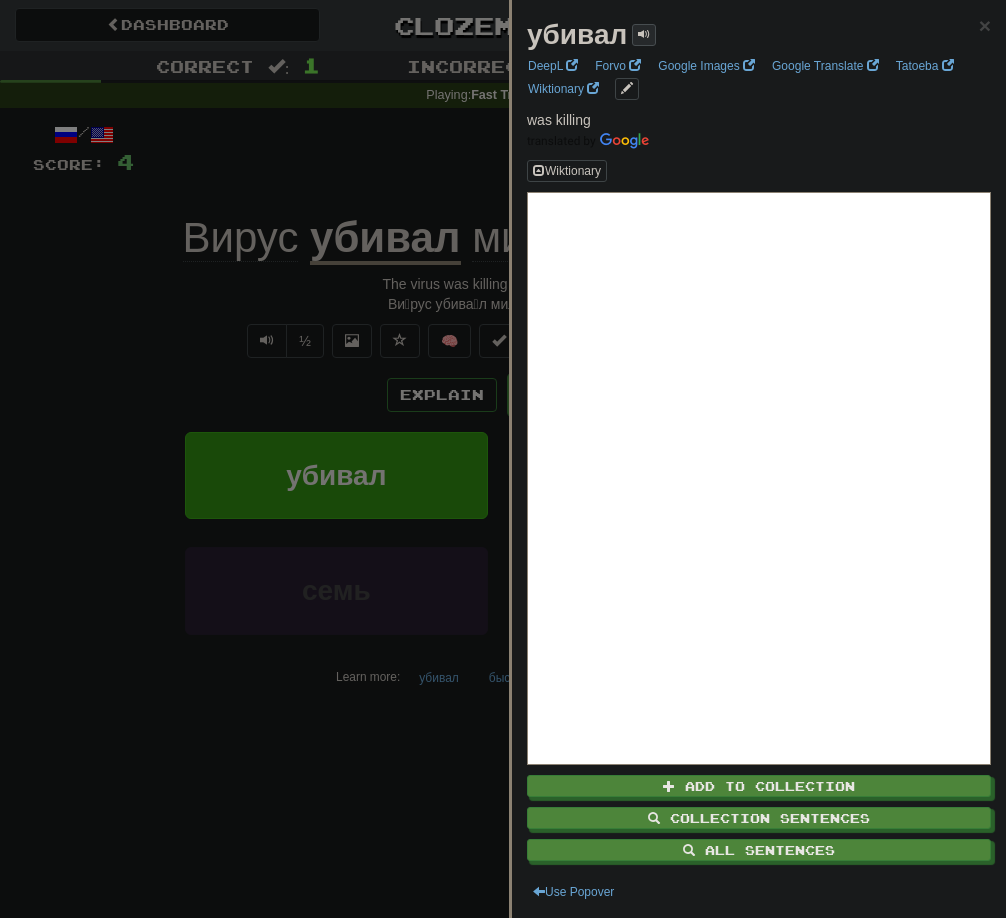 click at bounding box center (644, 34) 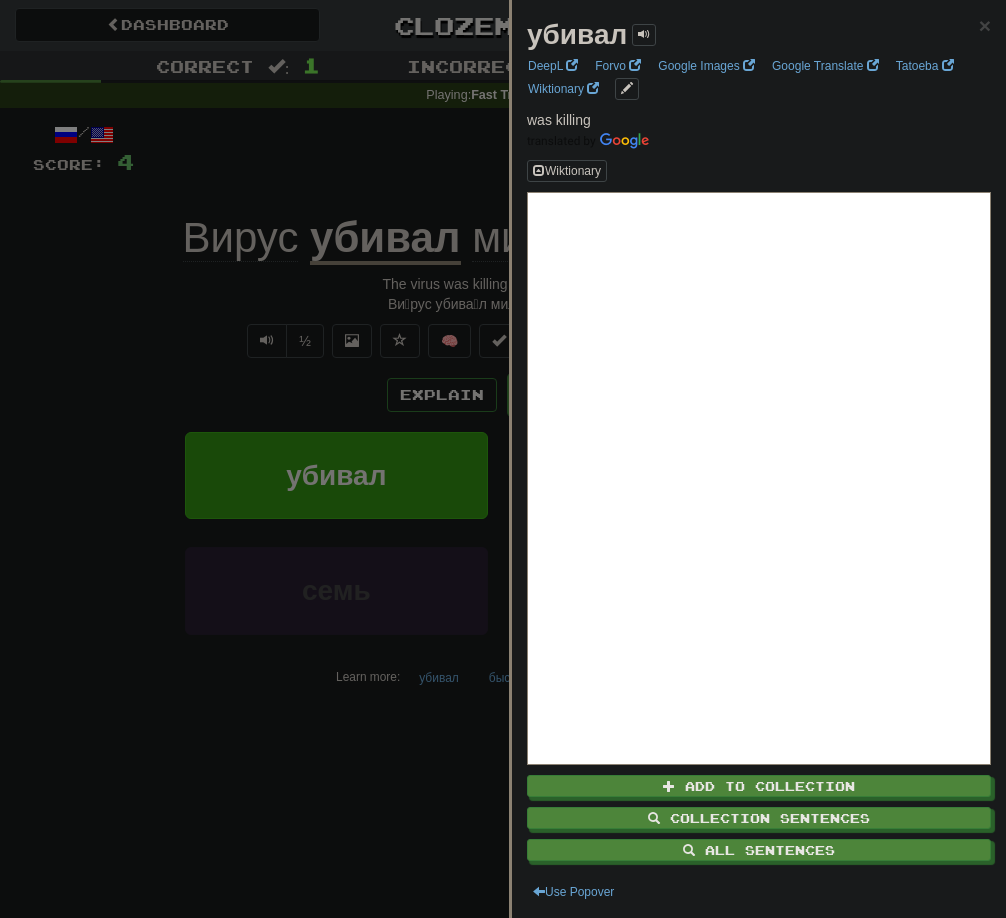 click at bounding box center [503, 459] 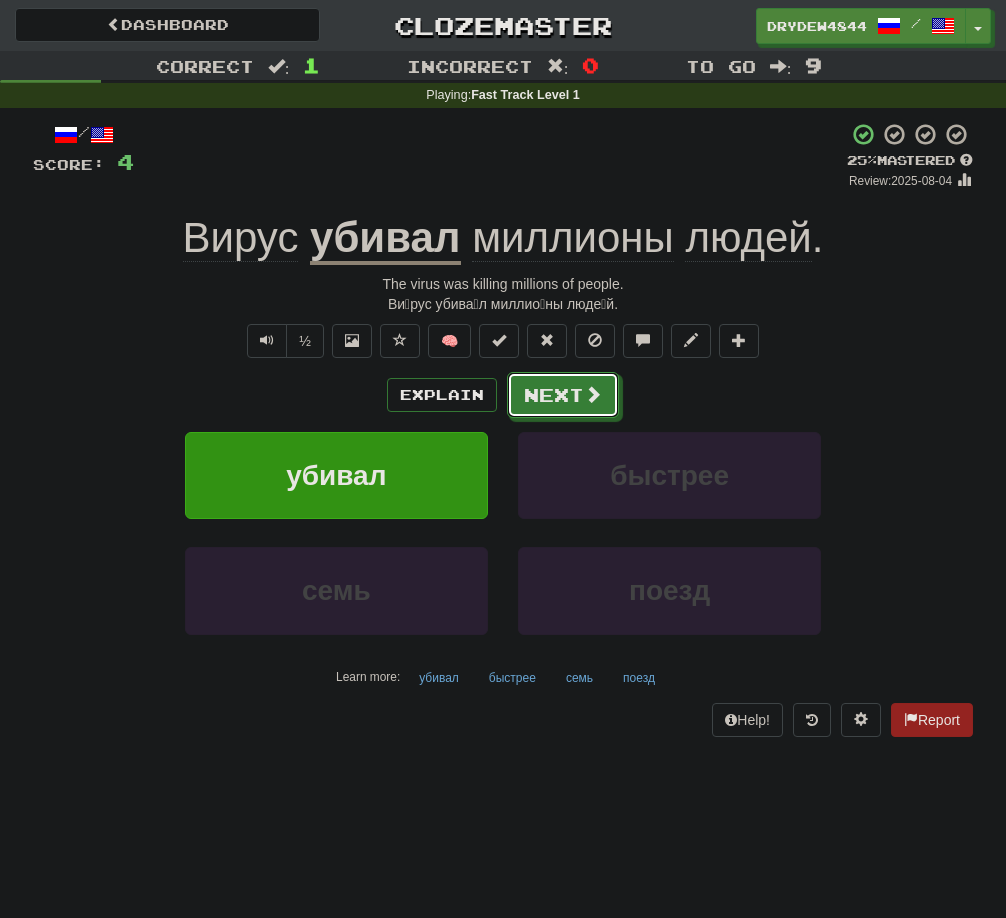 click on "Next" at bounding box center [563, 395] 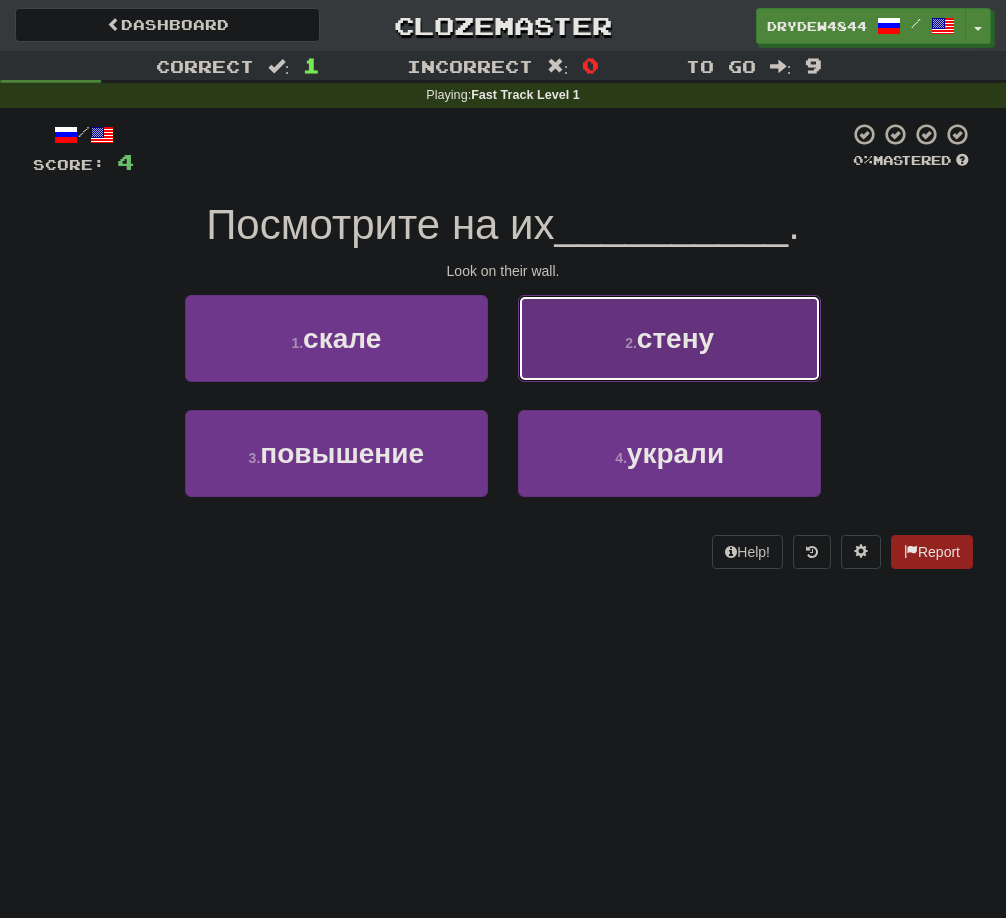 click on "2 .  стену" at bounding box center (669, 338) 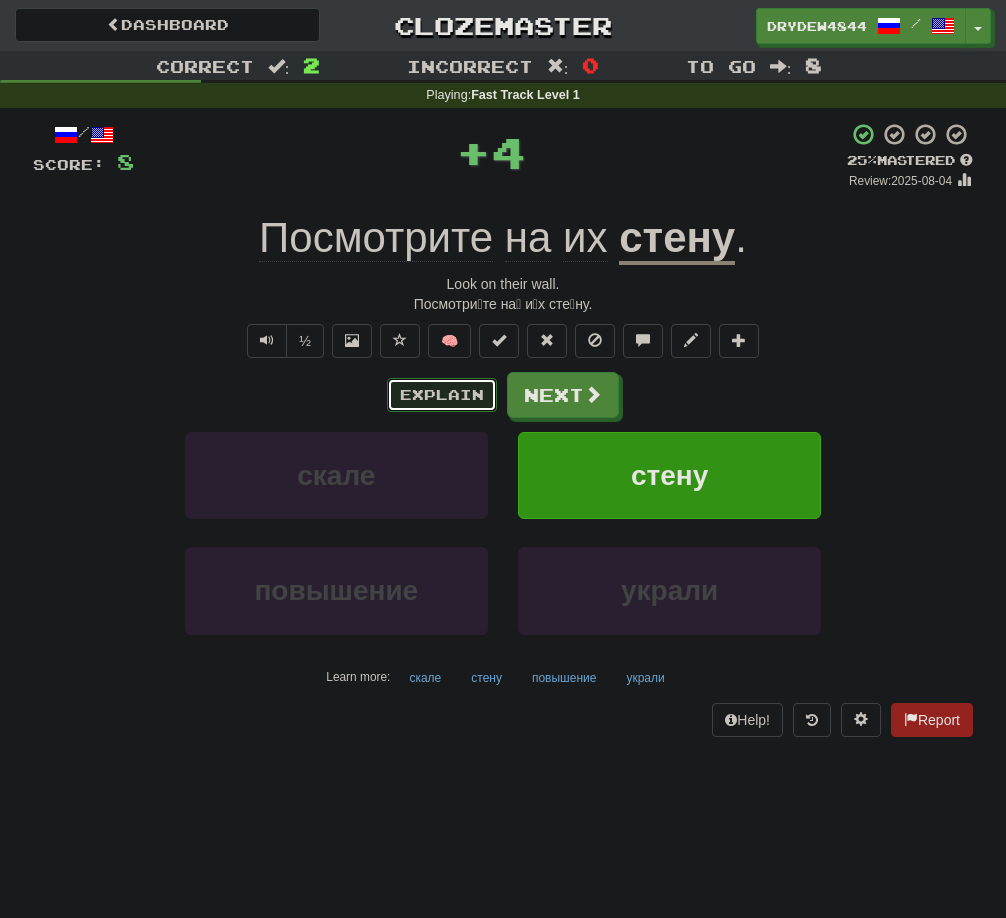 click on "Explain" at bounding box center [442, 395] 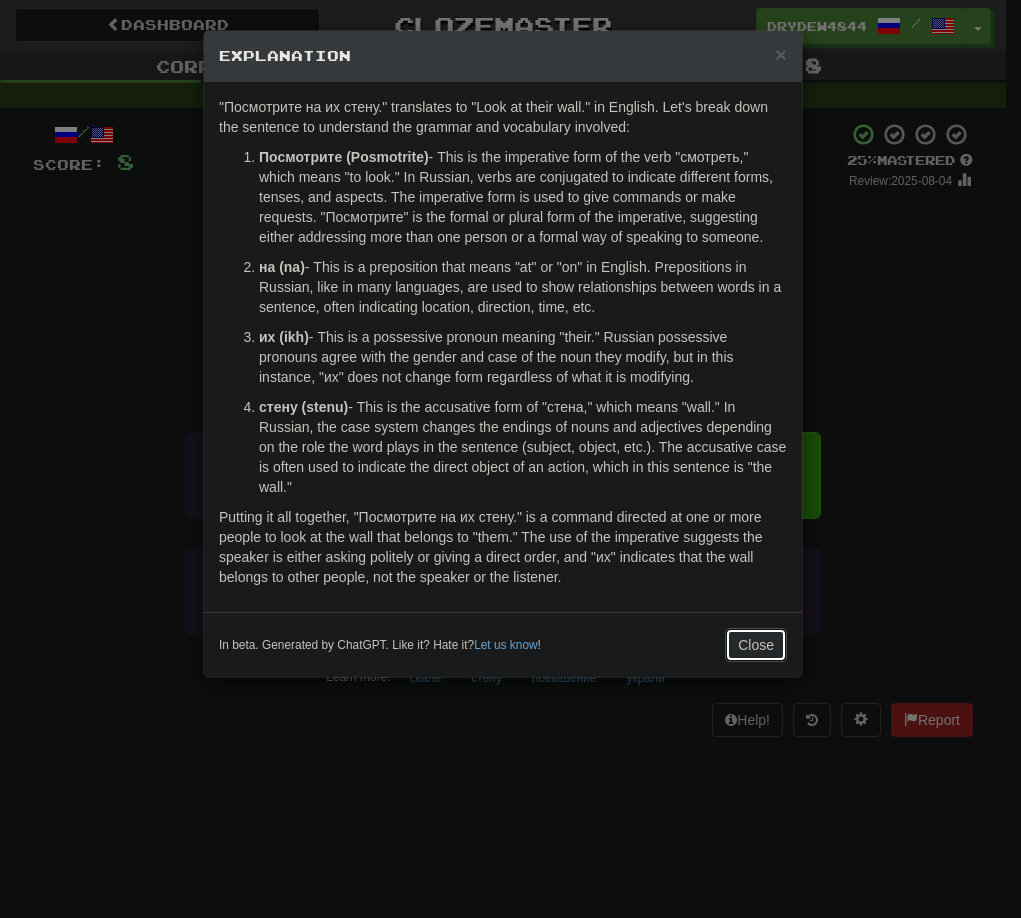 click on "Close" at bounding box center (756, 645) 